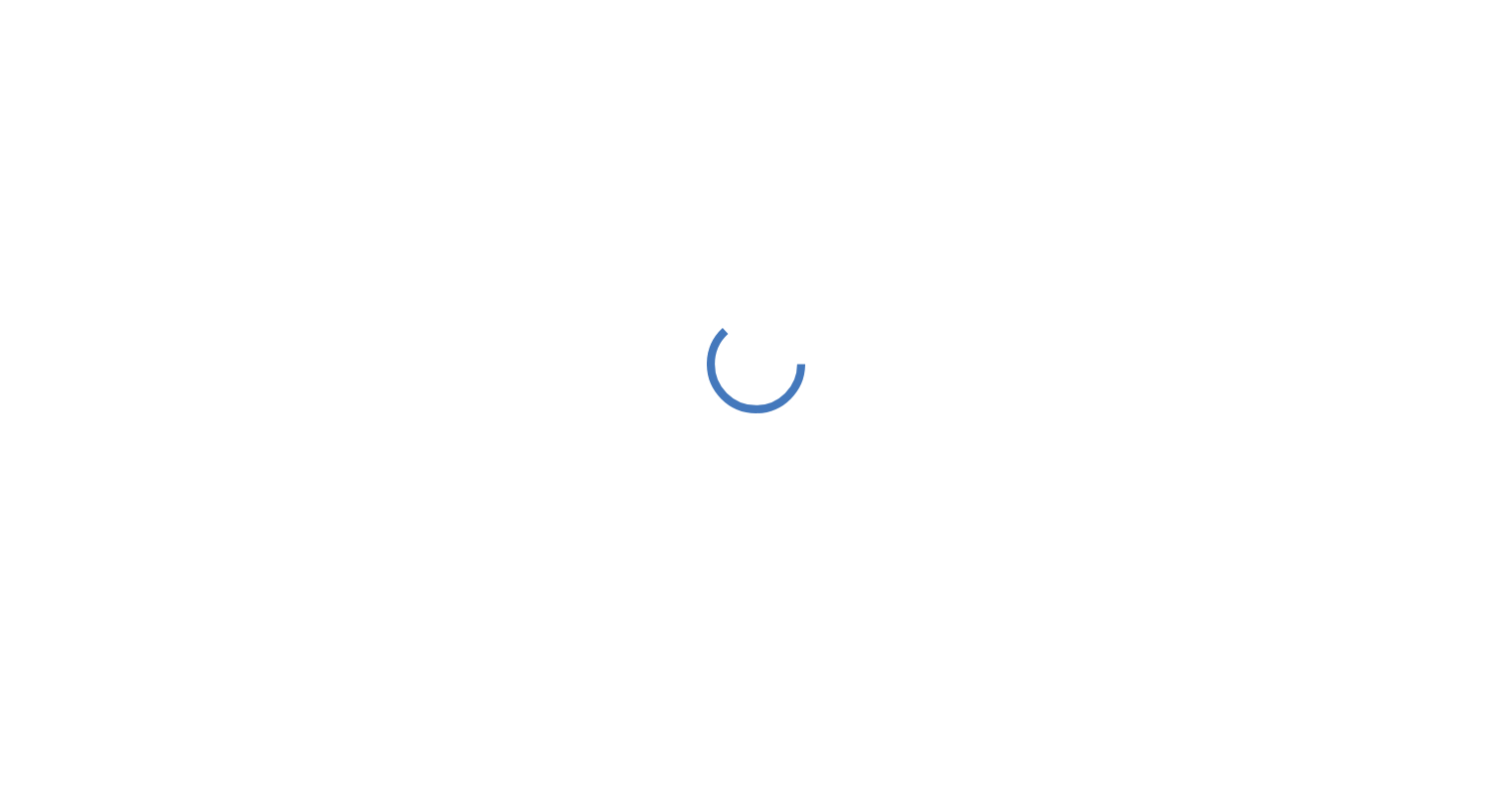 scroll, scrollTop: 0, scrollLeft: 0, axis: both 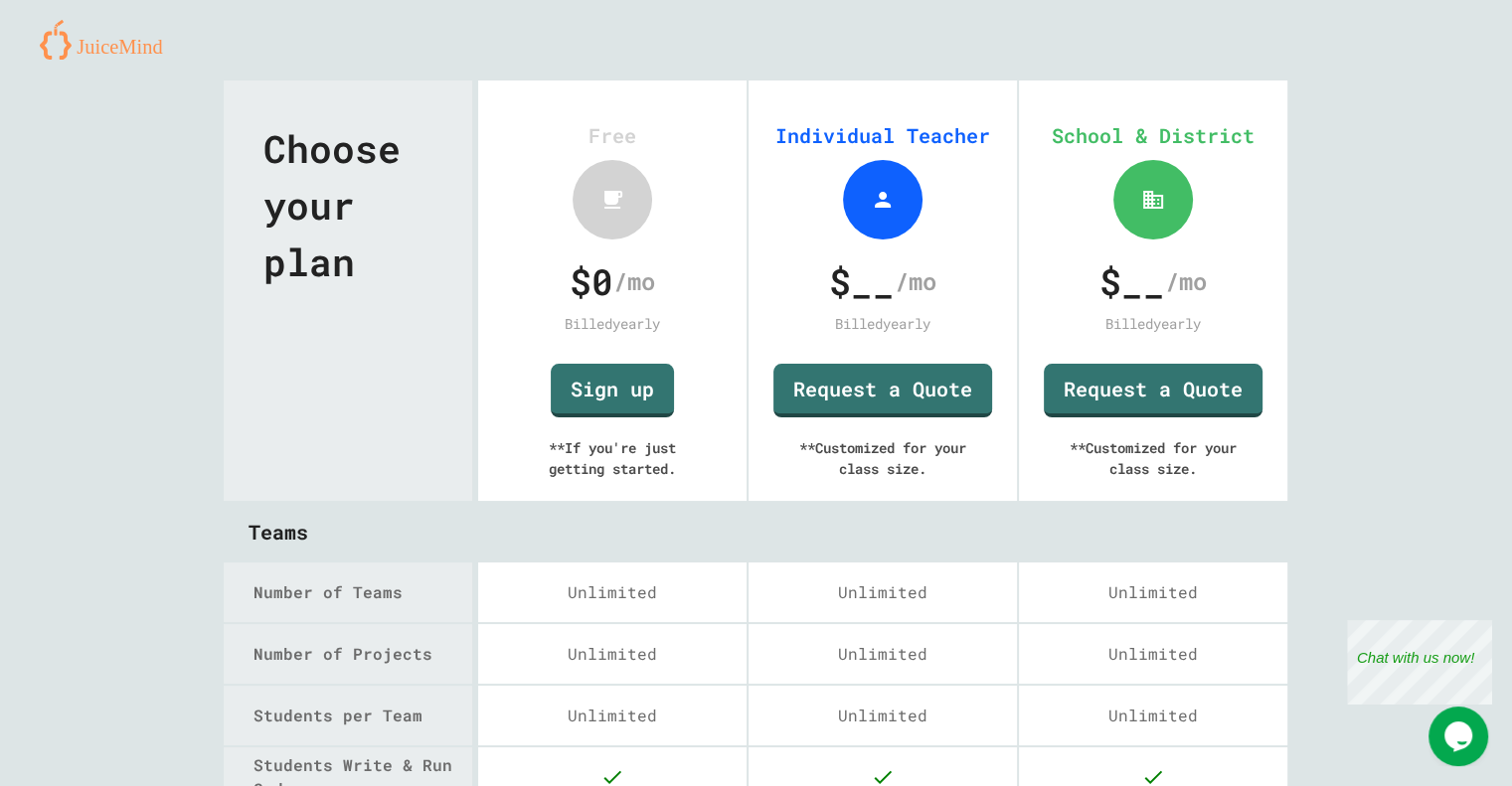 click on "Choose your plan Free $ 0 /mo Billed  yearly Sign up ** If you're just getting started. Individual Teacher $ __ /mo Billed  yearly Request a Quote ** Customized for your class size. School & District $ __ /mo Billed  yearly Request a Quote ** Customized for your class size. Teams Number of Teams Unlimited Unlimited Unlimited Number of Projects Unlimited Unlimited Unlimited Students per Team Unlimited Unlimited Unlimited Students Write & Run Code Autograder with Unit & I/O Tests Student Grades Python Java C++ Node.JS HTML/JS/CSS Python with Turtle Python with TKinter Python with PyGame Python with PyQT Python with Matplotlib Python with Pillow Java with Swing React JS Coming Soon Coming Soon Fast Code Execution Group Projects View & Edit Student Code Add Comments to Student Code Debugger Coming Soon Coming Soon Curriculum-aligned Projects (Coding Rooms) Course Creator (Coding Rooms) Premade Courses Canva & LMS Integration Coming Soon 24 Hr Customer Support Custom Feature Requests Courses AP Computer Science A" at bounding box center [756, 1735] 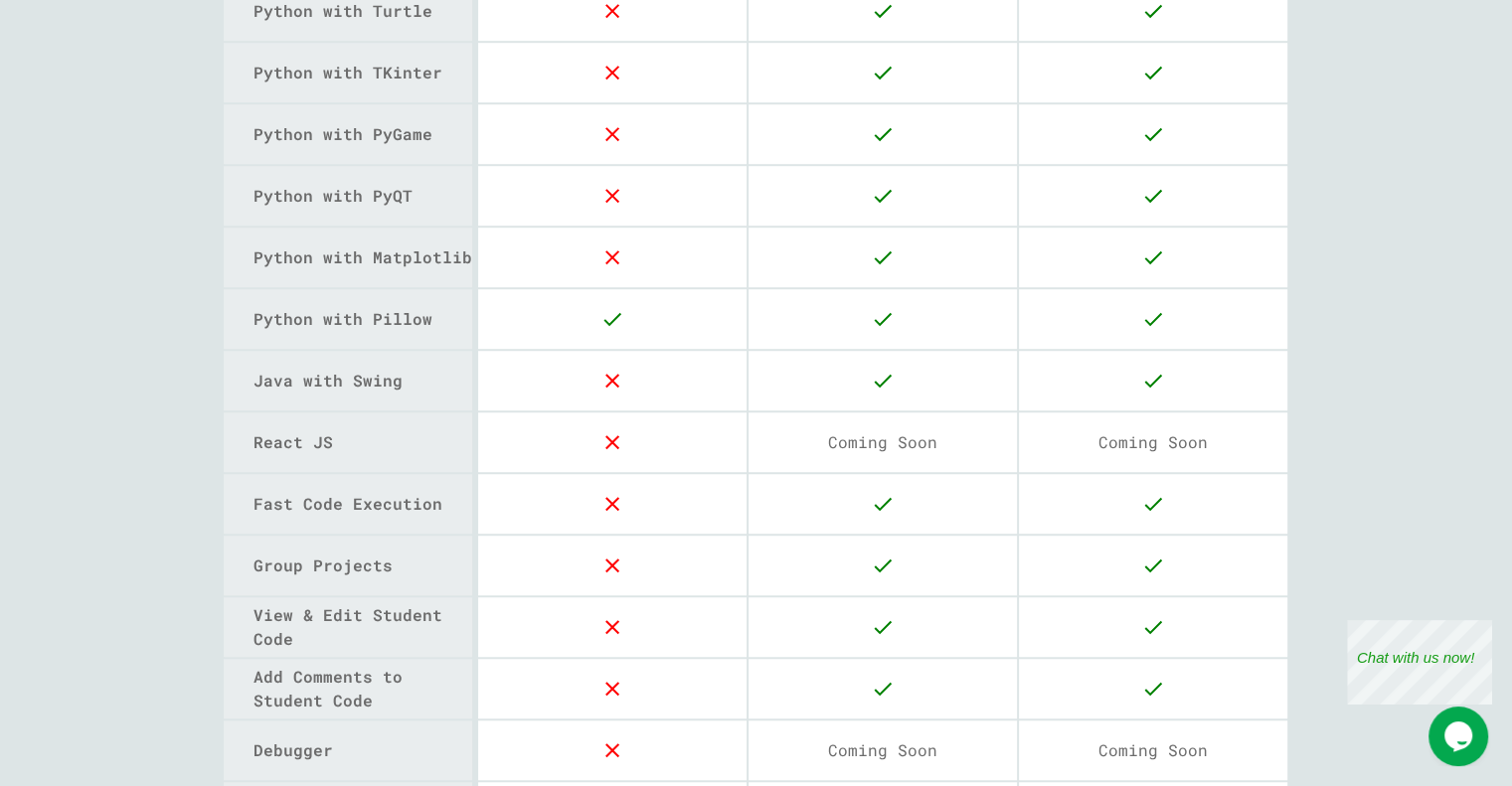 scroll, scrollTop: 1260, scrollLeft: 0, axis: vertical 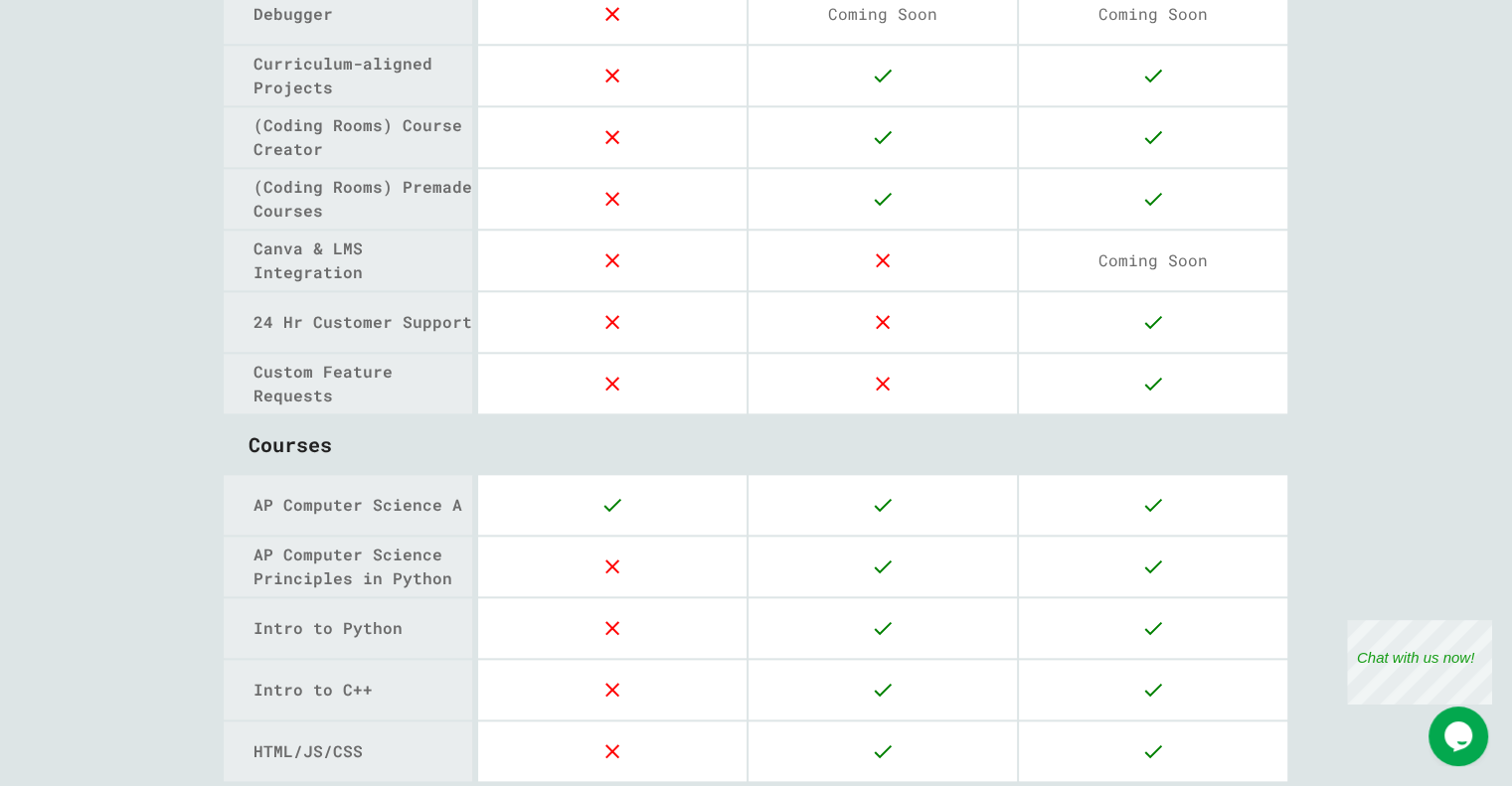 click on "AP Computer Science A" at bounding box center [756, 505] 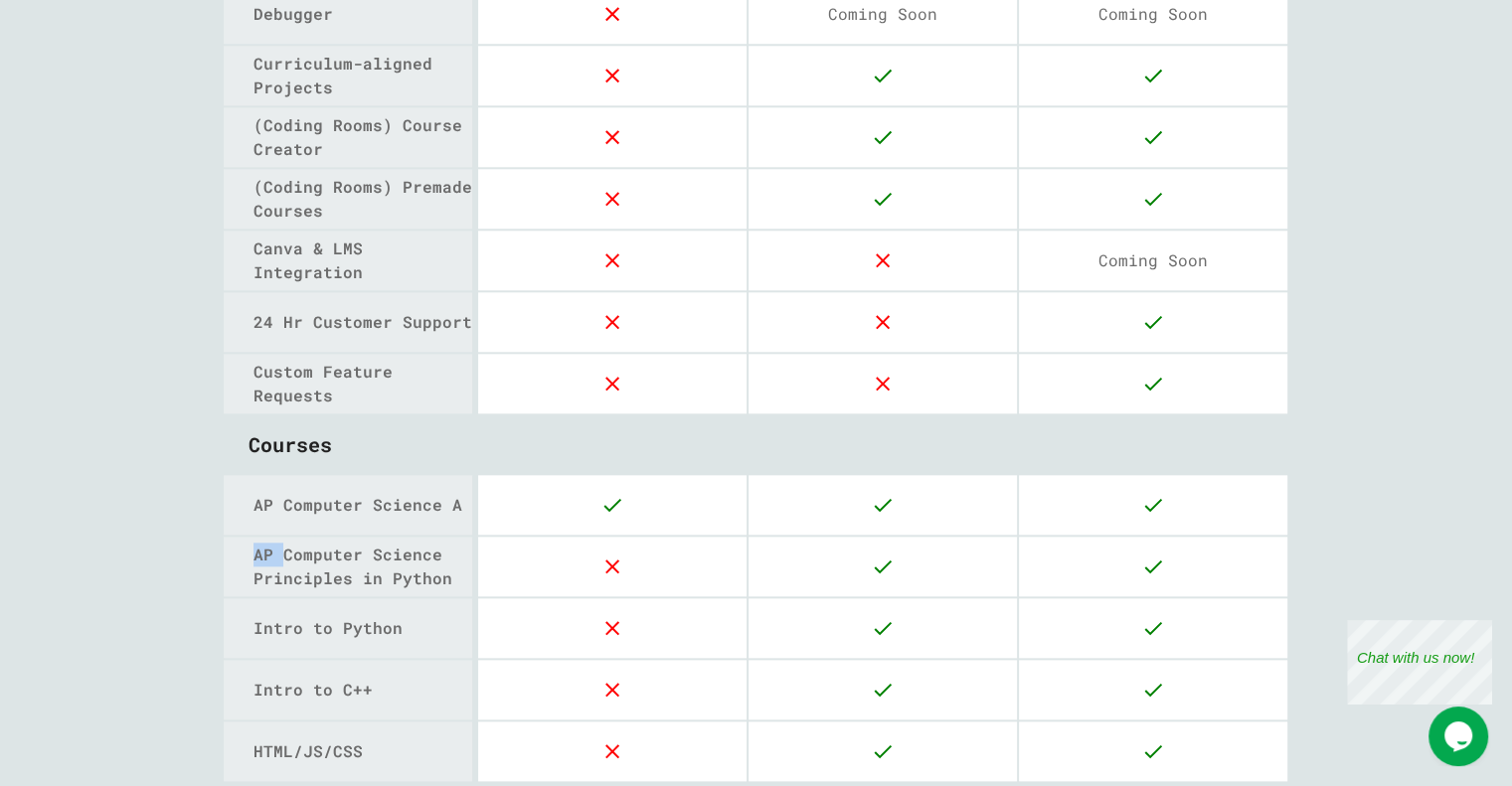 click on "AP Computer Science A" at bounding box center [756, 505] 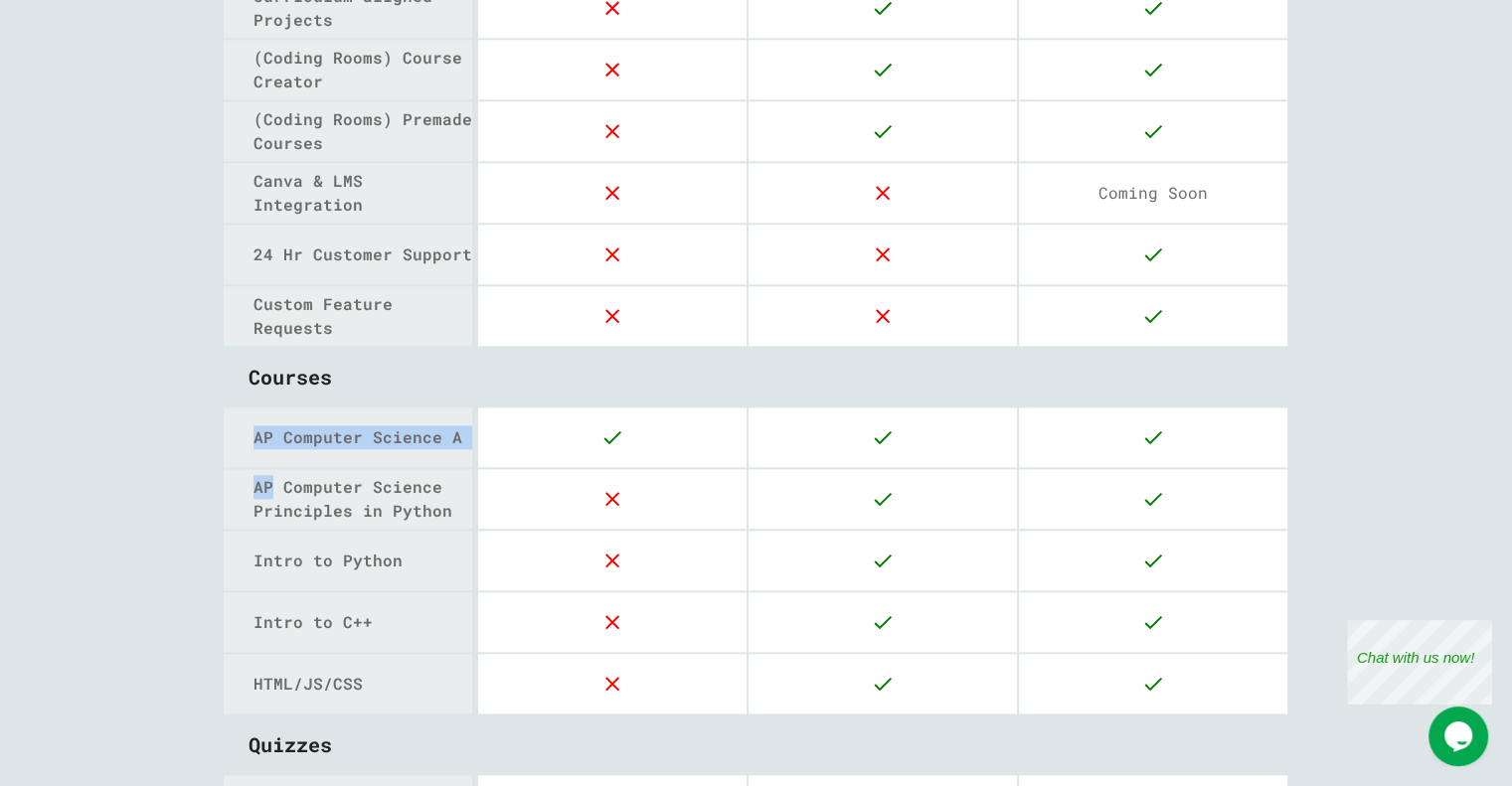 scroll, scrollTop: 2083, scrollLeft: 0, axis: vertical 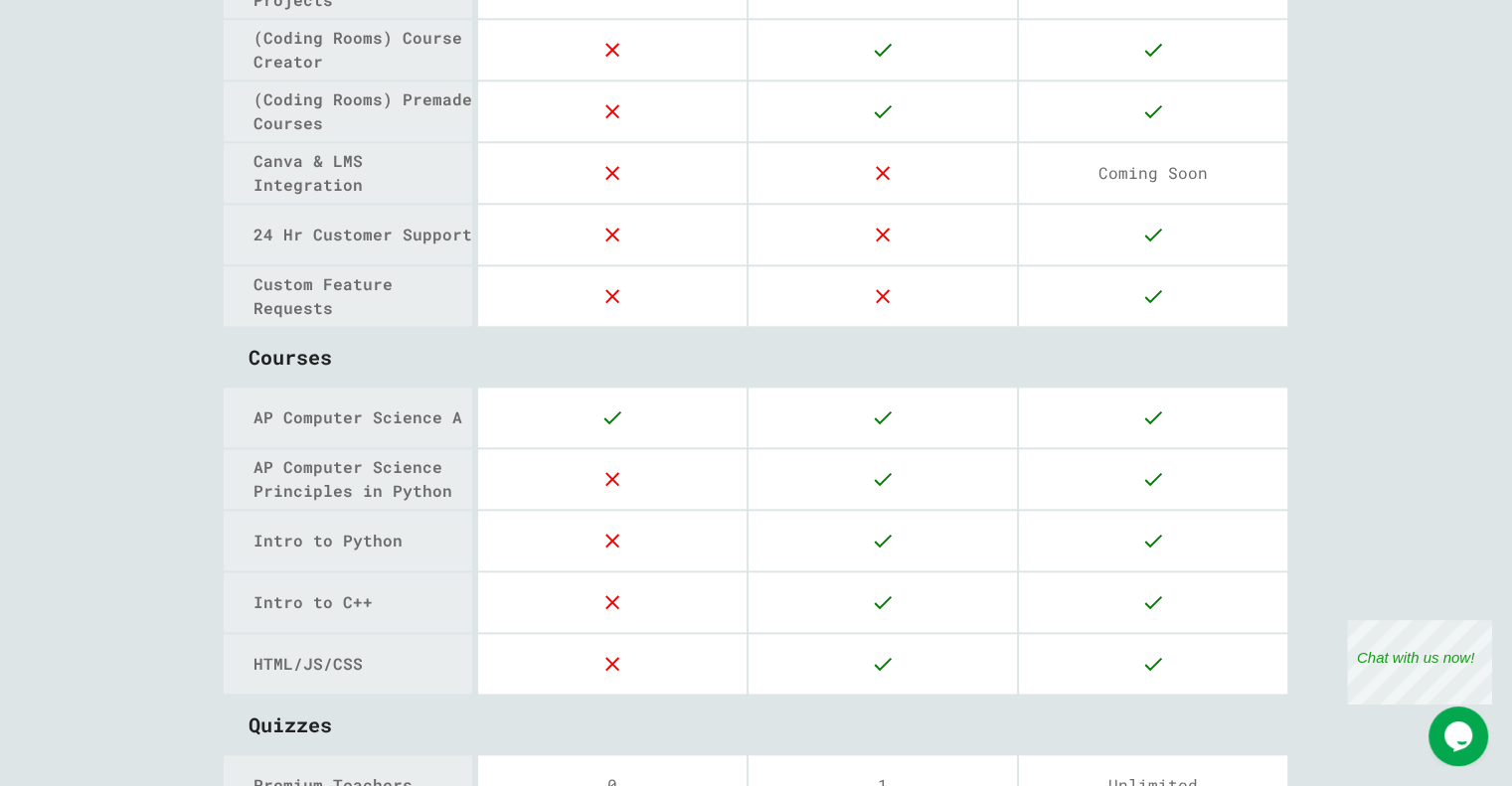 click at bounding box center [883, 479] 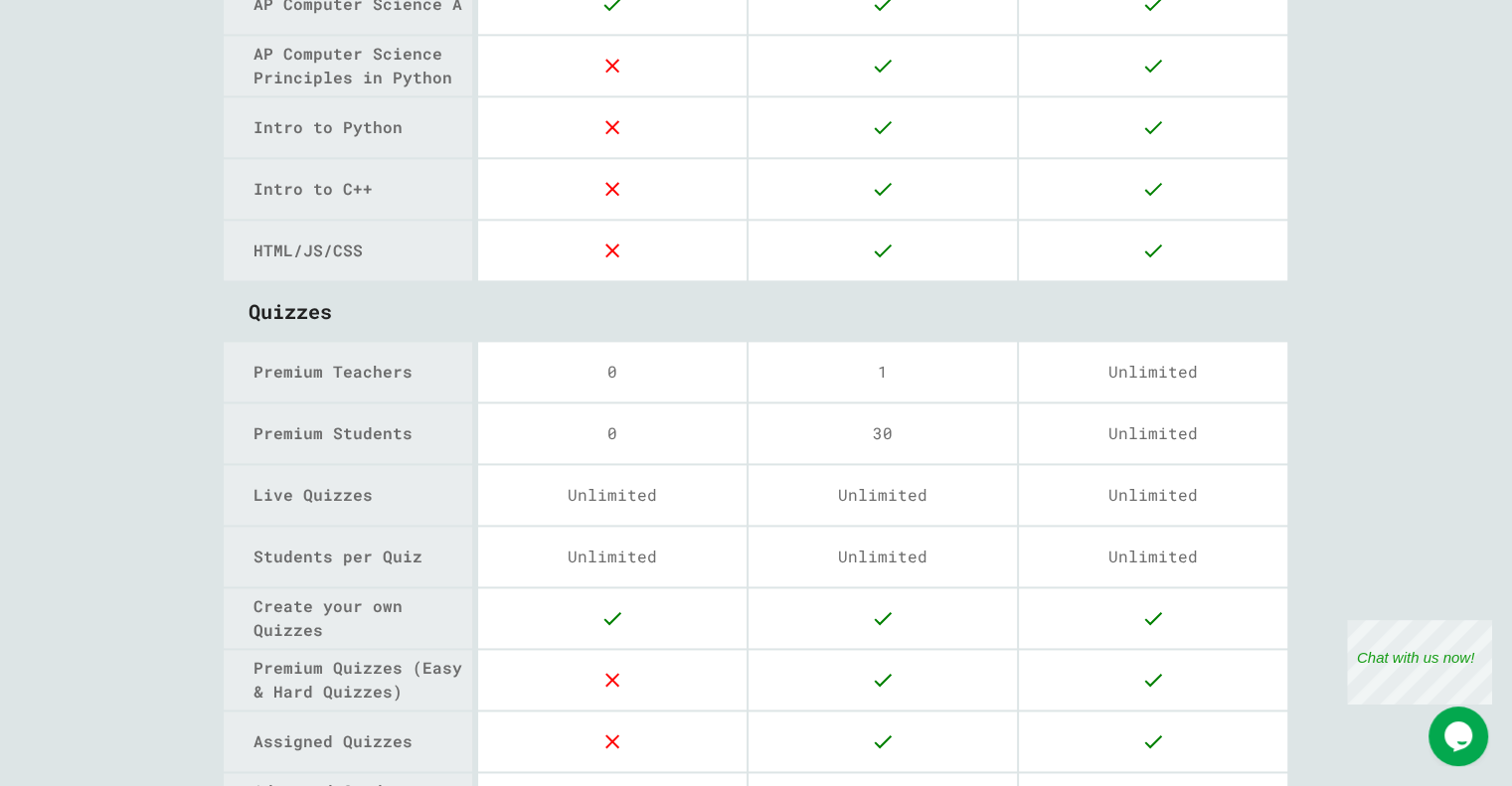 scroll, scrollTop: 2491, scrollLeft: 0, axis: vertical 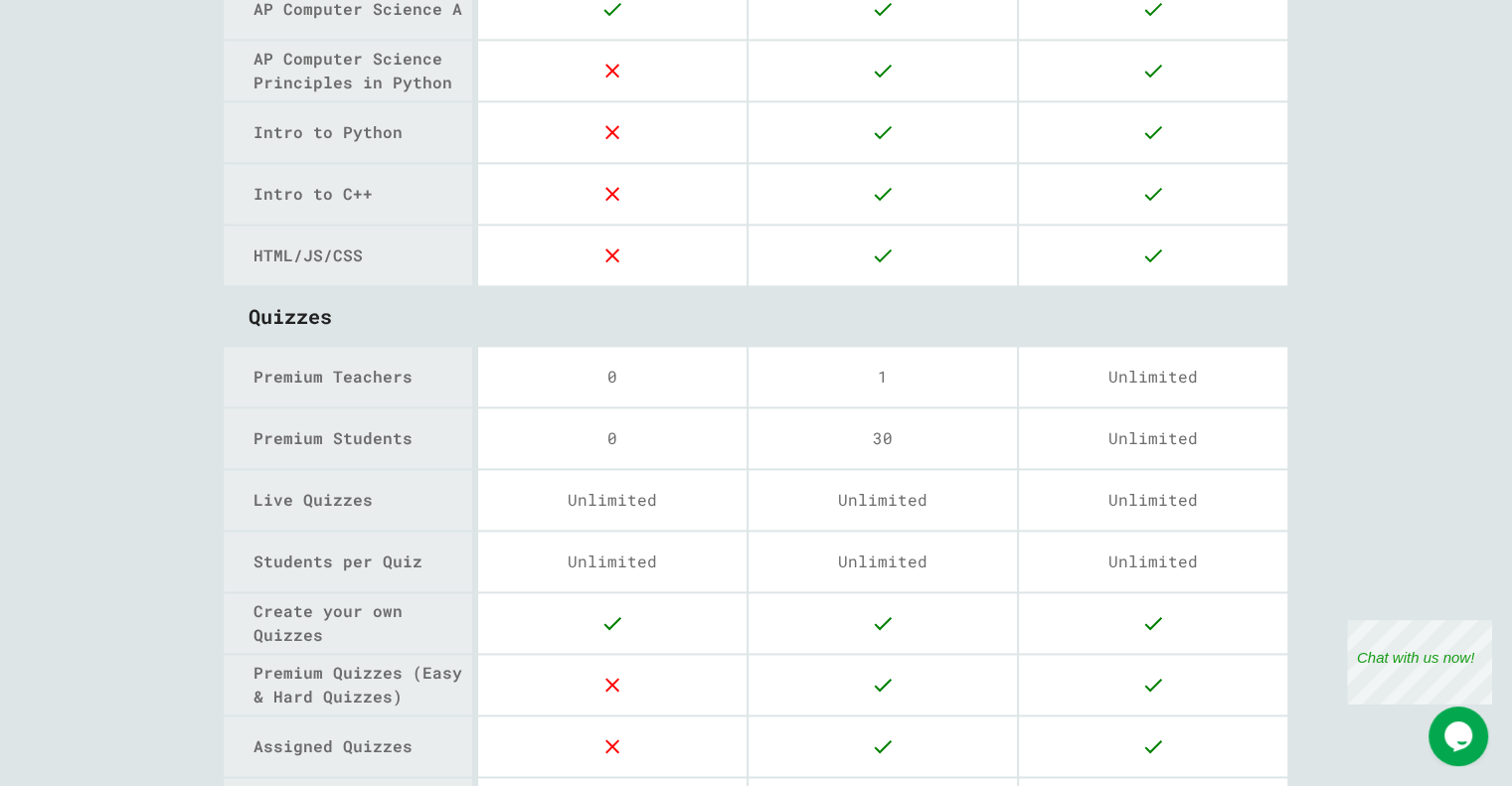 click on "0" at bounding box center (612, 438) 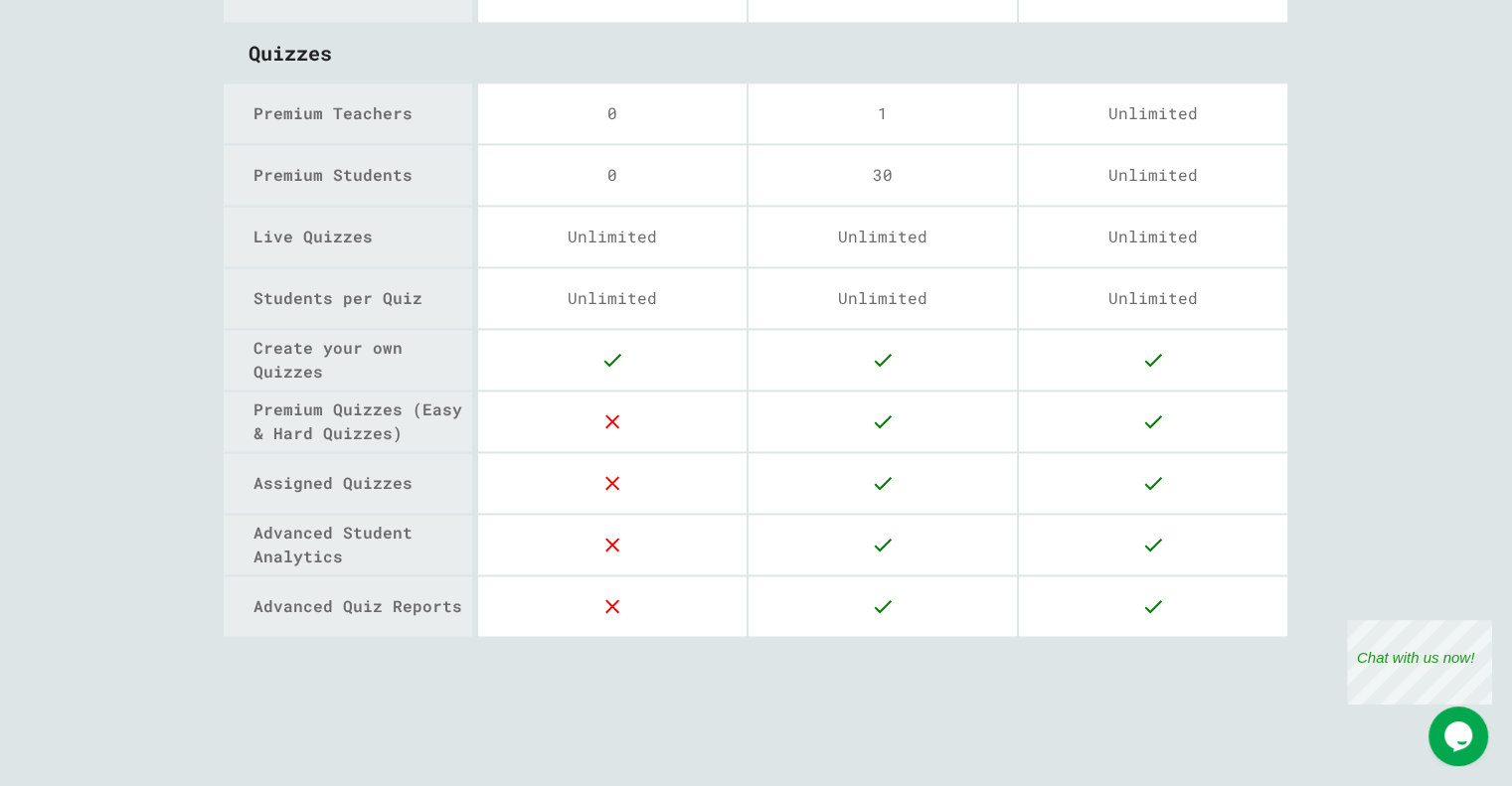 scroll, scrollTop: 2783, scrollLeft: 0, axis: vertical 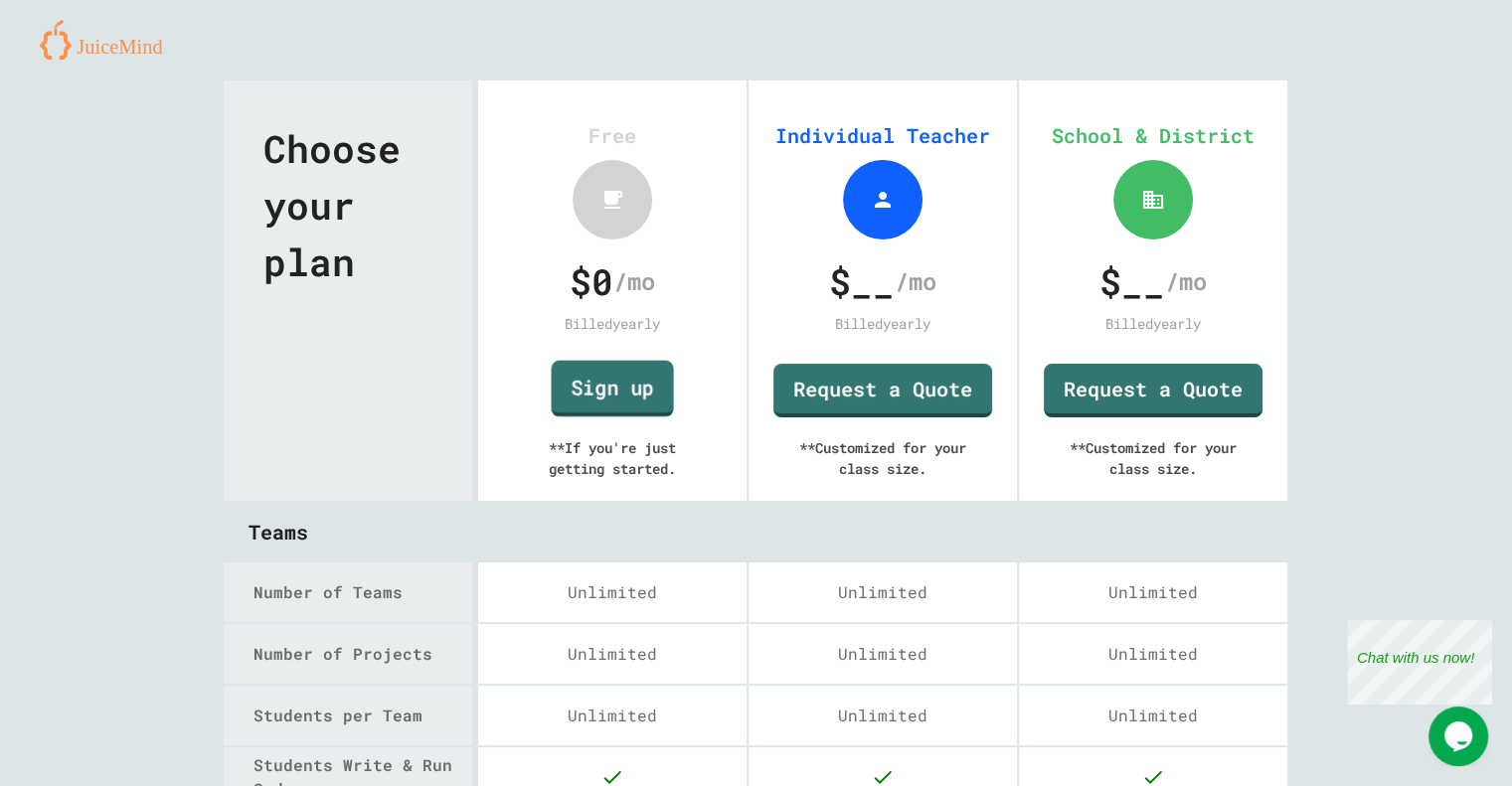 click on "Sign up" at bounding box center [611, 389] 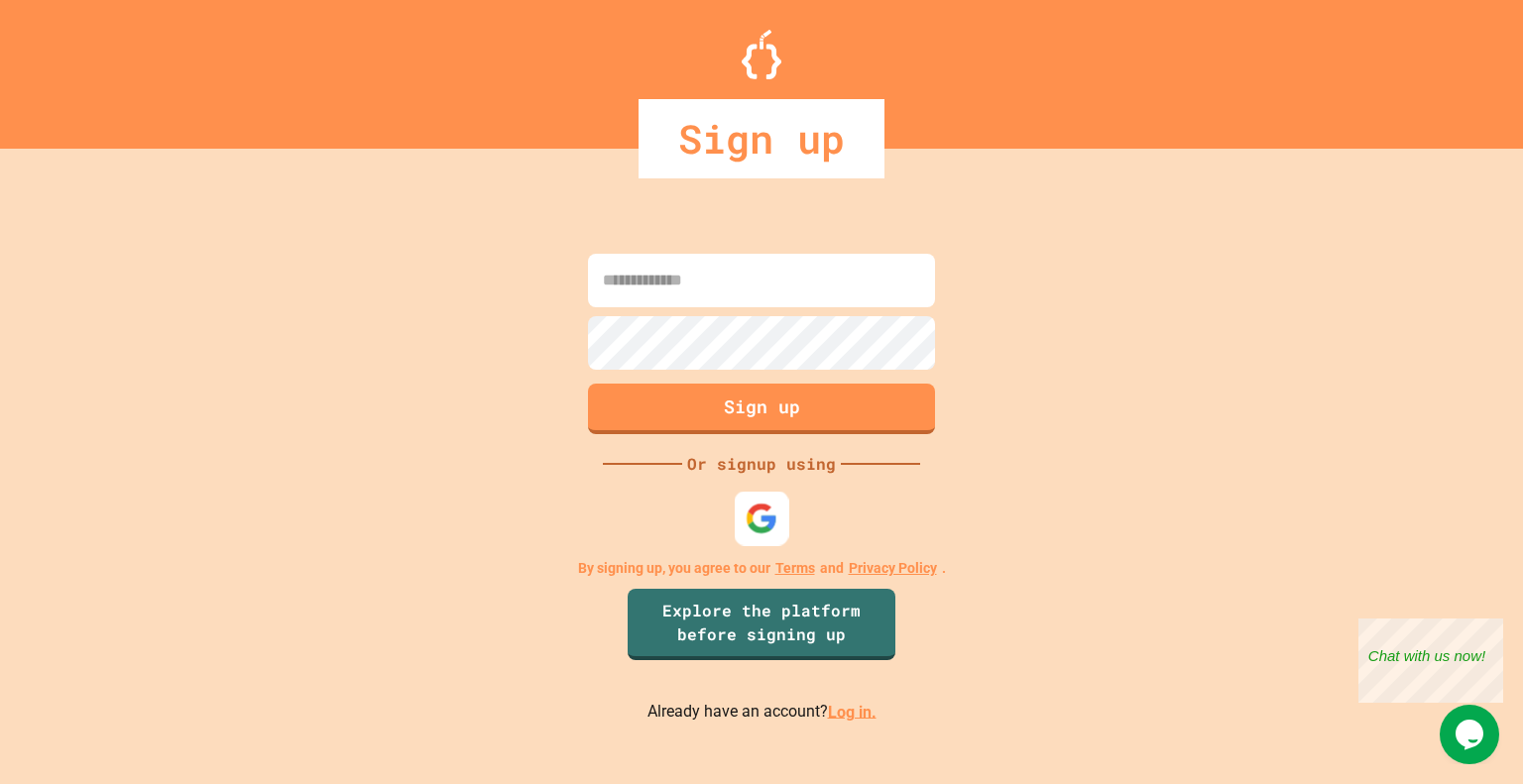 click at bounding box center (762, 517) 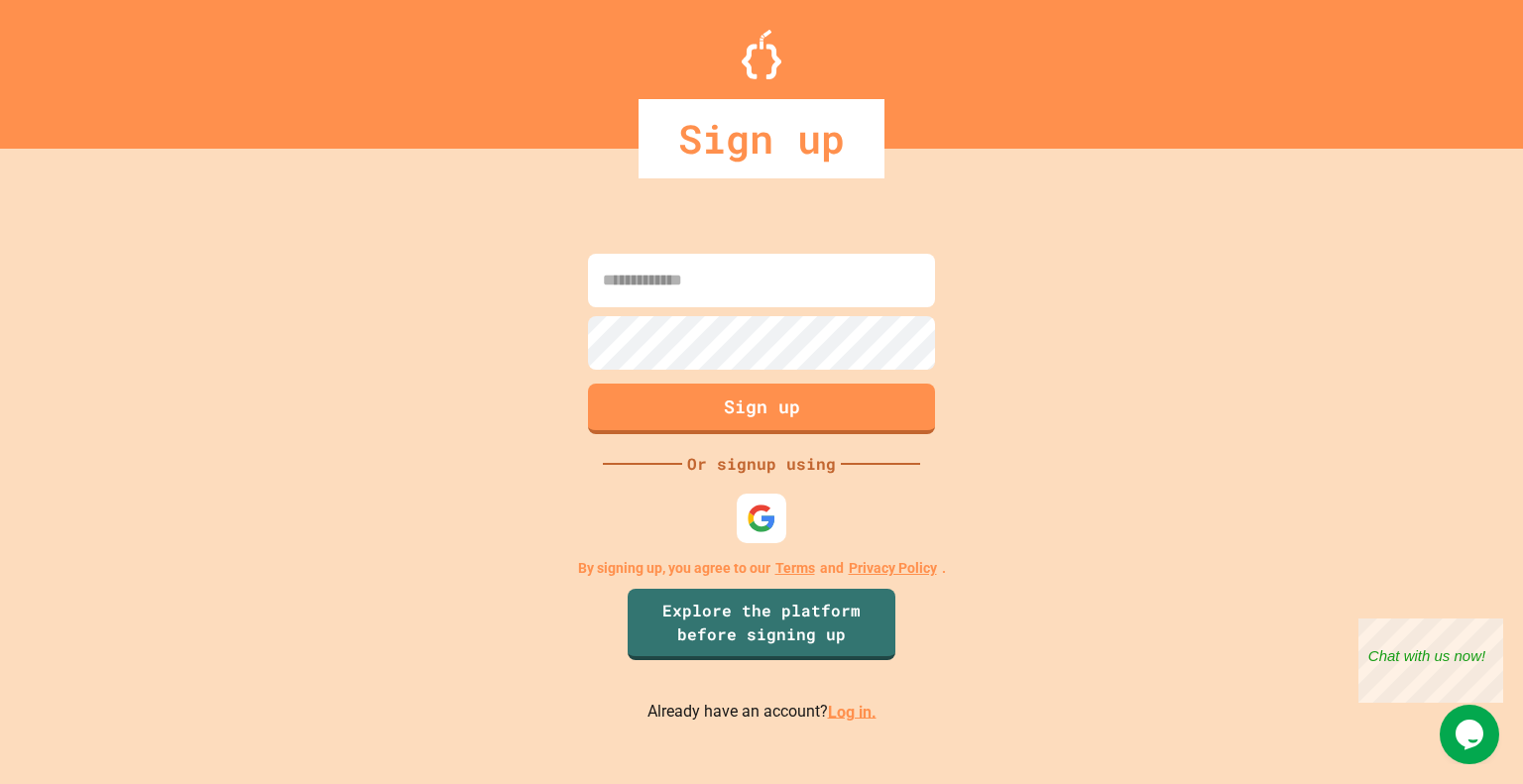 scroll, scrollTop: 0, scrollLeft: 0, axis: both 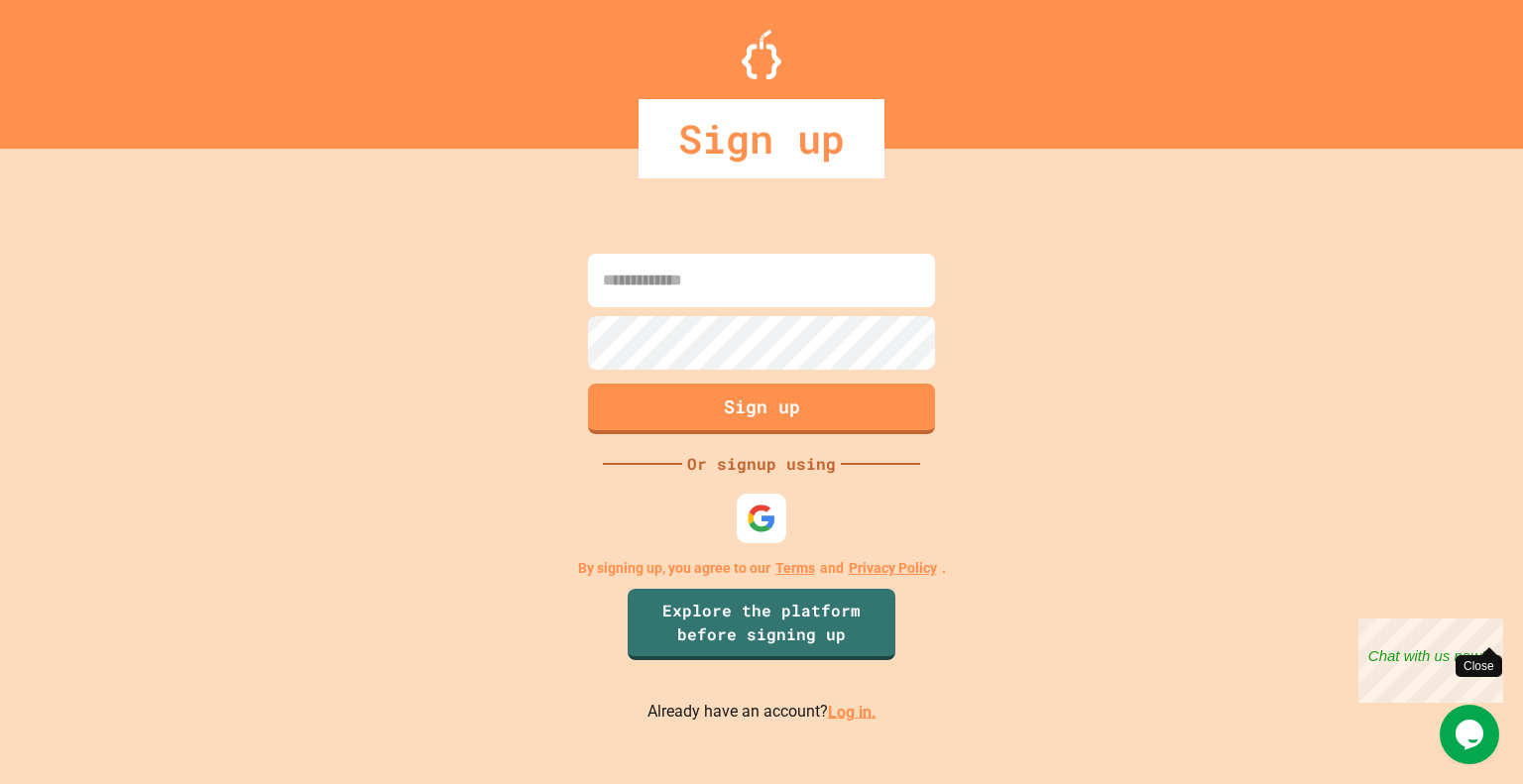click on "Close" at bounding box center [1488, 630] 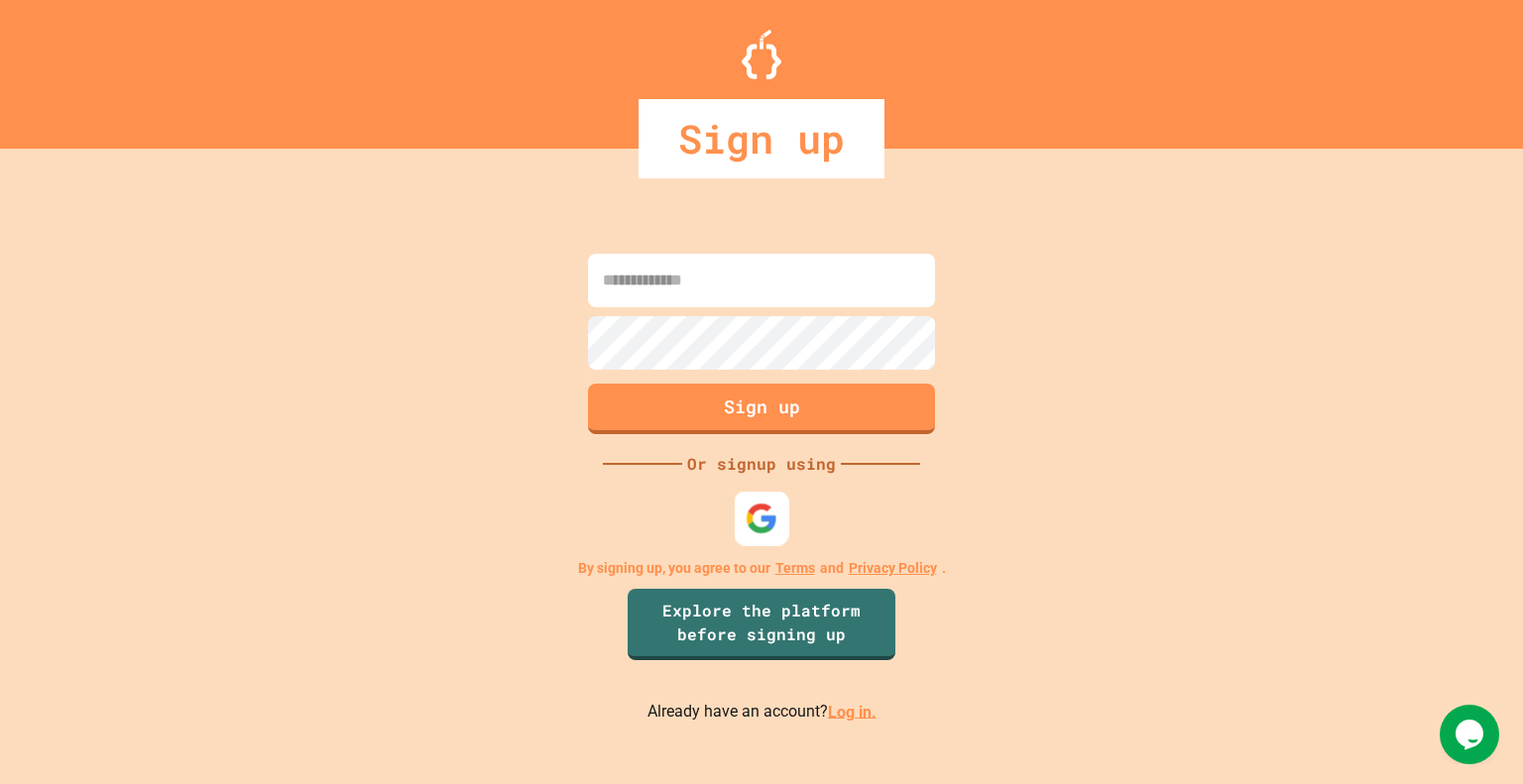 click at bounding box center [762, 517] 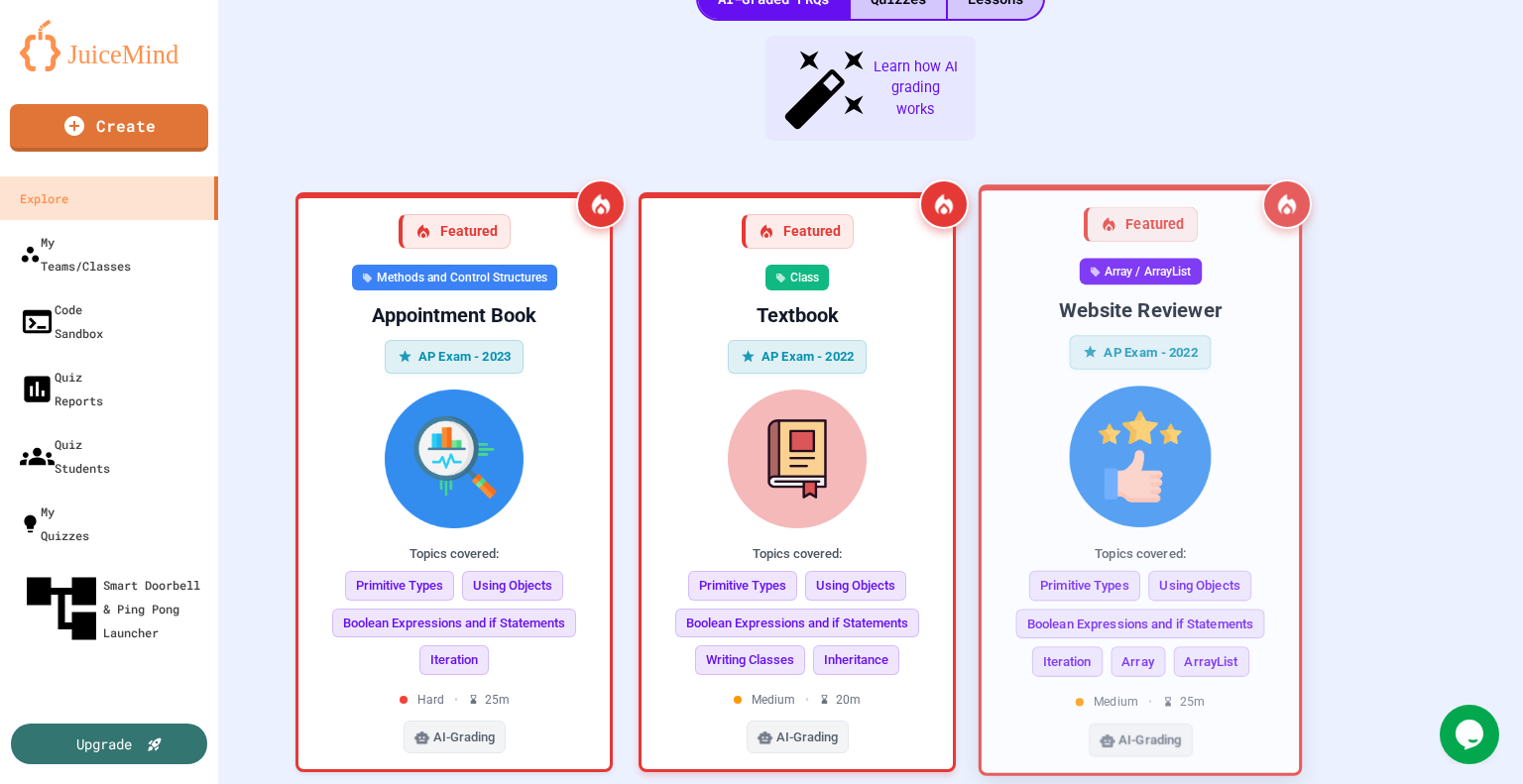 scroll, scrollTop: 530, scrollLeft: 0, axis: vertical 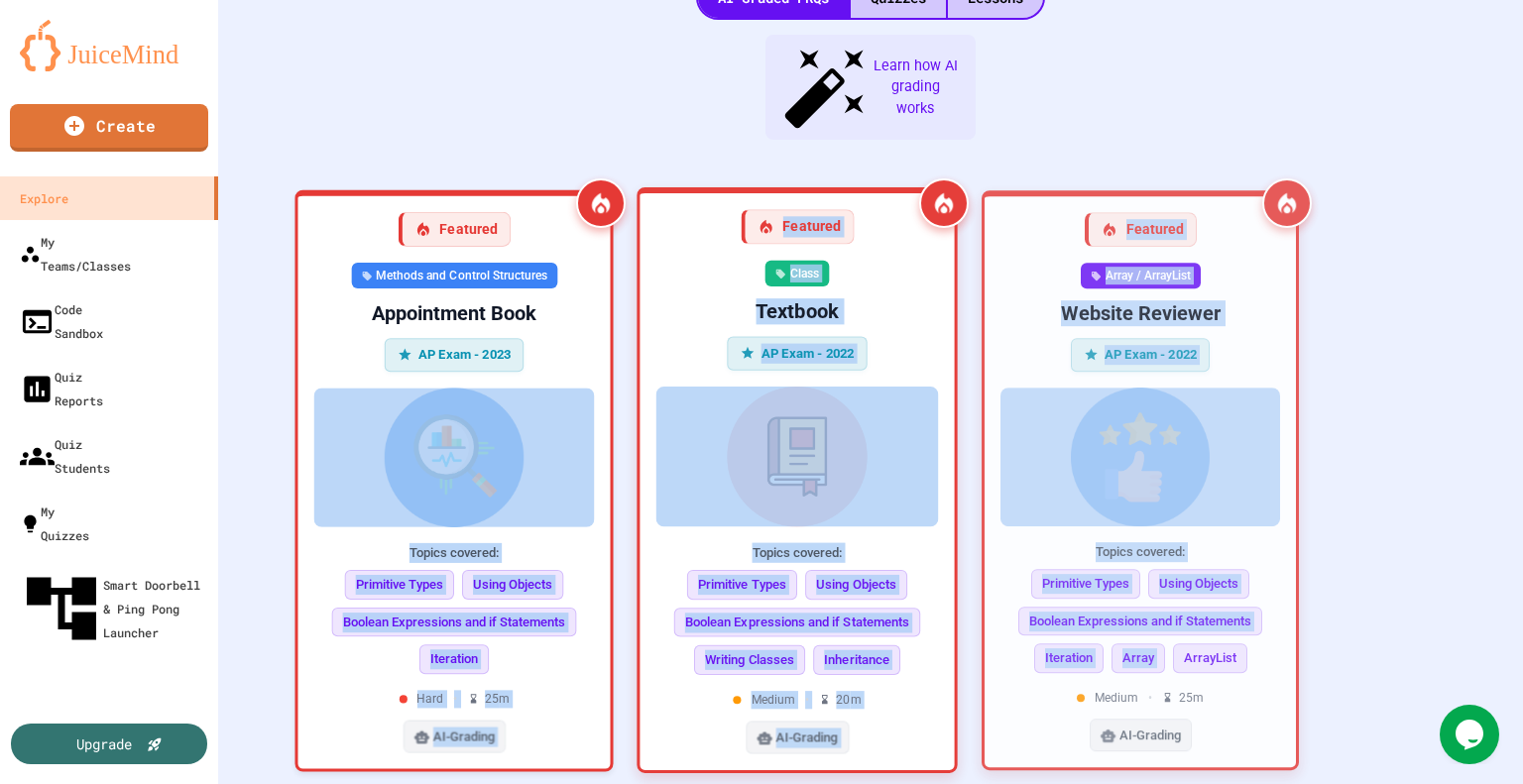 drag, startPoint x: 1178, startPoint y: 536, endPoint x: 429, endPoint y: 402, distance: 760.89224 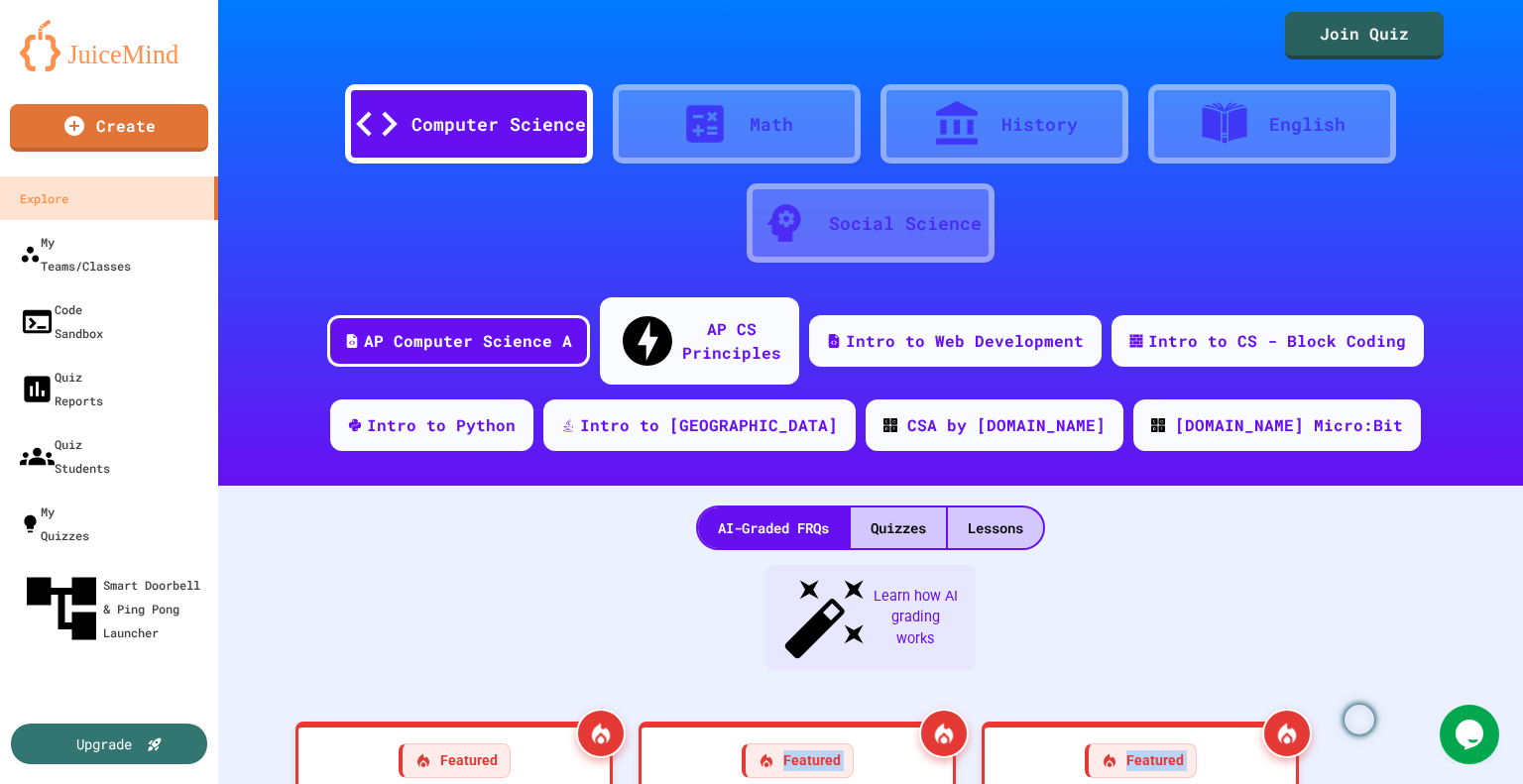 scroll, scrollTop: 0, scrollLeft: 0, axis: both 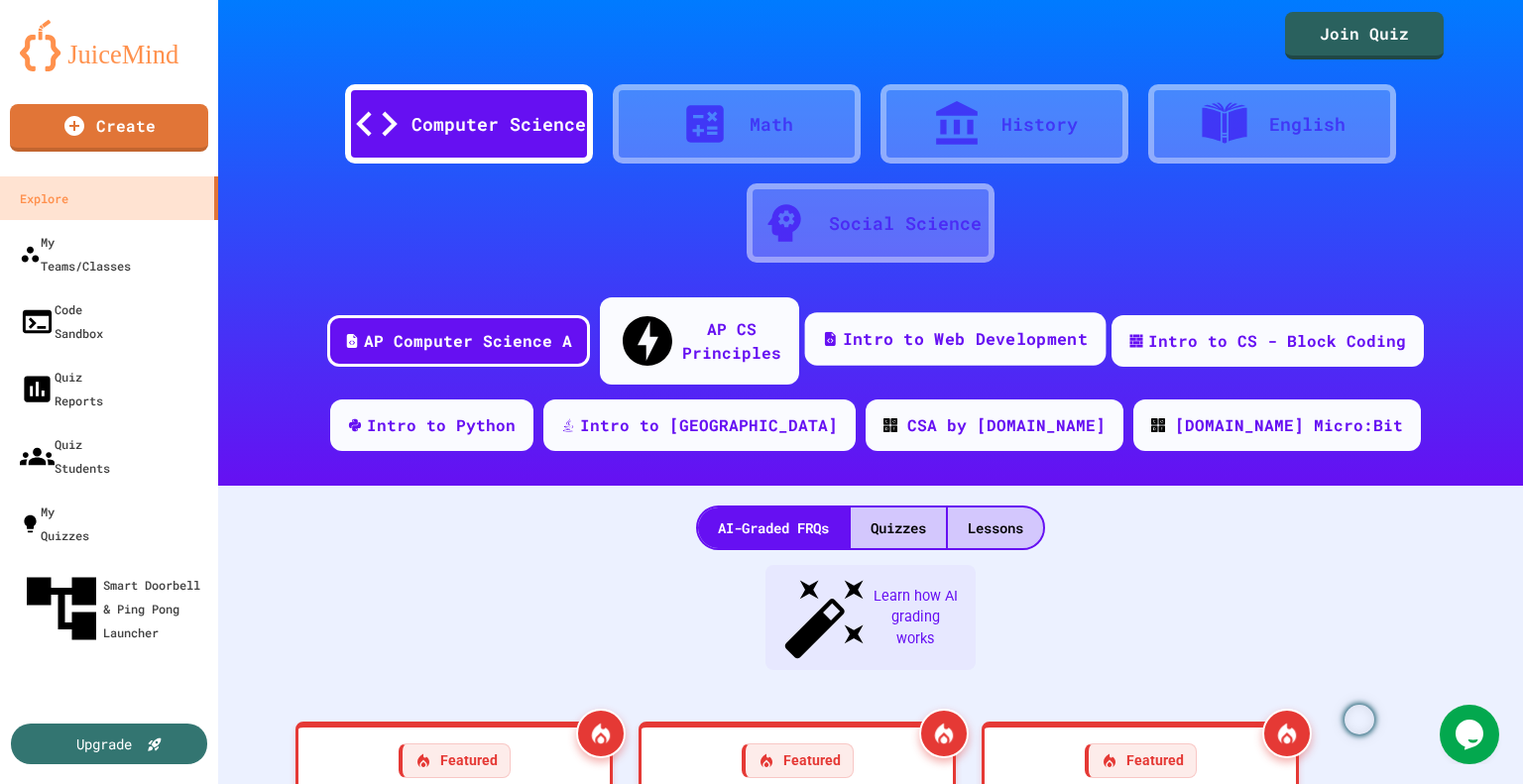 click on "Intro to Web Development" at bounding box center (965, 339) 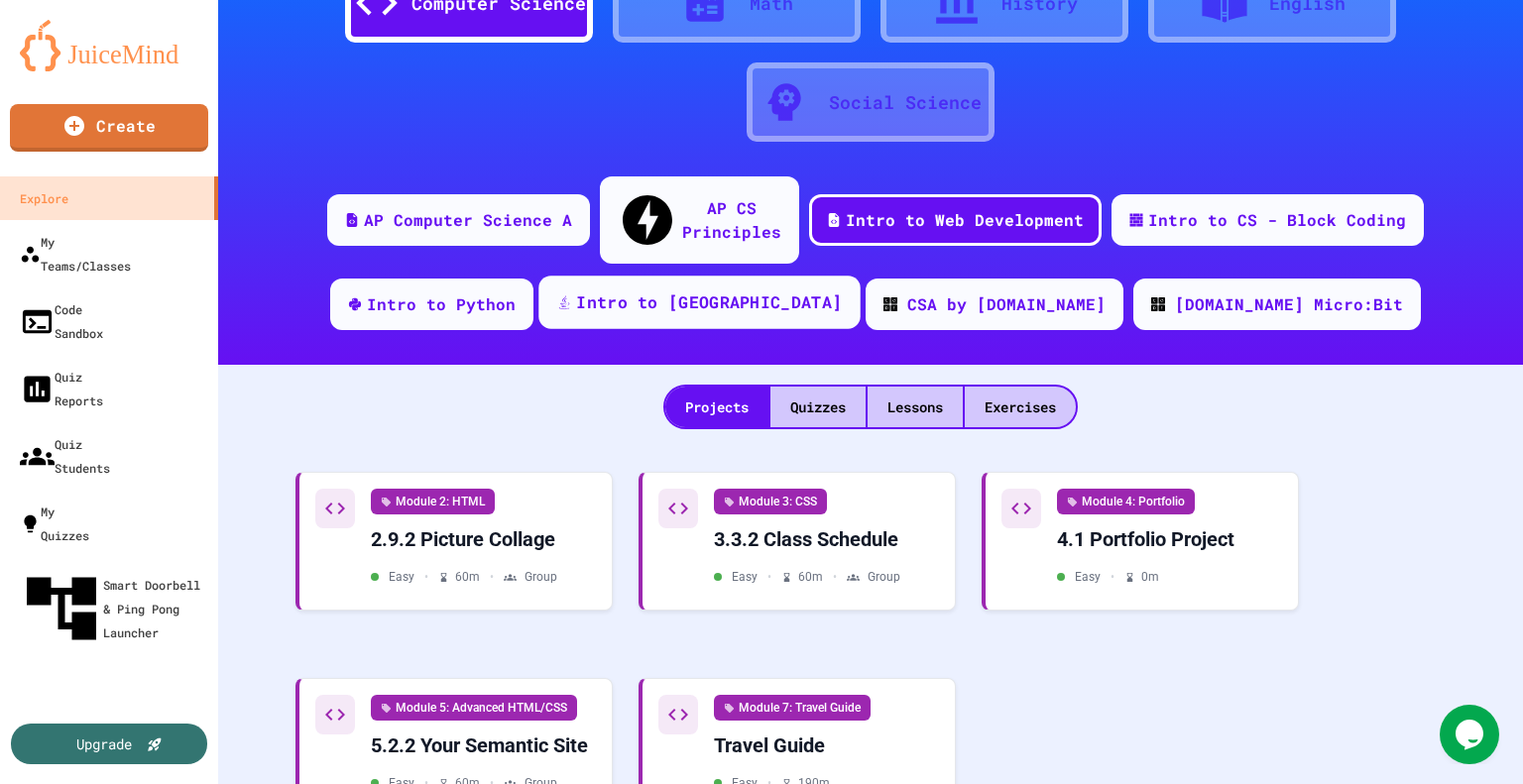 scroll, scrollTop: 123, scrollLeft: 0, axis: vertical 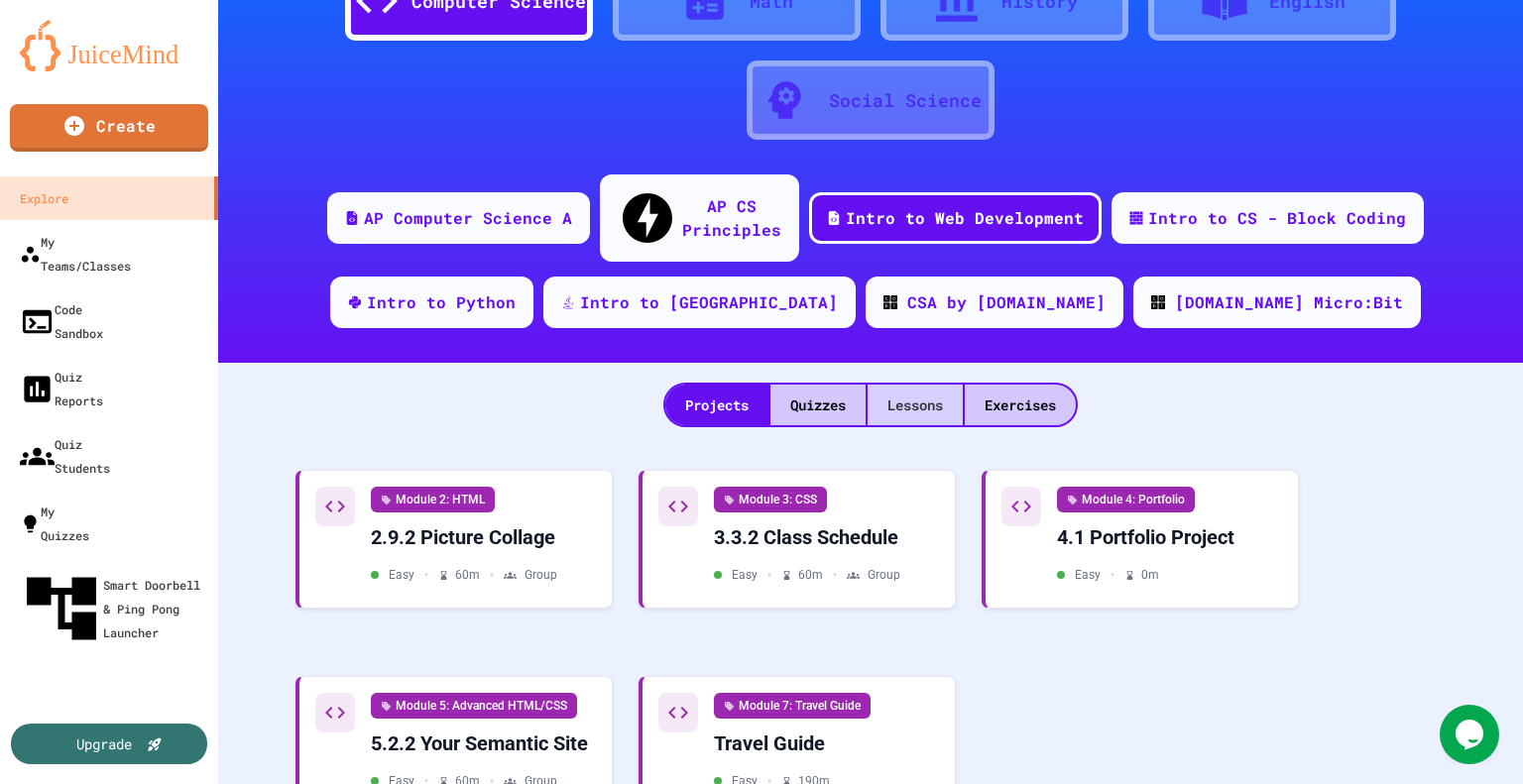 click on "Lessons" at bounding box center [915, 404] 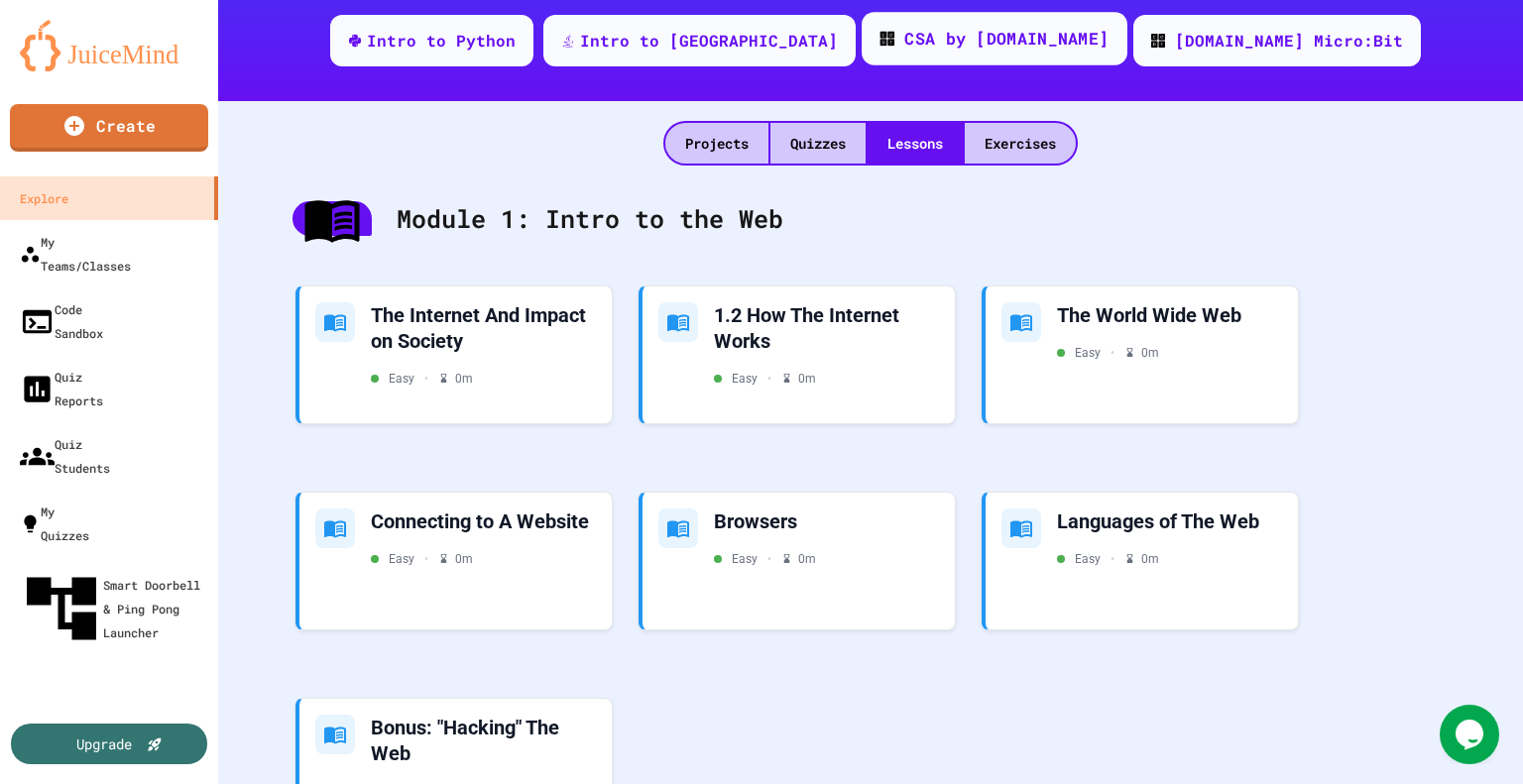 scroll, scrollTop: 447, scrollLeft: 0, axis: vertical 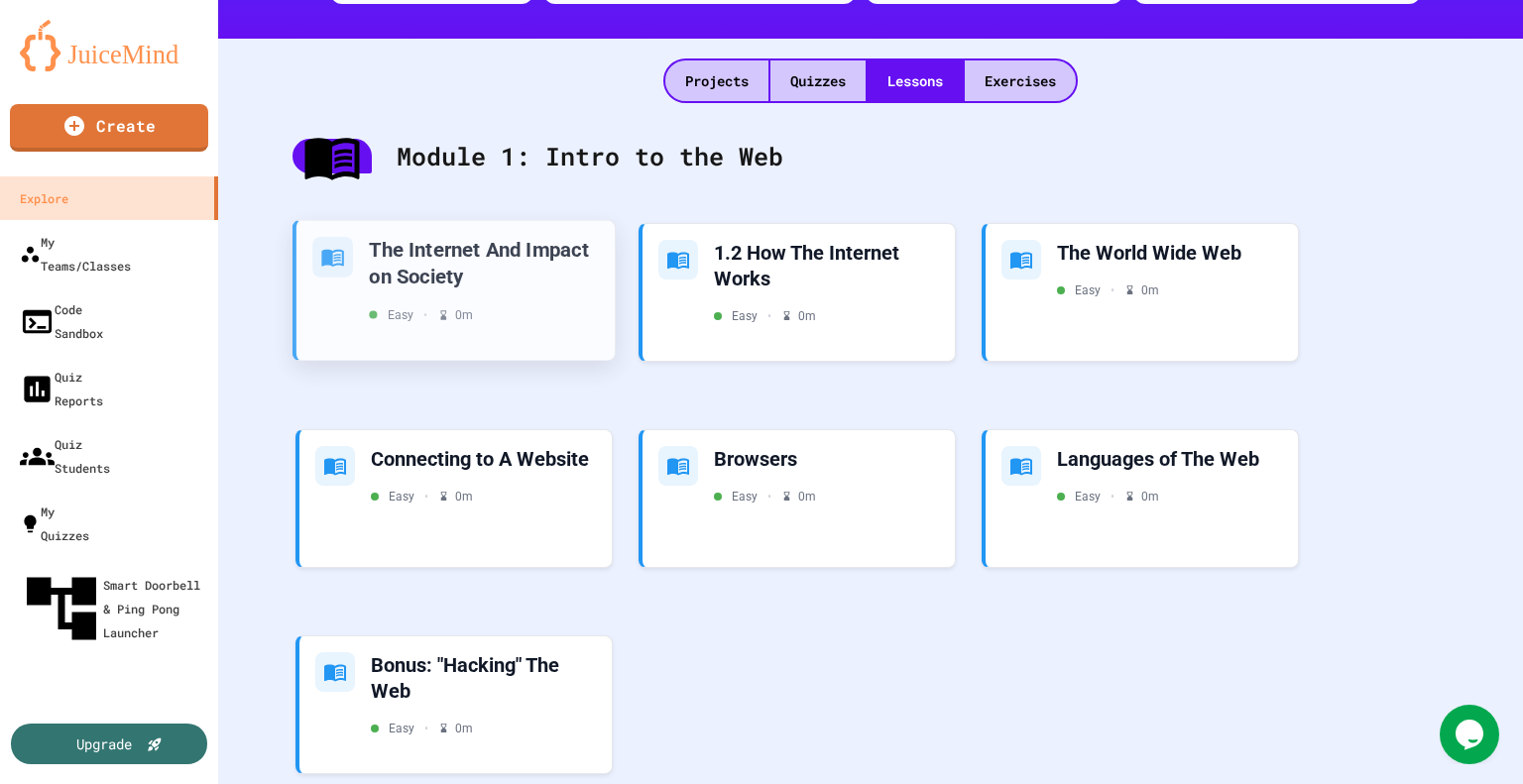 click on "The Internet And Impact on Society" at bounding box center [484, 262] 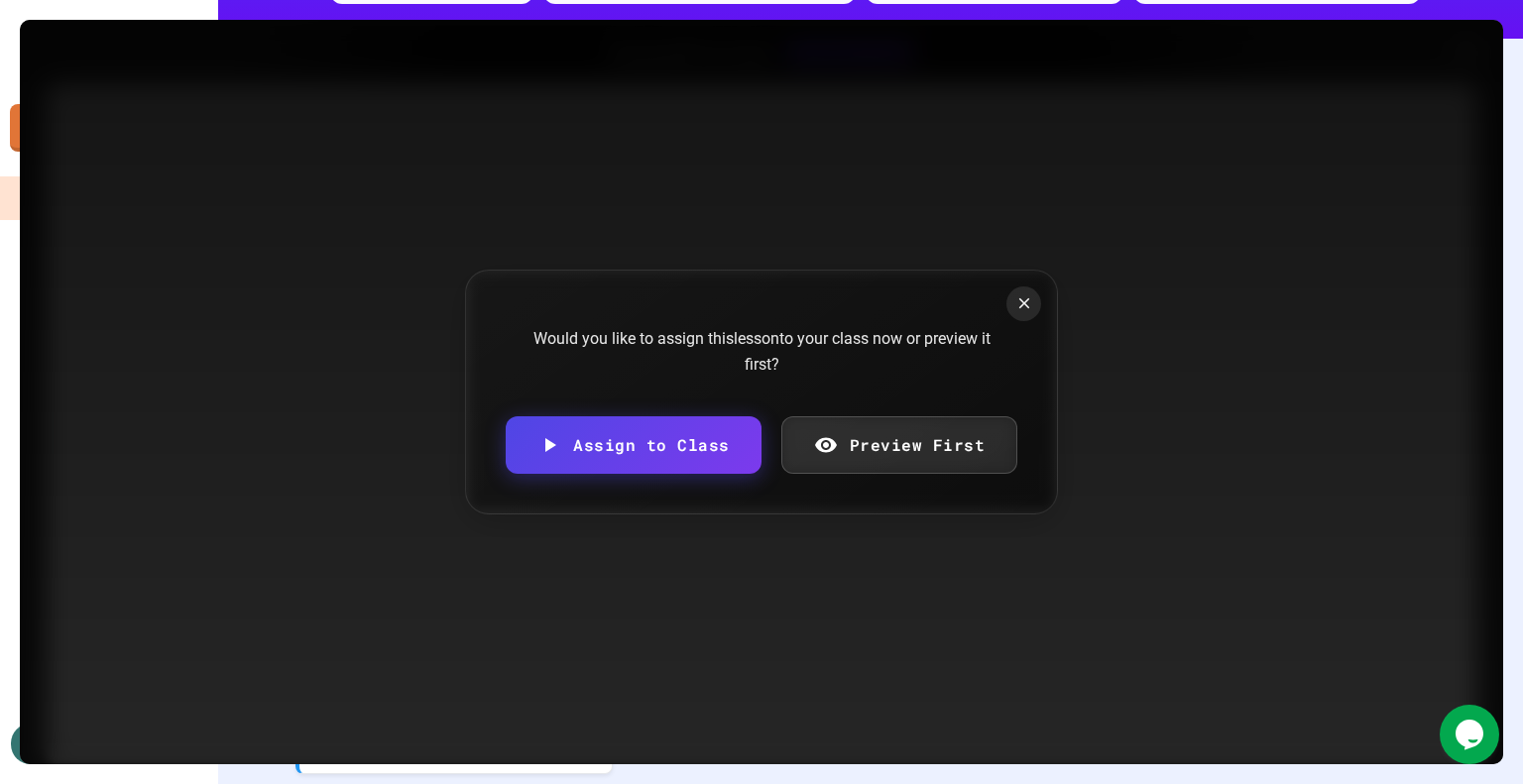 click on "Preview First" at bounding box center (899, 445) 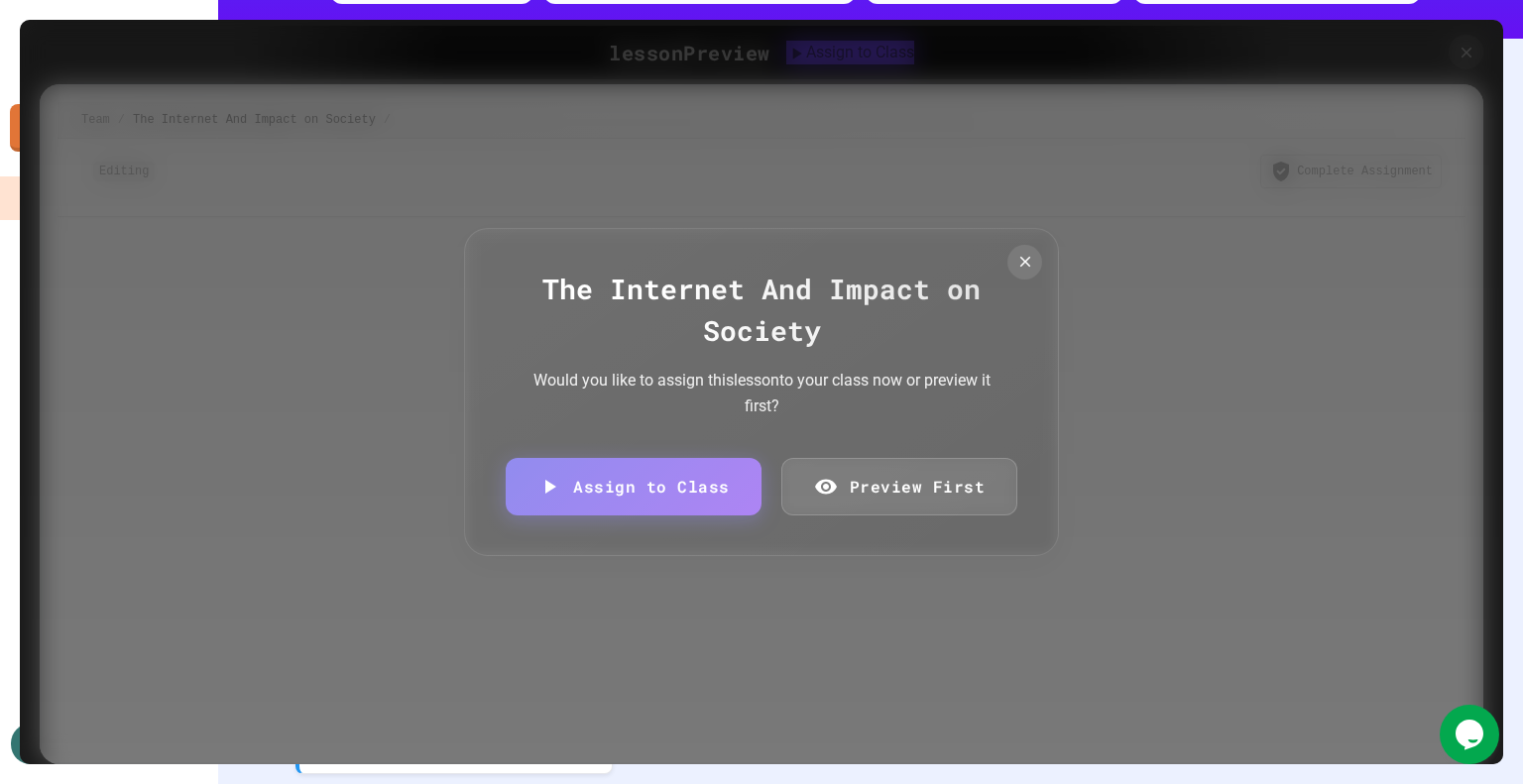 click on "The Internet And Impact on Society Would you like to assign this  lesson  to your class now or preview it first? Assign to Class Preview First" at bounding box center (762, 392) 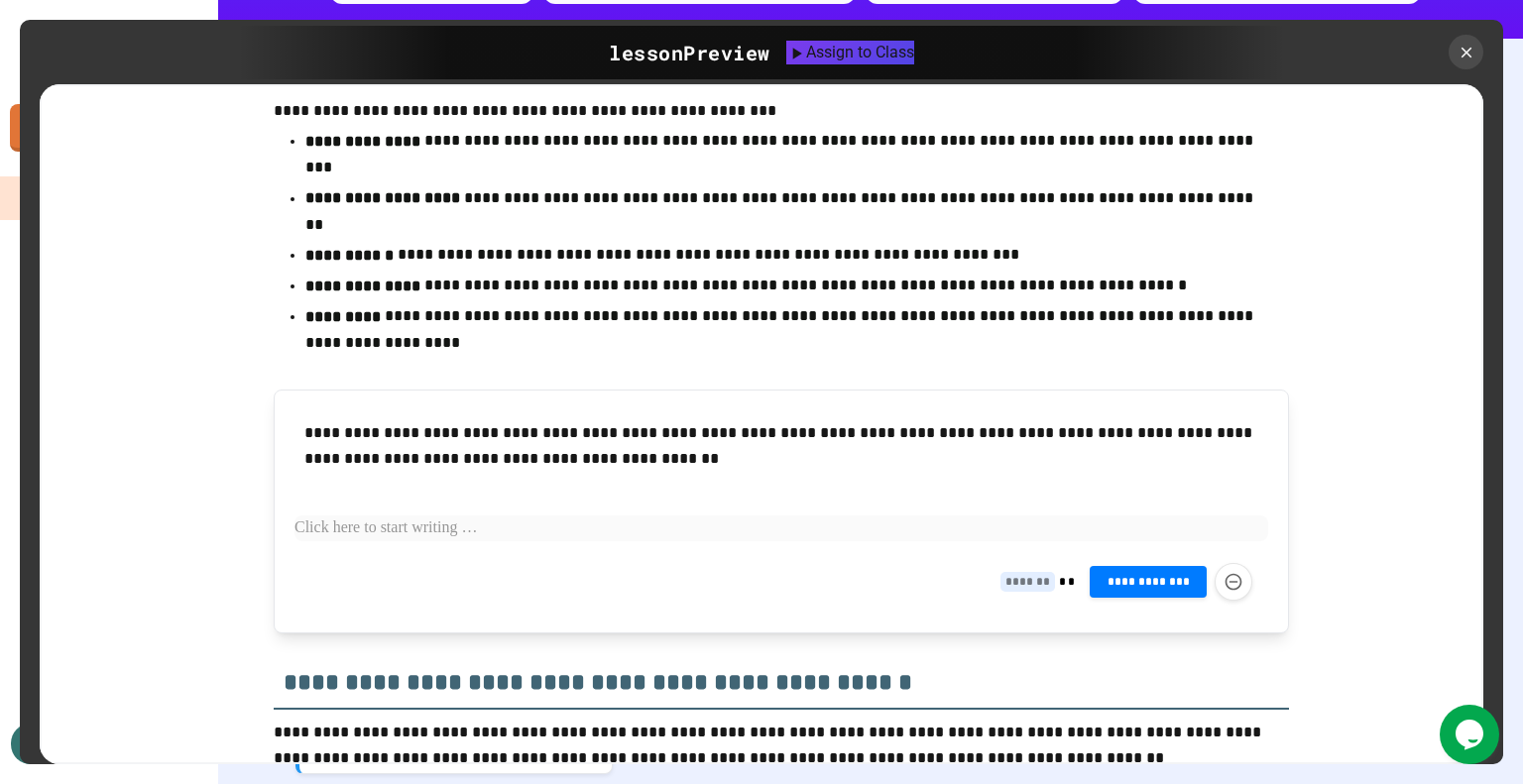 scroll, scrollTop: 2040, scrollLeft: 0, axis: vertical 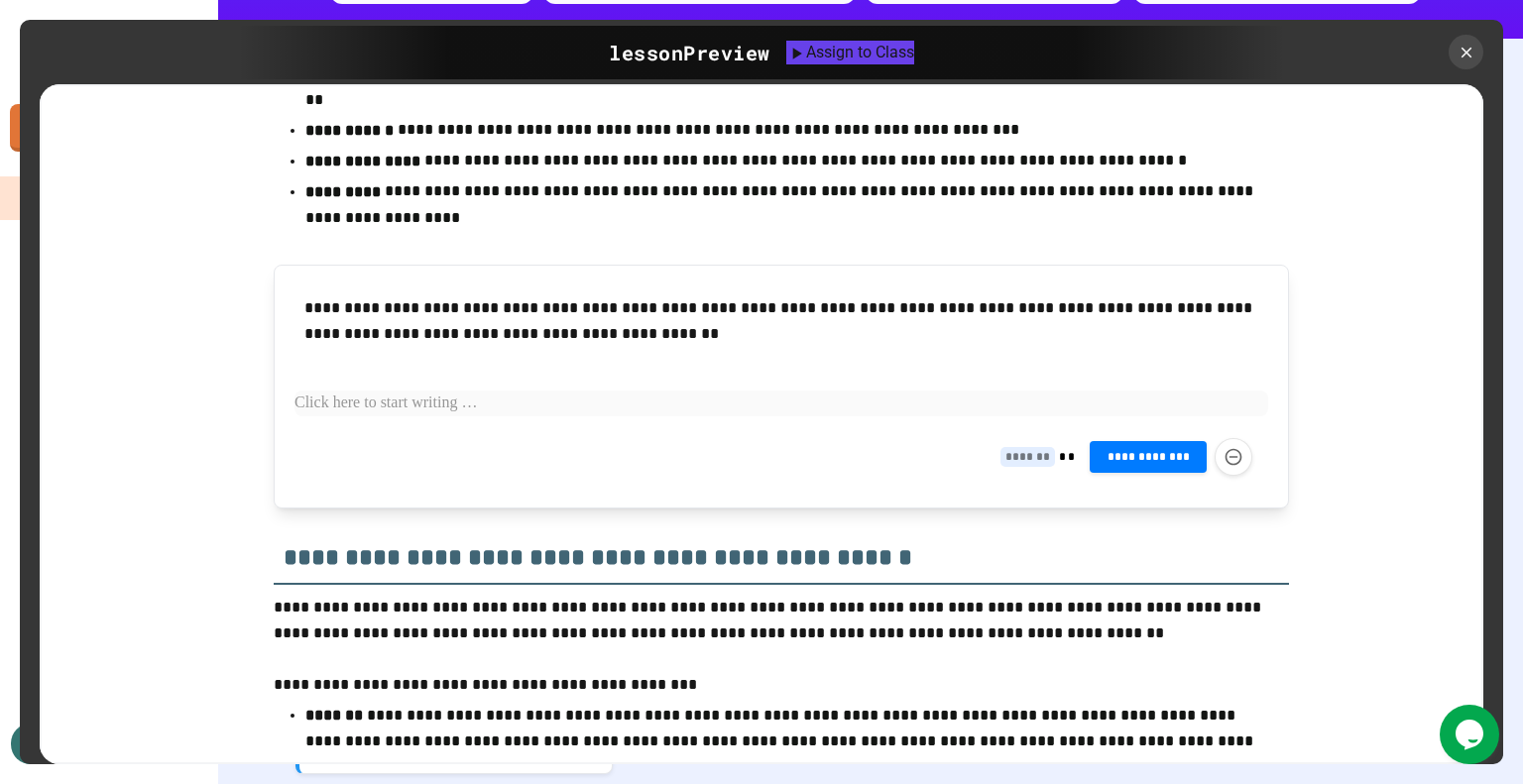 click on "**********" at bounding box center (781, 387) 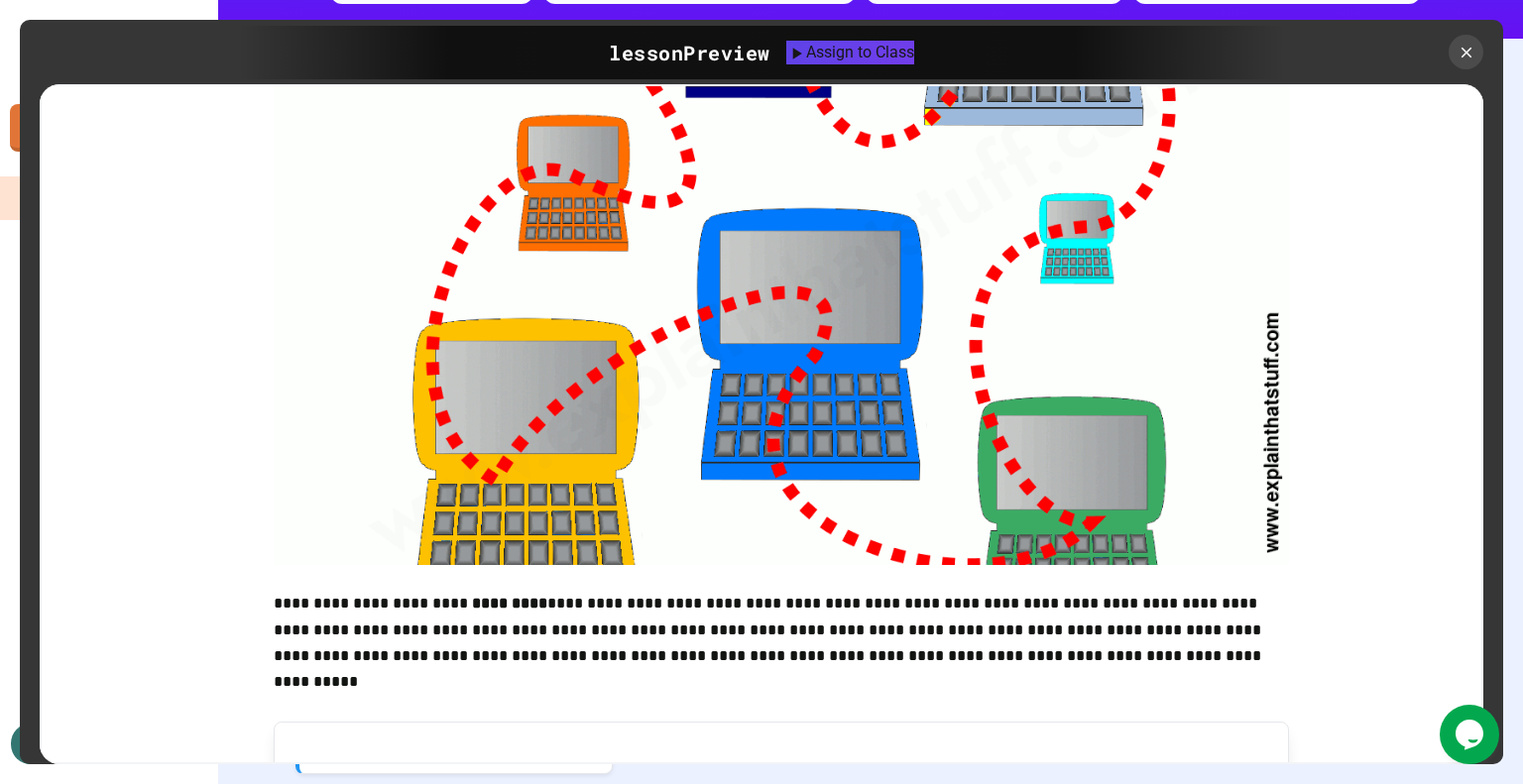 scroll, scrollTop: 462, scrollLeft: 0, axis: vertical 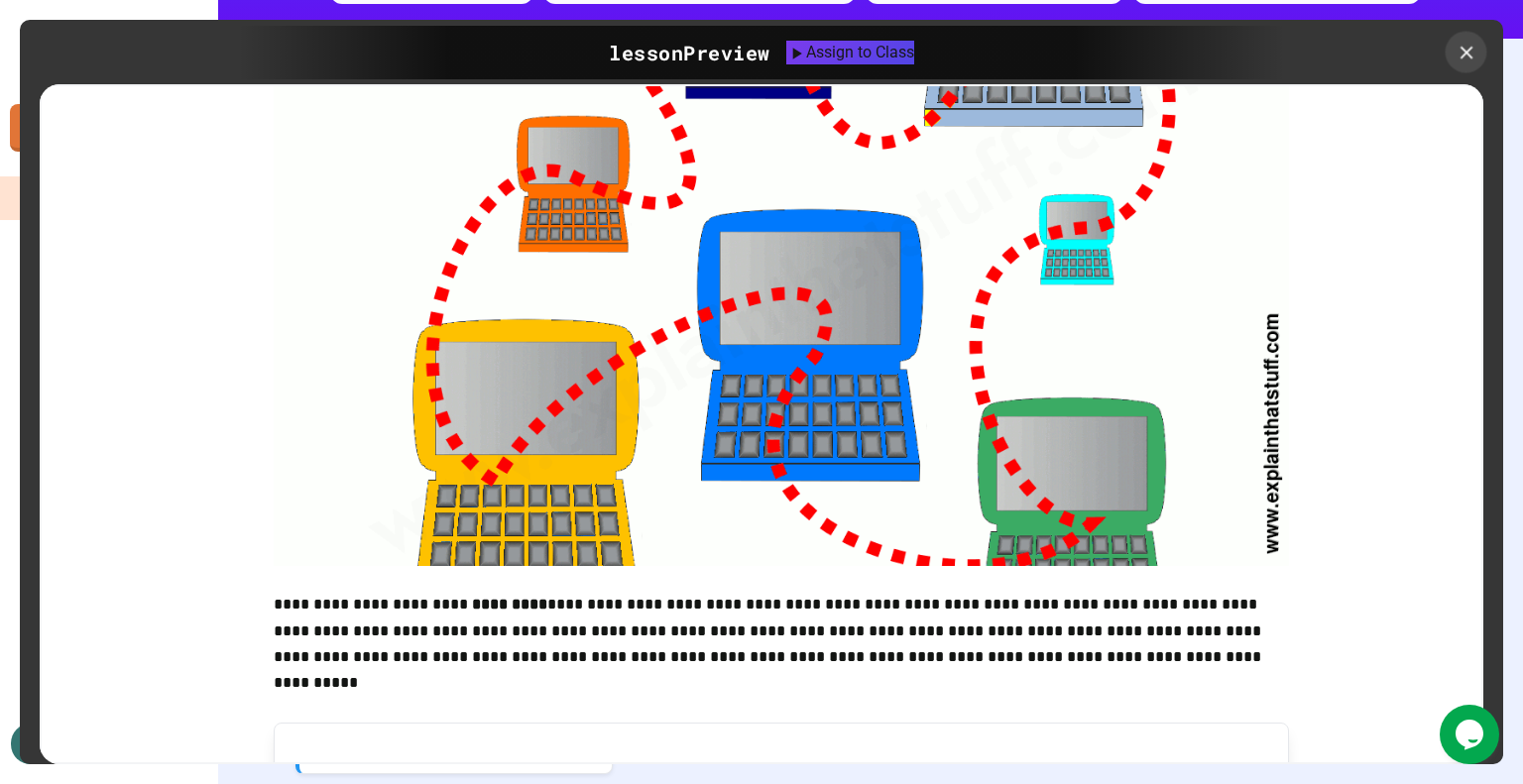 click 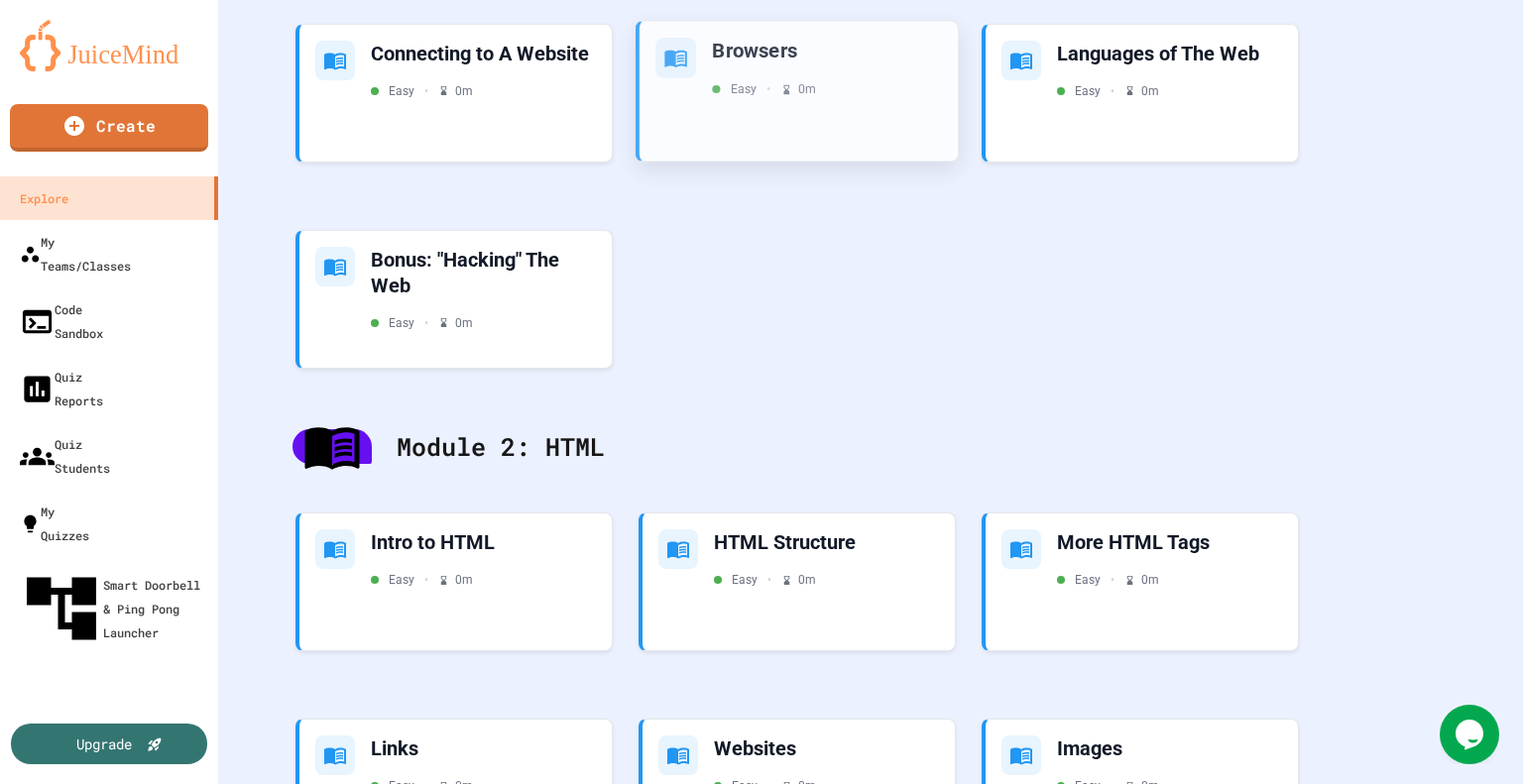 scroll, scrollTop: 808, scrollLeft: 0, axis: vertical 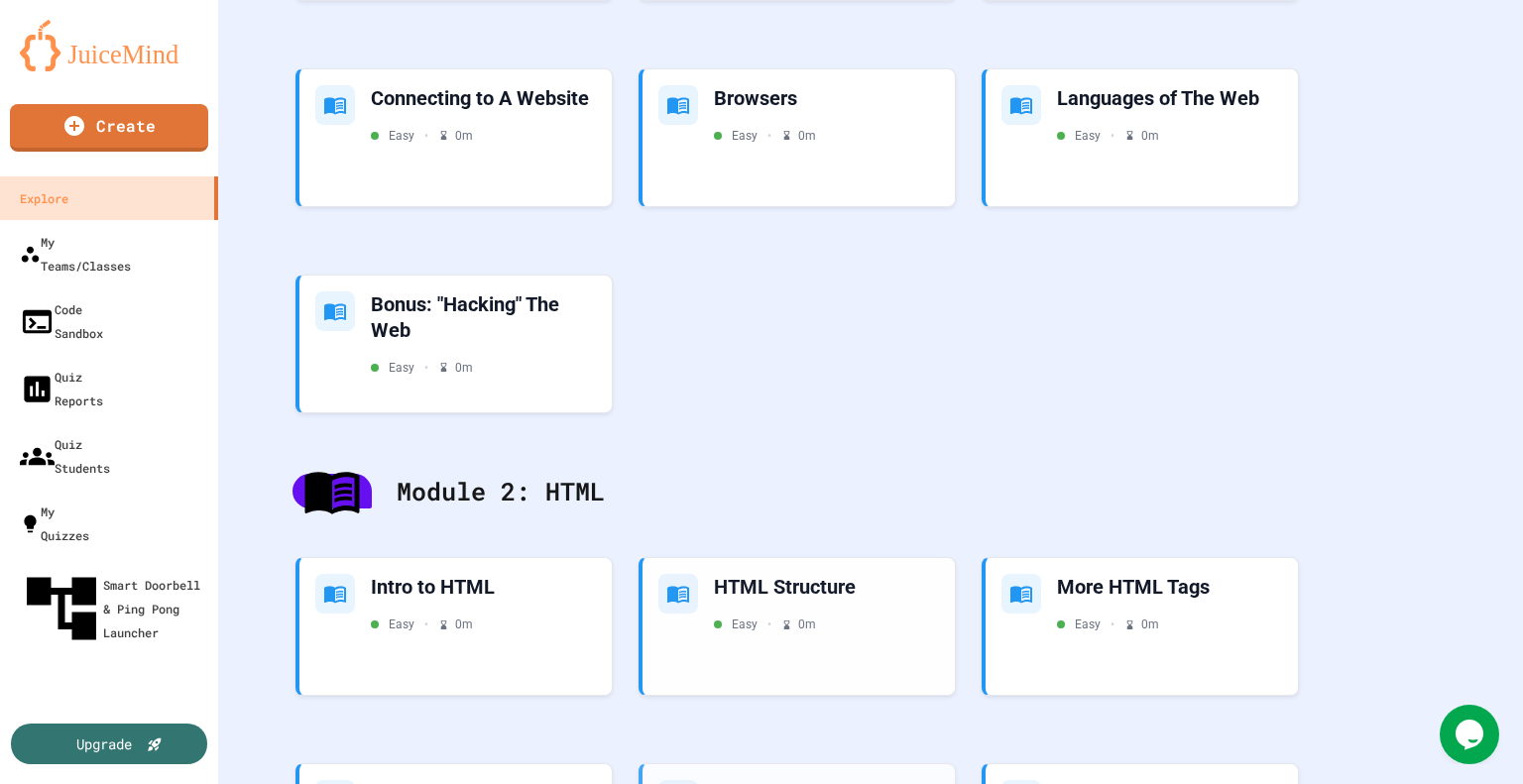 drag, startPoint x: 740, startPoint y: 503, endPoint x: 772, endPoint y: 711, distance: 210.44714 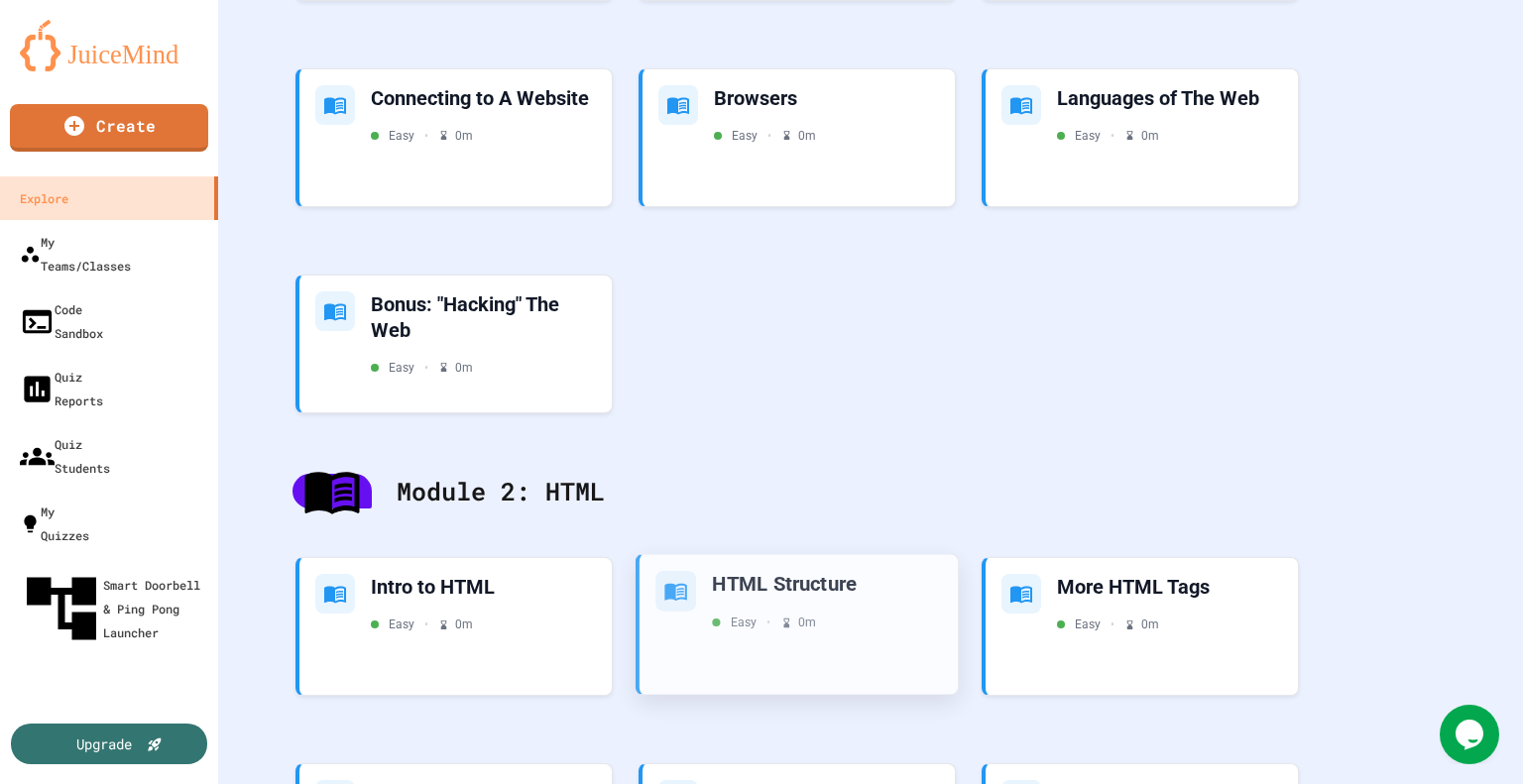 click on "HTML Structure Easy • 0 m" at bounding box center [798, 624] 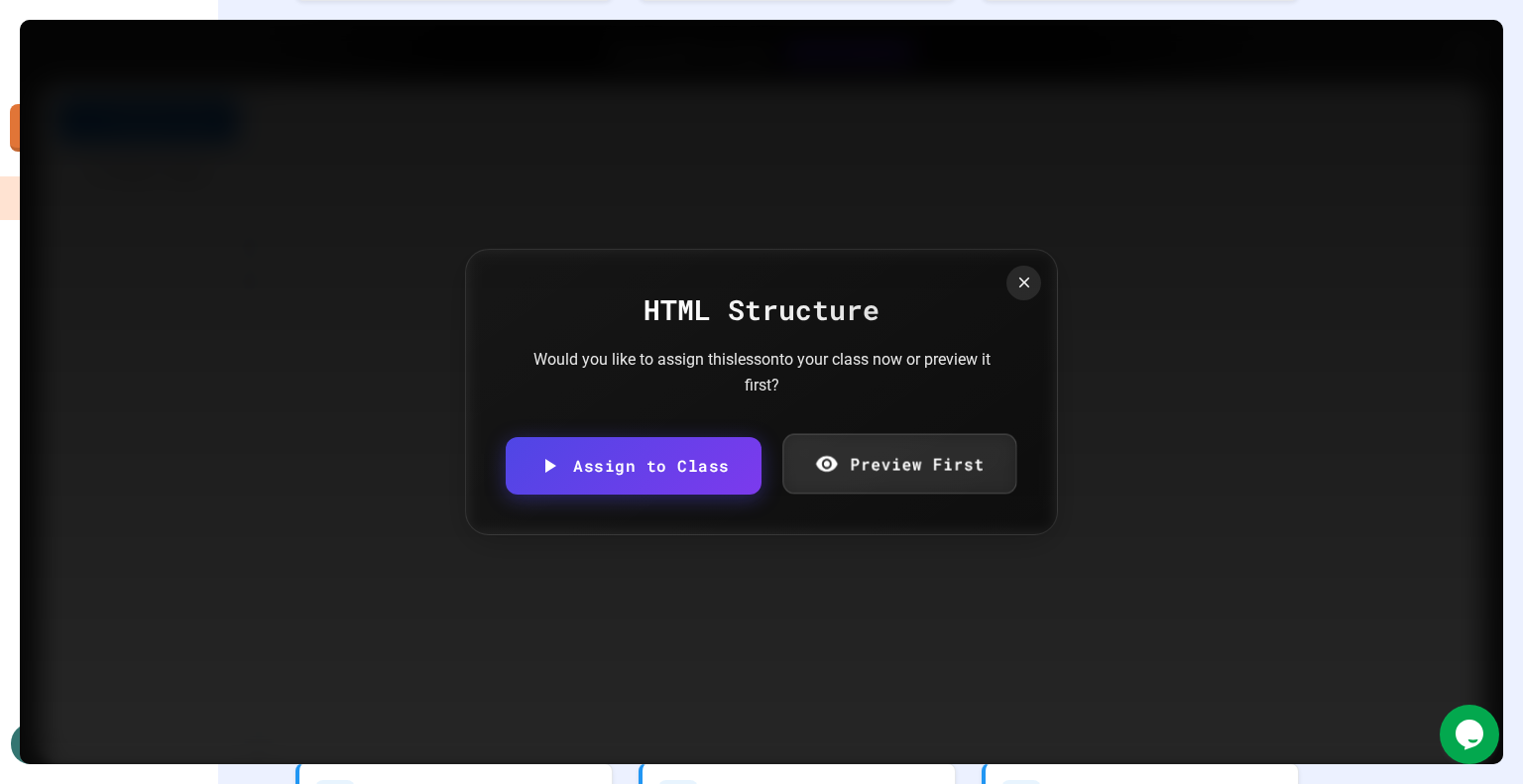 click on "Preview First" at bounding box center [899, 464] 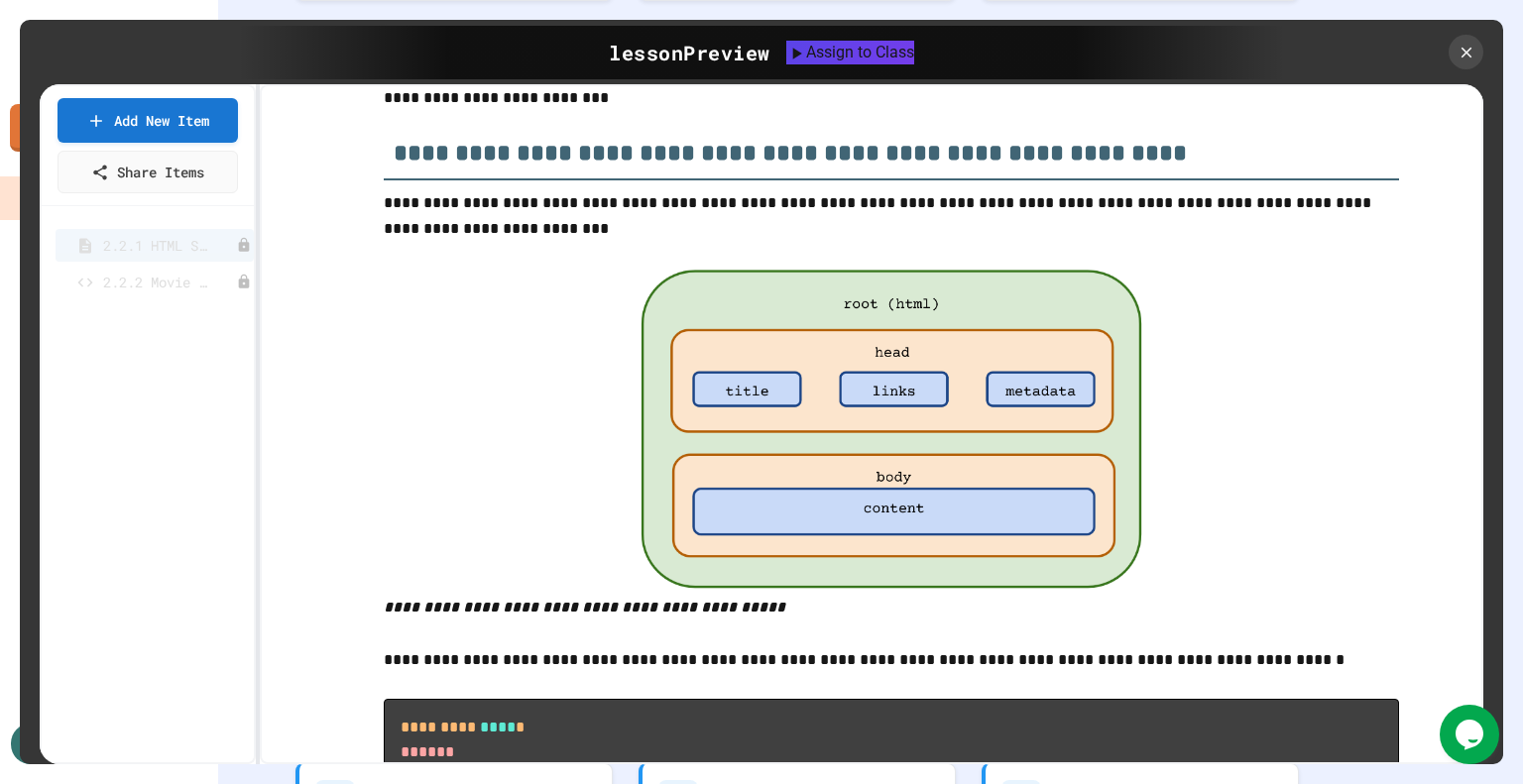 scroll, scrollTop: 6914, scrollLeft: 0, axis: vertical 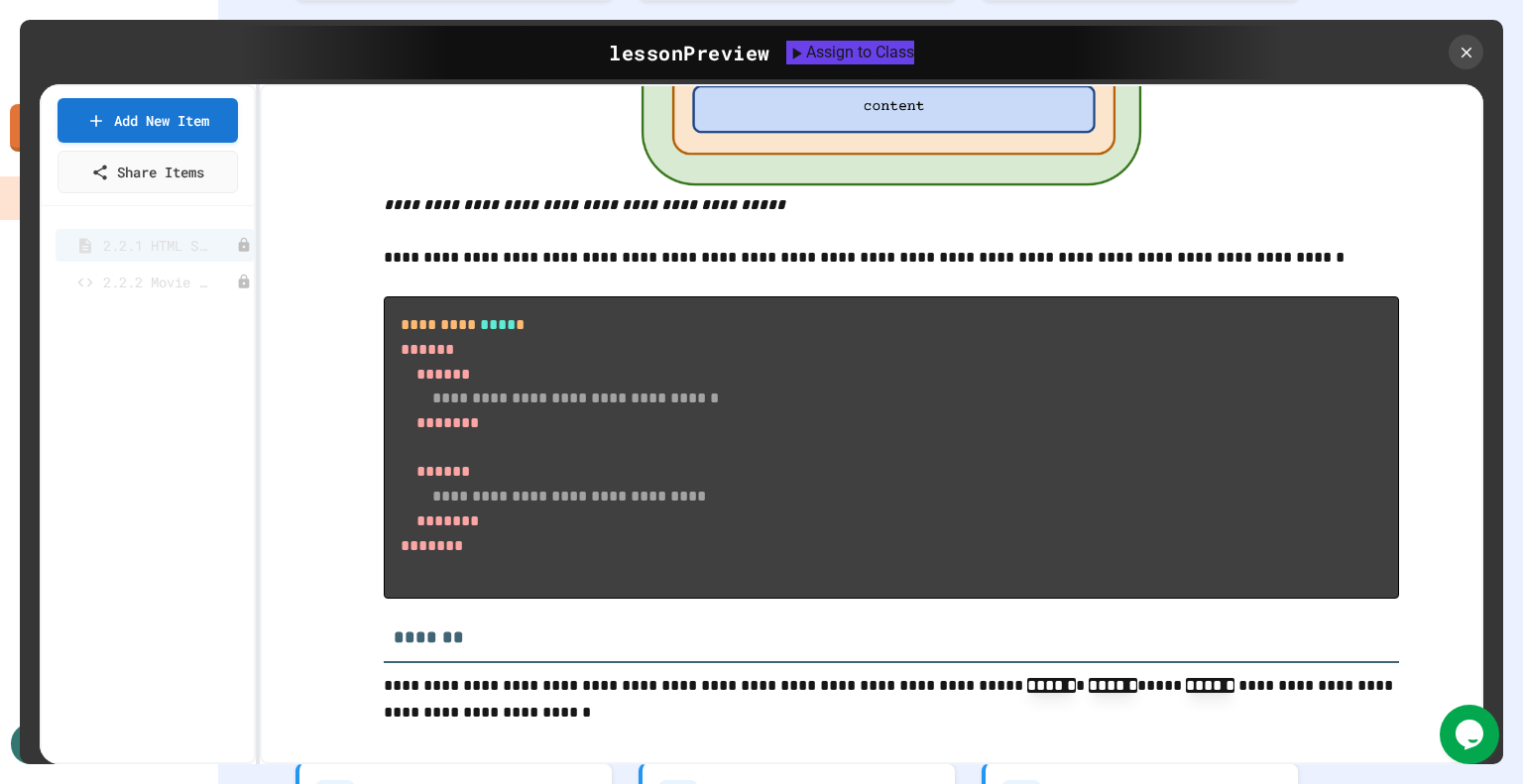 click on "**********" at bounding box center (891, 448) 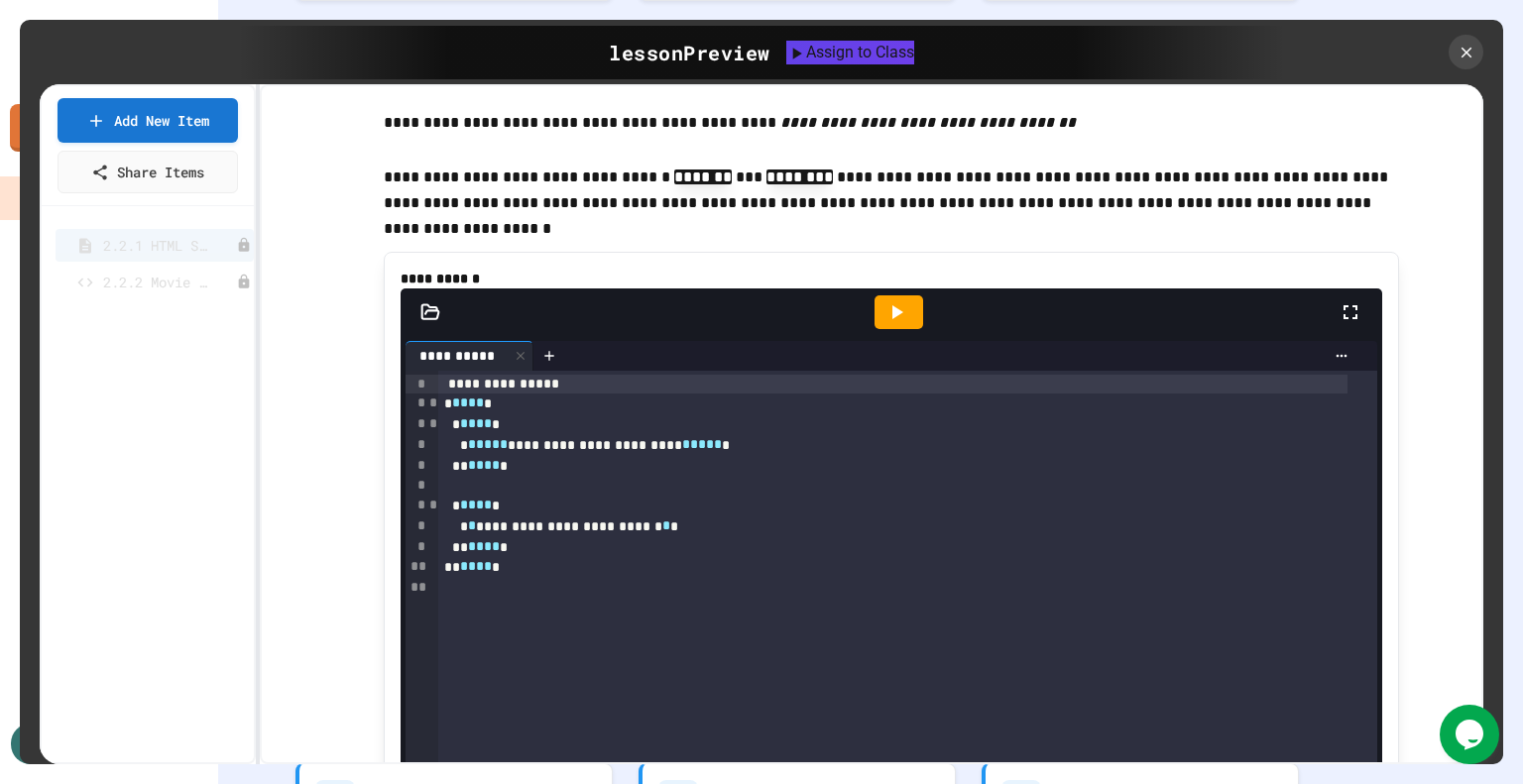 scroll, scrollTop: 1947, scrollLeft: 0, axis: vertical 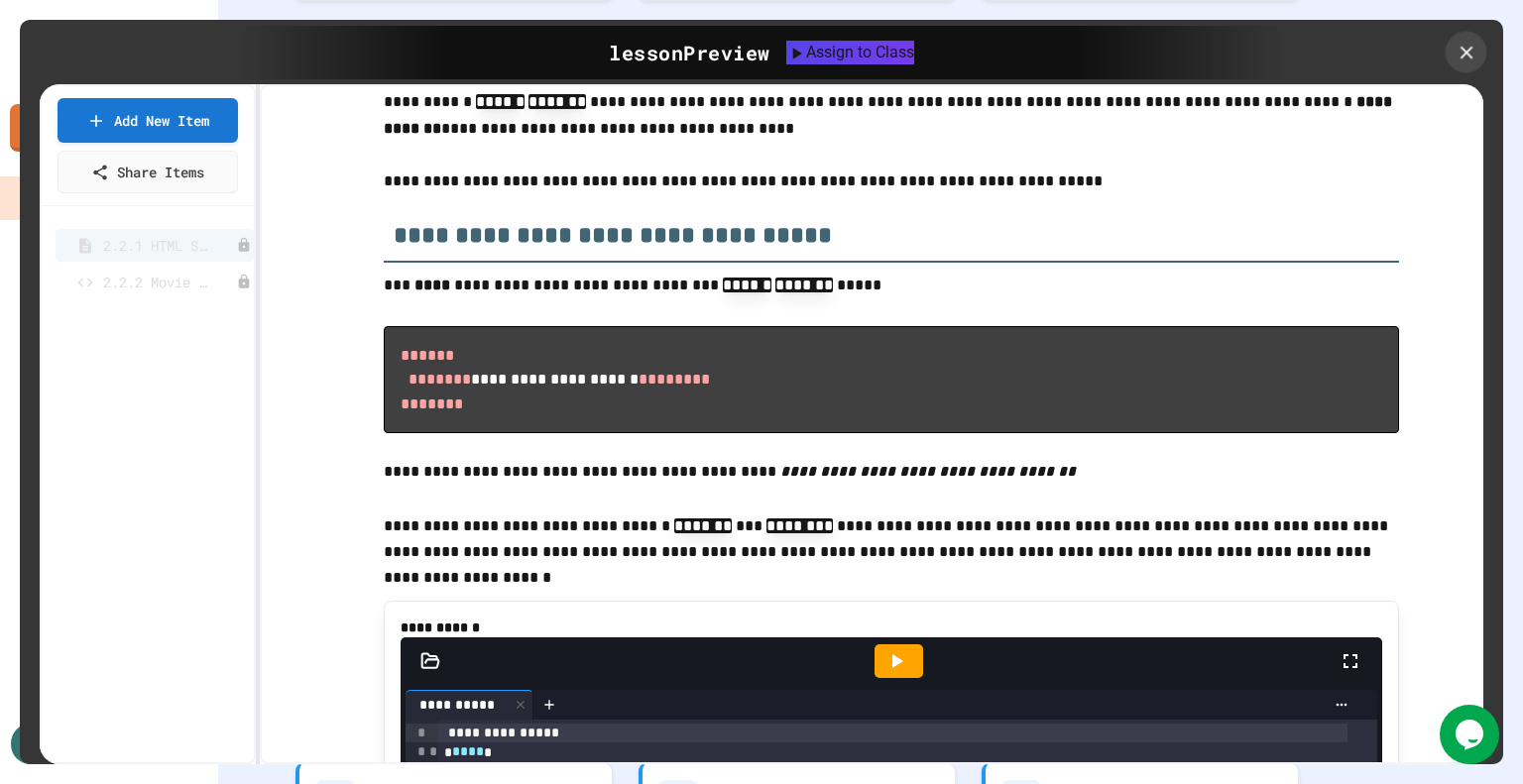 click 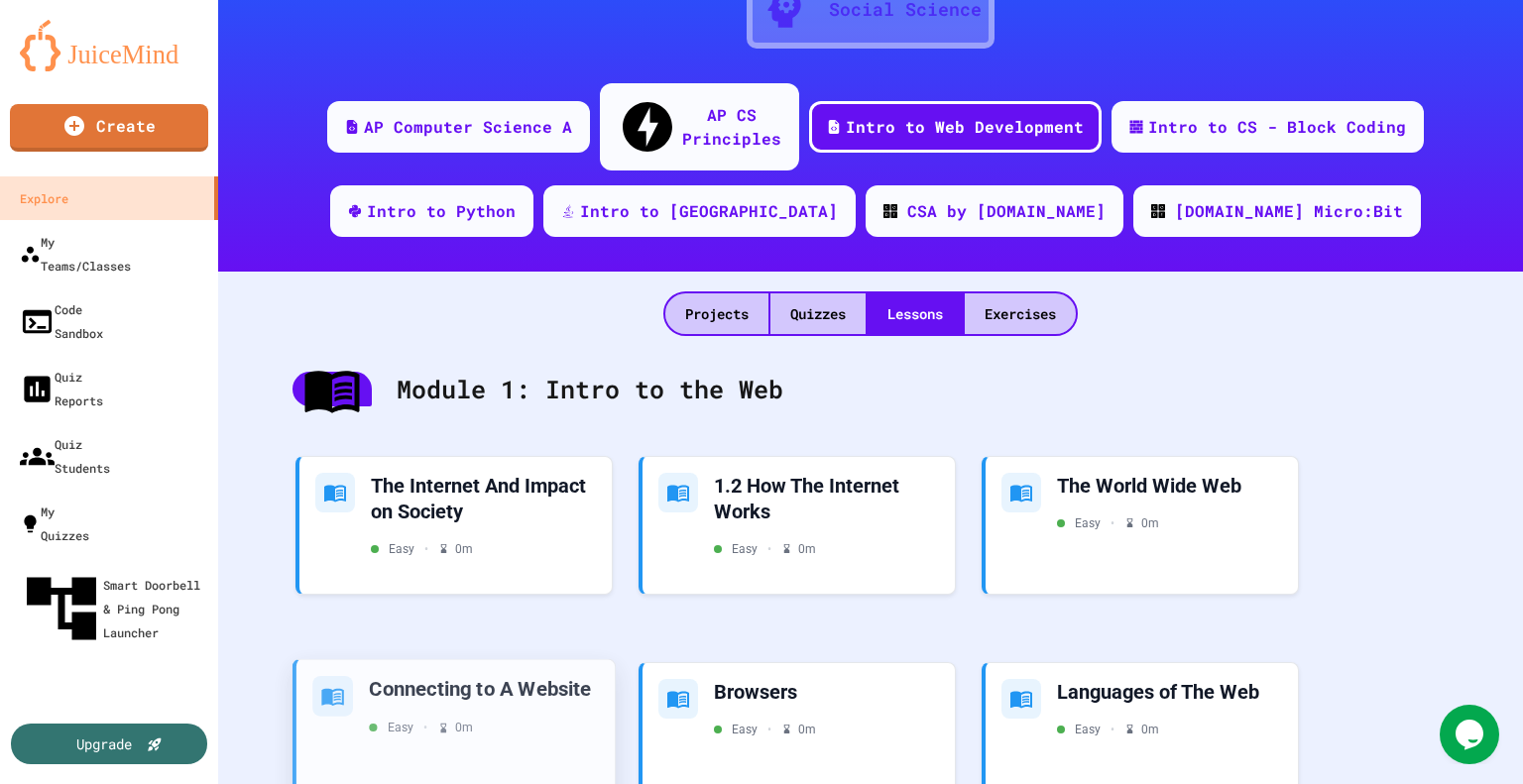 scroll, scrollTop: 0, scrollLeft: 0, axis: both 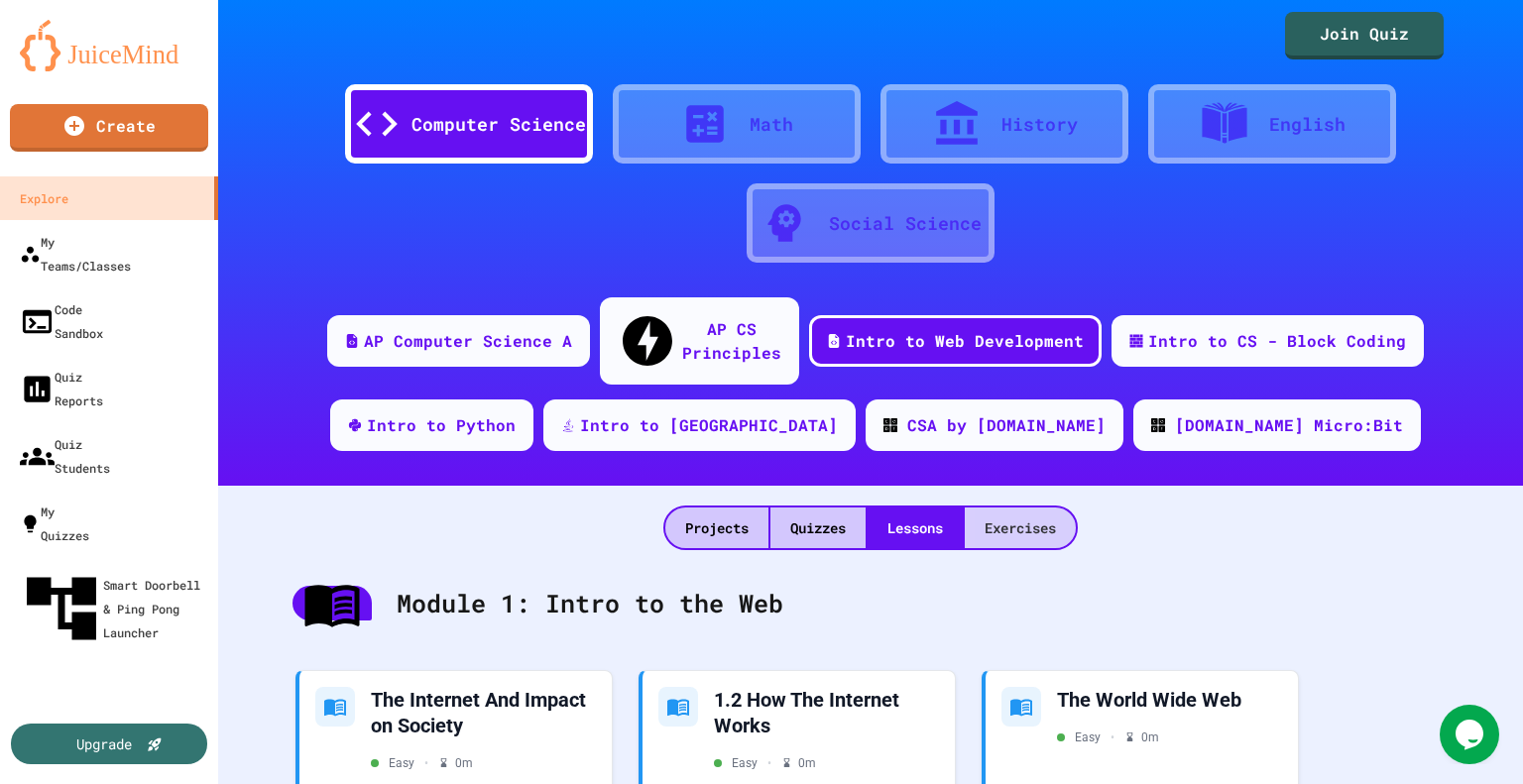 click on "Exercises" at bounding box center (1020, 527) 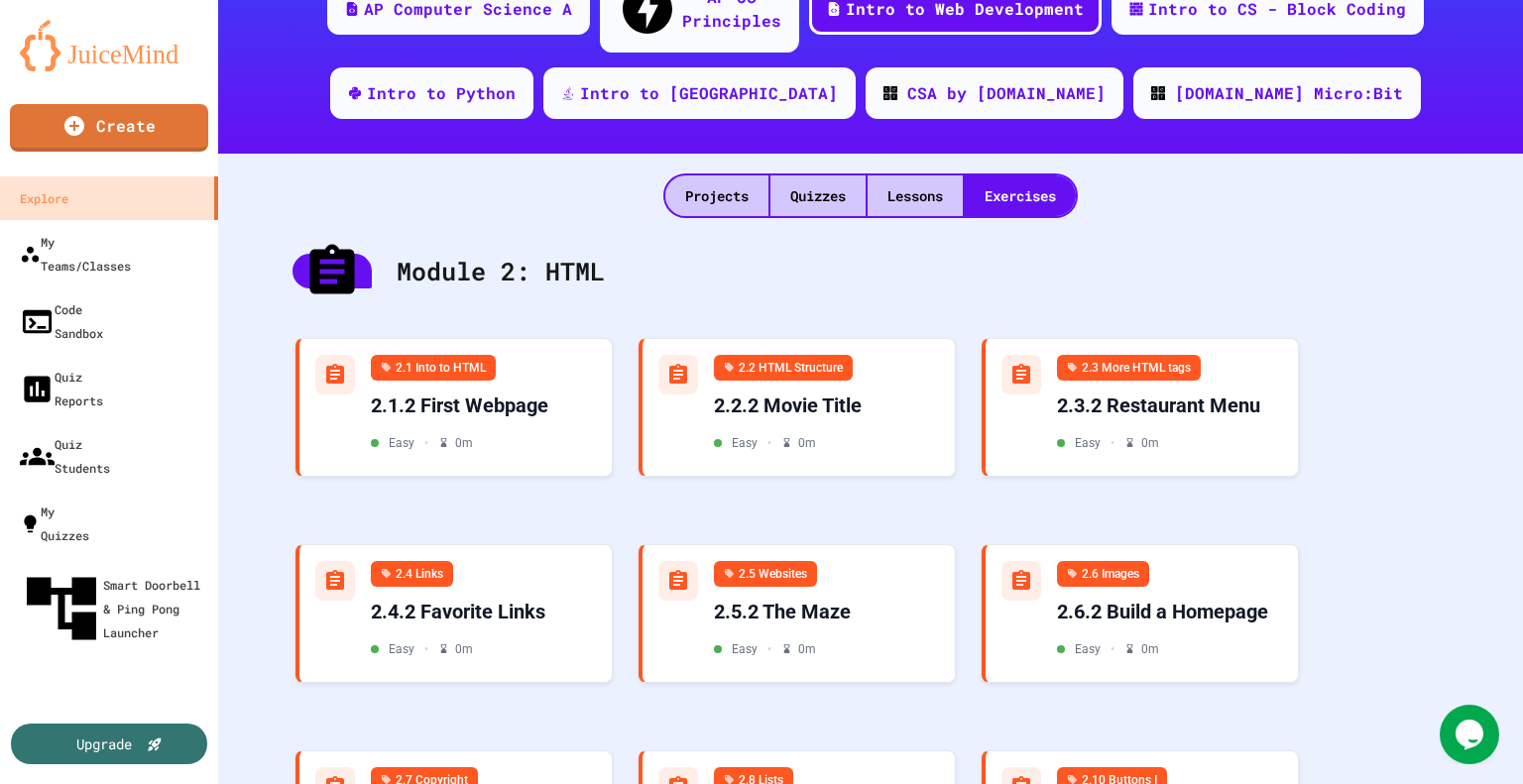 scroll, scrollTop: 363, scrollLeft: 0, axis: vertical 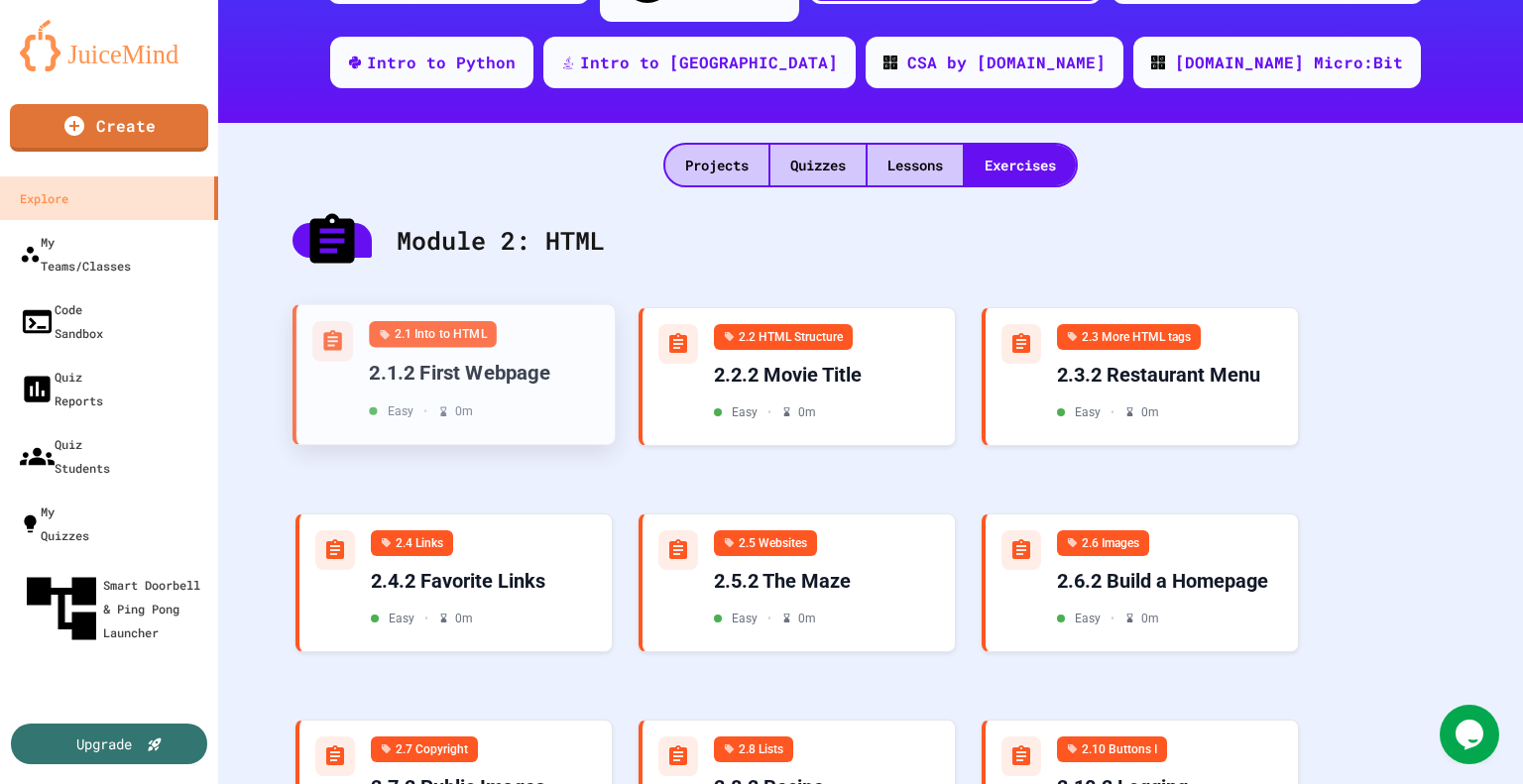 click on "2.1.2 First Webpage" at bounding box center (484, 372) 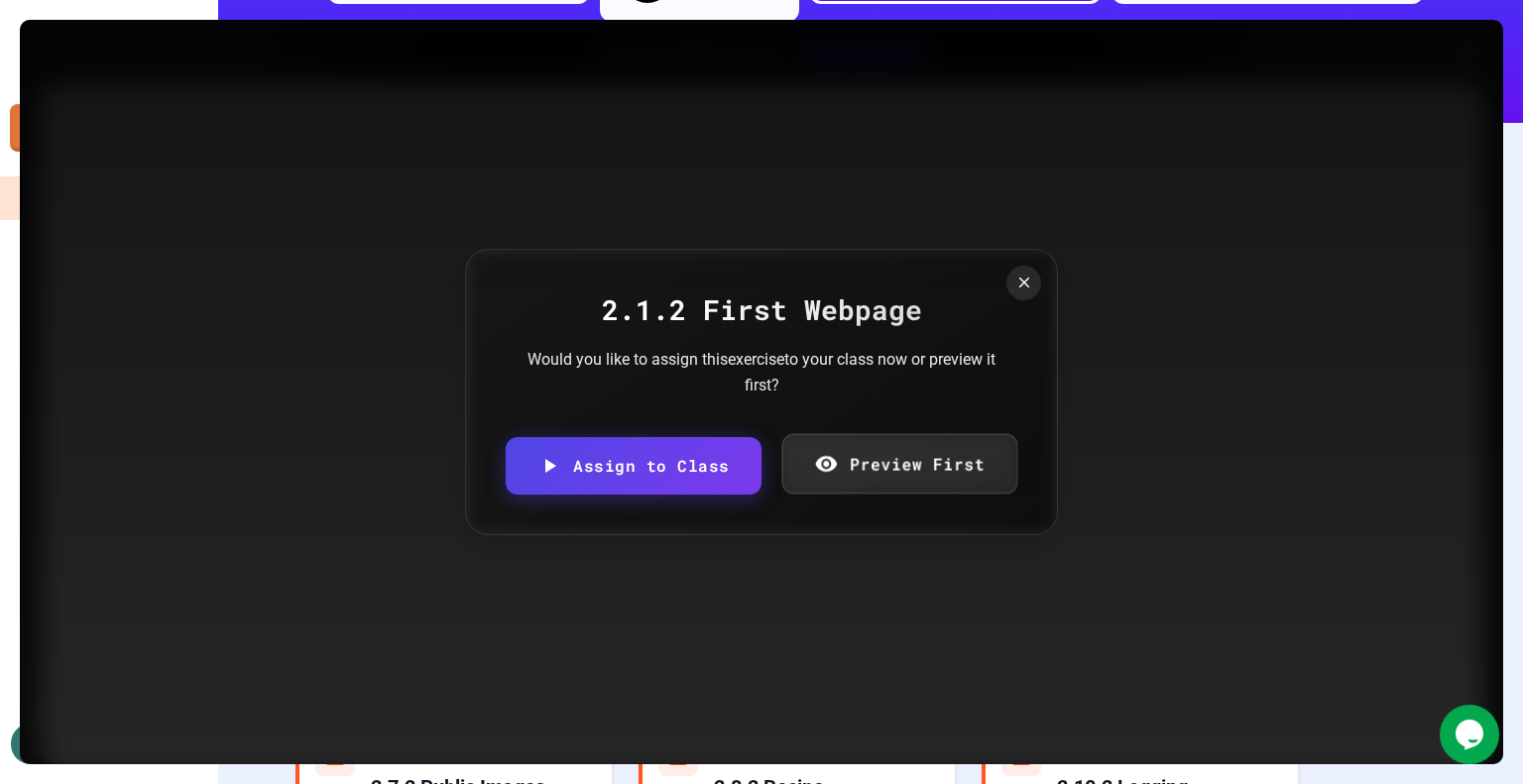 click on "Preview First" at bounding box center (898, 464) 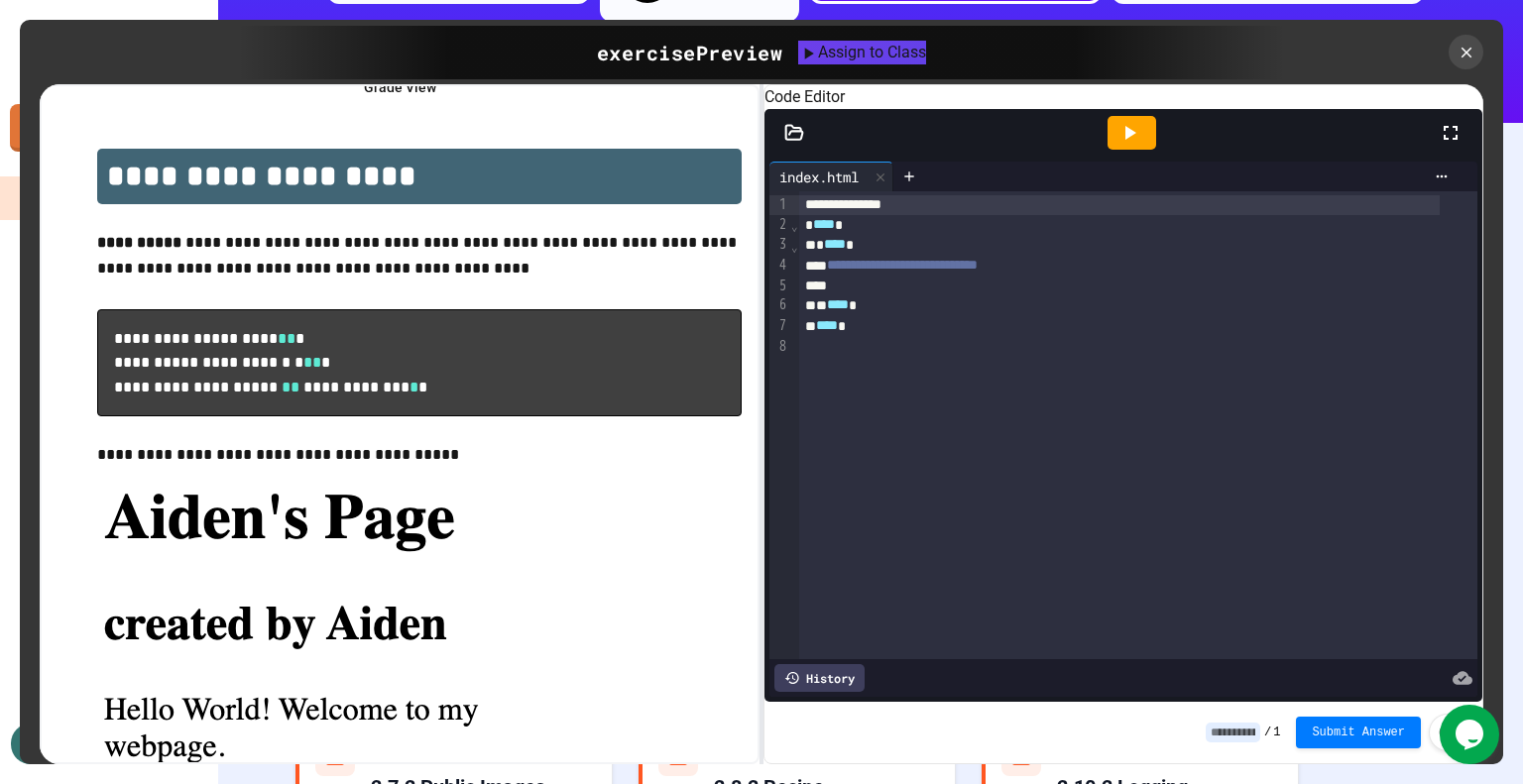 scroll, scrollTop: 254, scrollLeft: 0, axis: vertical 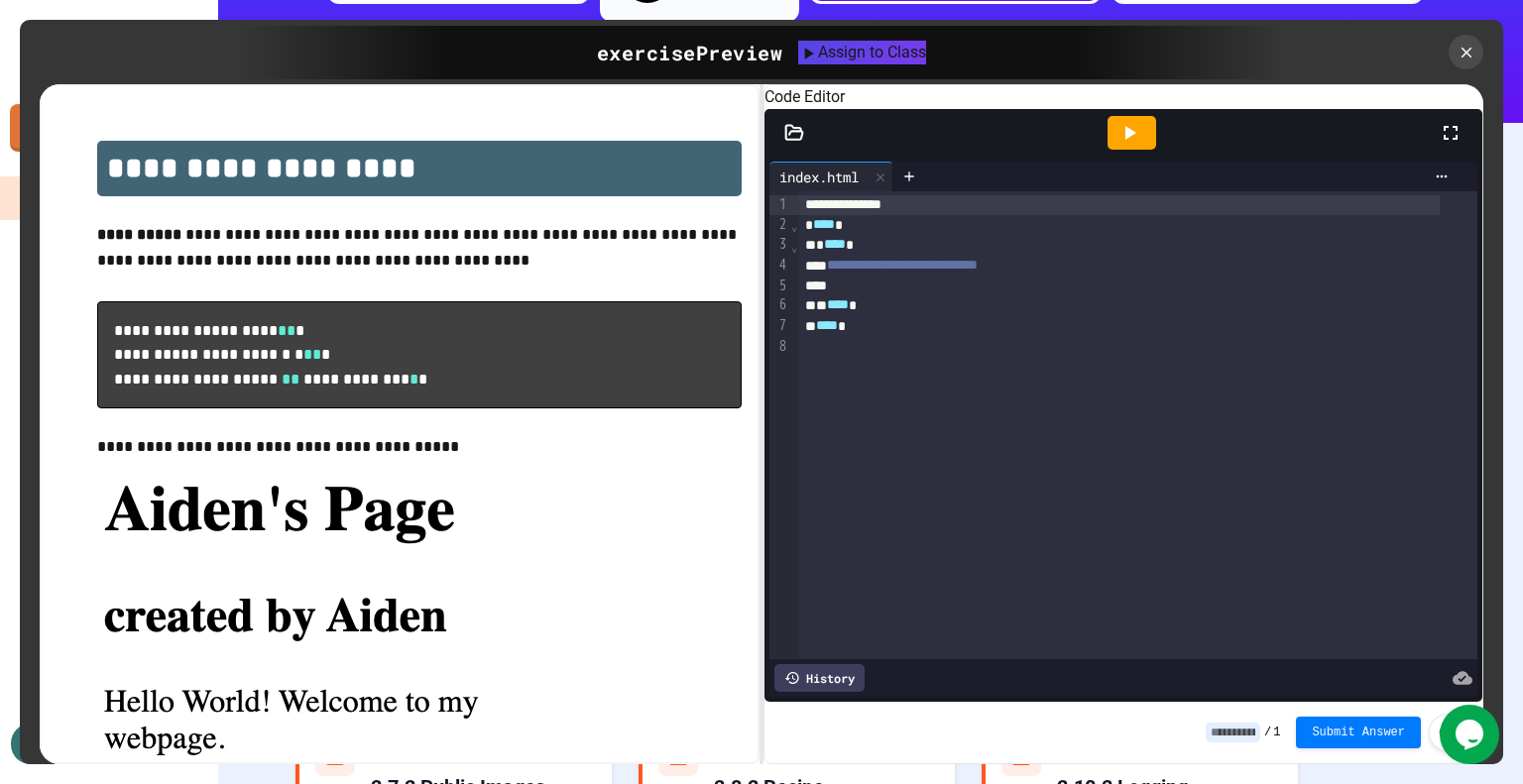 click on "**********" at bounding box center (902, 265) 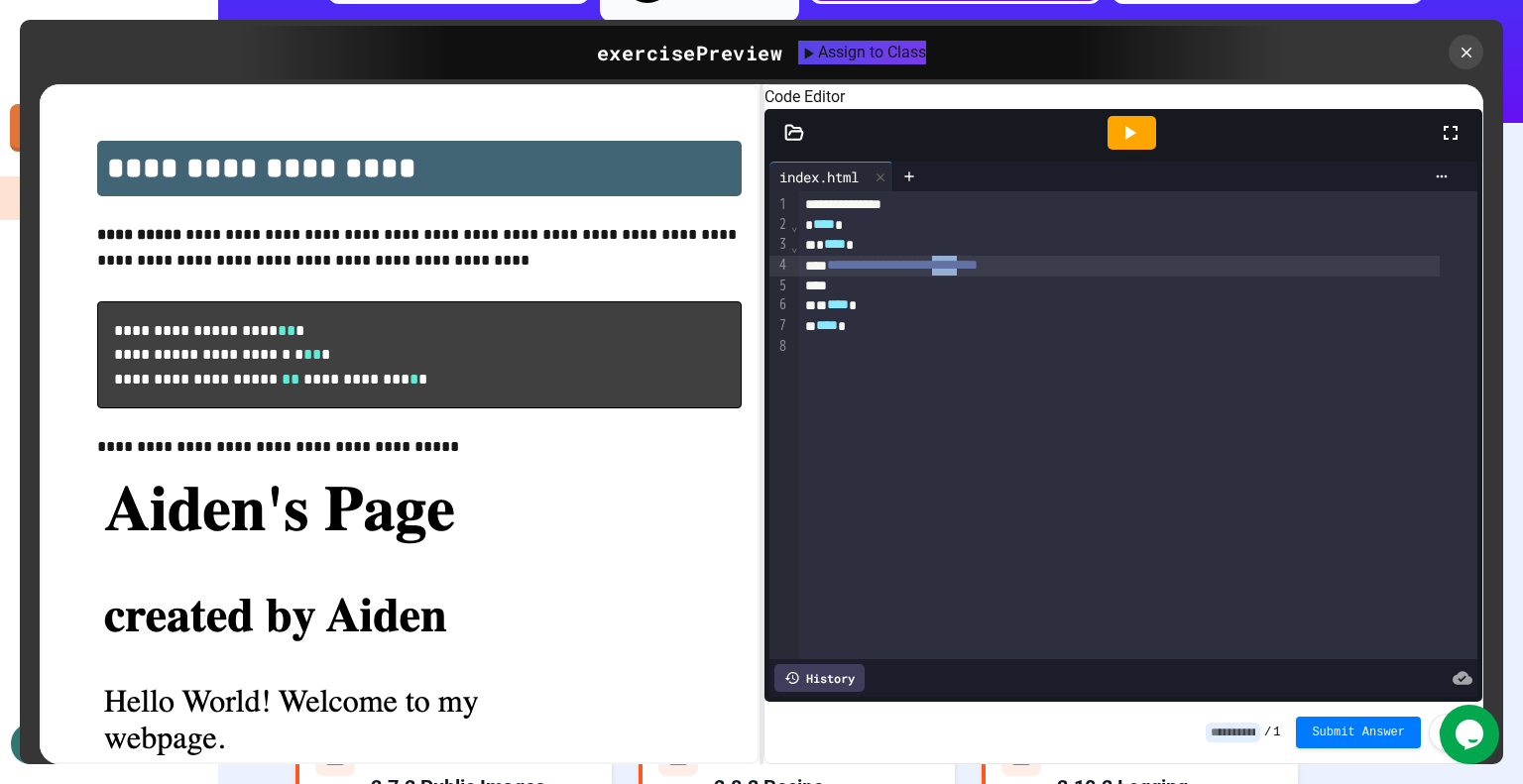 click on "**********" at bounding box center [902, 265] 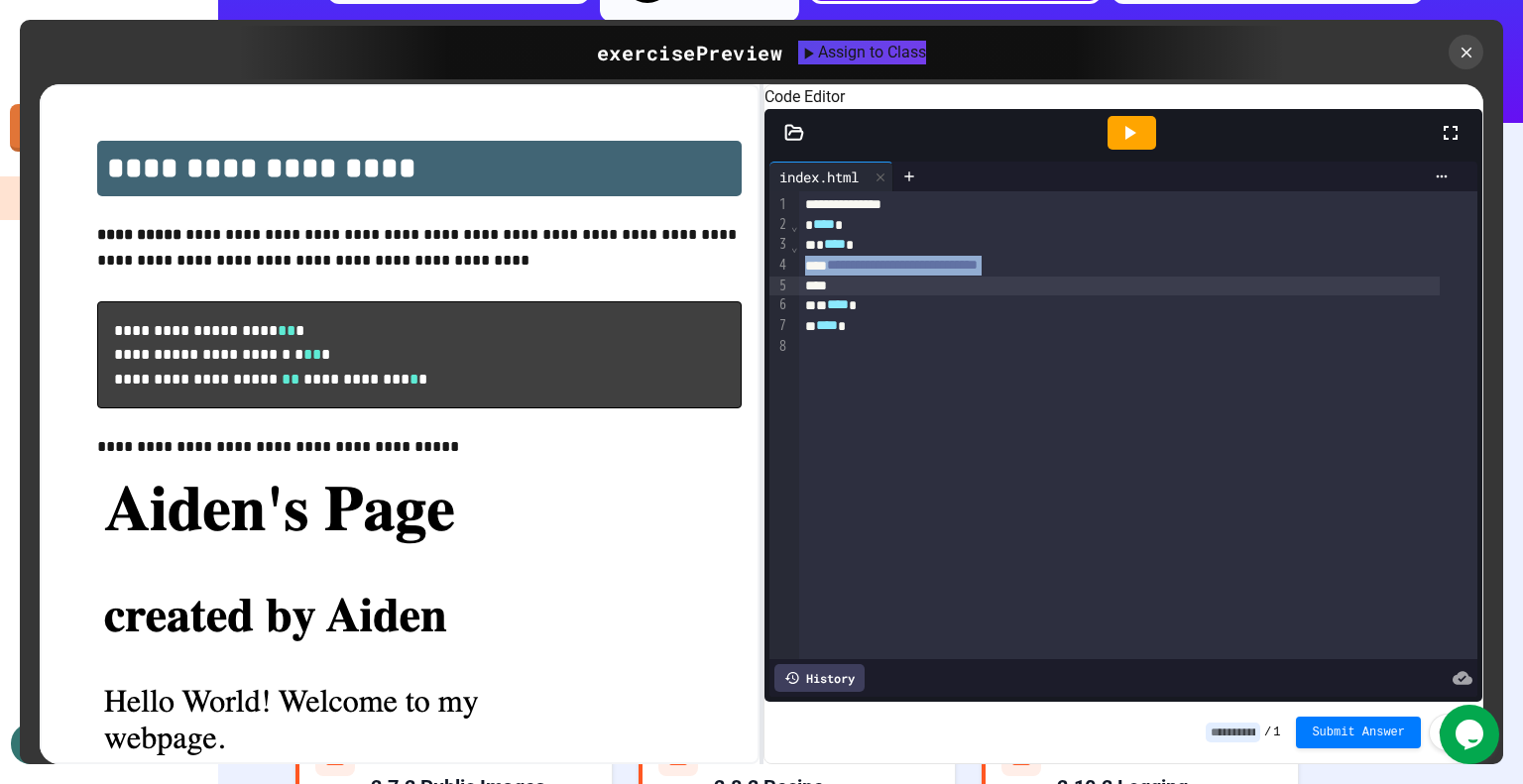 click on "**********" at bounding box center [902, 265] 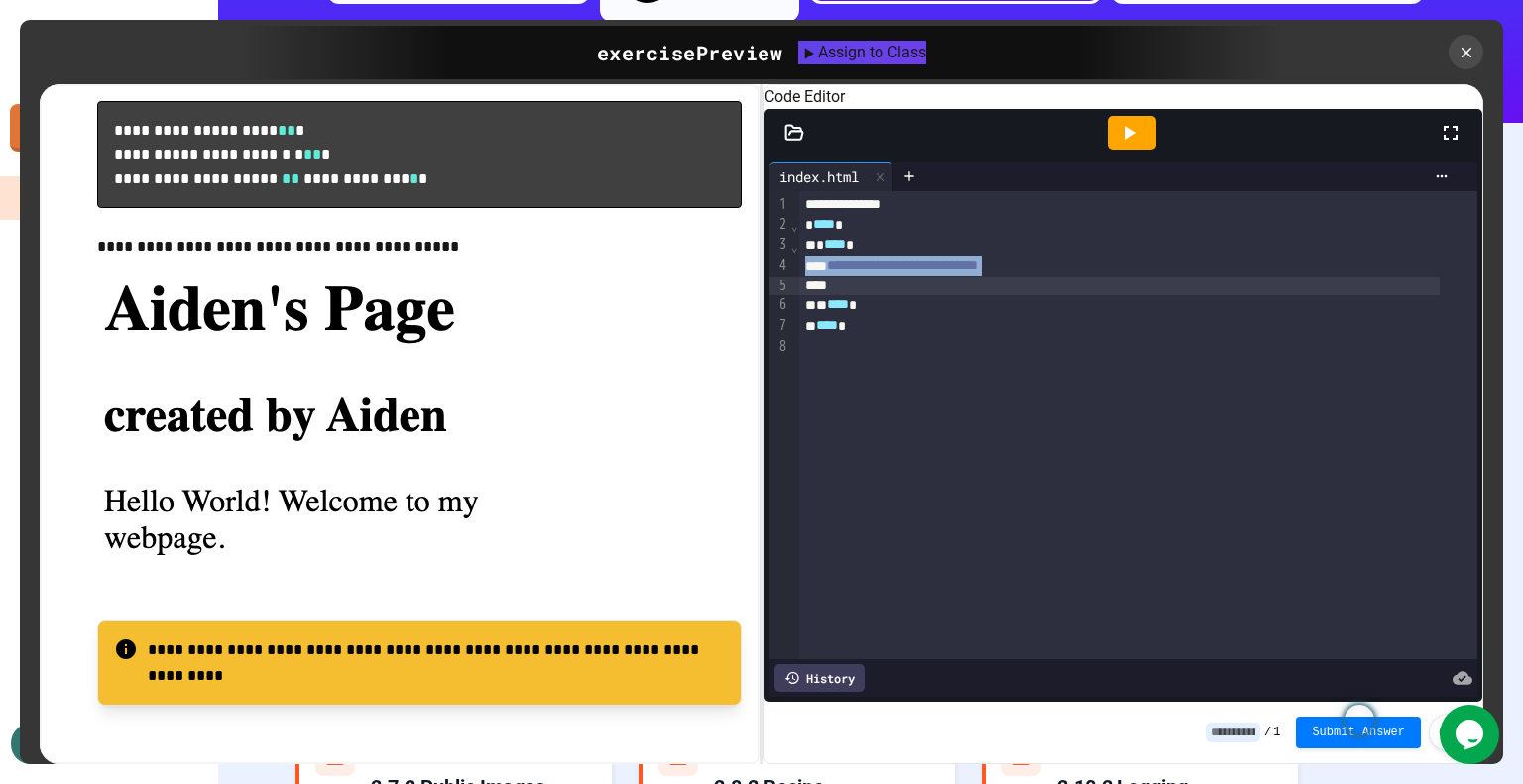 scroll, scrollTop: 450, scrollLeft: 0, axis: vertical 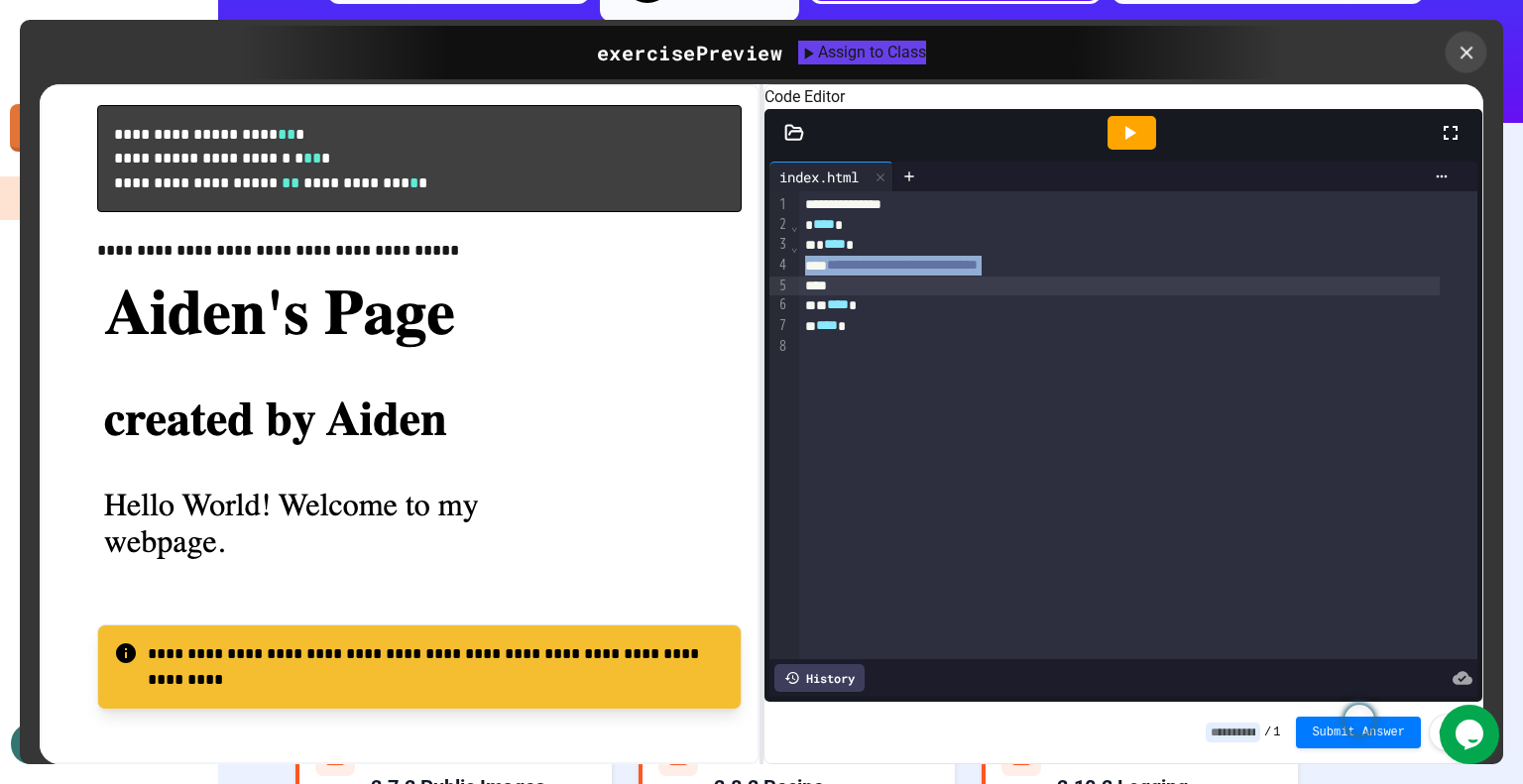 click 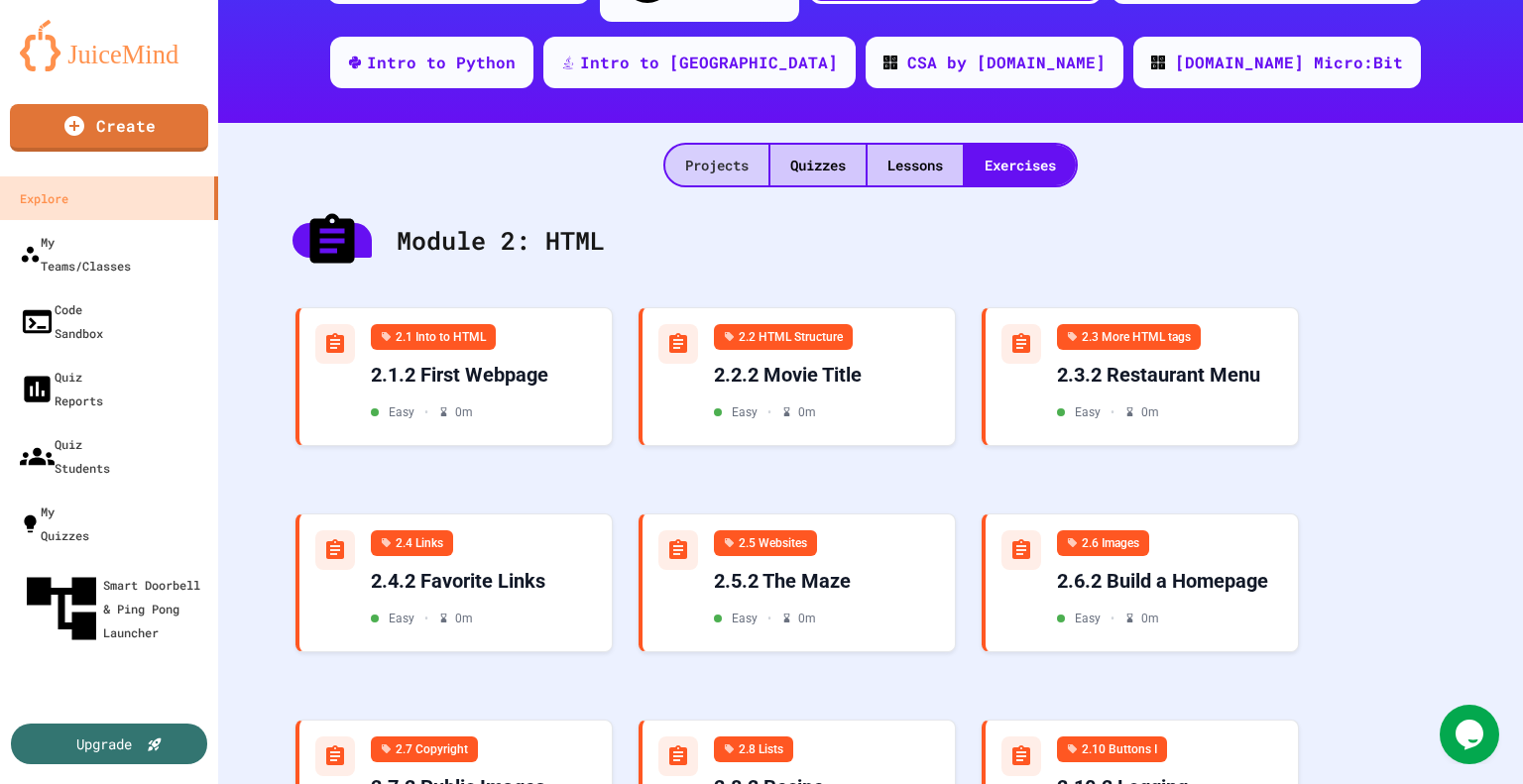 click on "Projects" at bounding box center (717, 165) 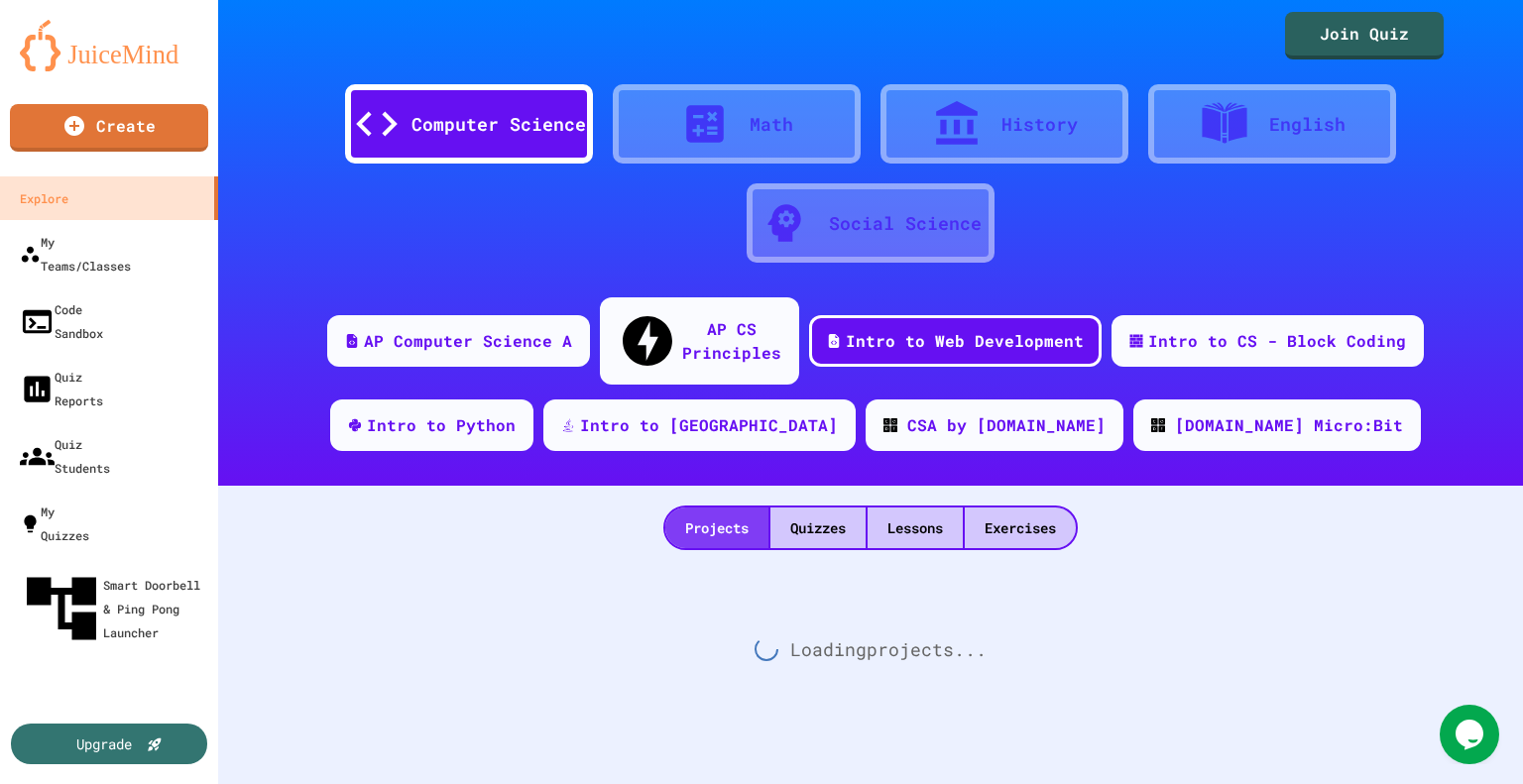 scroll, scrollTop: 0, scrollLeft: 0, axis: both 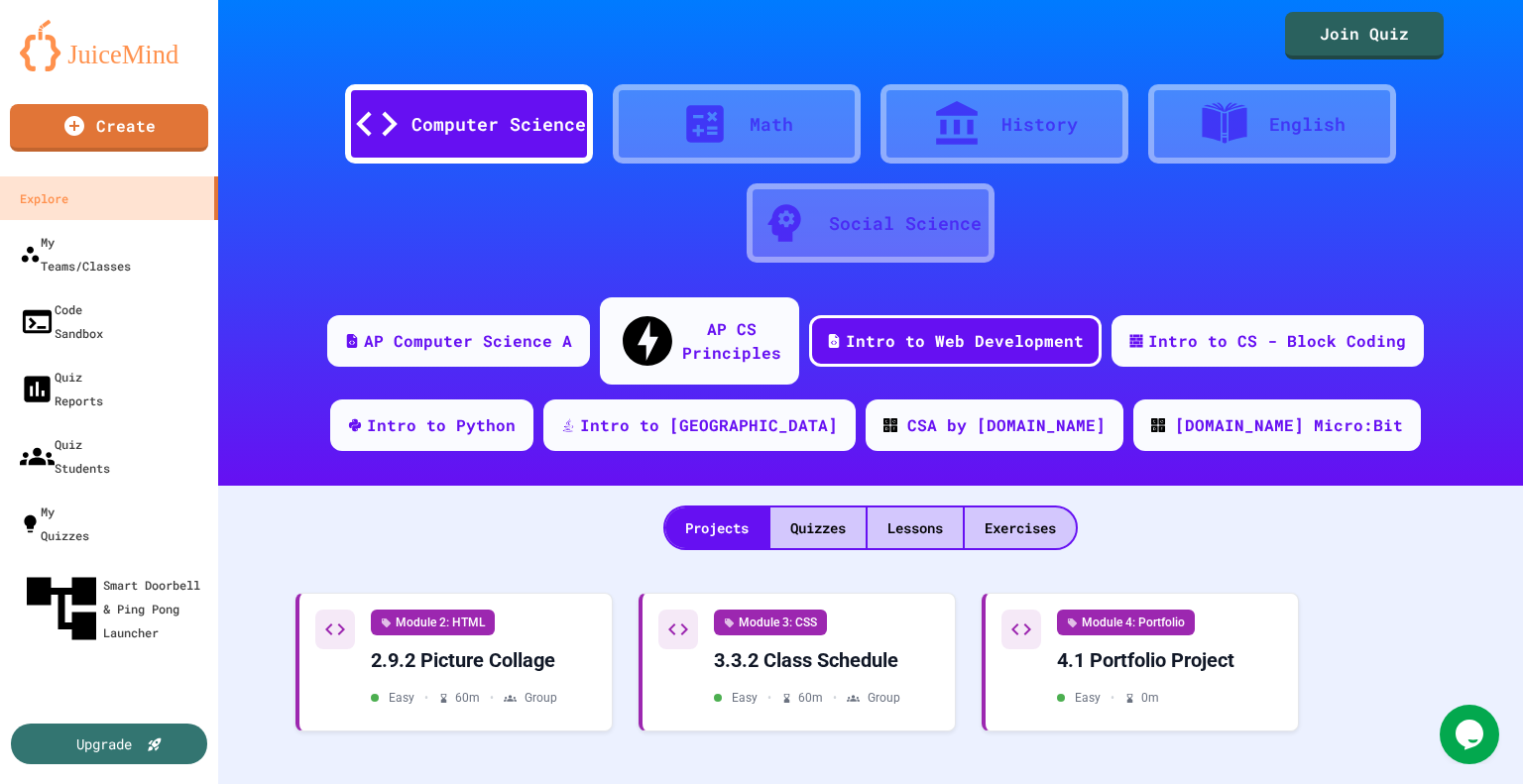 click on "AP Computer Science A AP CS Principles Intro to Web Development Intro to CS - Block Coding Intro to Python Intro to Java CSA by Code.org Code.org Micro:Bit" at bounding box center [871, 382] 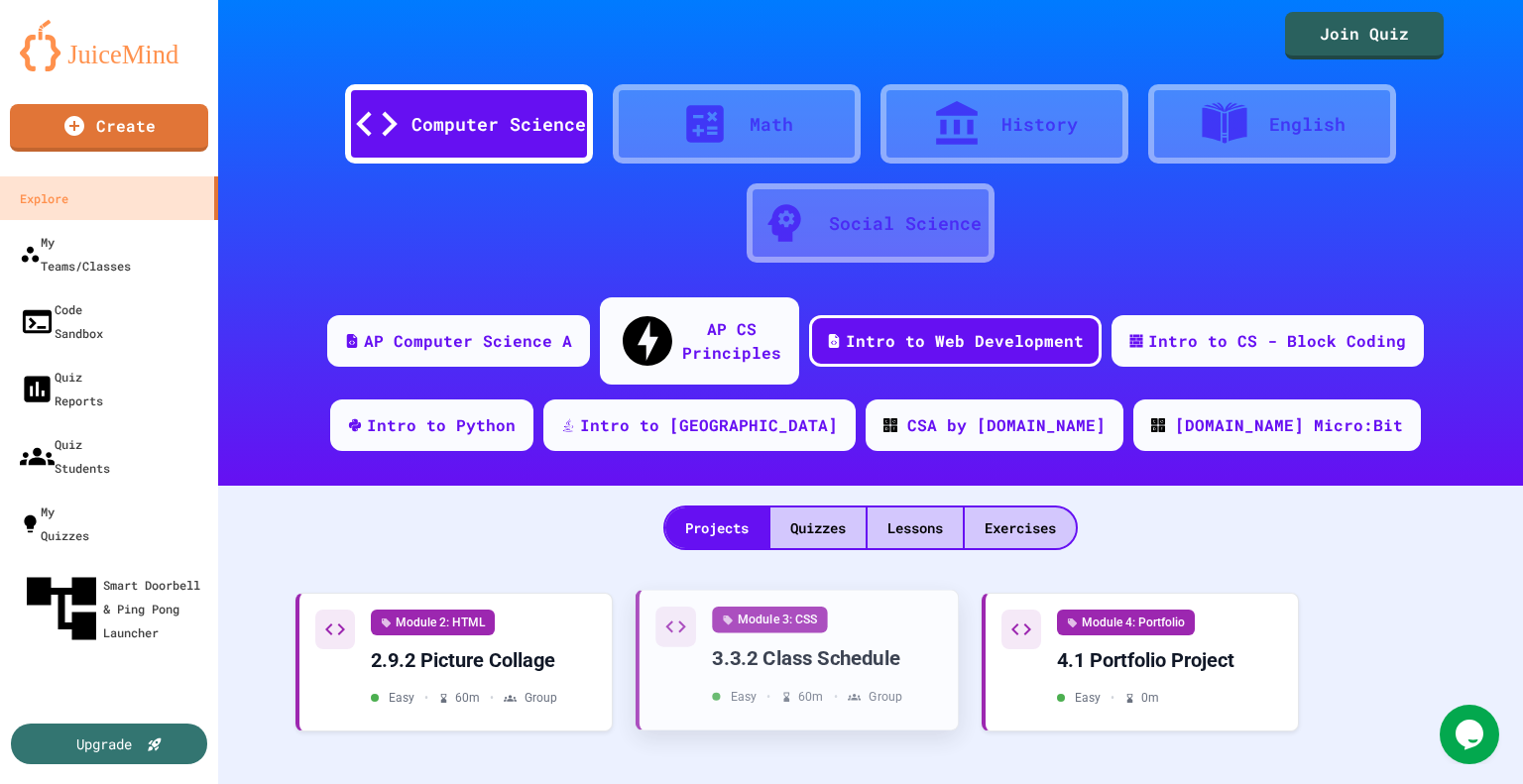 click on "Module 3: CSS 3.3.2 Class Schedule Easy • 60 m • Group" at bounding box center (827, 656) 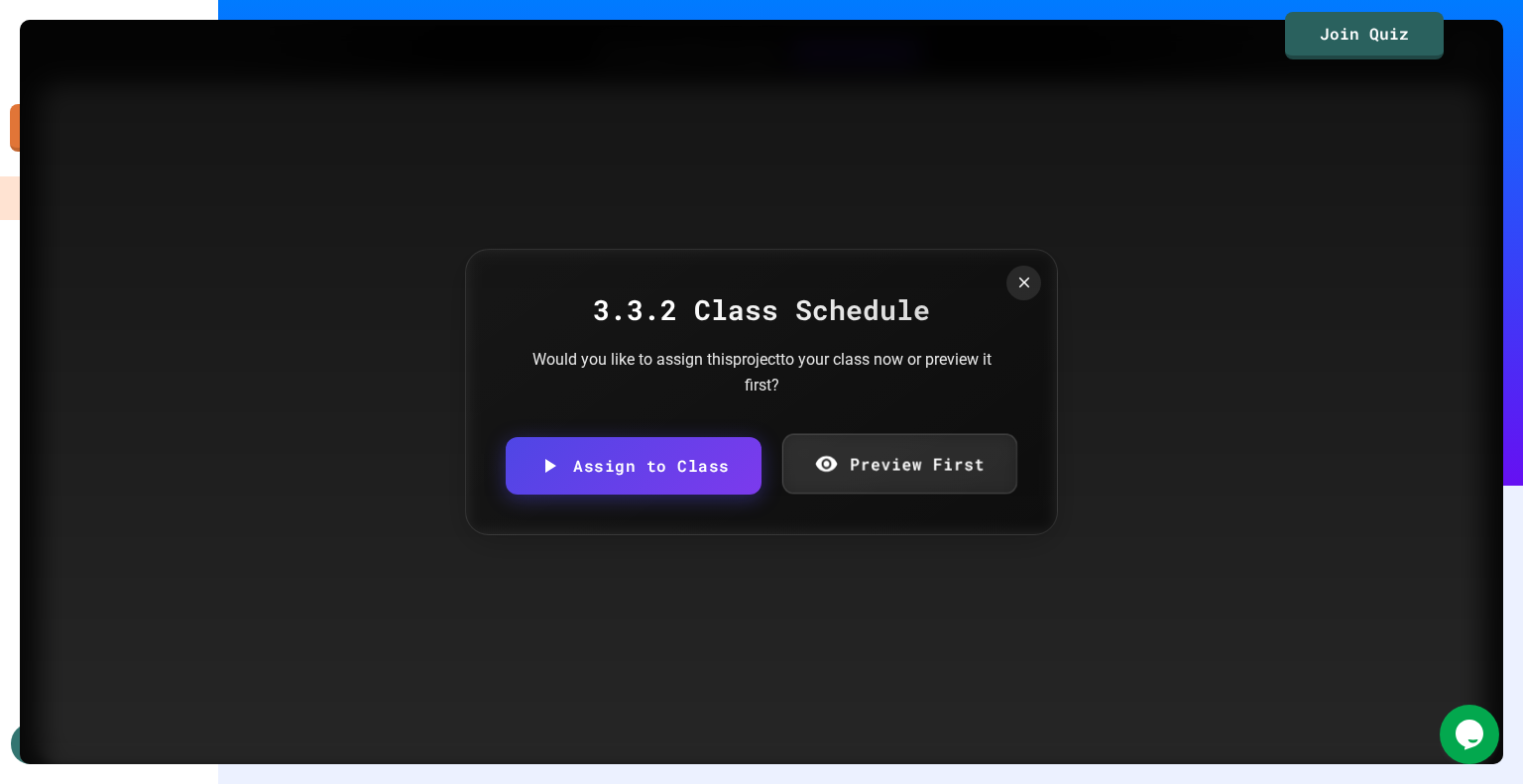 click on "Preview First" at bounding box center (898, 464) 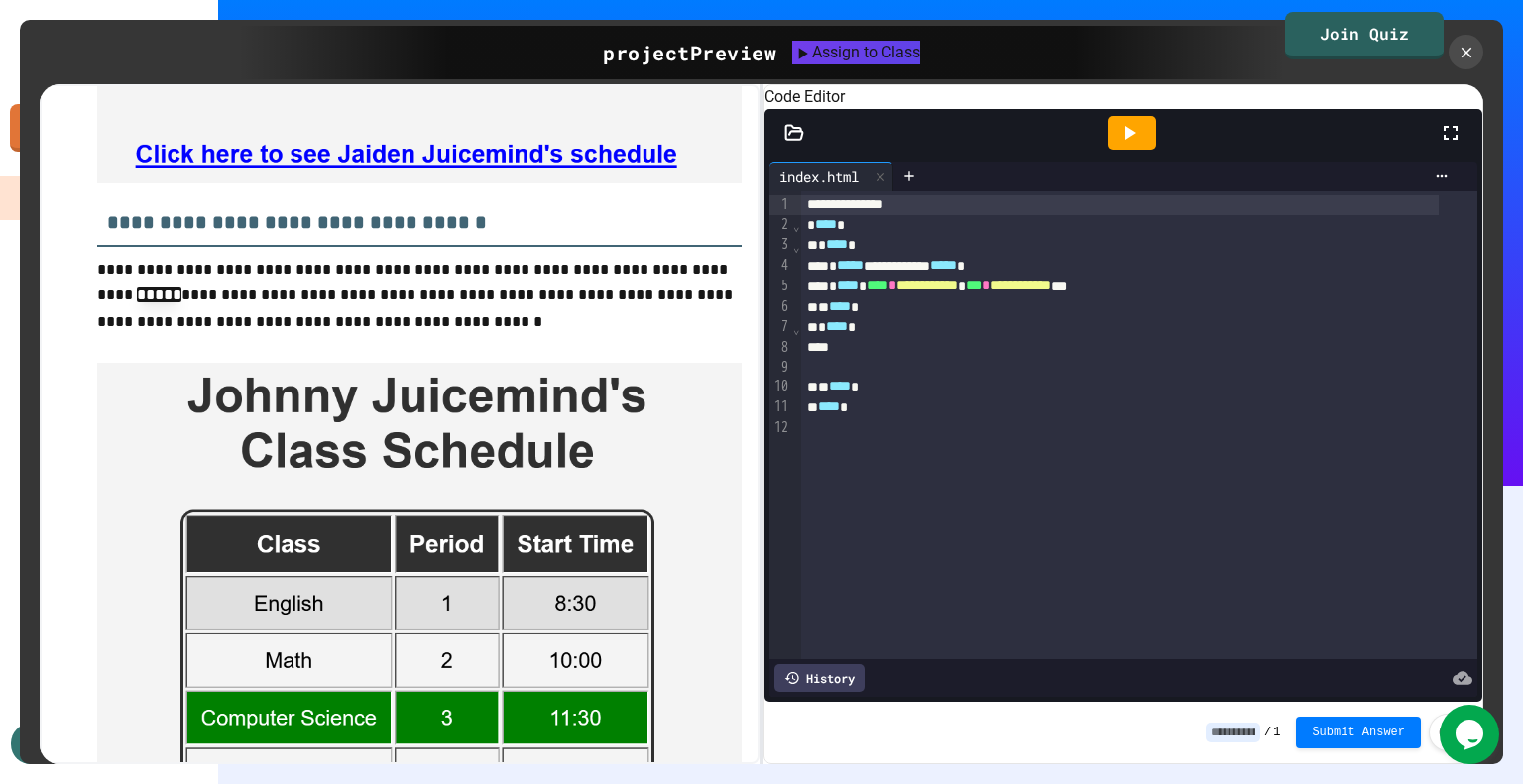 scroll, scrollTop: 2514, scrollLeft: 0, axis: vertical 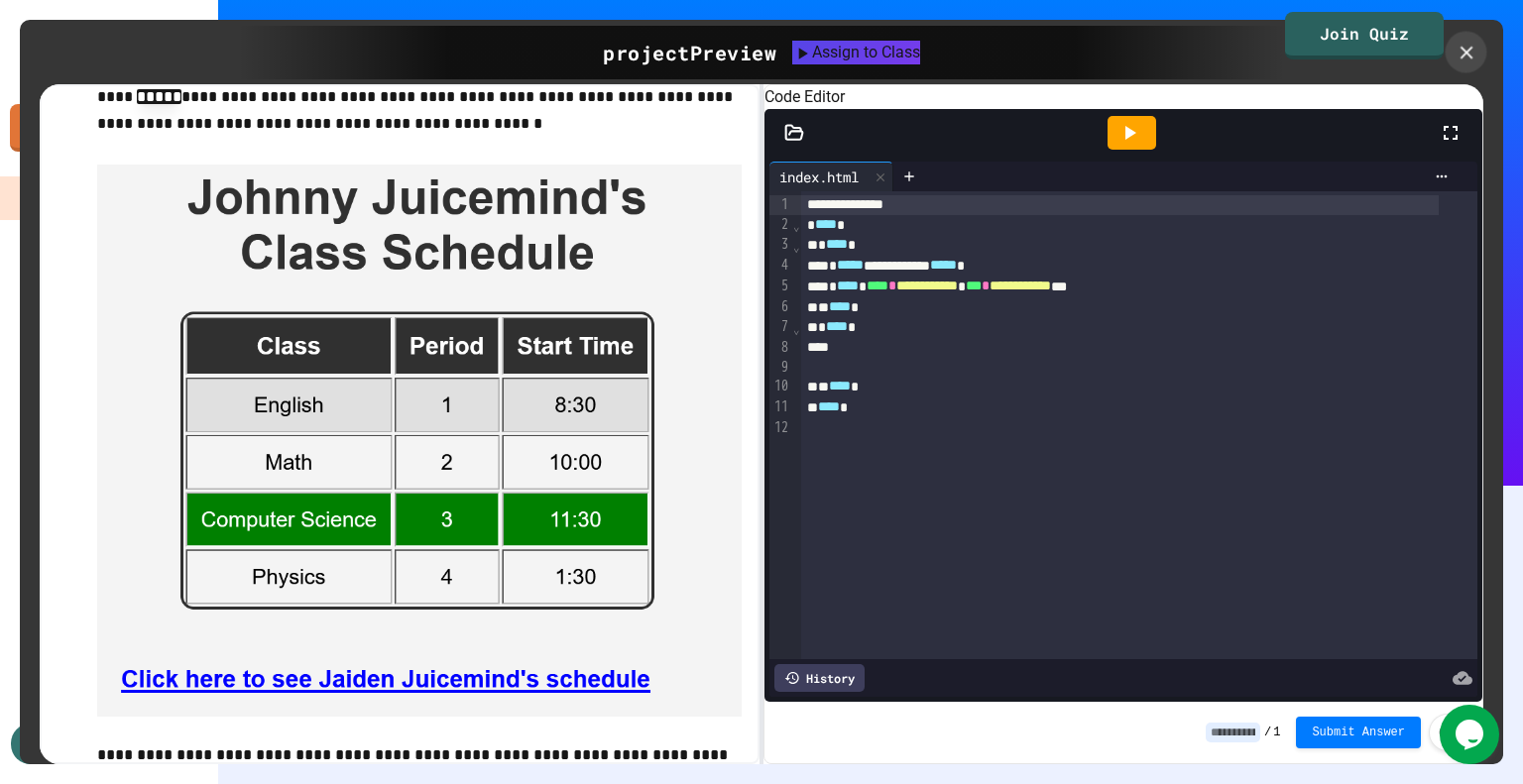 click 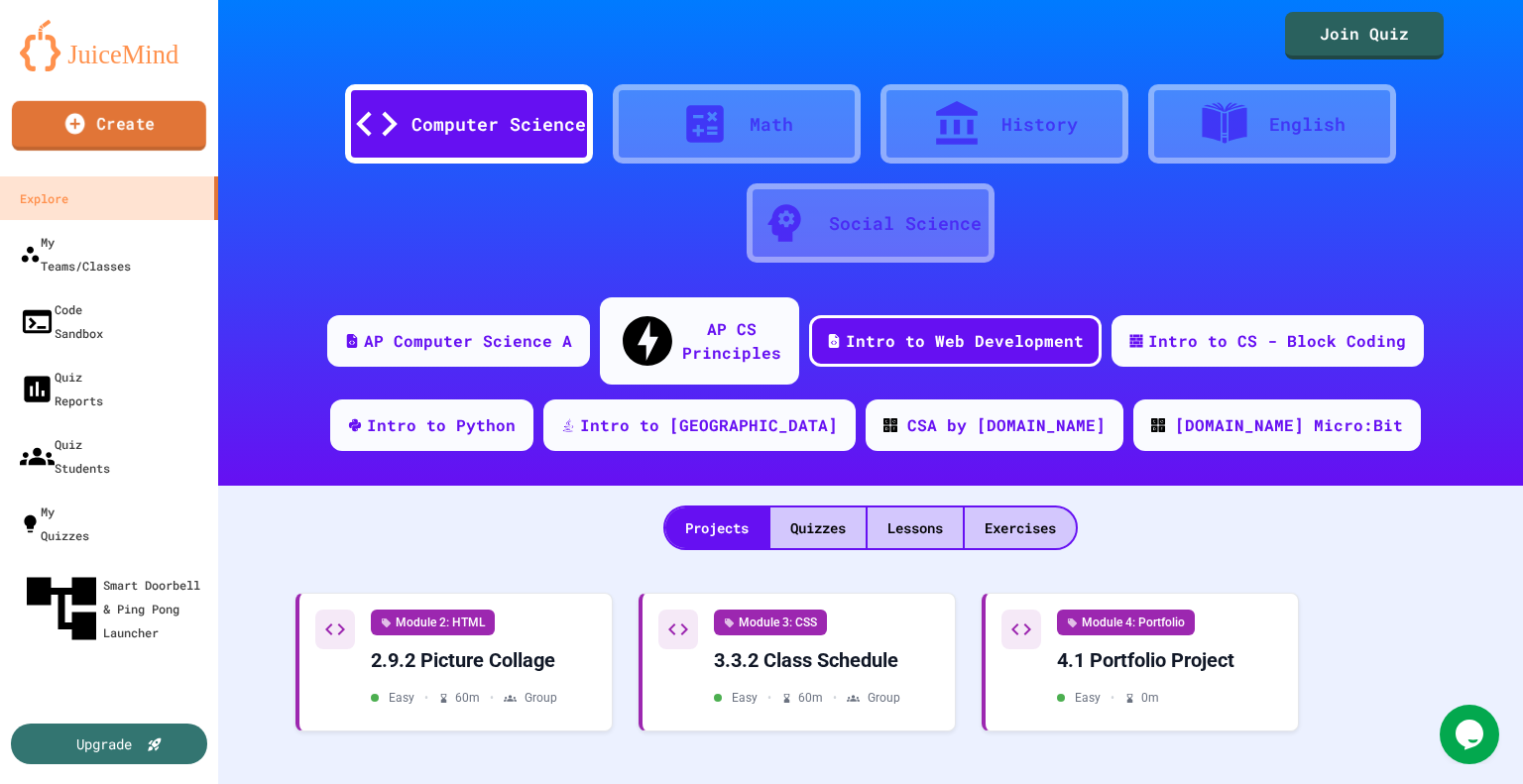 click on "Create" at bounding box center (109, 126) 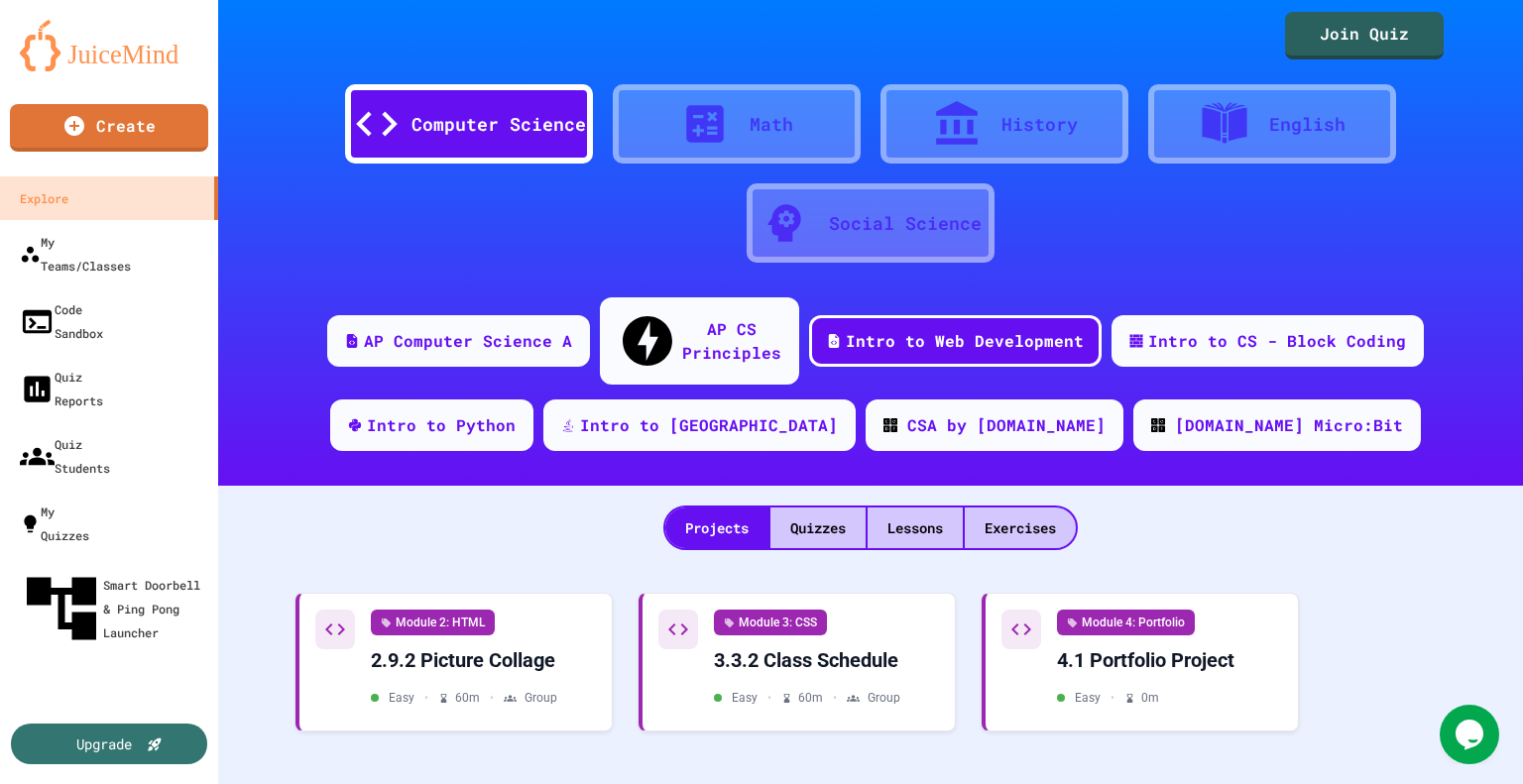 scroll, scrollTop: 145, scrollLeft: 0, axis: vertical 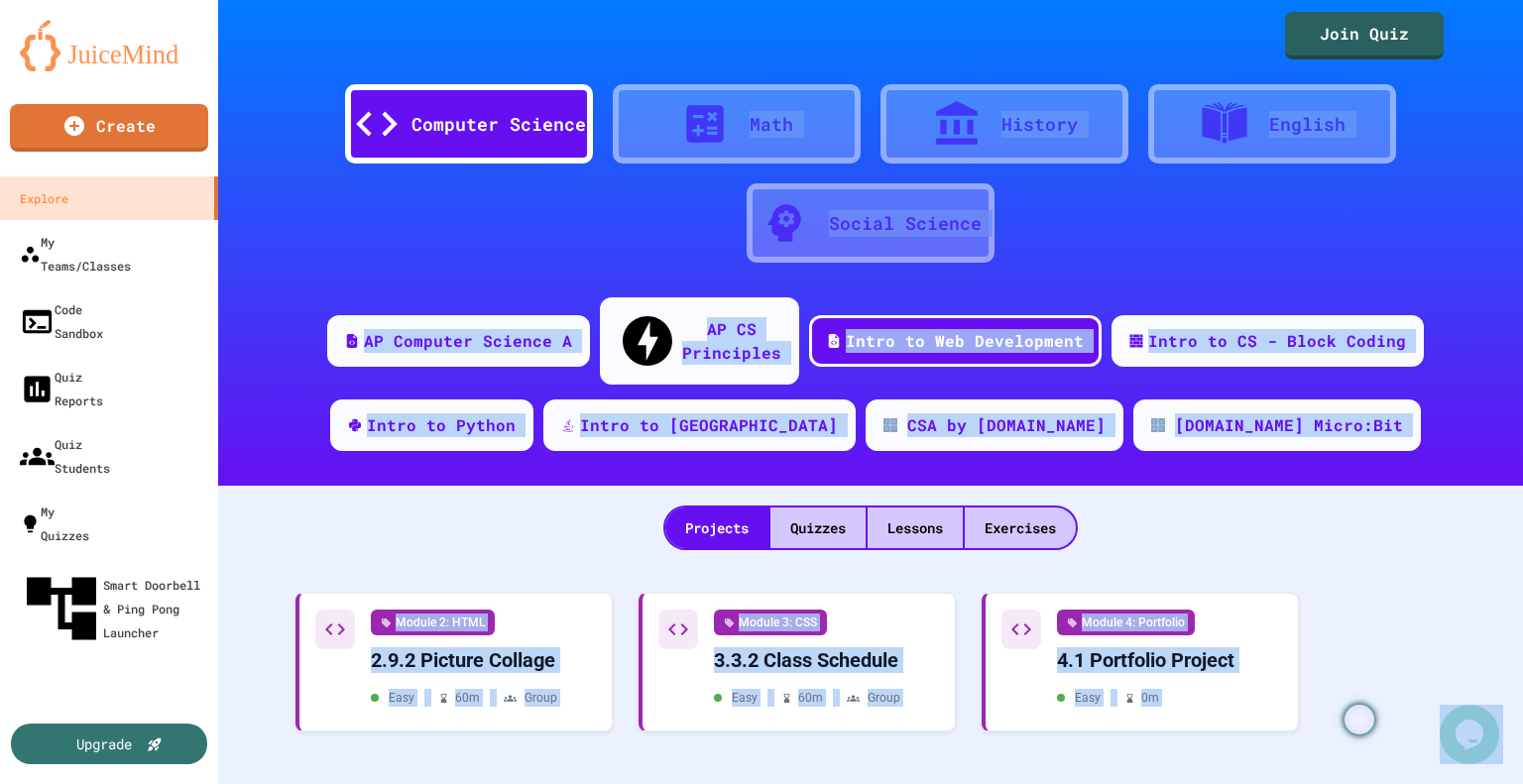 click at bounding box center [762, 784] 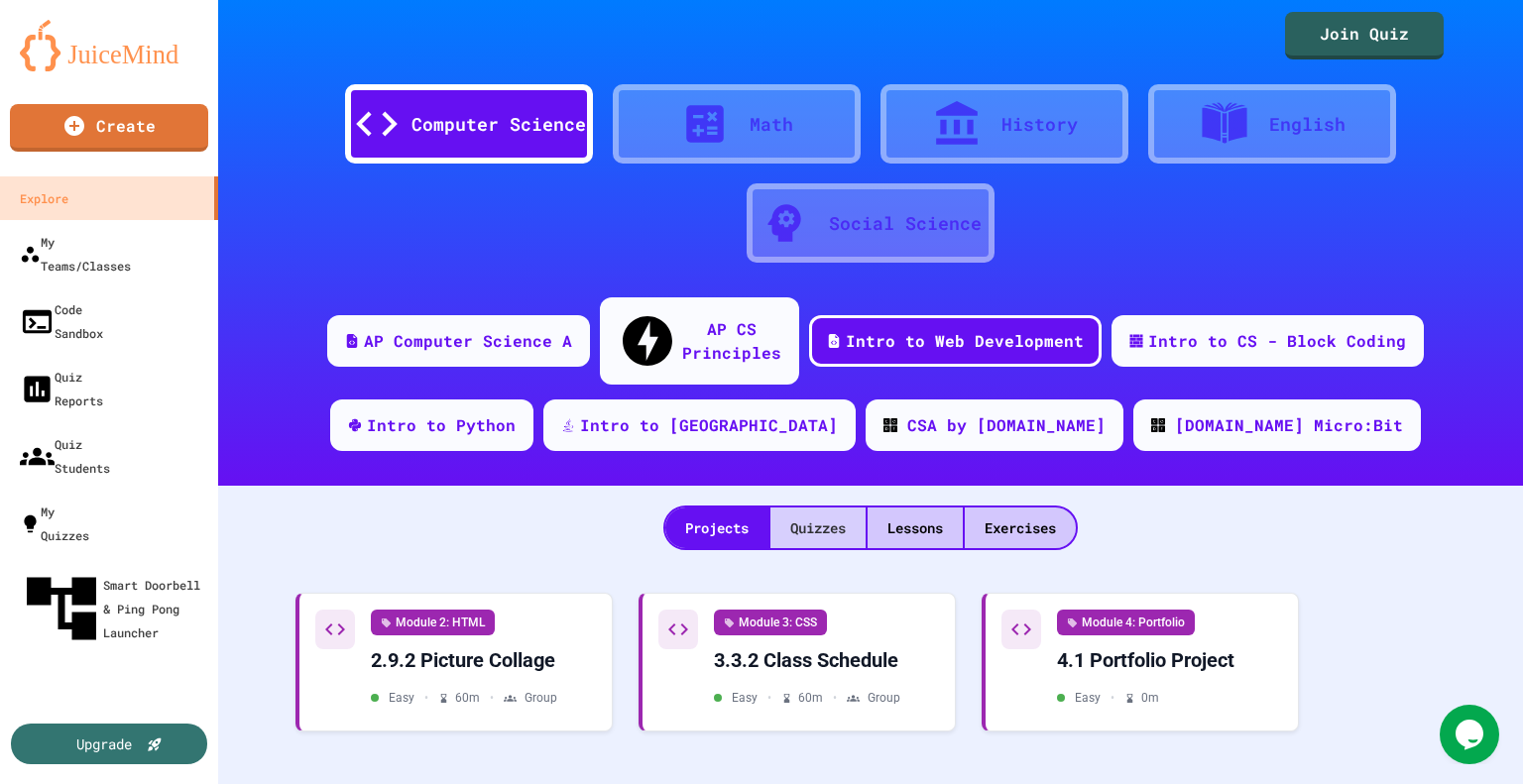scroll, scrollTop: 186, scrollLeft: 0, axis: vertical 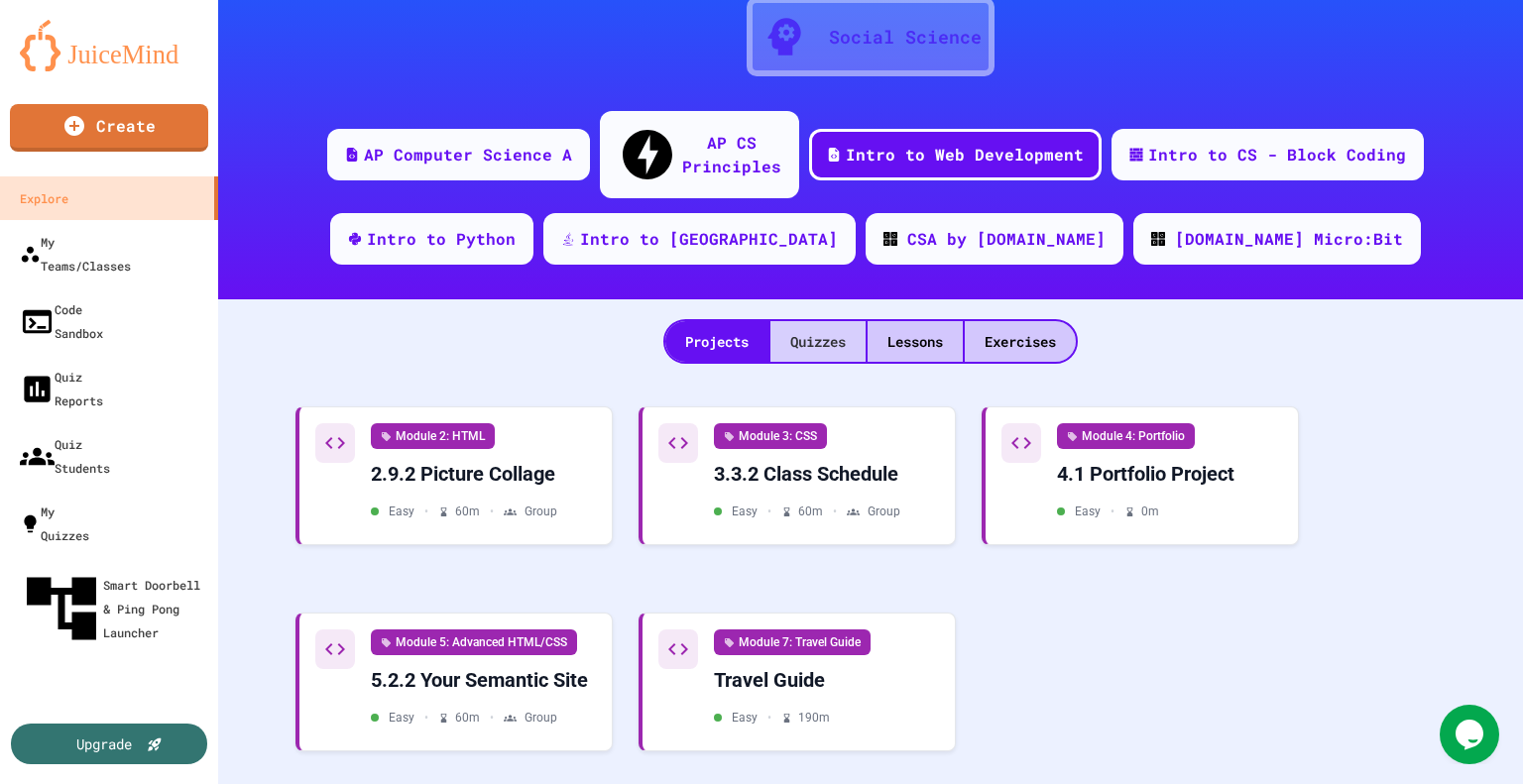 click on "Quizzes" at bounding box center (818, 341) 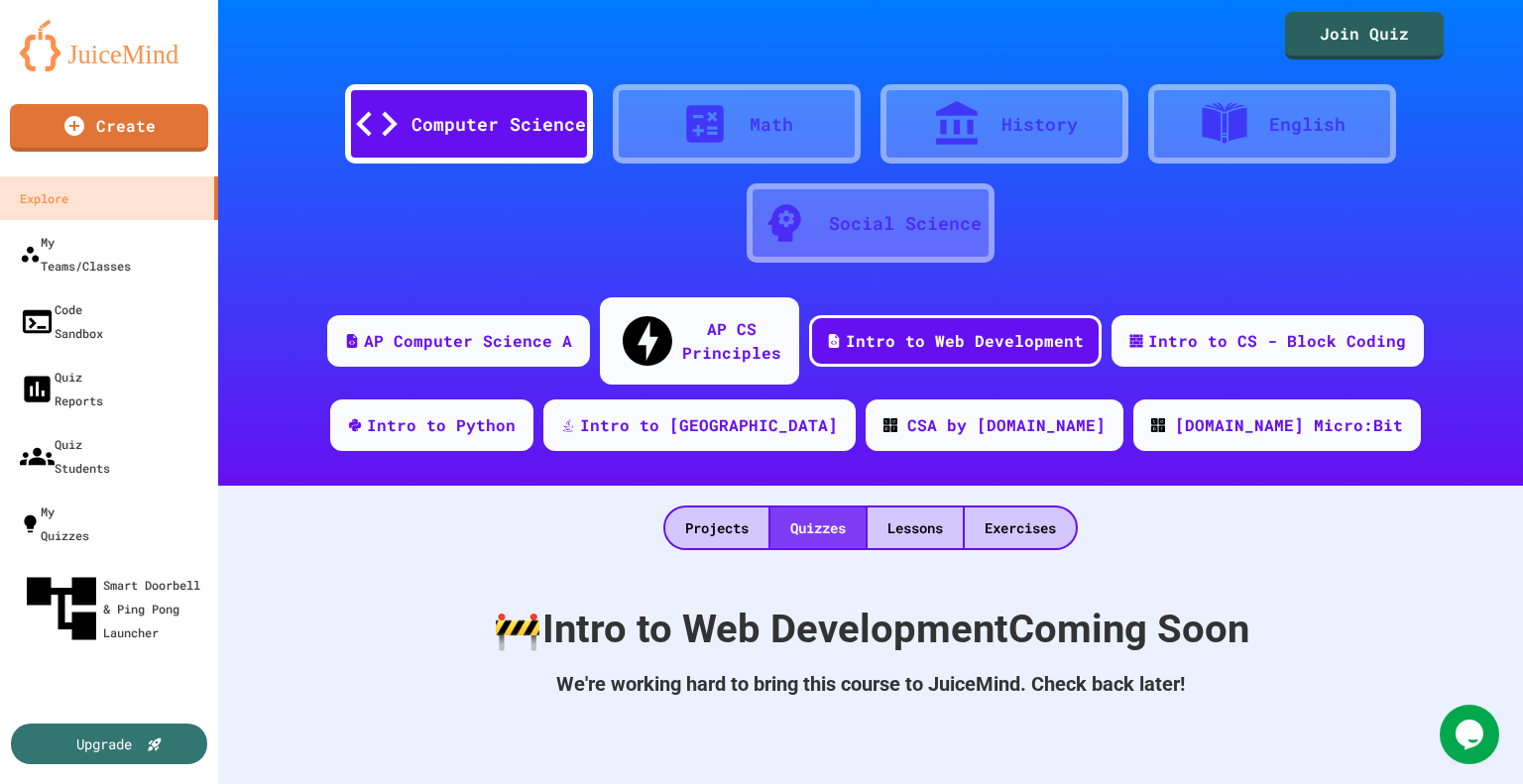 scroll, scrollTop: 0, scrollLeft: 0, axis: both 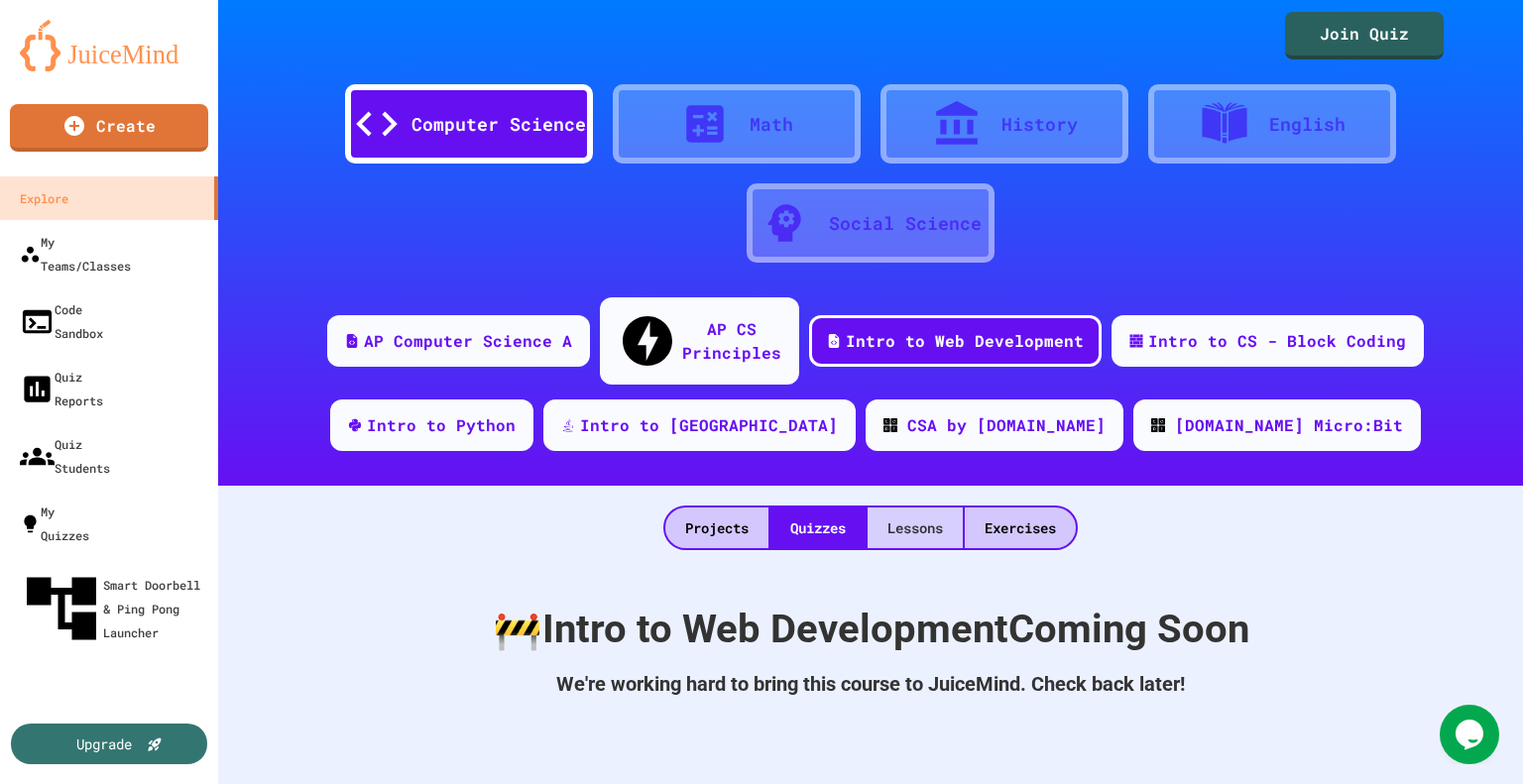 click on "Lessons" at bounding box center [915, 527] 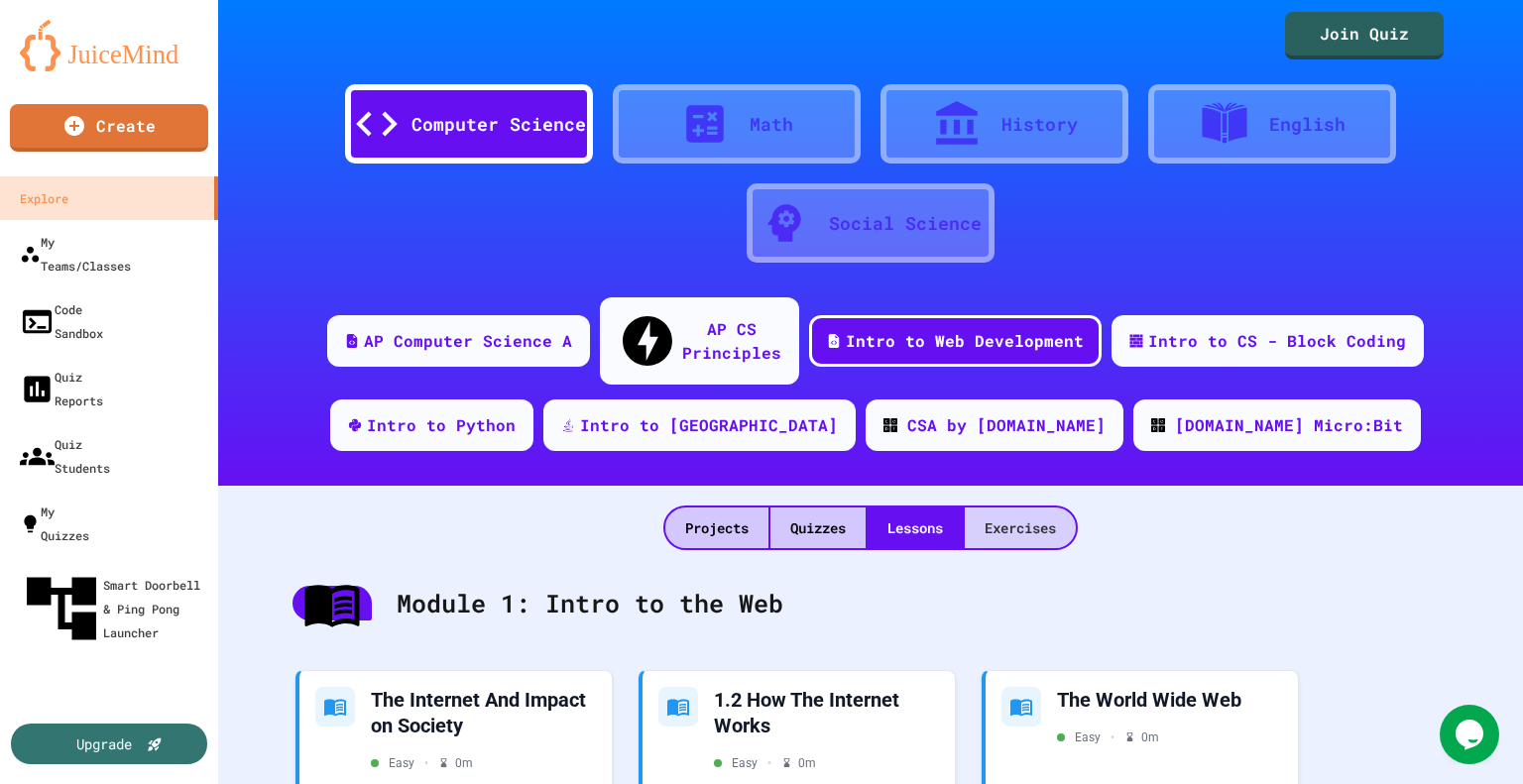 click on "Exercises" at bounding box center (1020, 527) 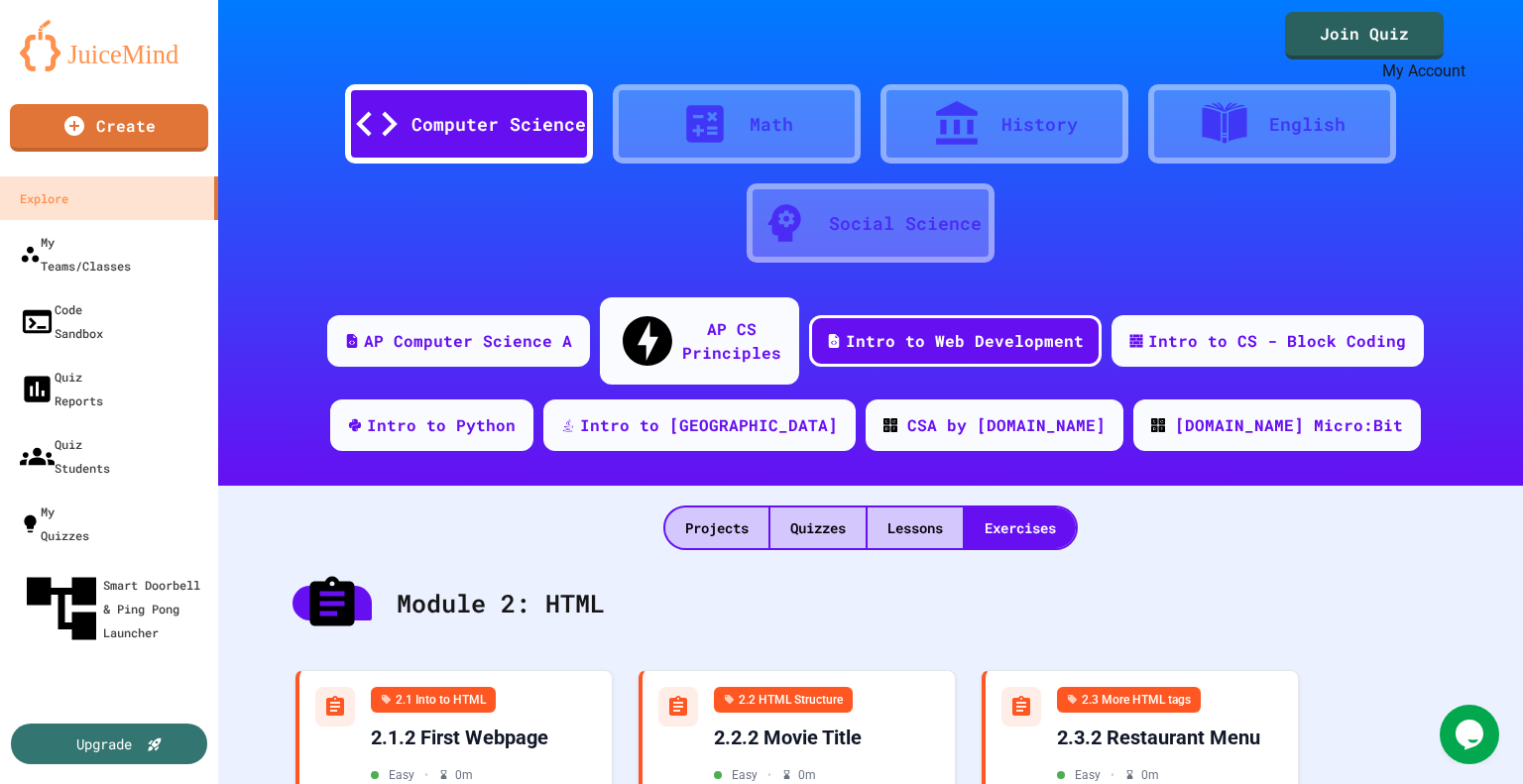 click 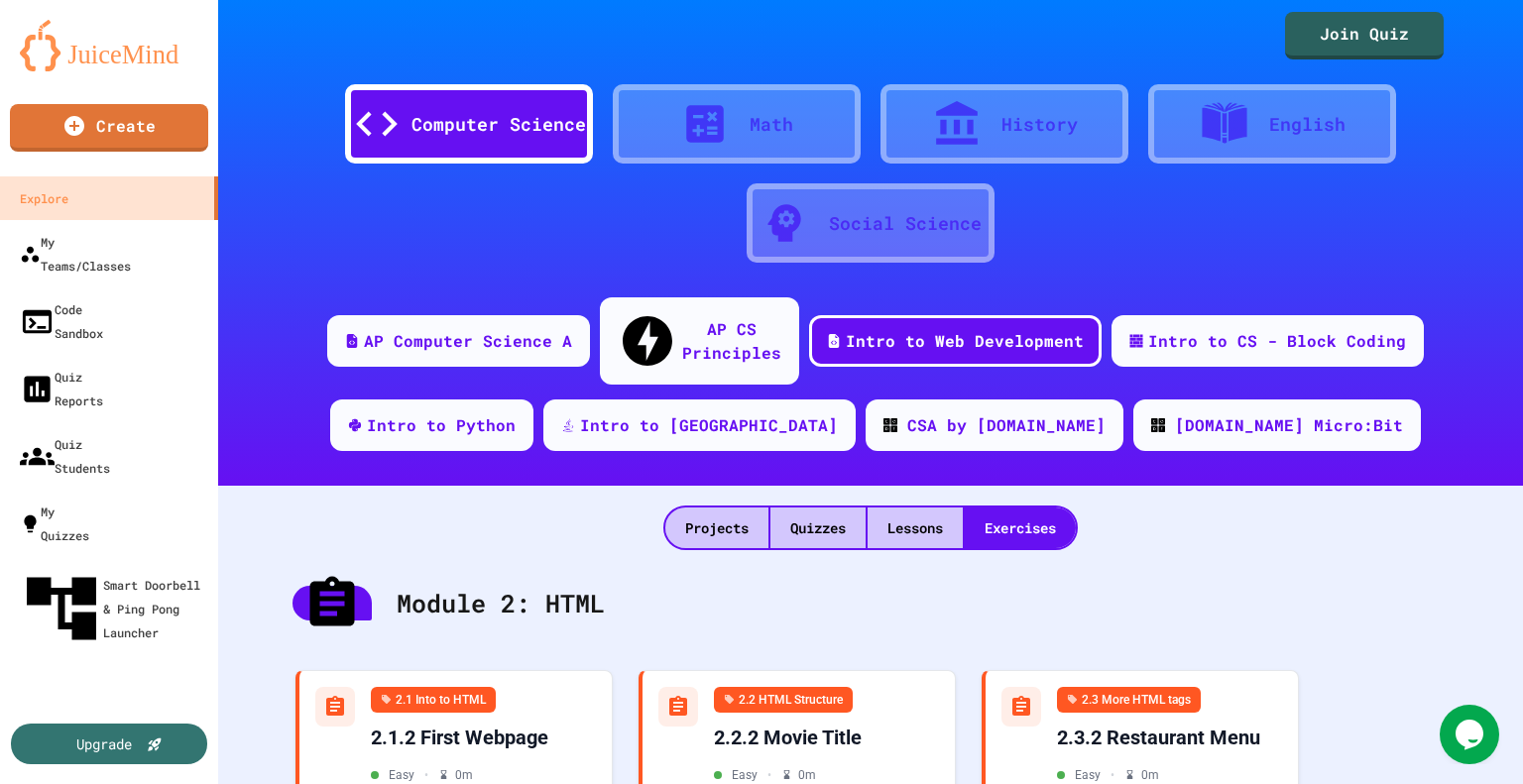 click at bounding box center [762, 784] 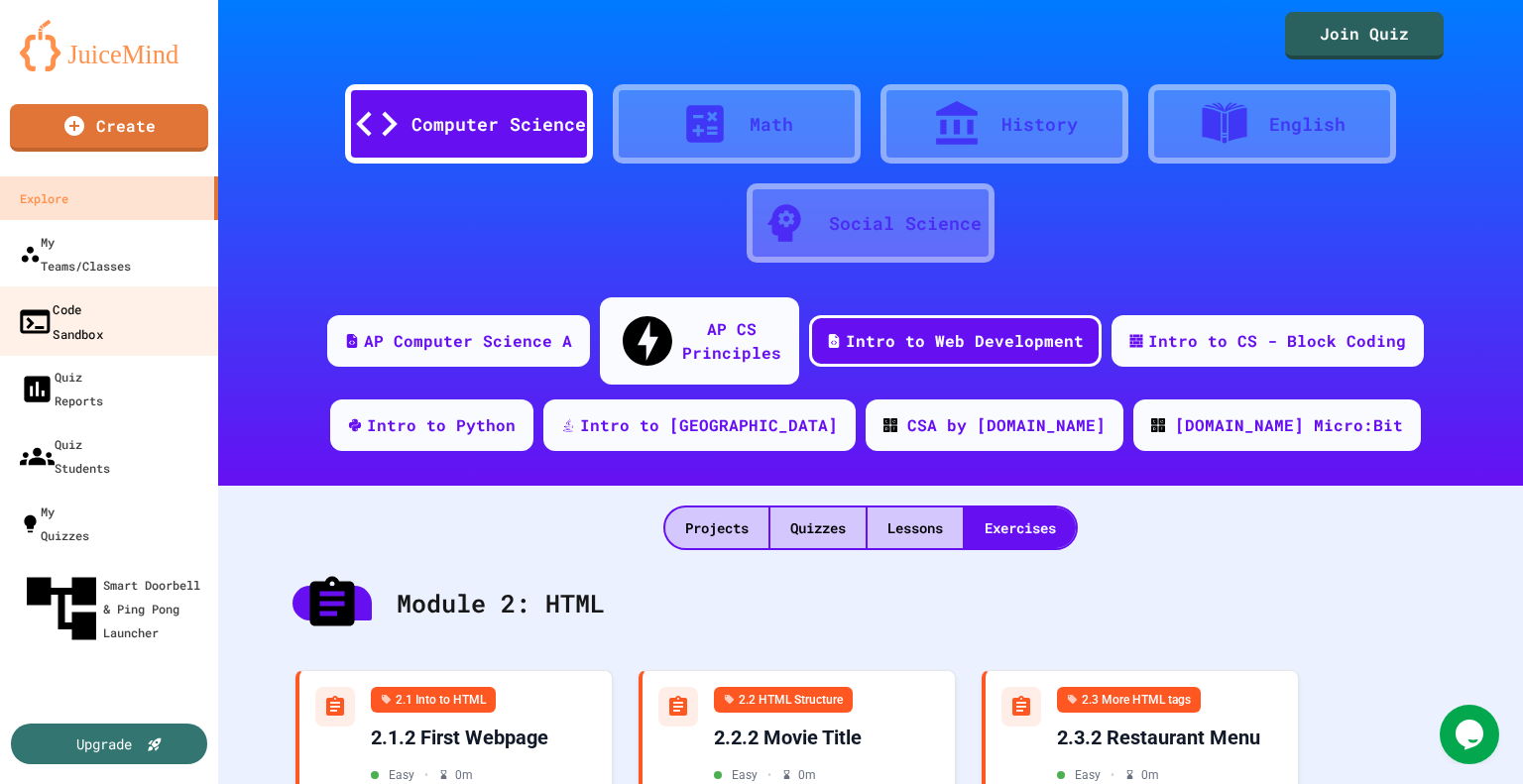 click on "Code Sandbox" at bounding box center [59, 320] 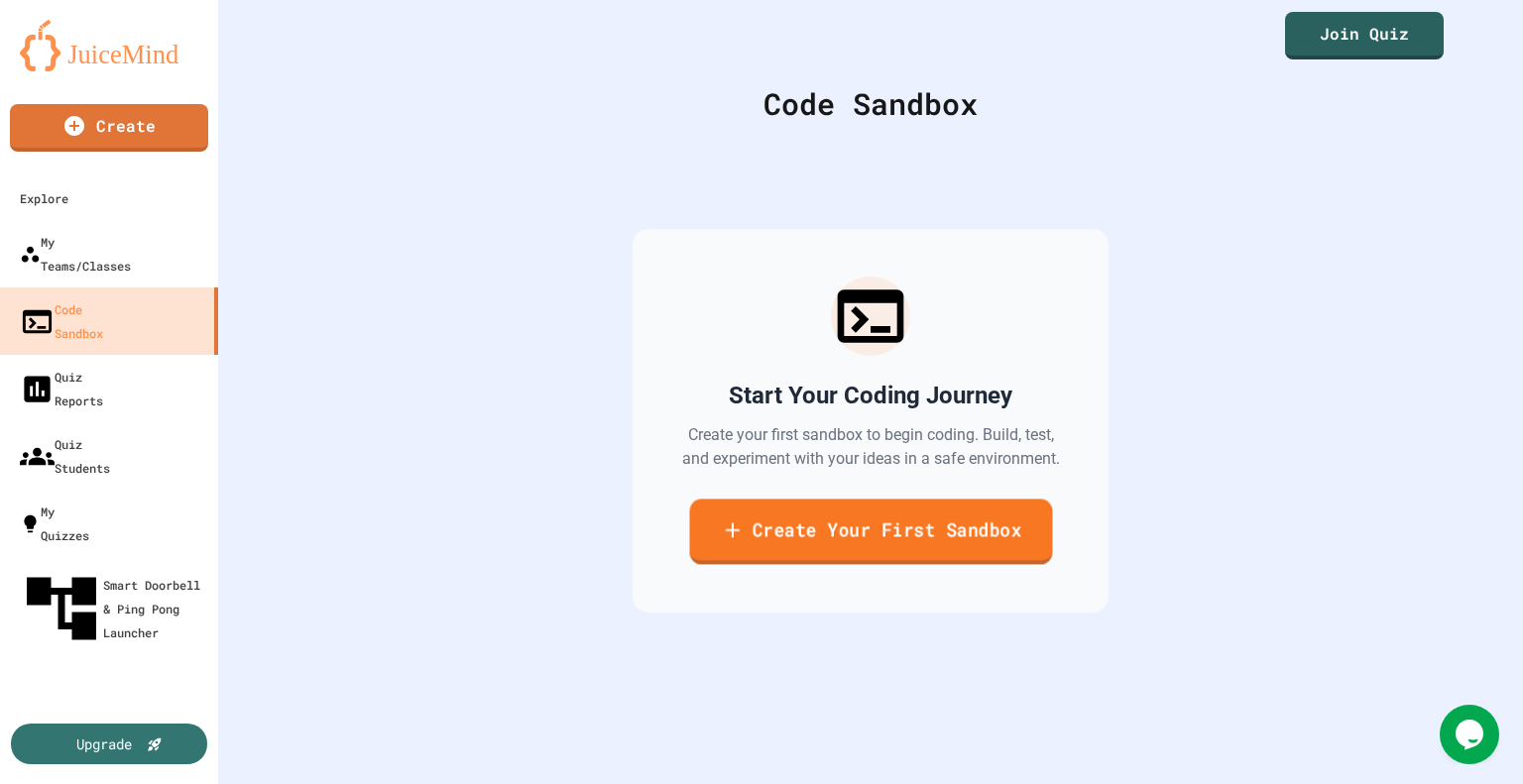 click on "Create Your First Sandbox" at bounding box center [871, 531] 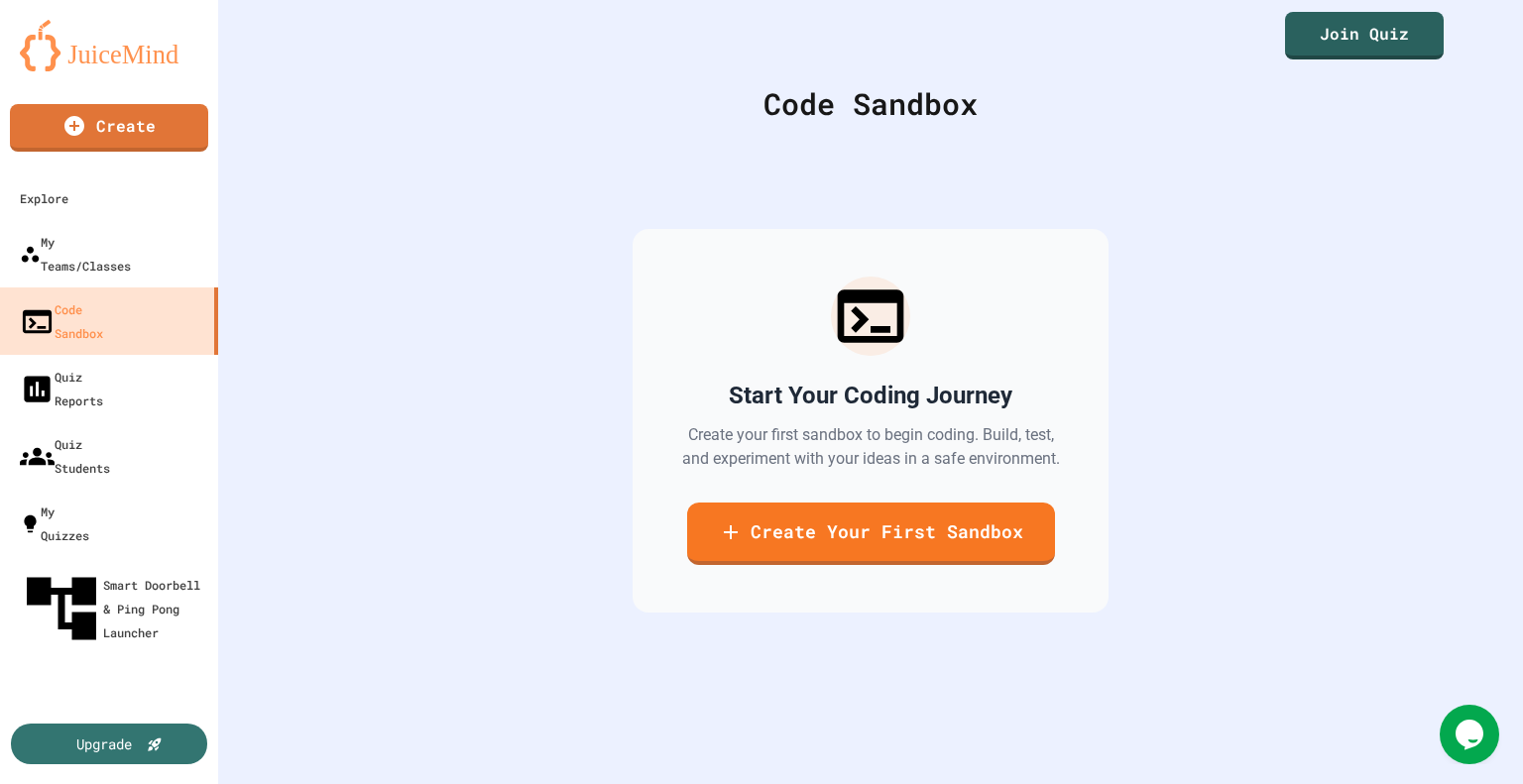 click at bounding box center [563, 1089] 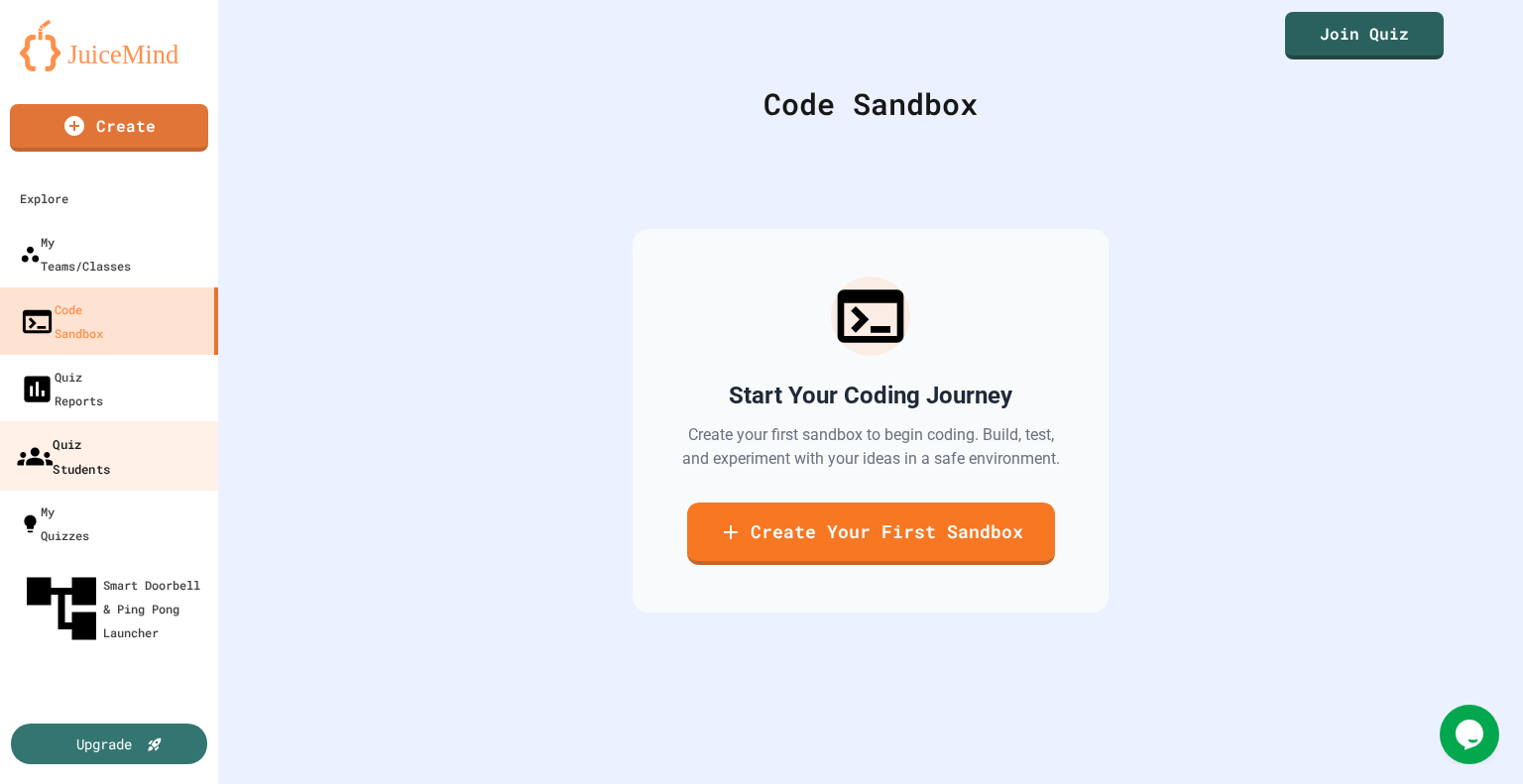 click on "Quiz Students" at bounding box center (63, 455) 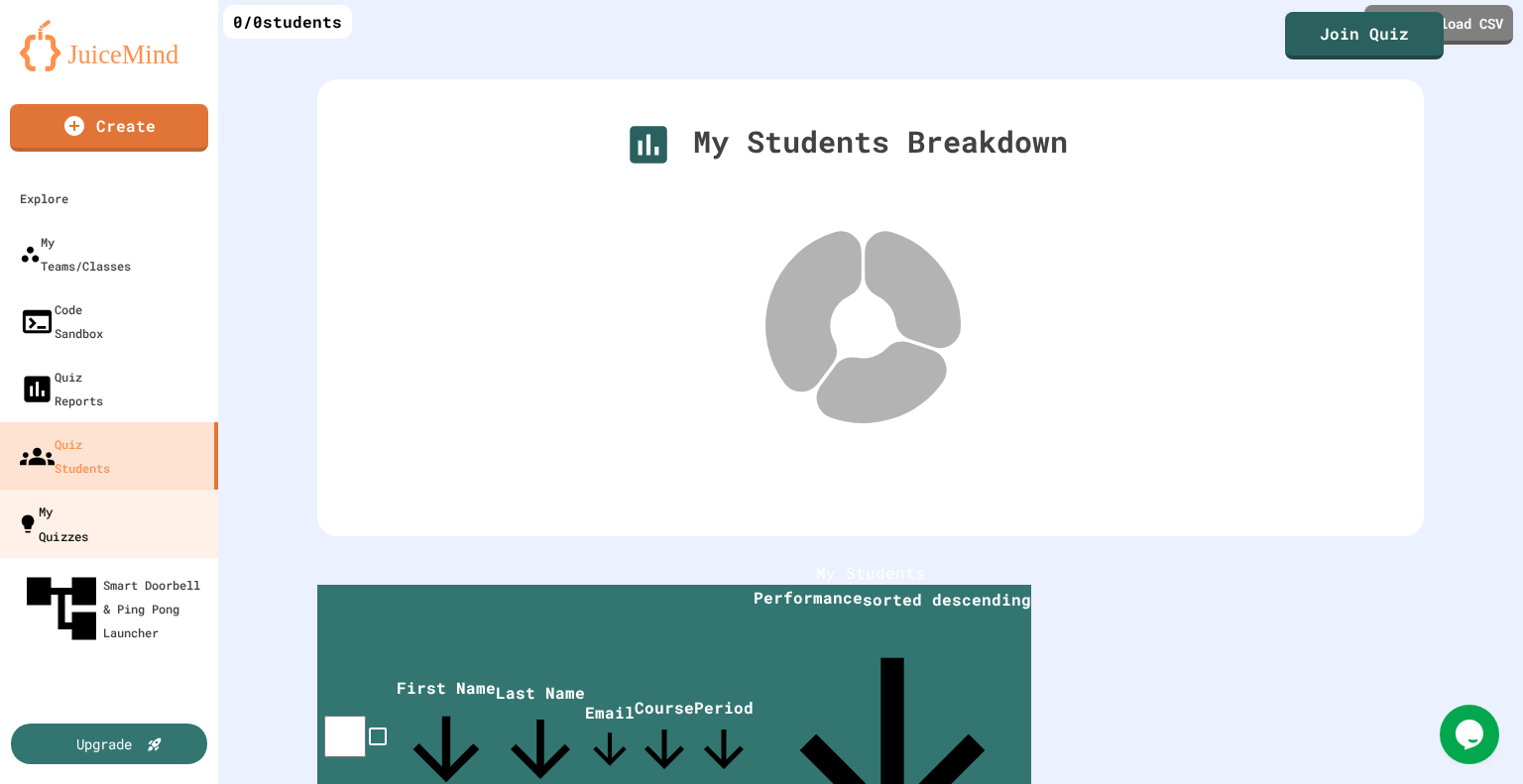 click on "My Quizzes" at bounding box center (53, 522) 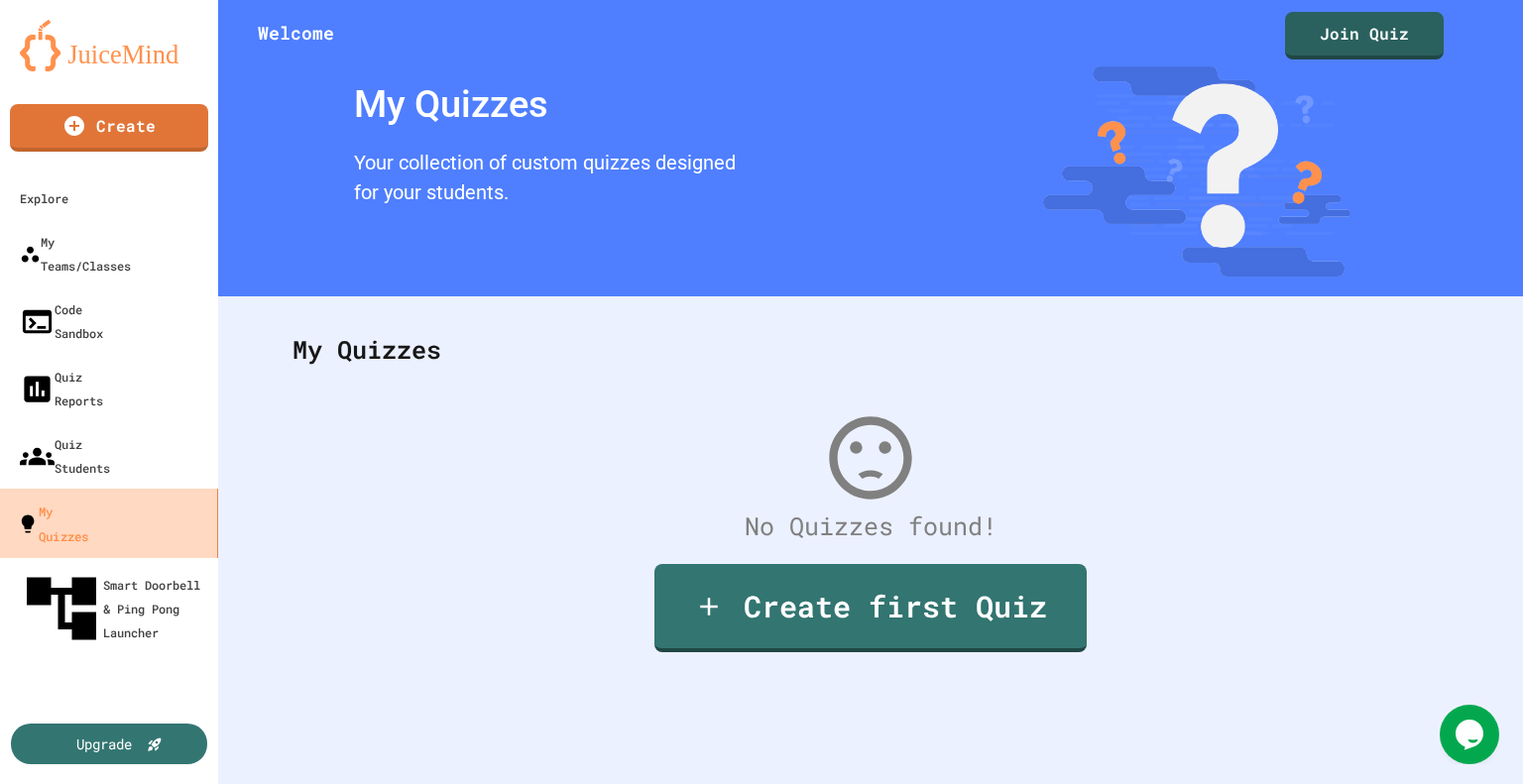 click on "My Quizzes" at bounding box center (53, 522) 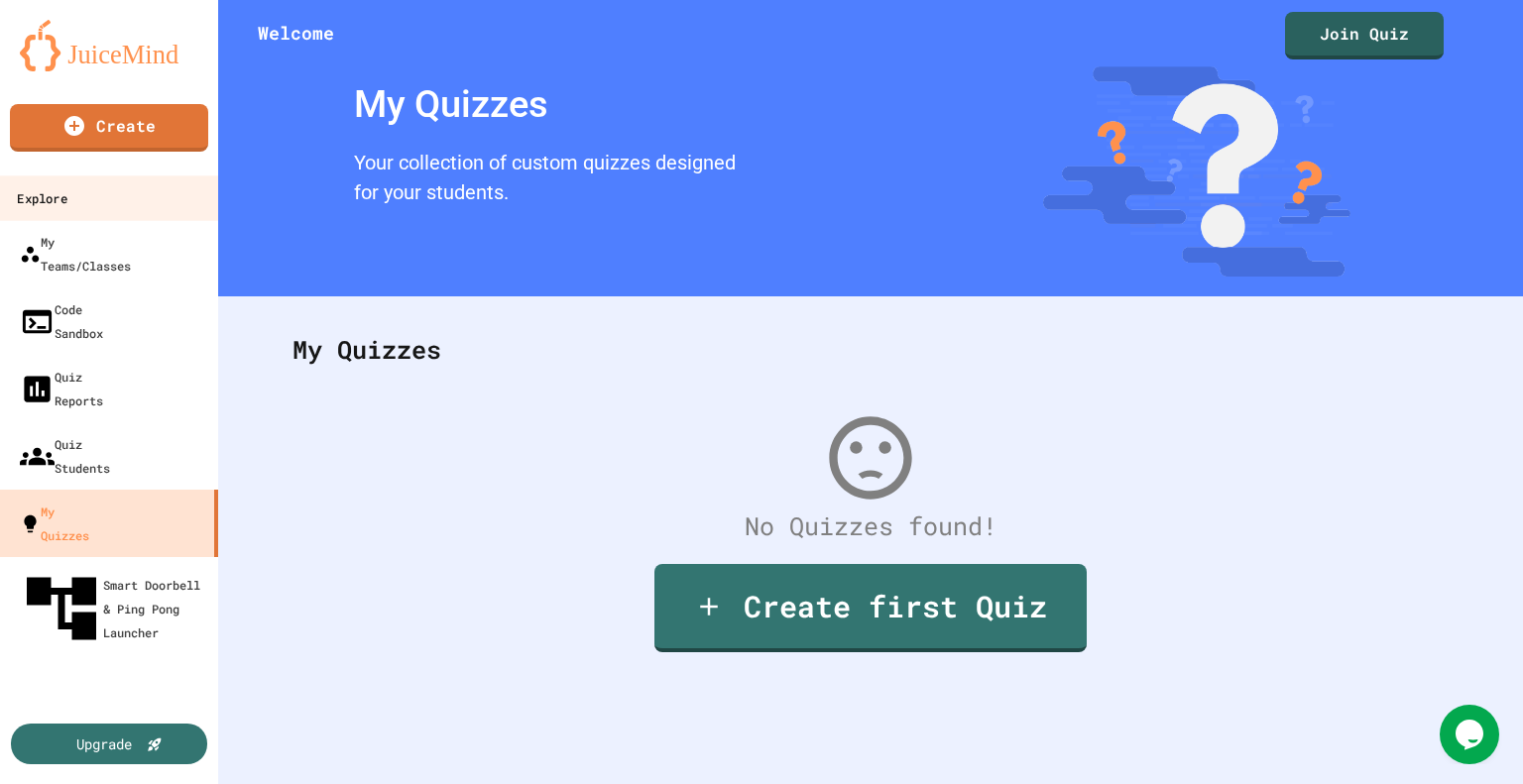 click on "Explore" at bounding box center [42, 198] 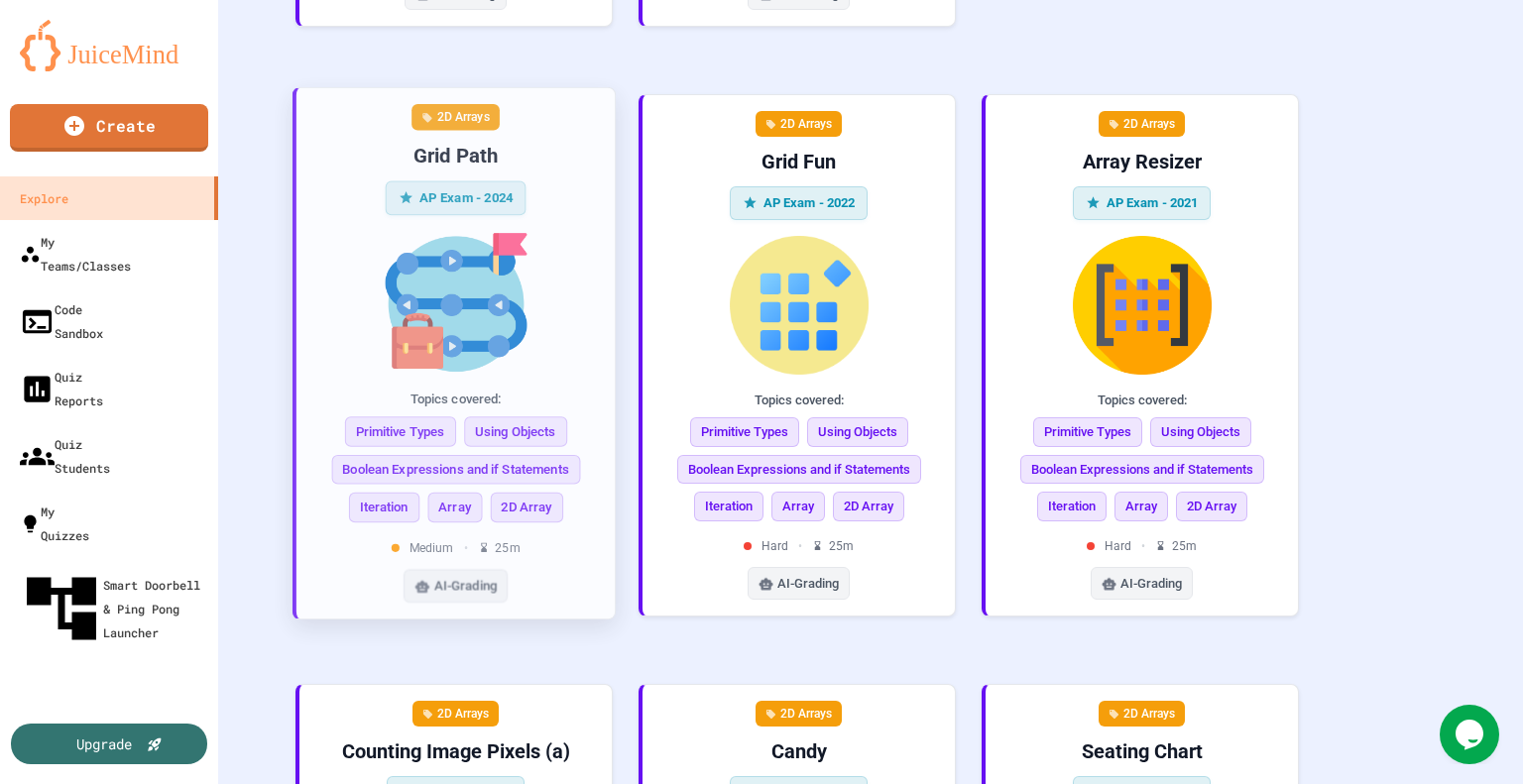 scroll, scrollTop: 4872, scrollLeft: 0, axis: vertical 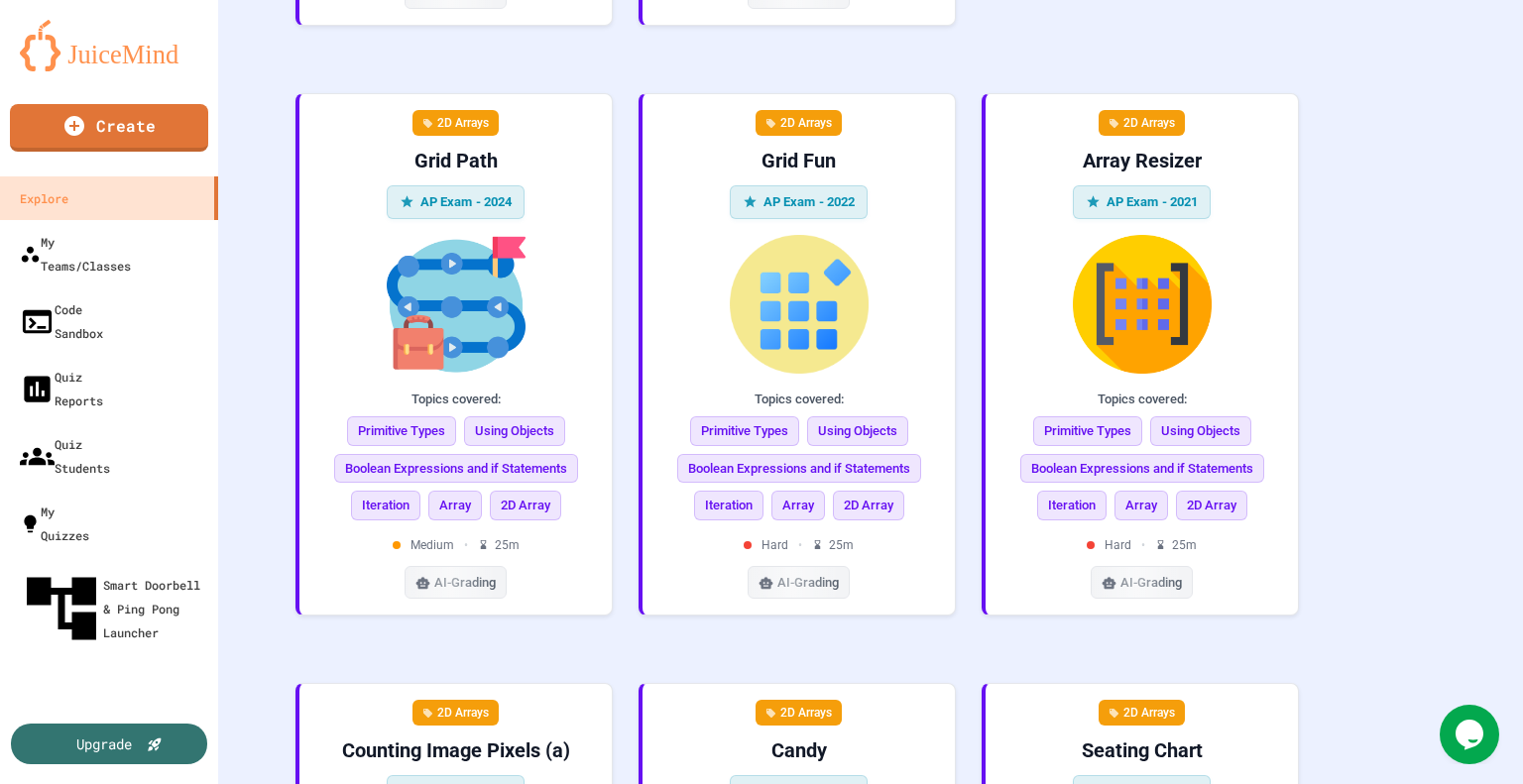 click 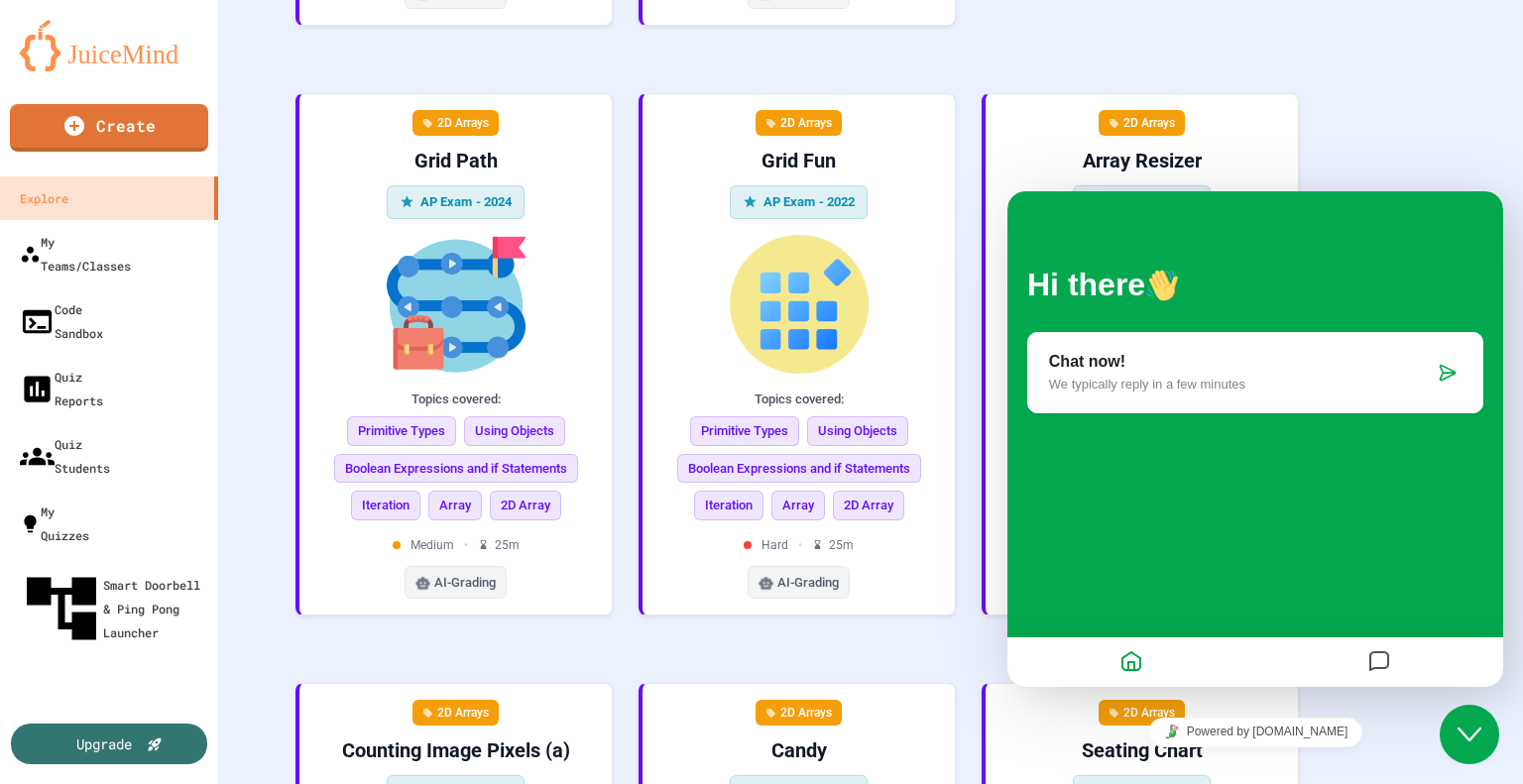 click on "Chat now!   We typically reply in a few minutes" at bounding box center [1255, 373] 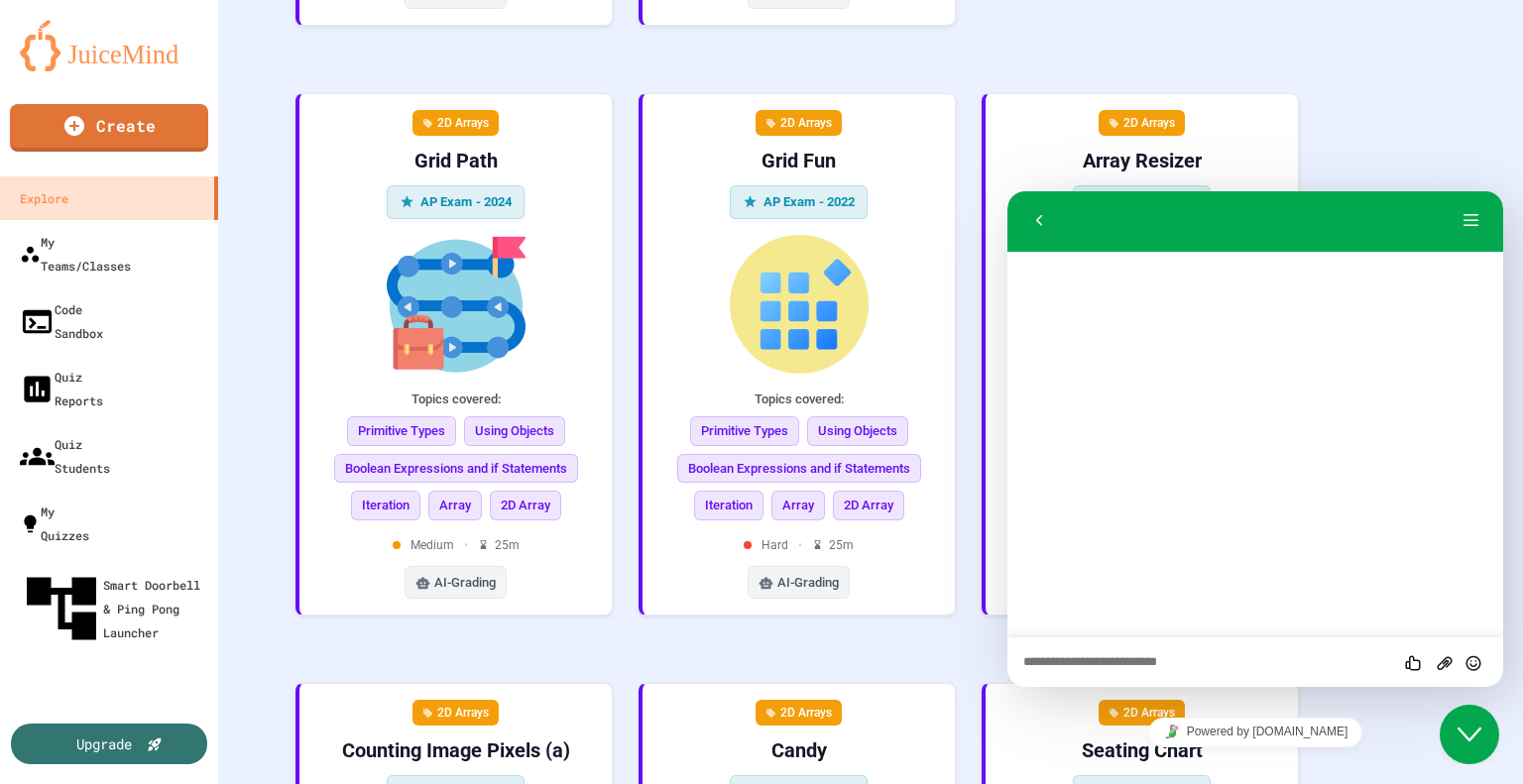 click at bounding box center [1007, 191] 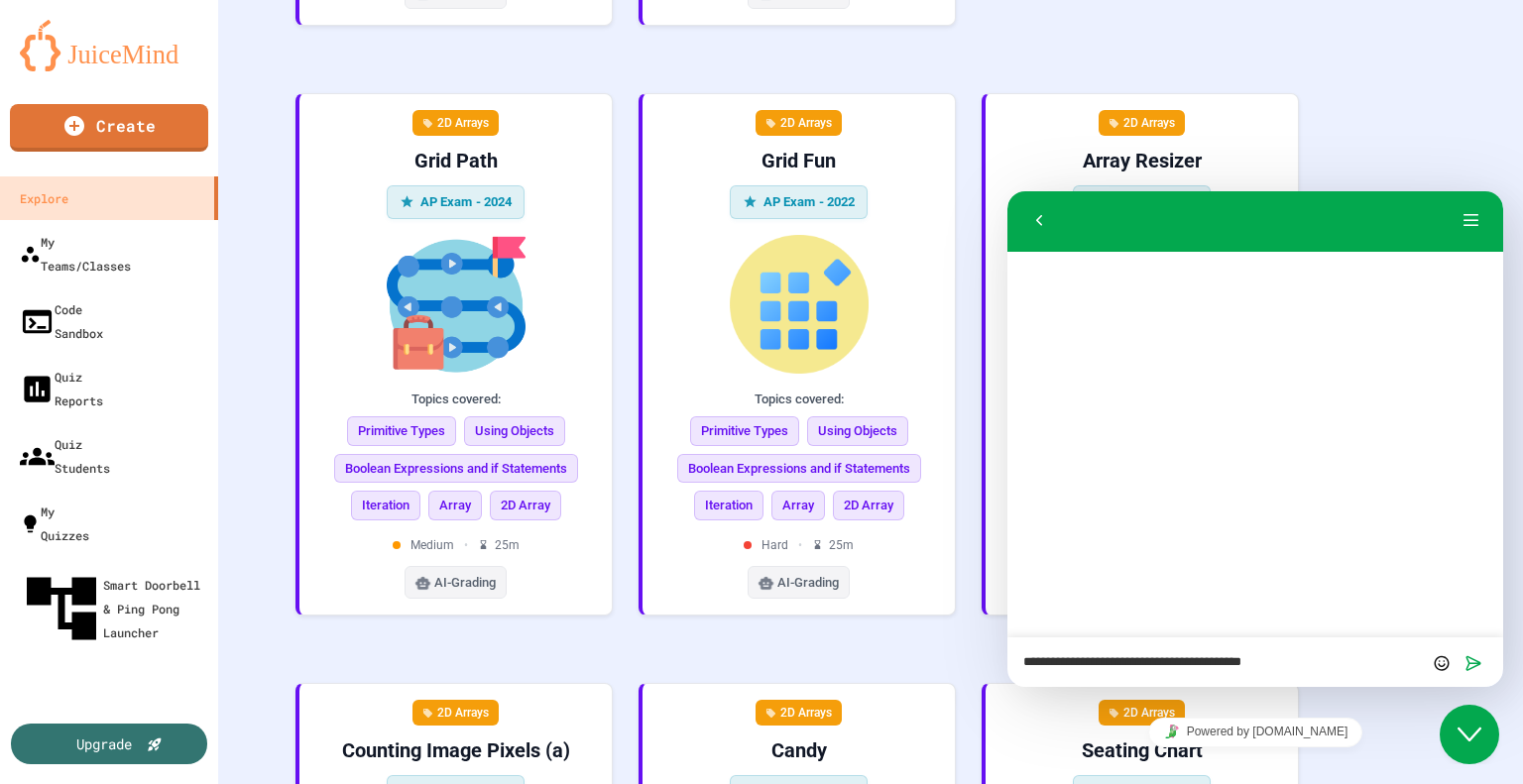 click on "**********" at bounding box center [1007, 191] 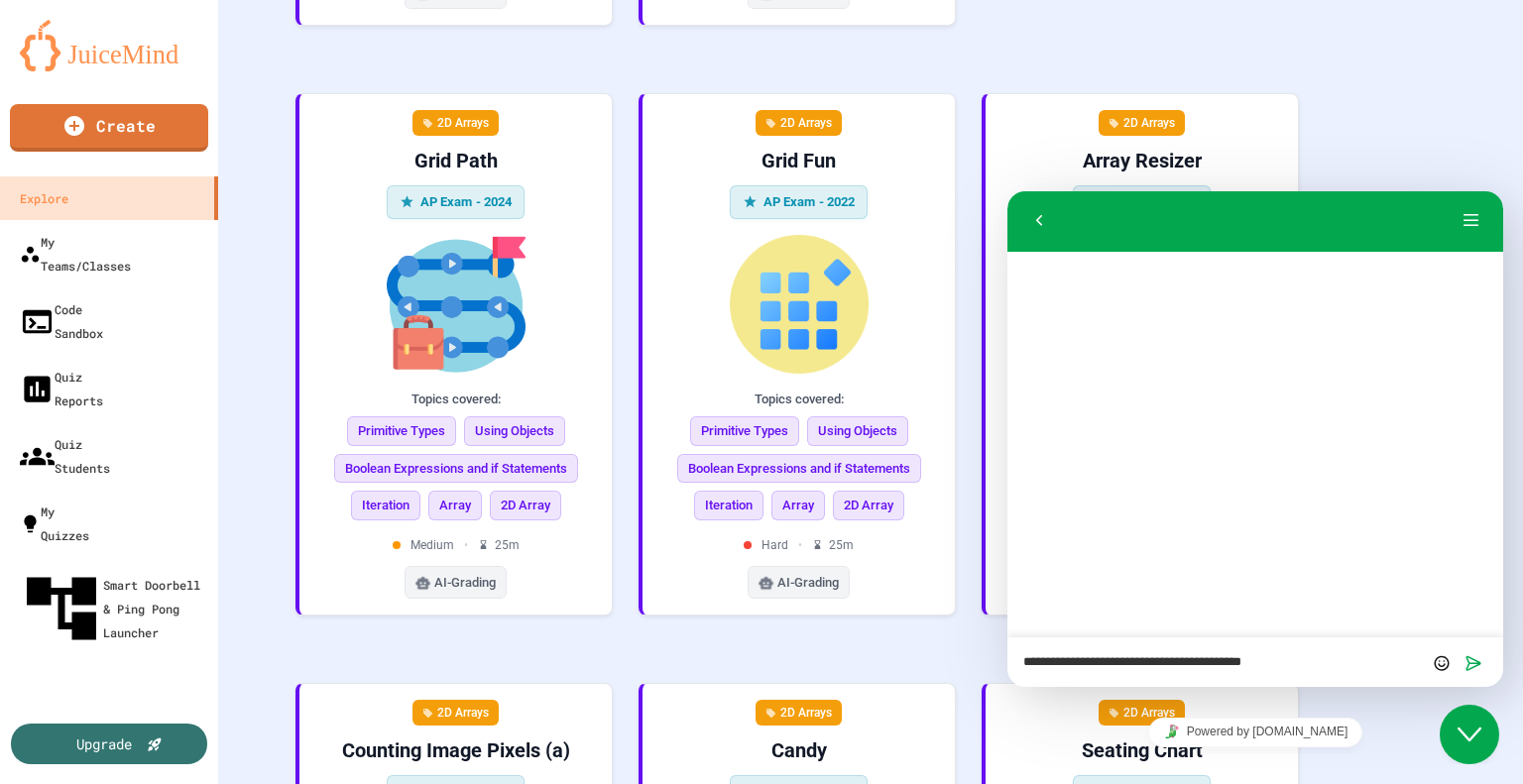 type on "**********" 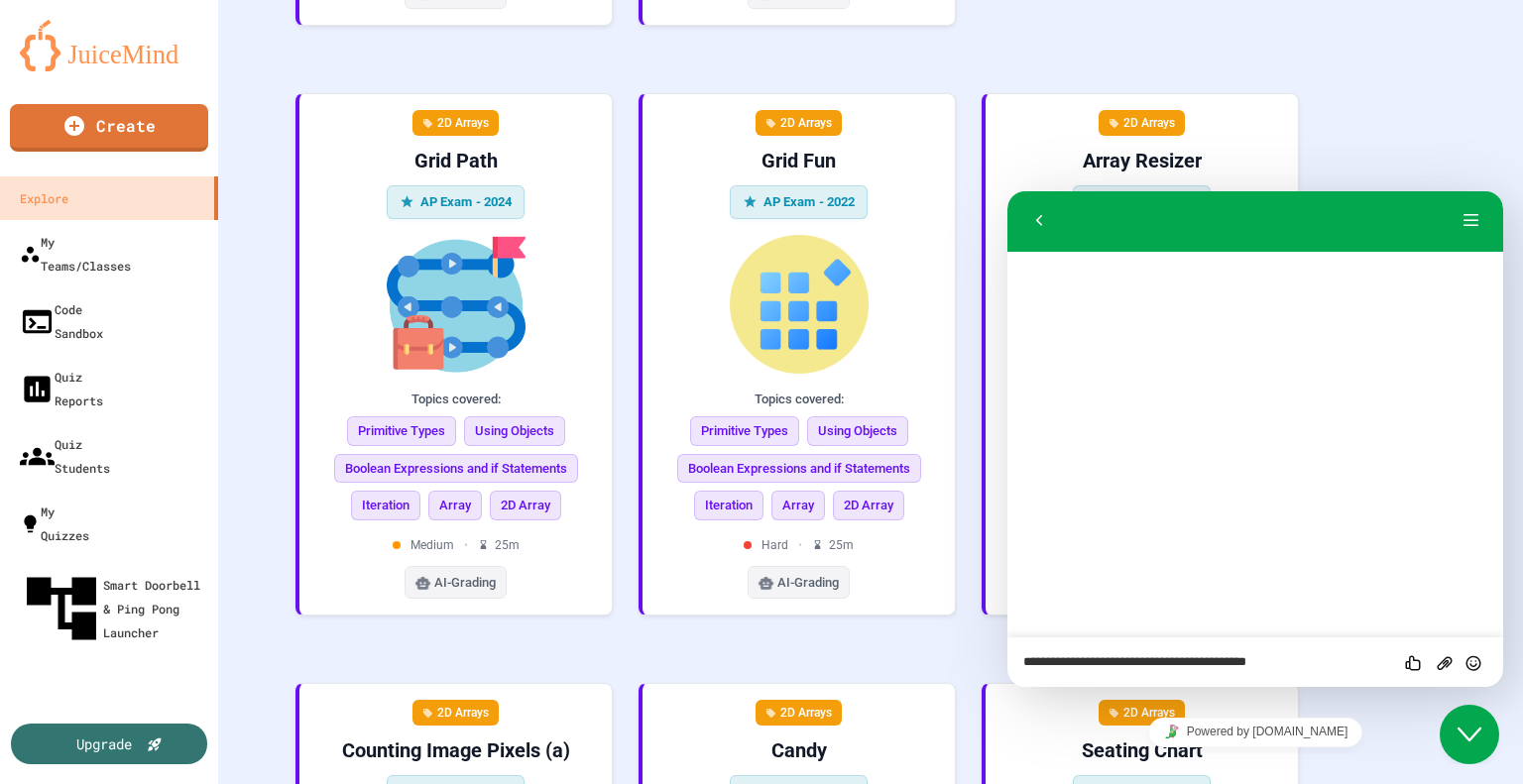 type 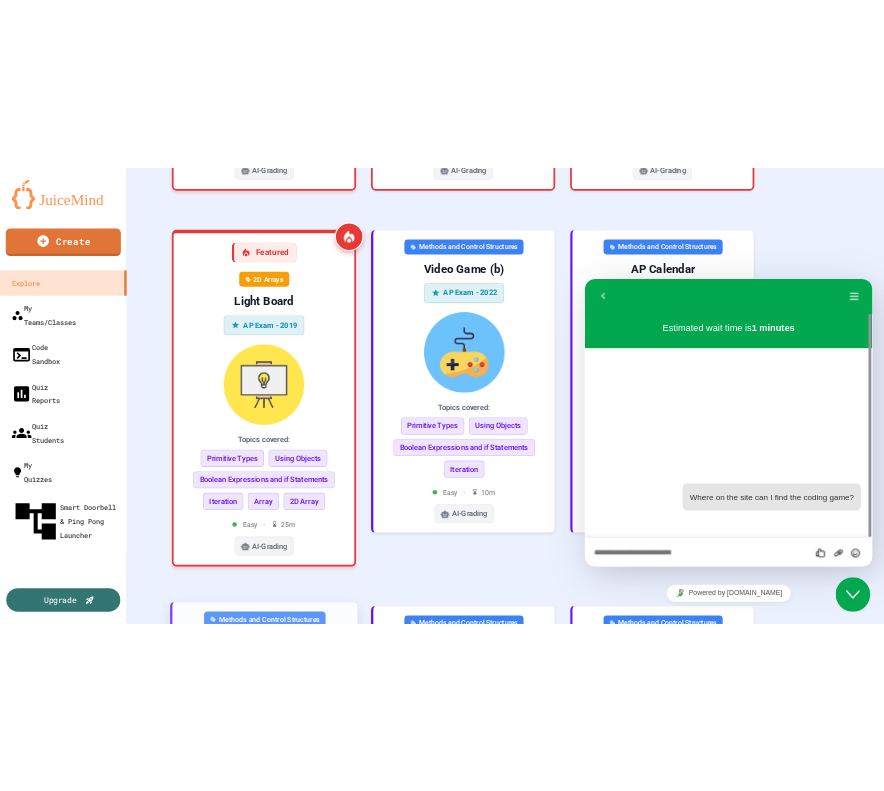 scroll, scrollTop: 1256, scrollLeft: 0, axis: vertical 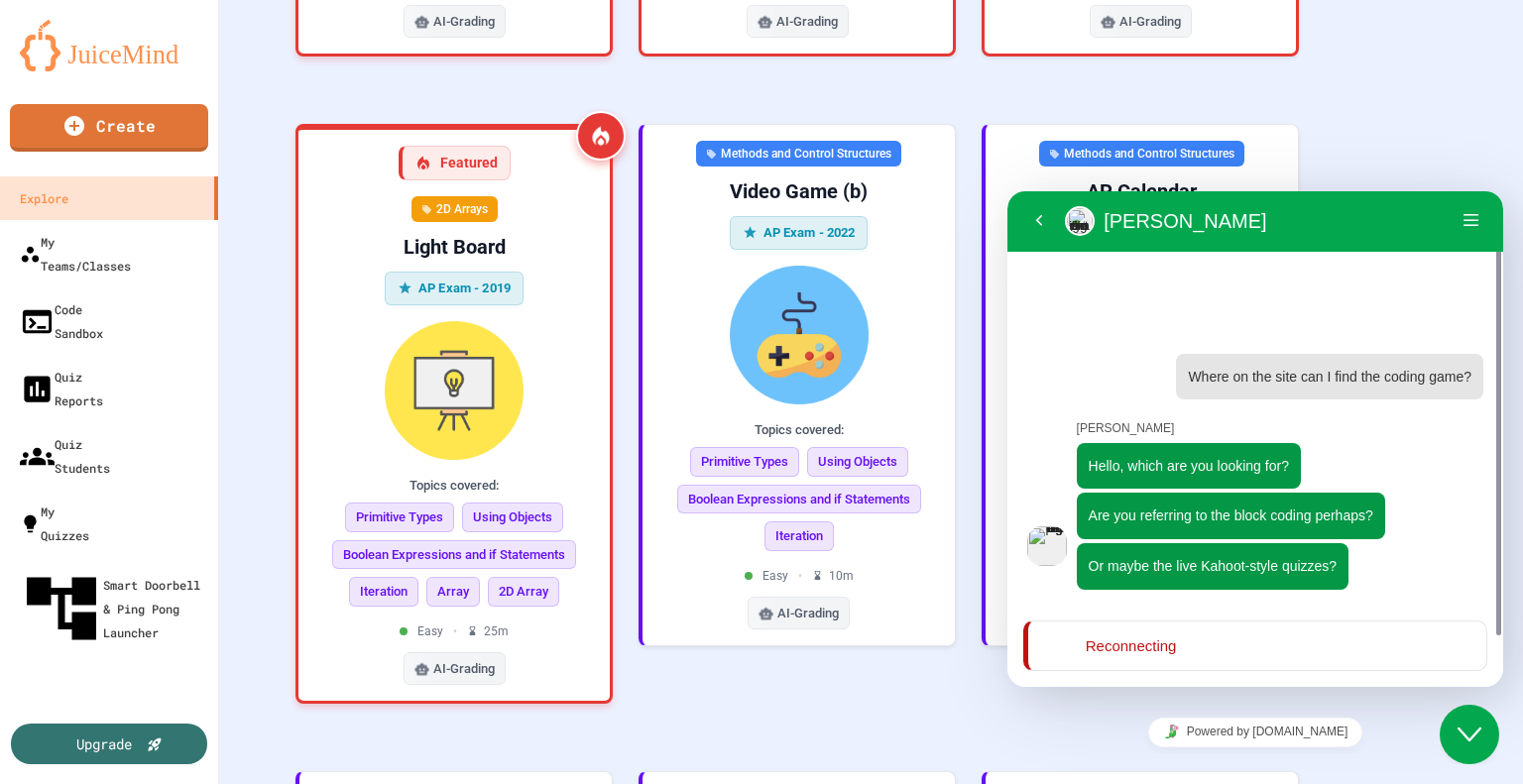 click on "Reconnecting" at bounding box center [1257, 645] 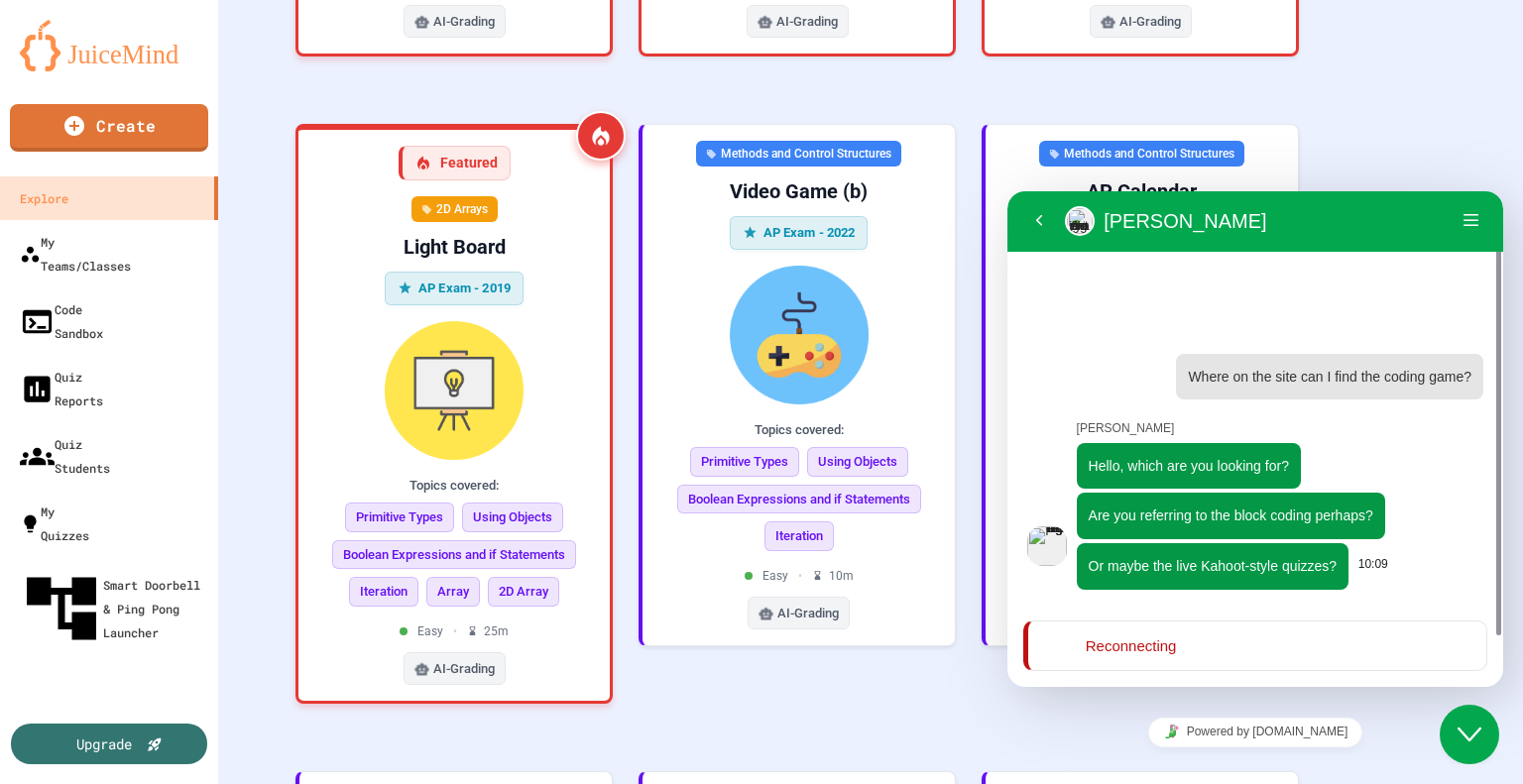 click on "Or maybe the live Kahoot-style quizzes? 10:09" at bounding box center [1232, 566] 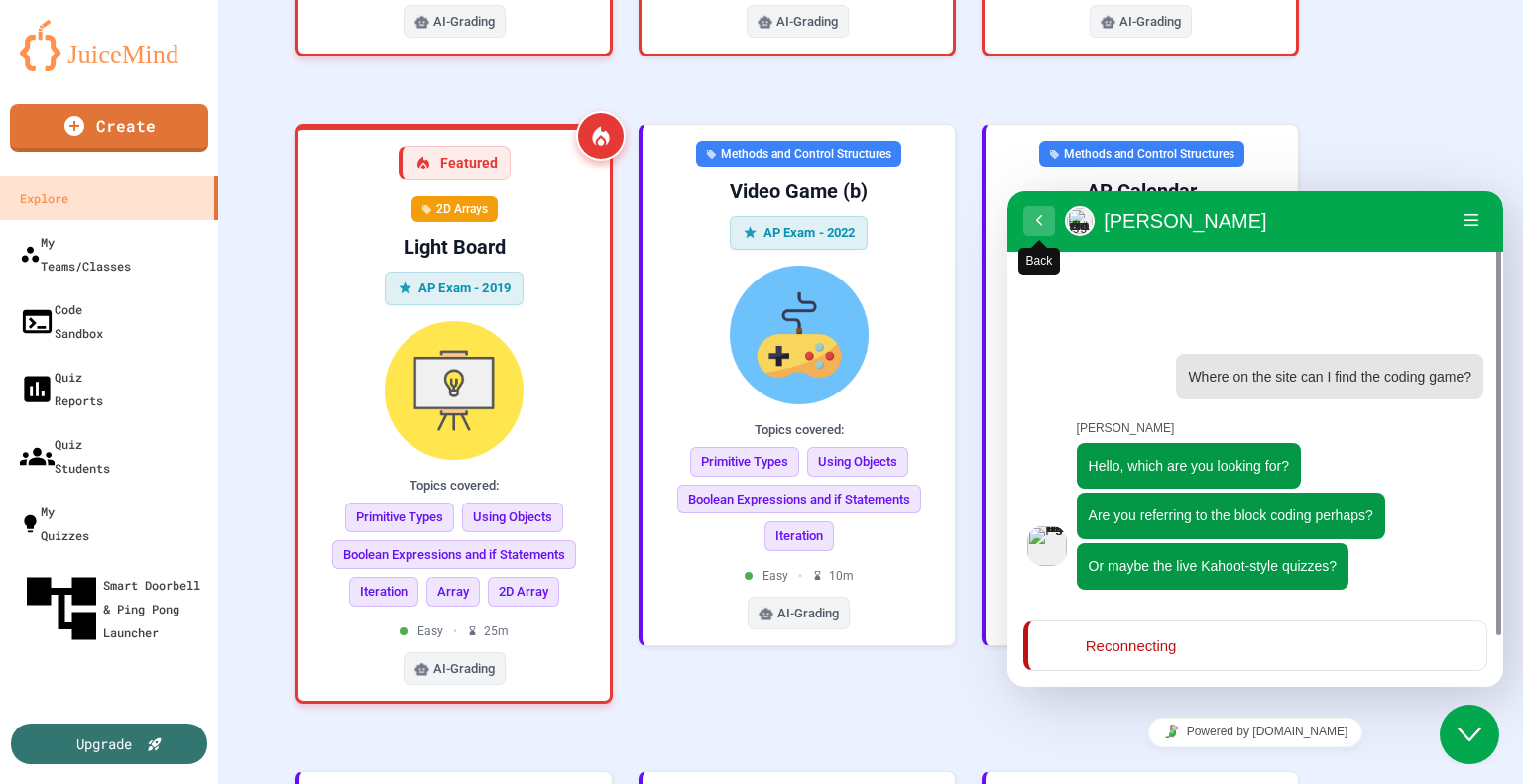 click on "Back" at bounding box center [1039, 221] 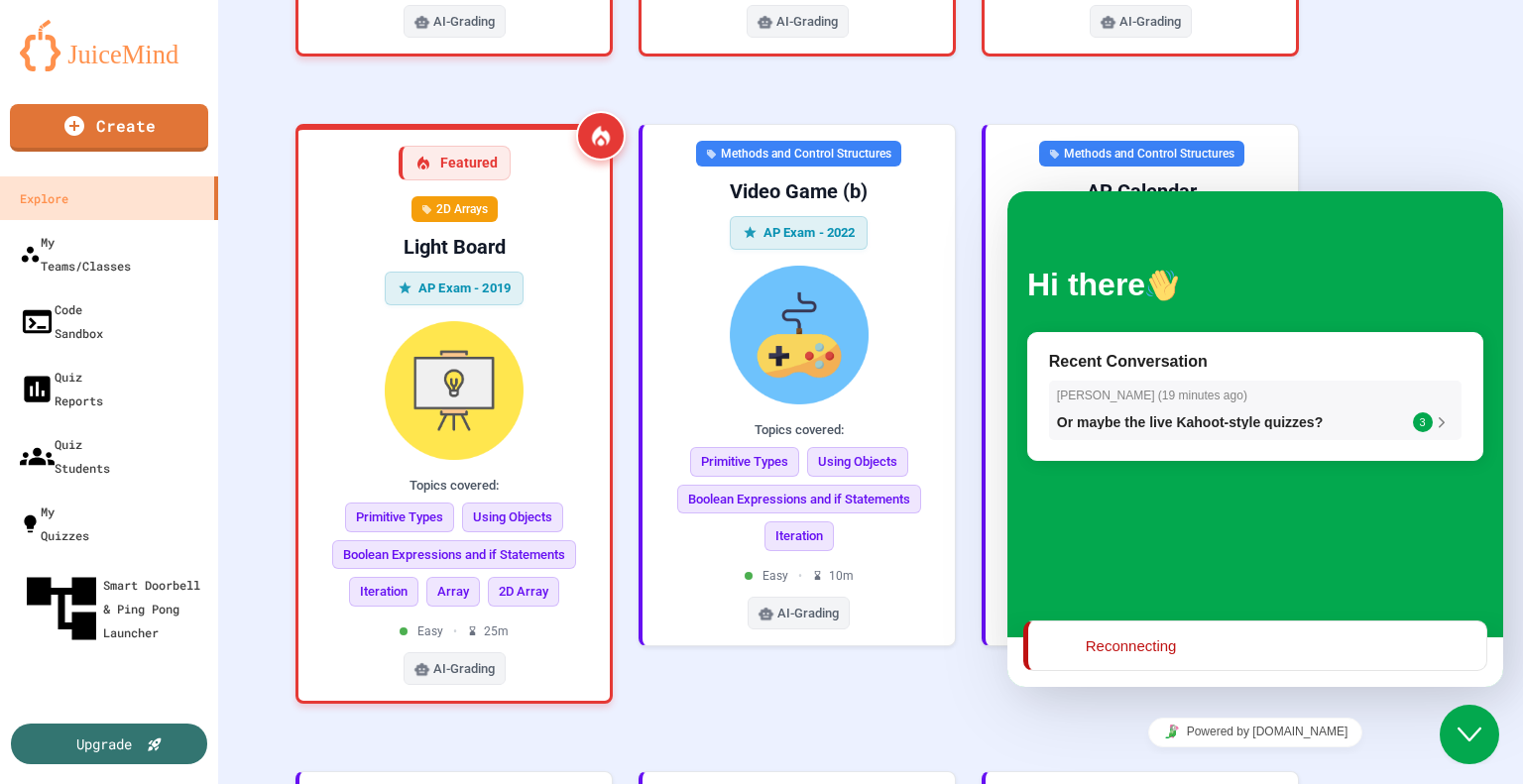 click on "3" at bounding box center [1423, 422] 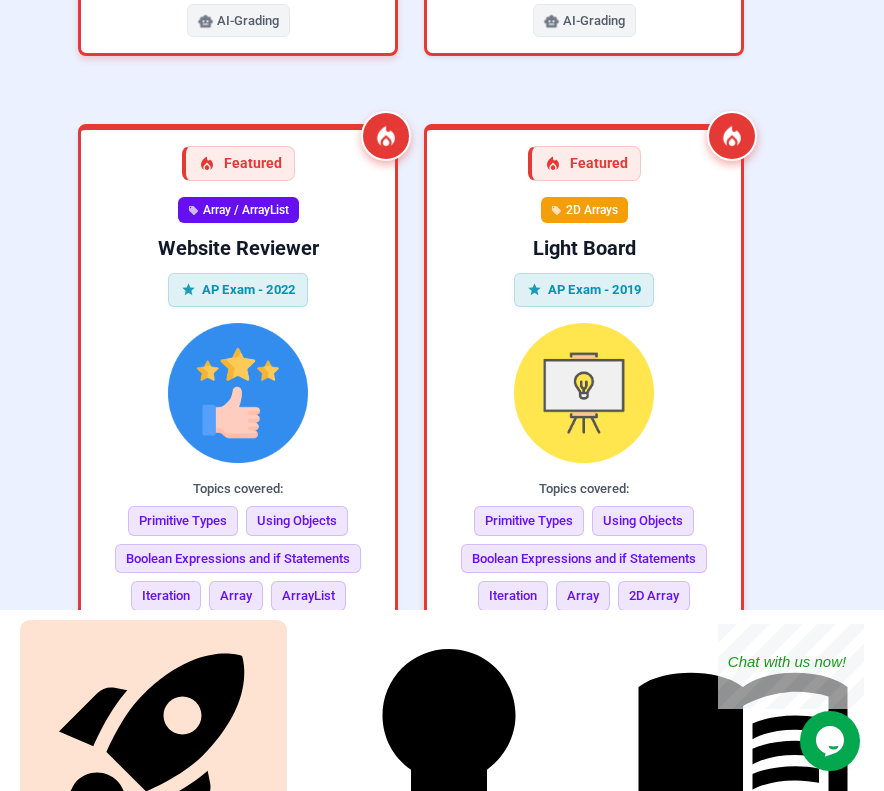 scroll, scrollTop: 1404, scrollLeft: 0, axis: vertical 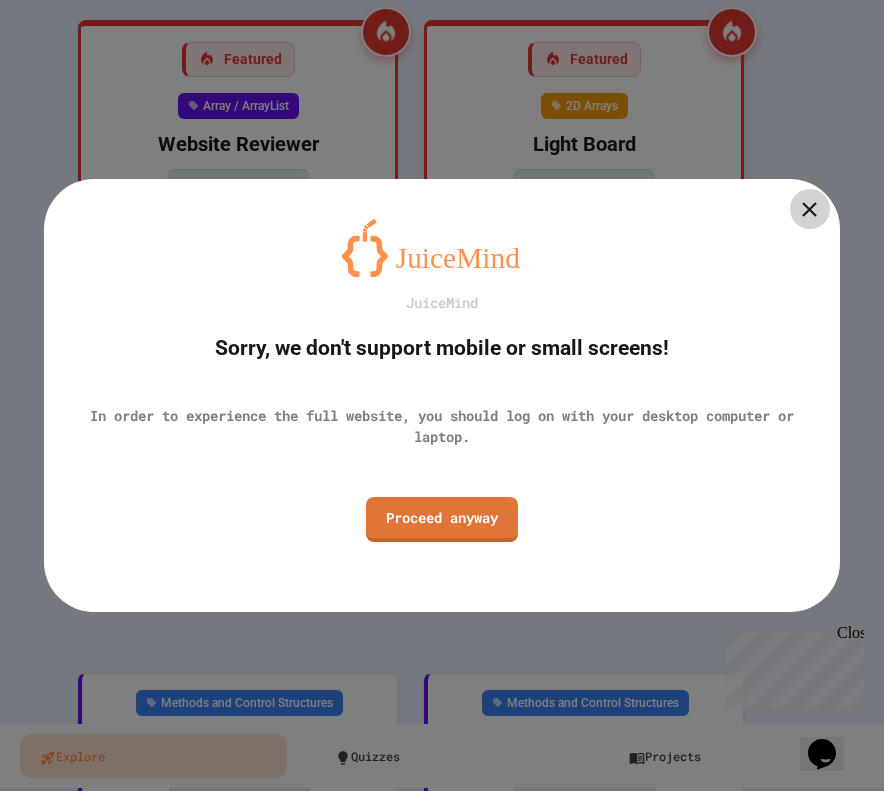 click 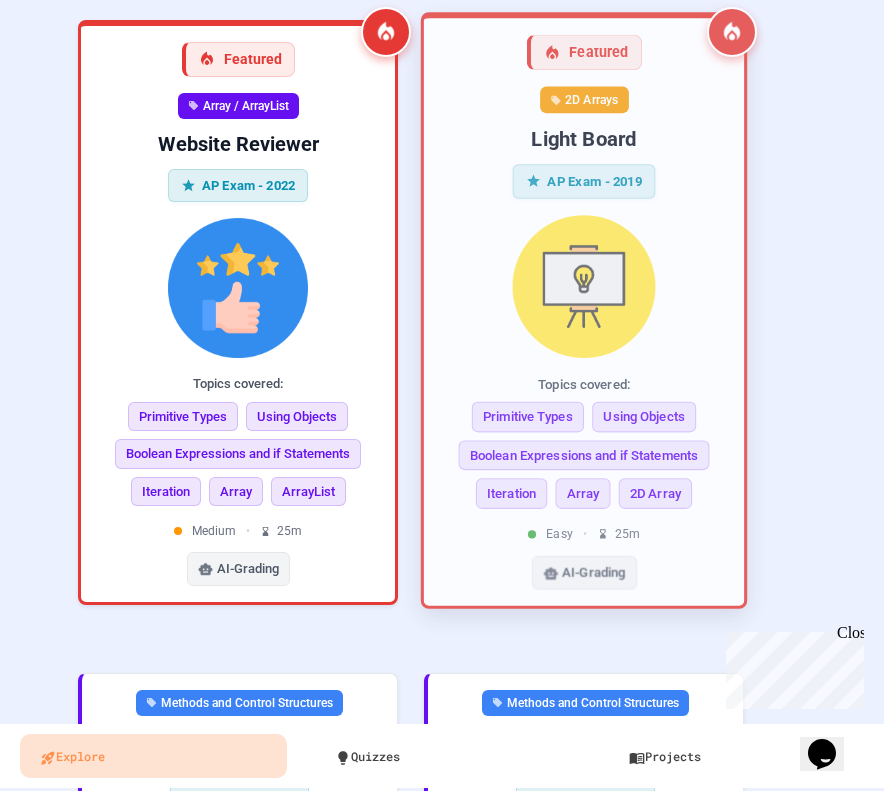 click on "Easy • 25 m" at bounding box center [584, 533] 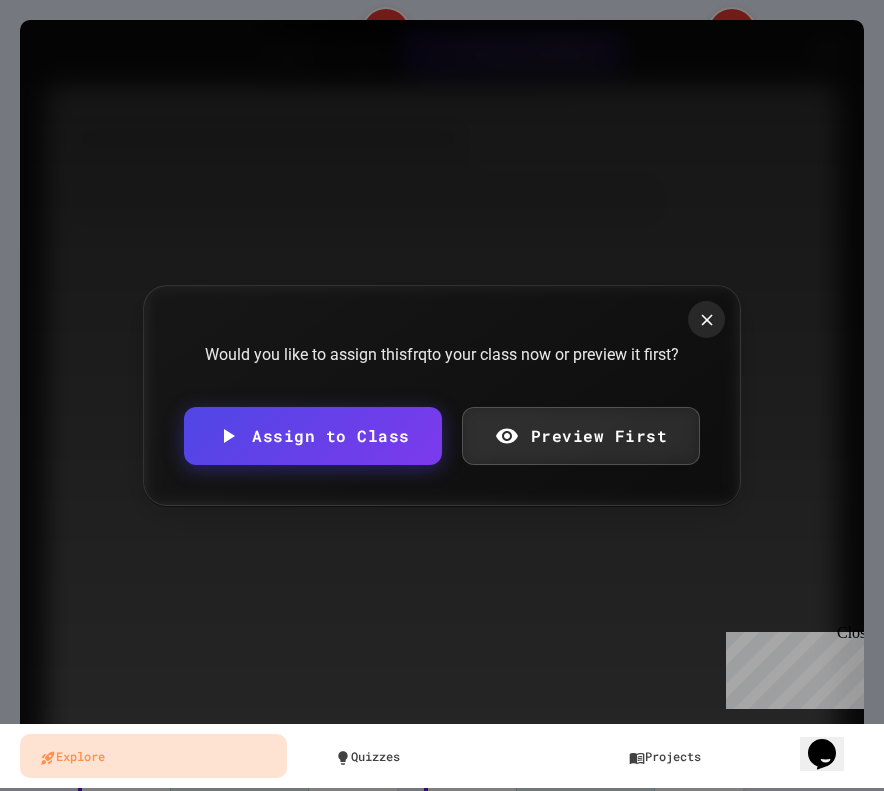 click 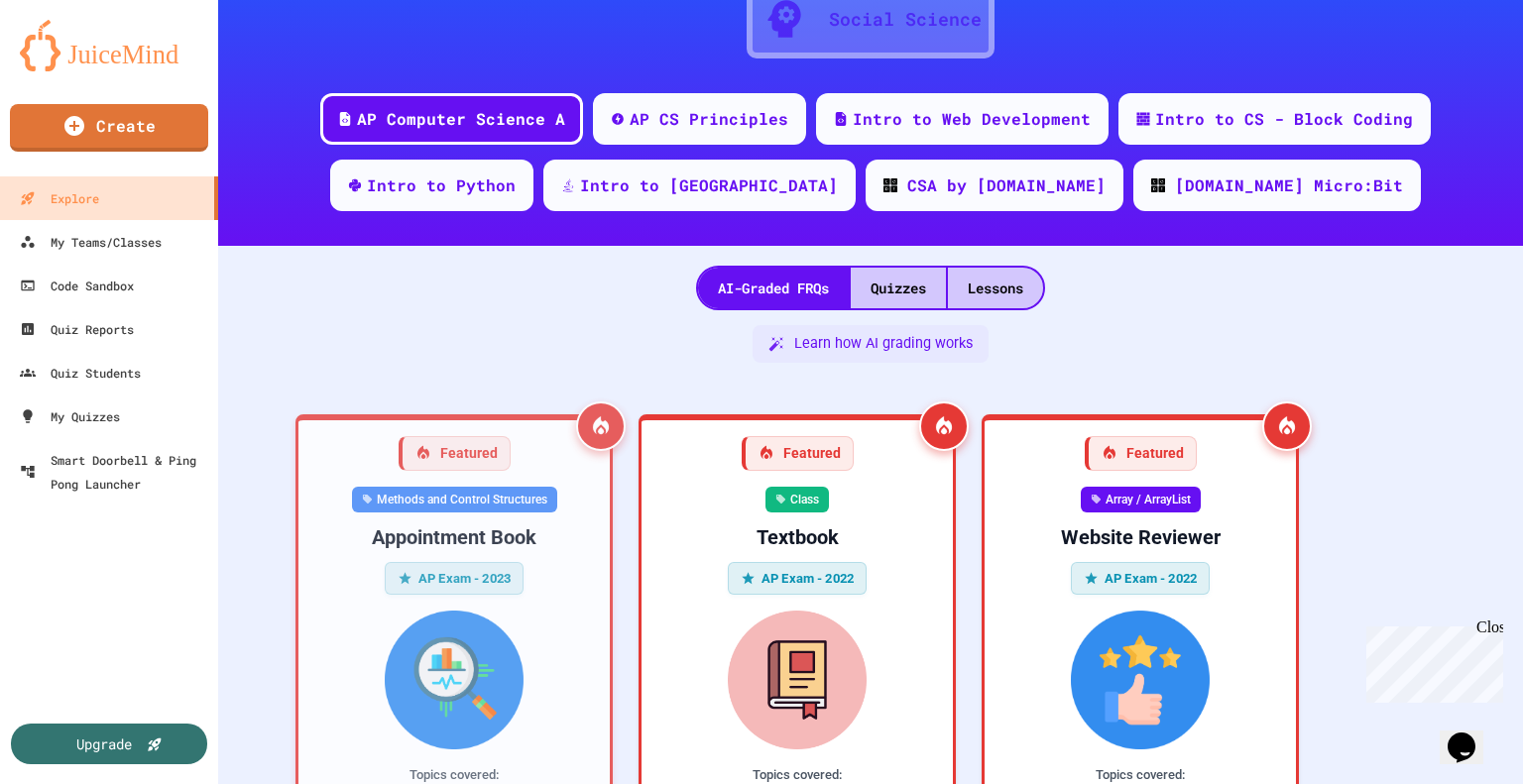 scroll, scrollTop: 77, scrollLeft: 0, axis: vertical 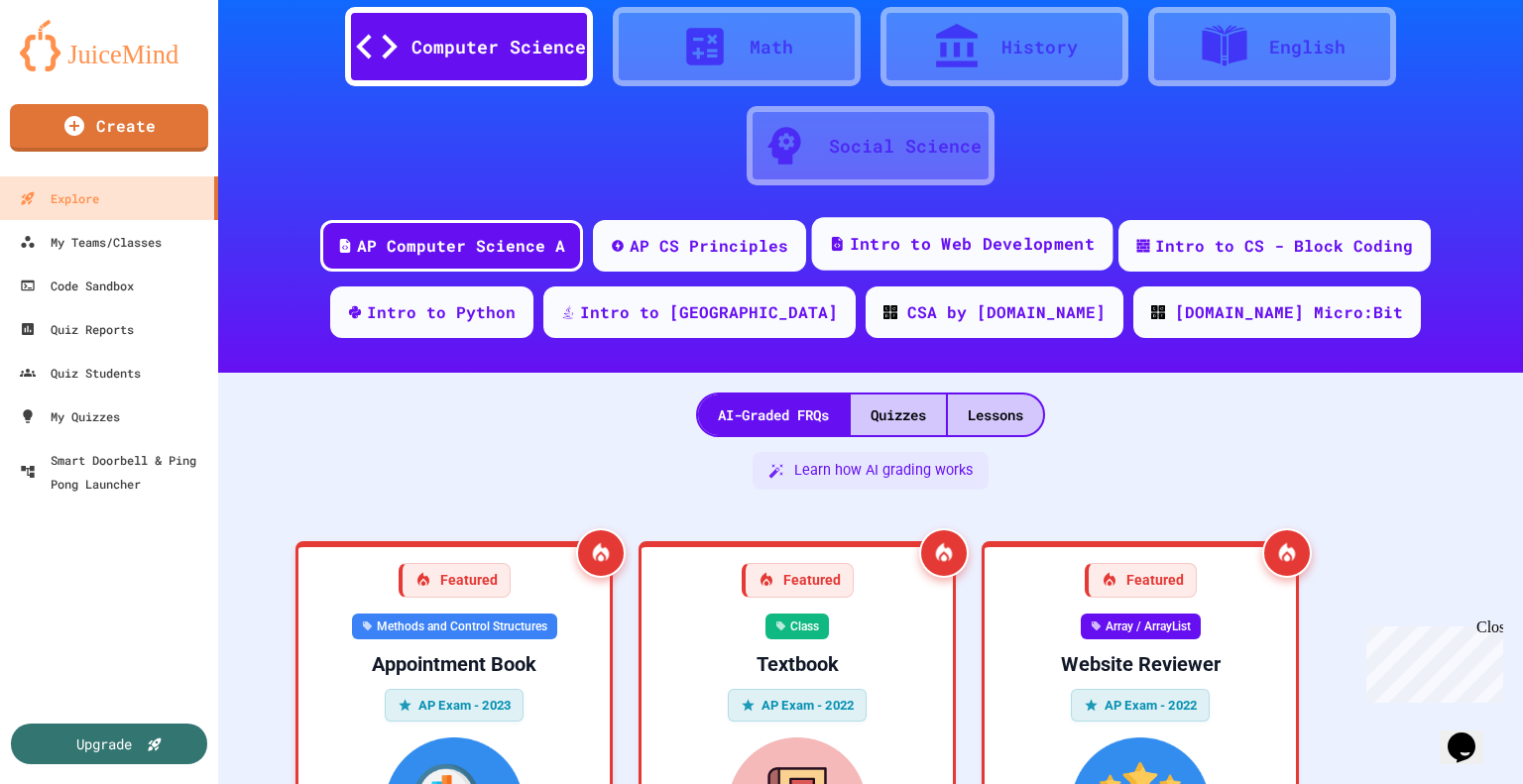 click on "Intro to Web Development" at bounding box center [963, 244] 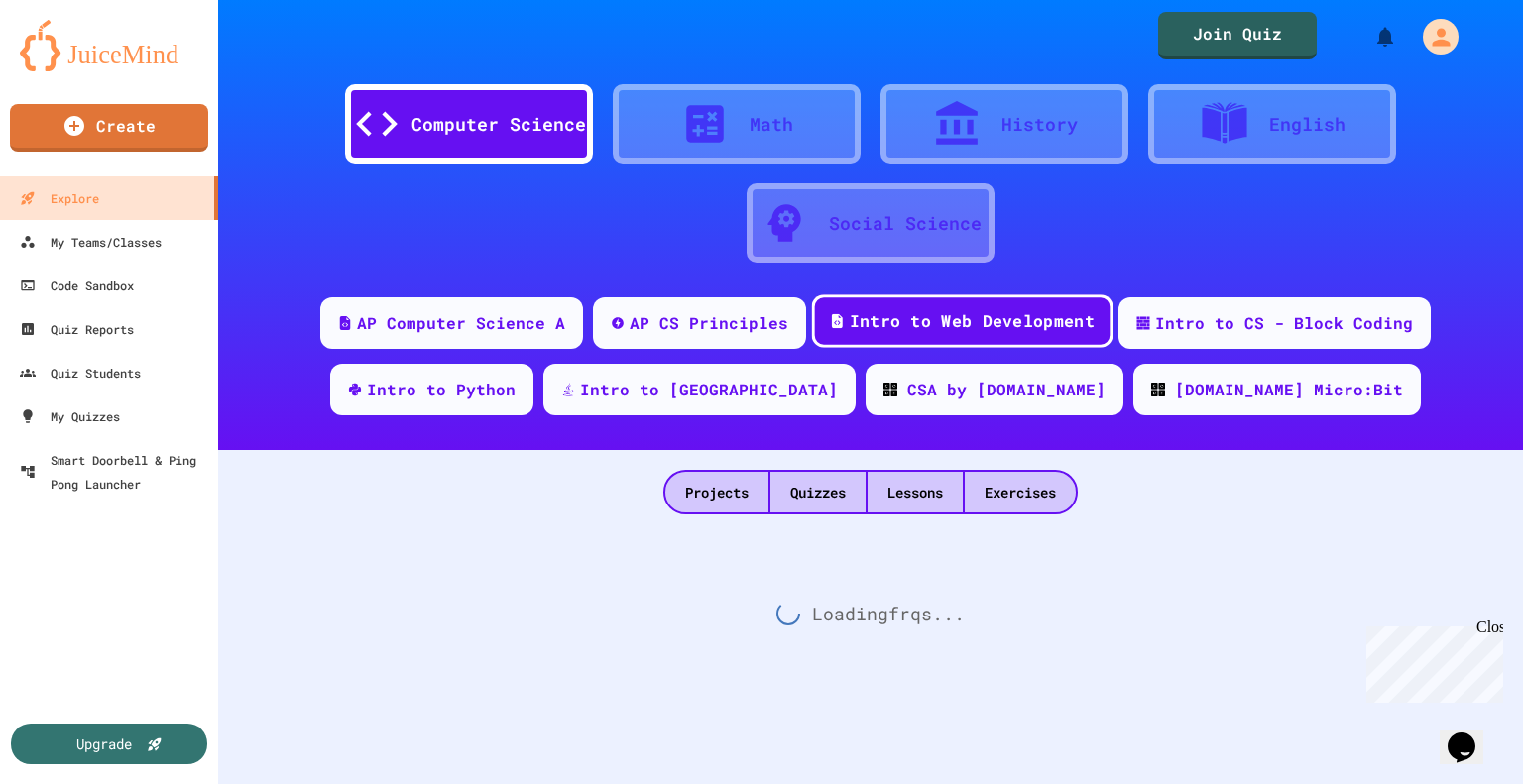 scroll, scrollTop: 0, scrollLeft: 0, axis: both 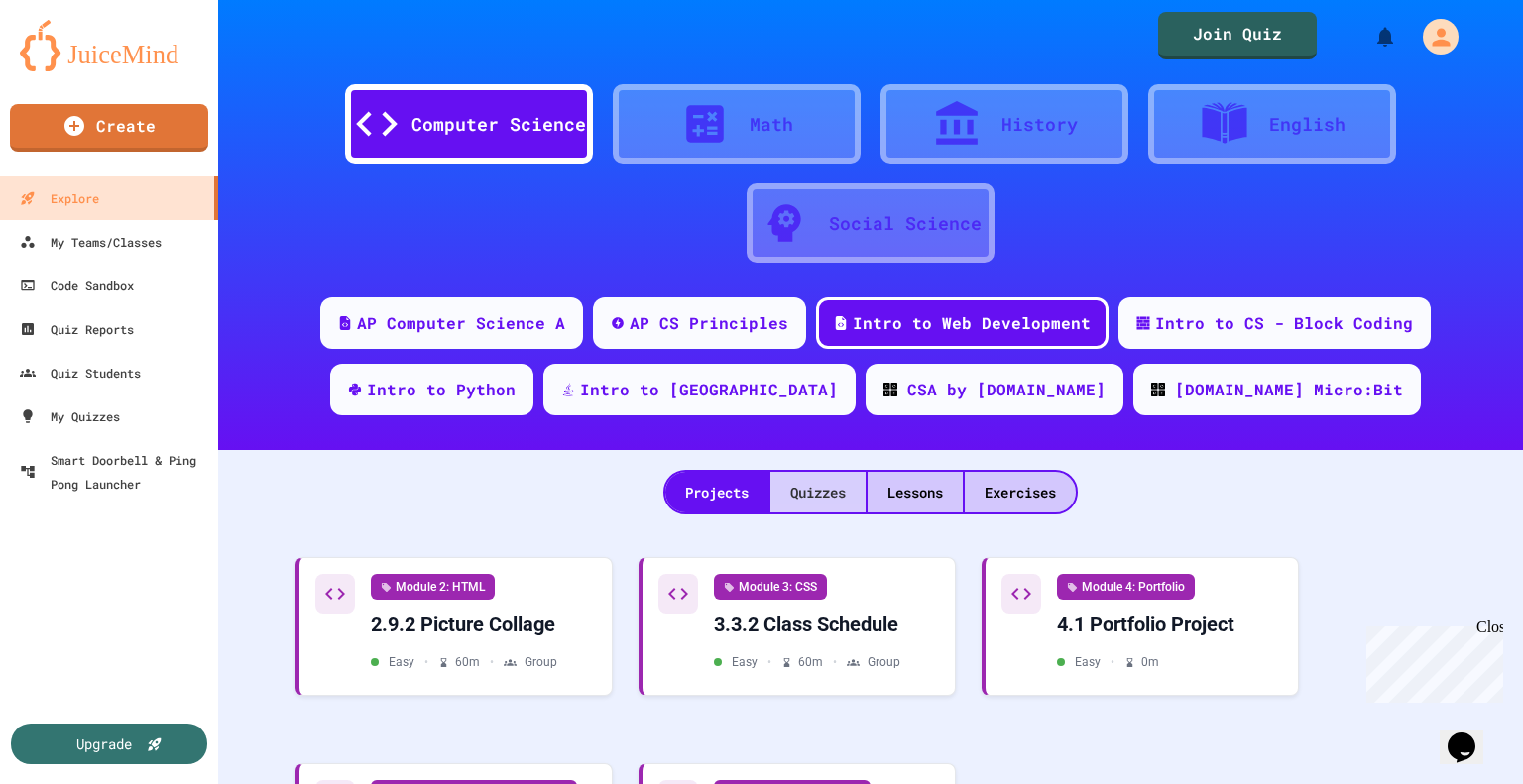 click on "Quizzes" at bounding box center (818, 492) 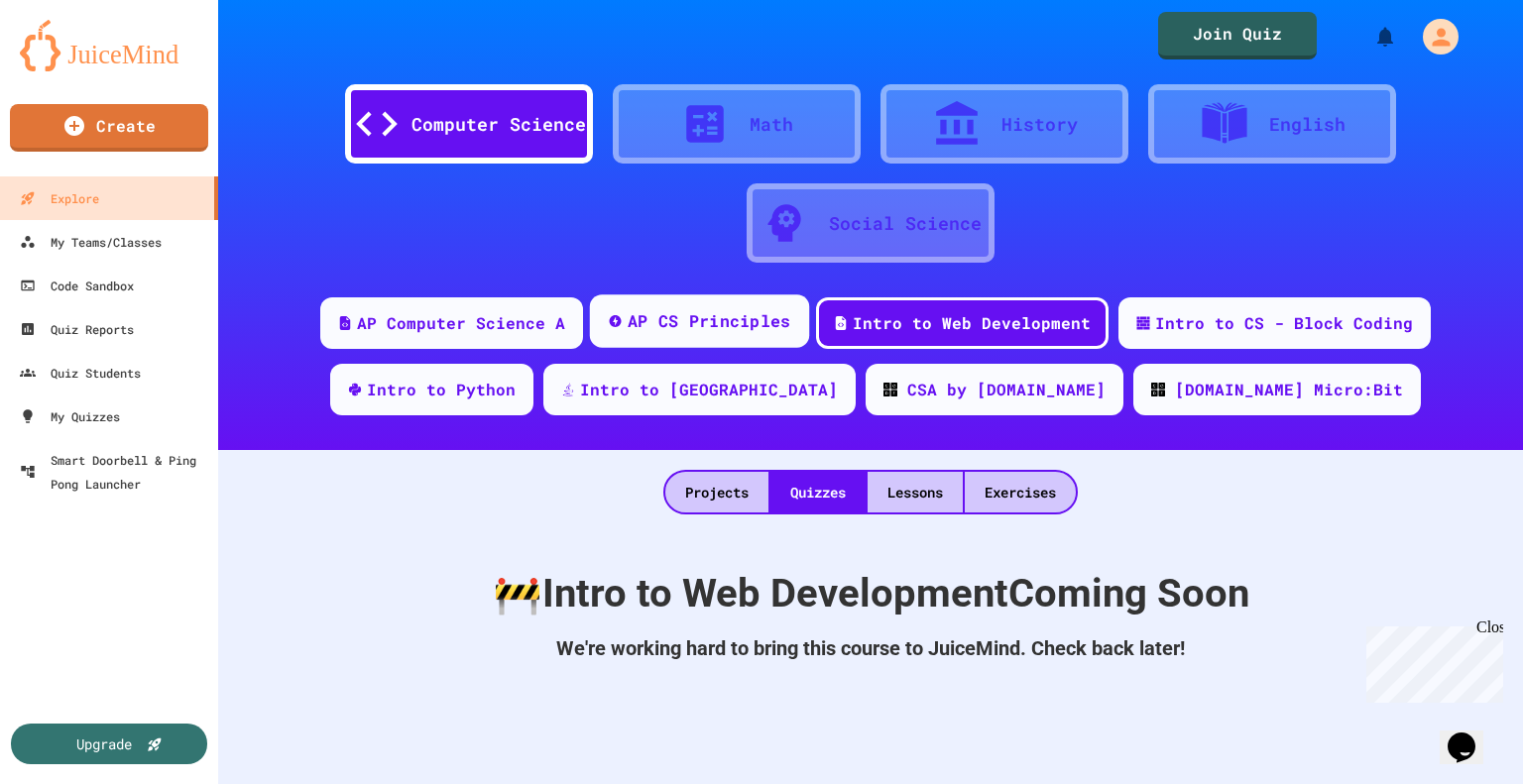 click on "AP CS Principles" at bounding box center [709, 321] 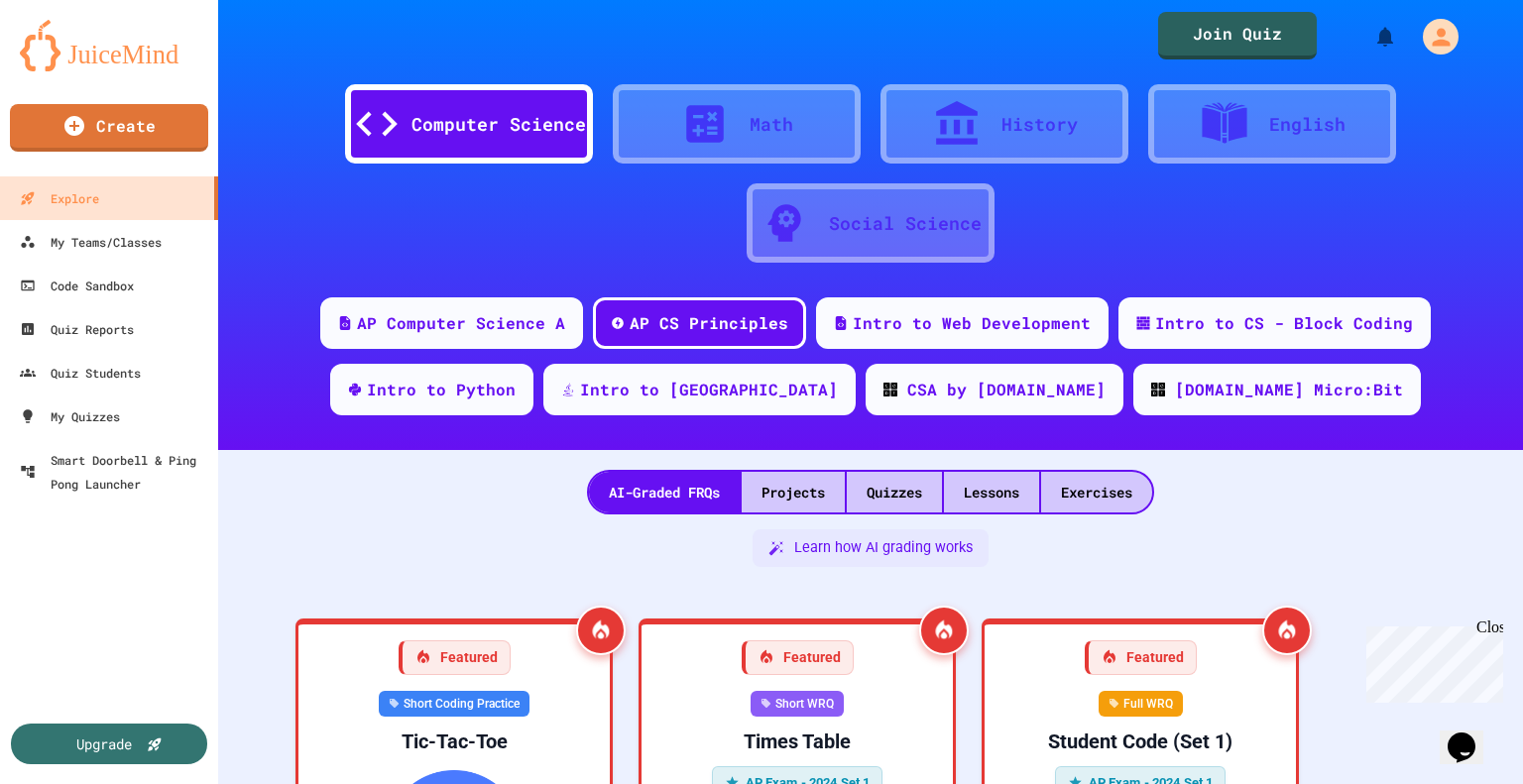 scroll, scrollTop: 274, scrollLeft: 0, axis: vertical 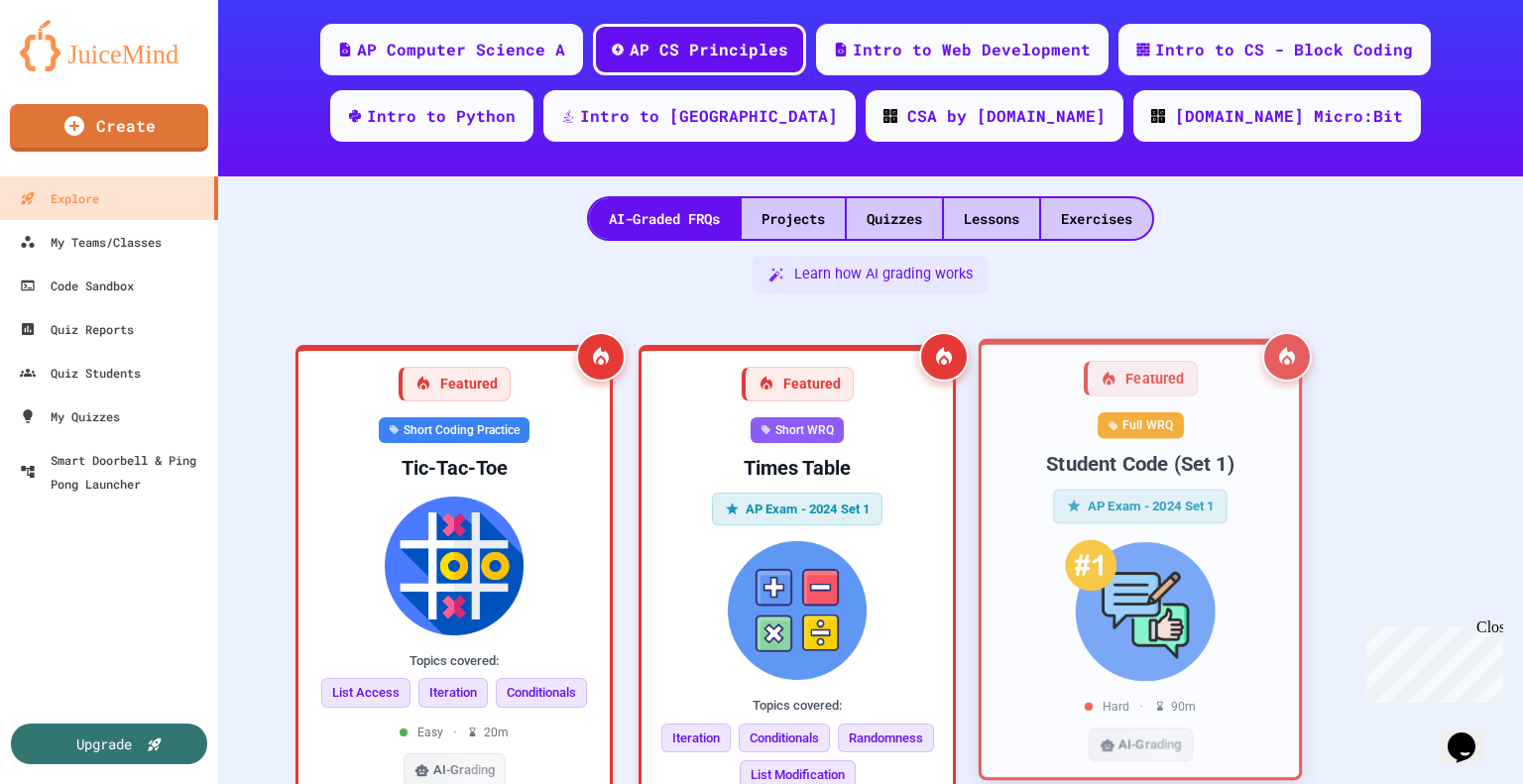 click on "Full WRQ Student Code (Set 1) AP Exam - 2024 Set 1 Hard • 90 m AI-Grading" at bounding box center [1140, 587] 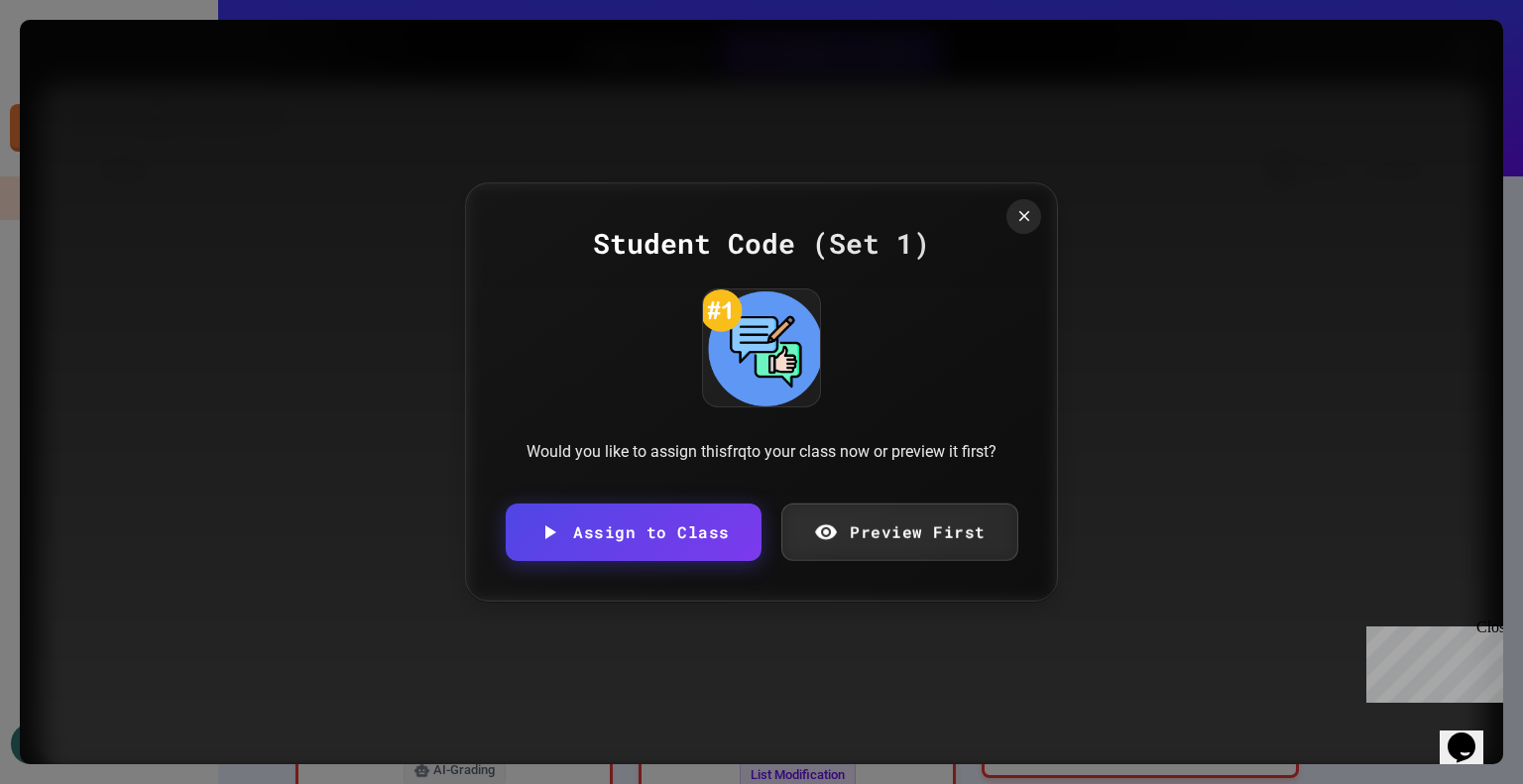 click on "Would you like to assign this  frq  to your class now or preview it first?" at bounding box center (762, 452) 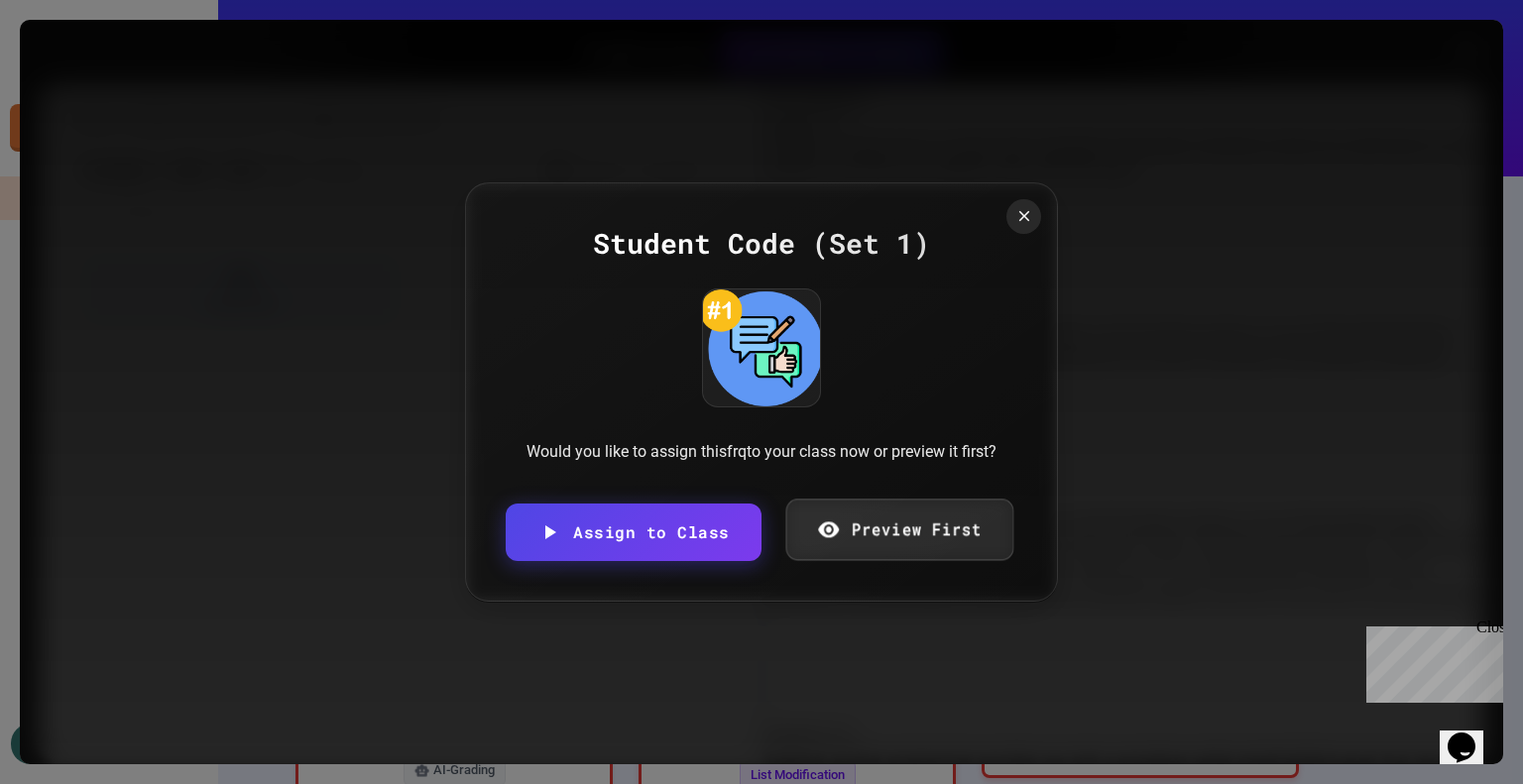 click on "Preview First" at bounding box center (898, 530) 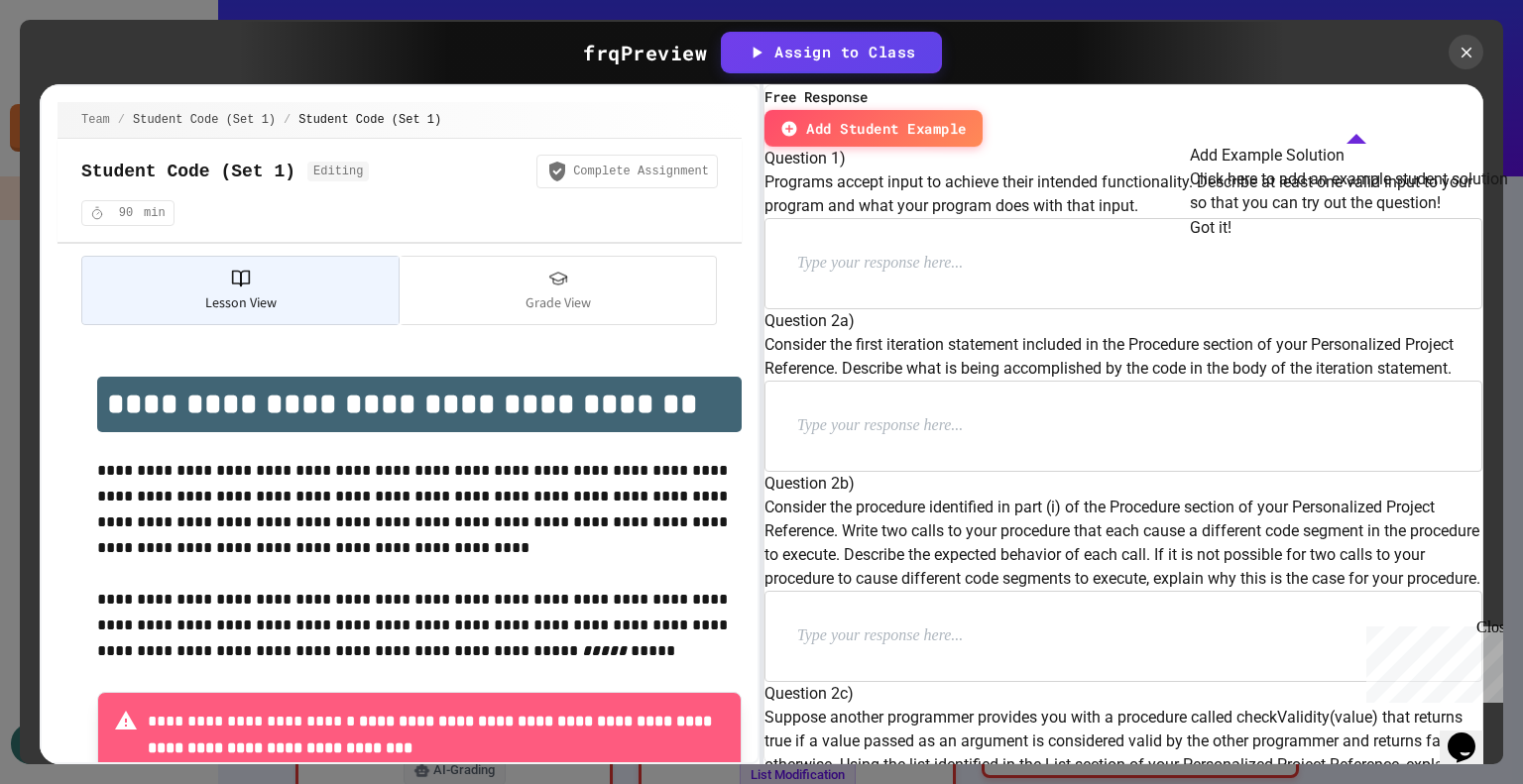 click 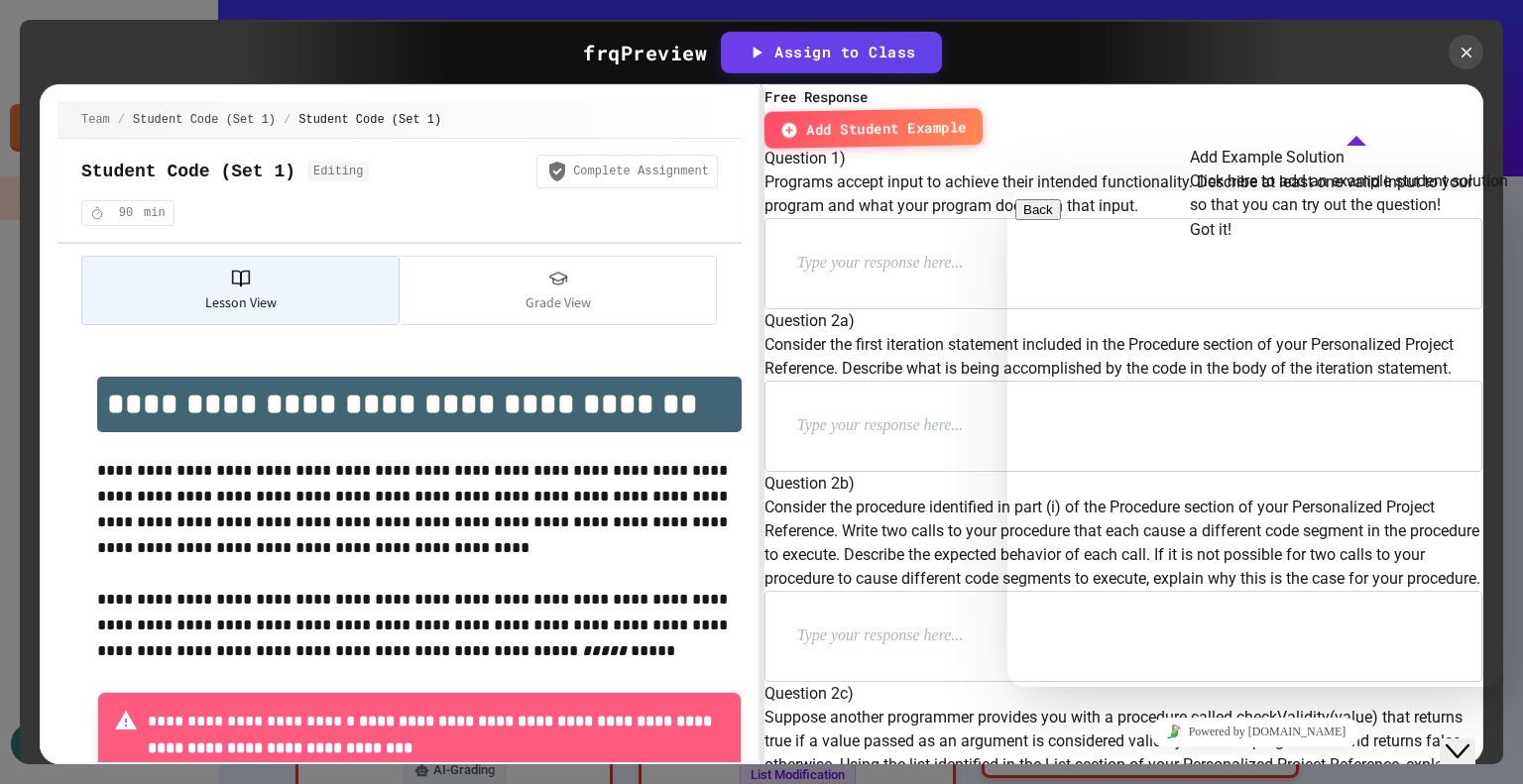 click on "We typically reply in a few minutes" at bounding box center [1255, 857] 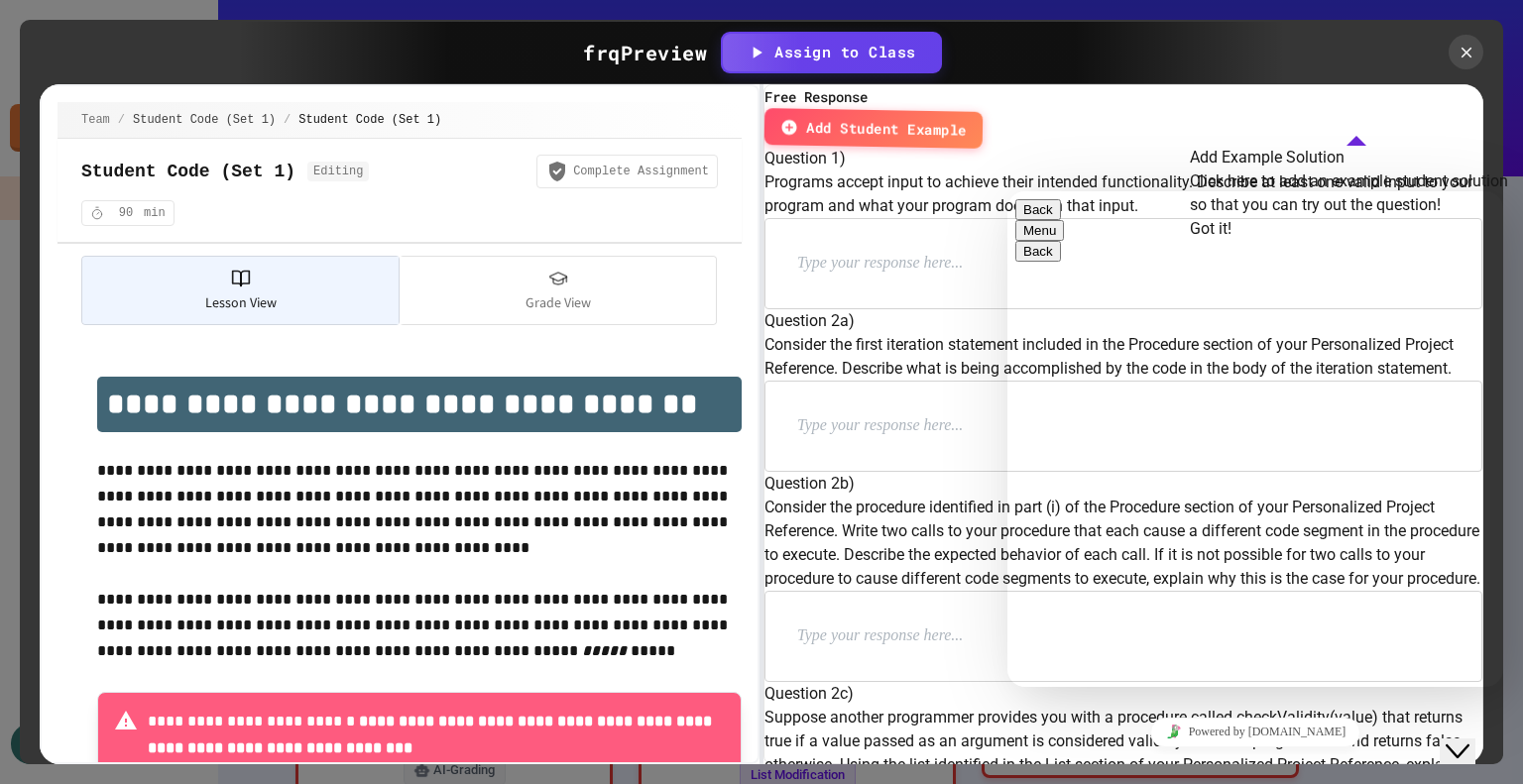 click on "Rate this chat Upload File Insert emoji" at bounding box center (1007, 191) 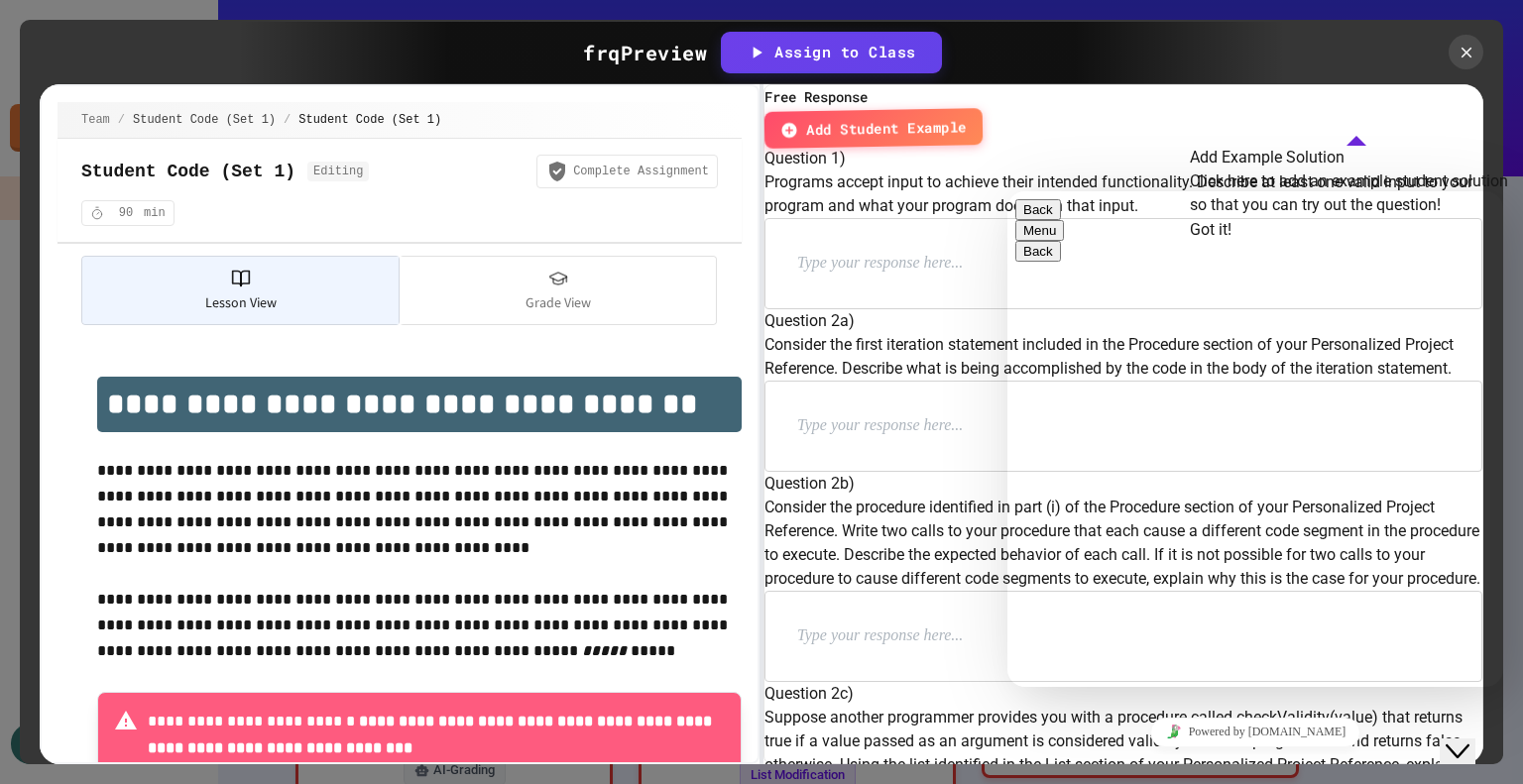 click at bounding box center (1007, 191) 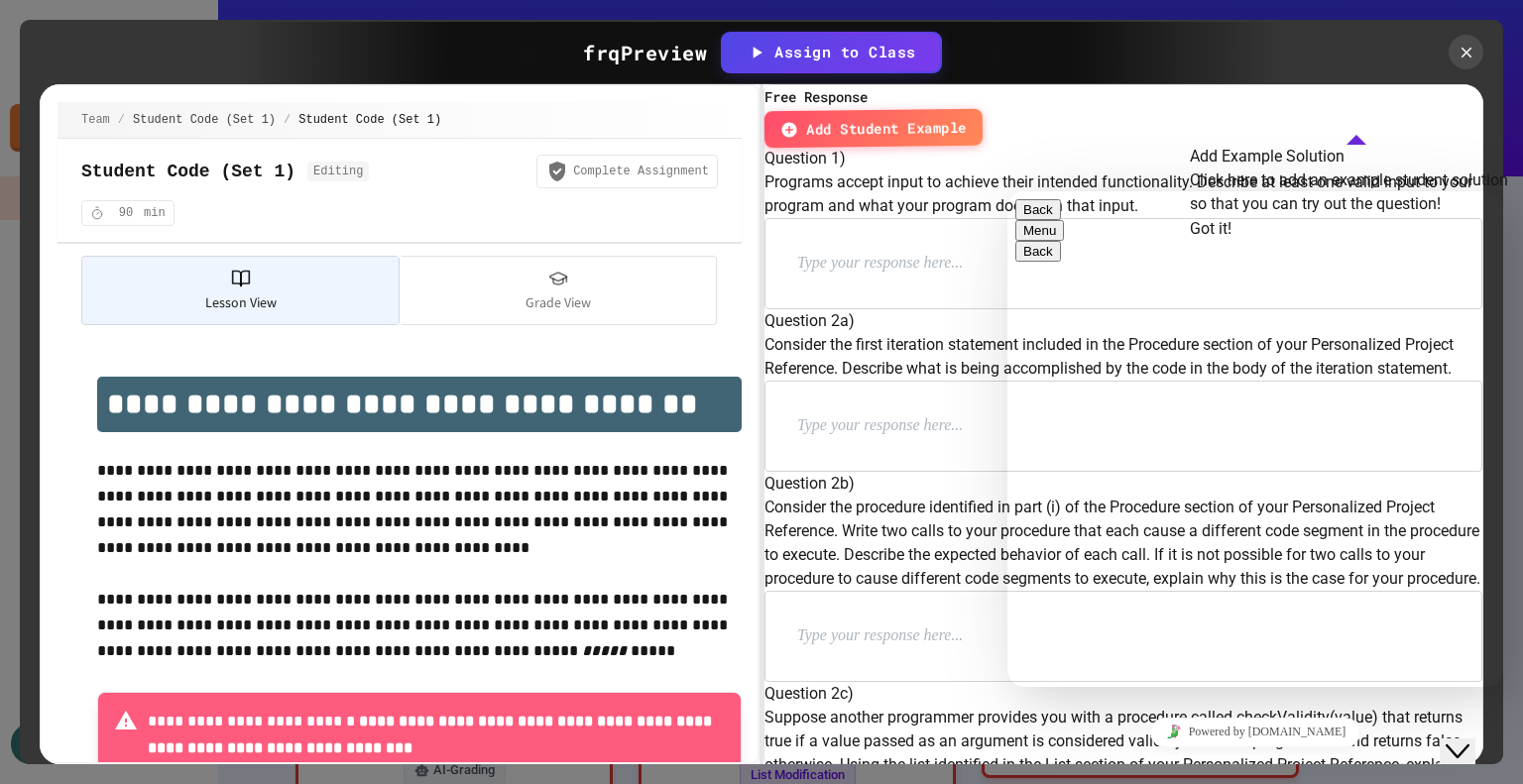 type on "**********" 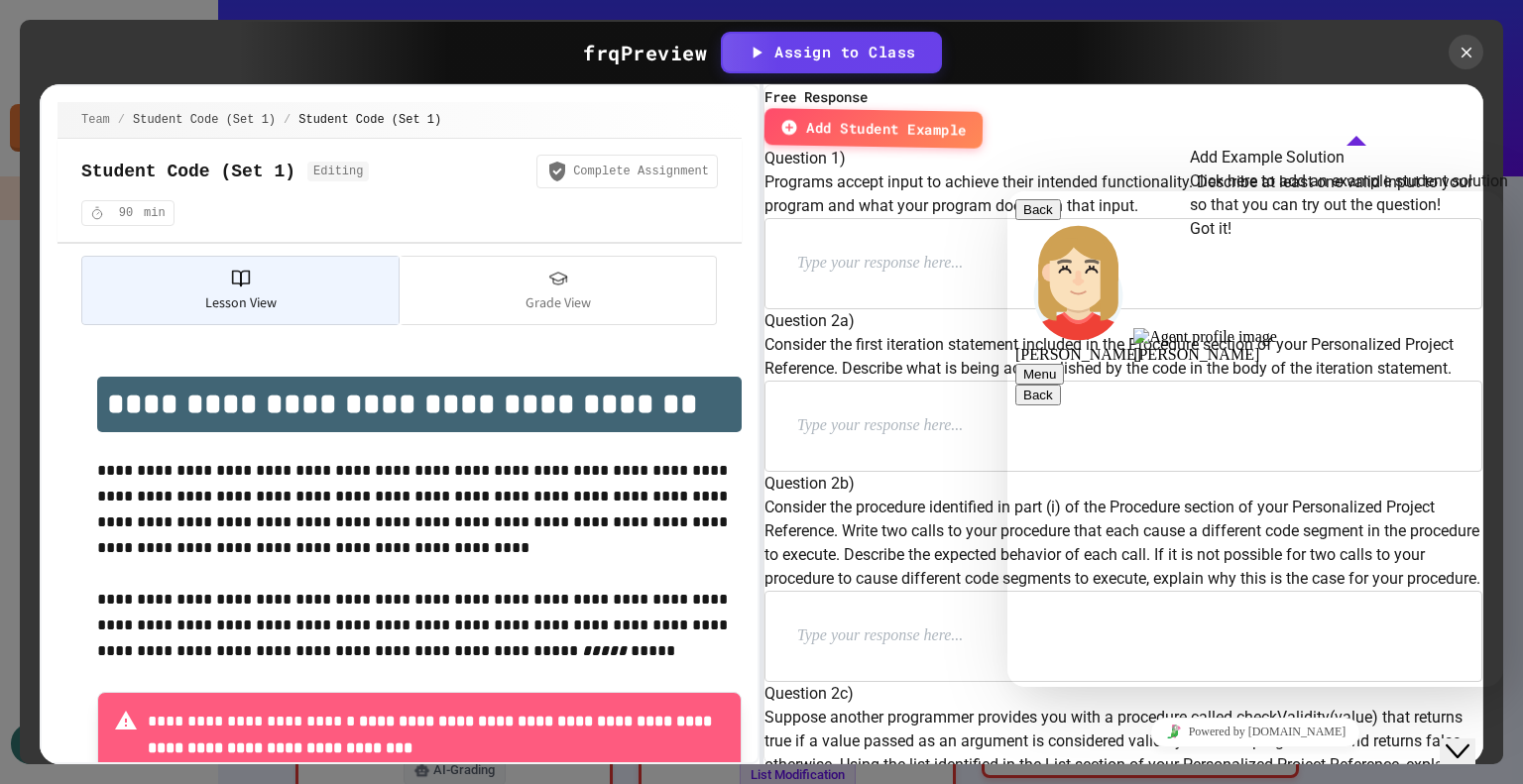 click on "Where on the site can I find the kahoot-style quizzes?" at bounding box center [1185, 1539] 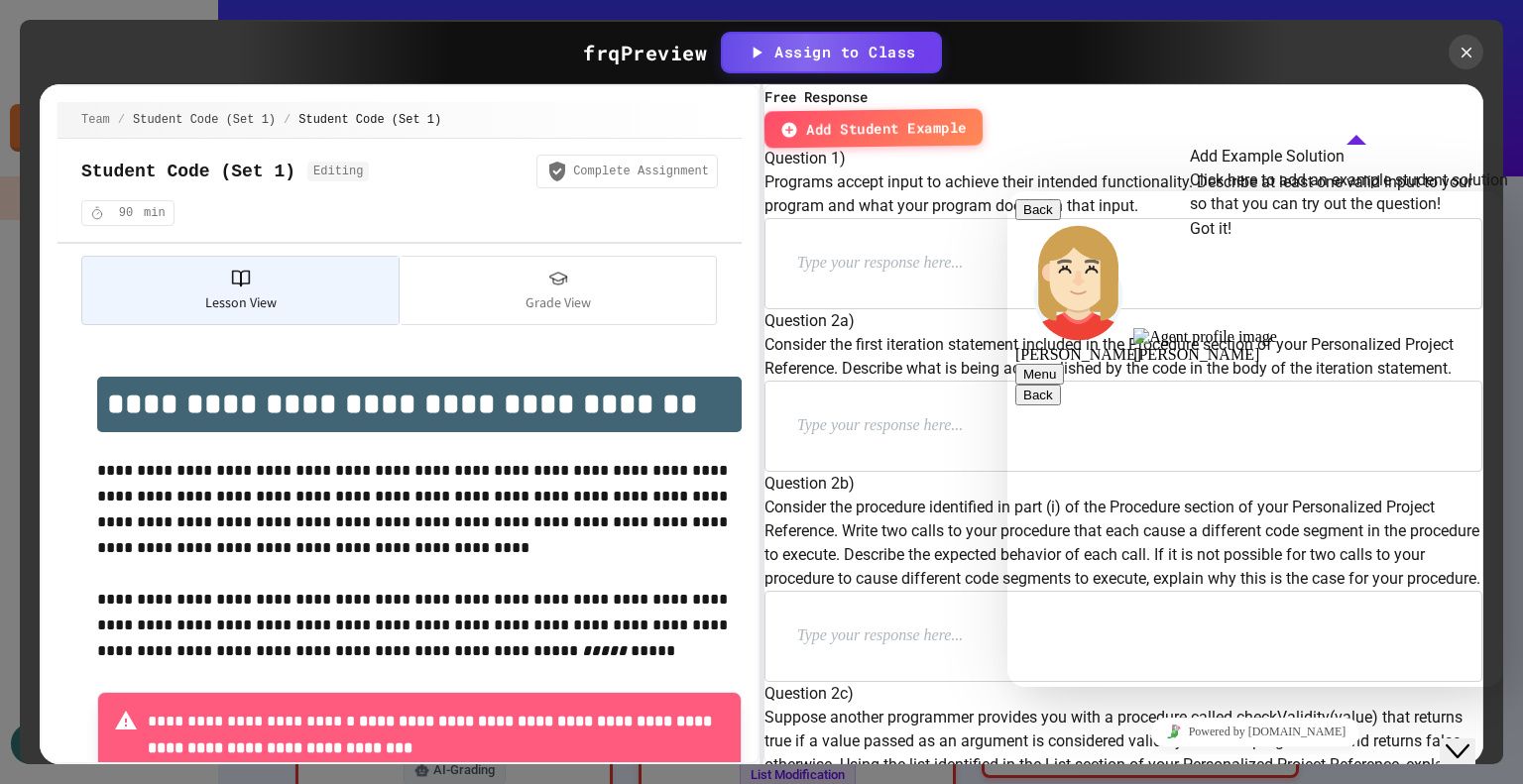 click on "Where on the site can I find the kahoot-style quizzes?" at bounding box center (1185, 1539) 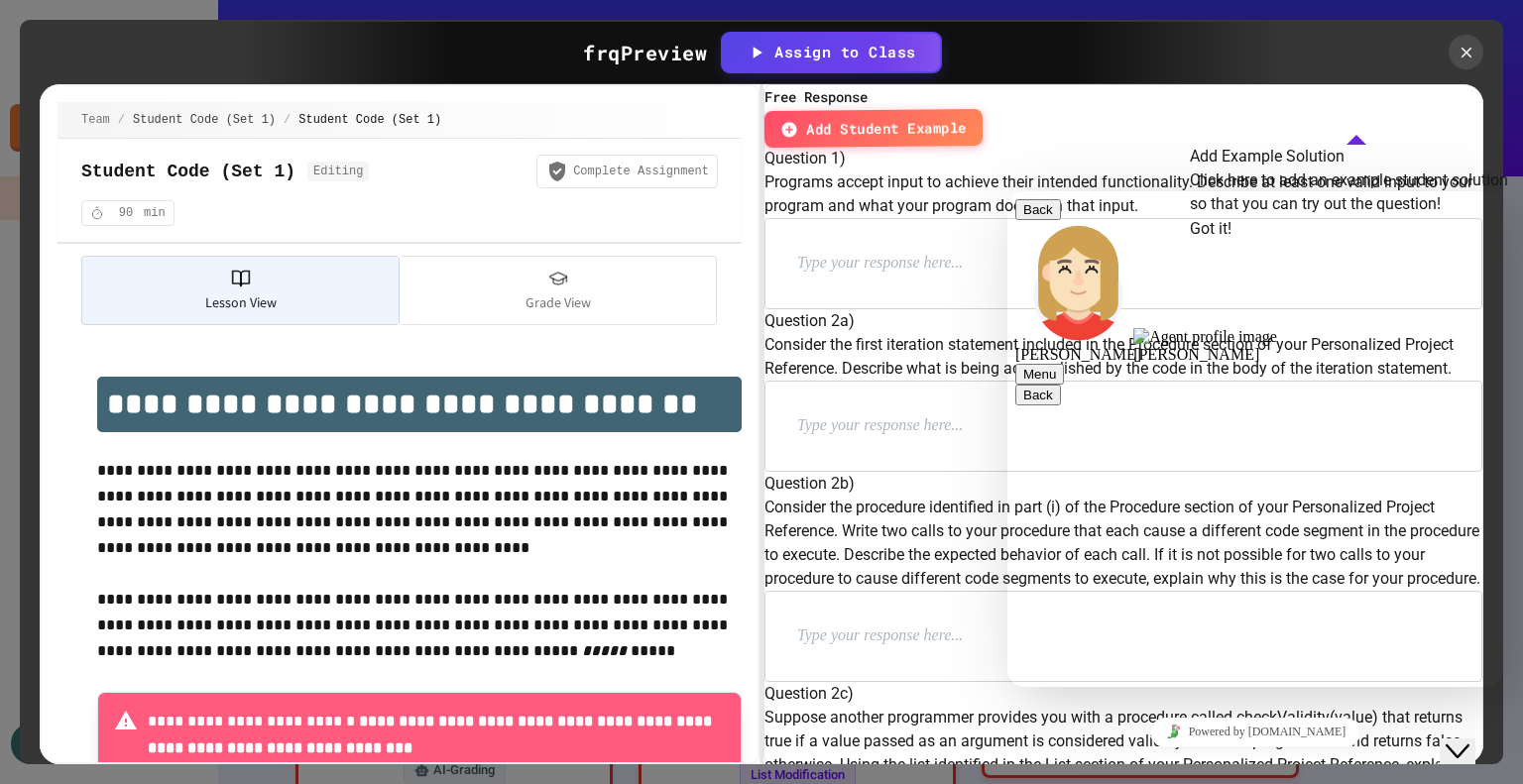 click on "Where on the site can I find the kahoot-style quizzes?" at bounding box center (1185, 1539) 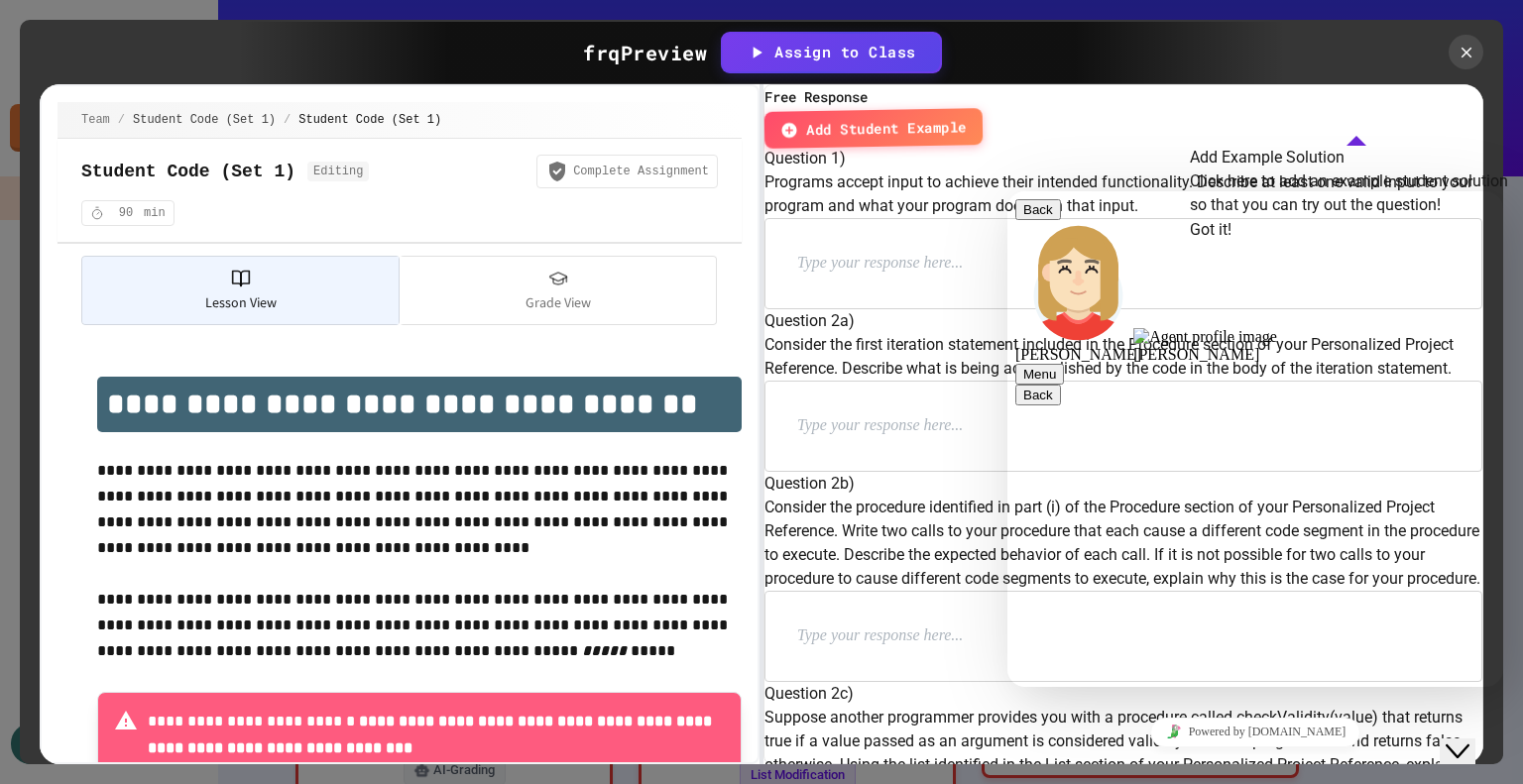 copy on "Where on the site can I find the kahoot-style quizzes?" 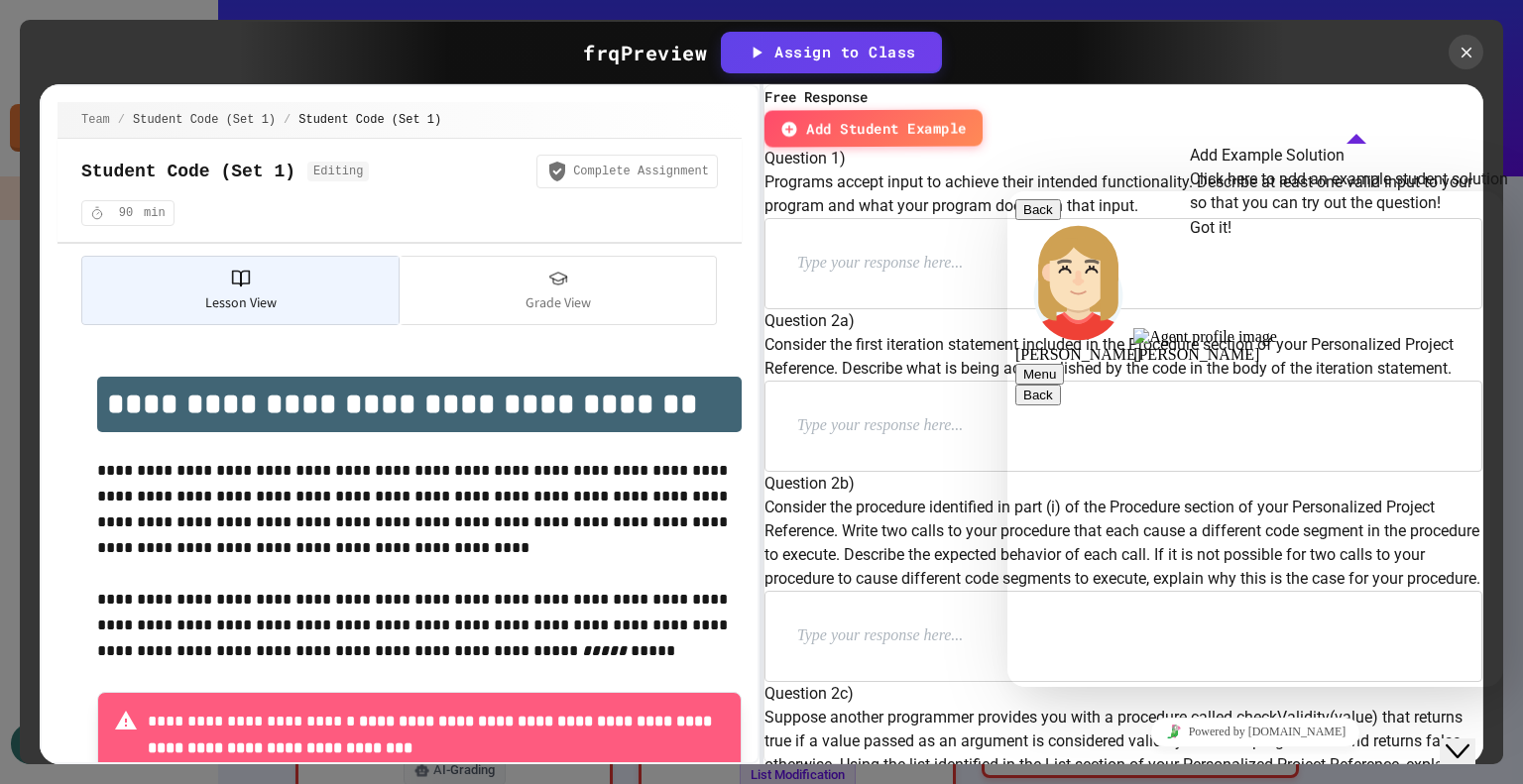click on "Rate this chat Upload File Insert emoji" at bounding box center [1007, 191] 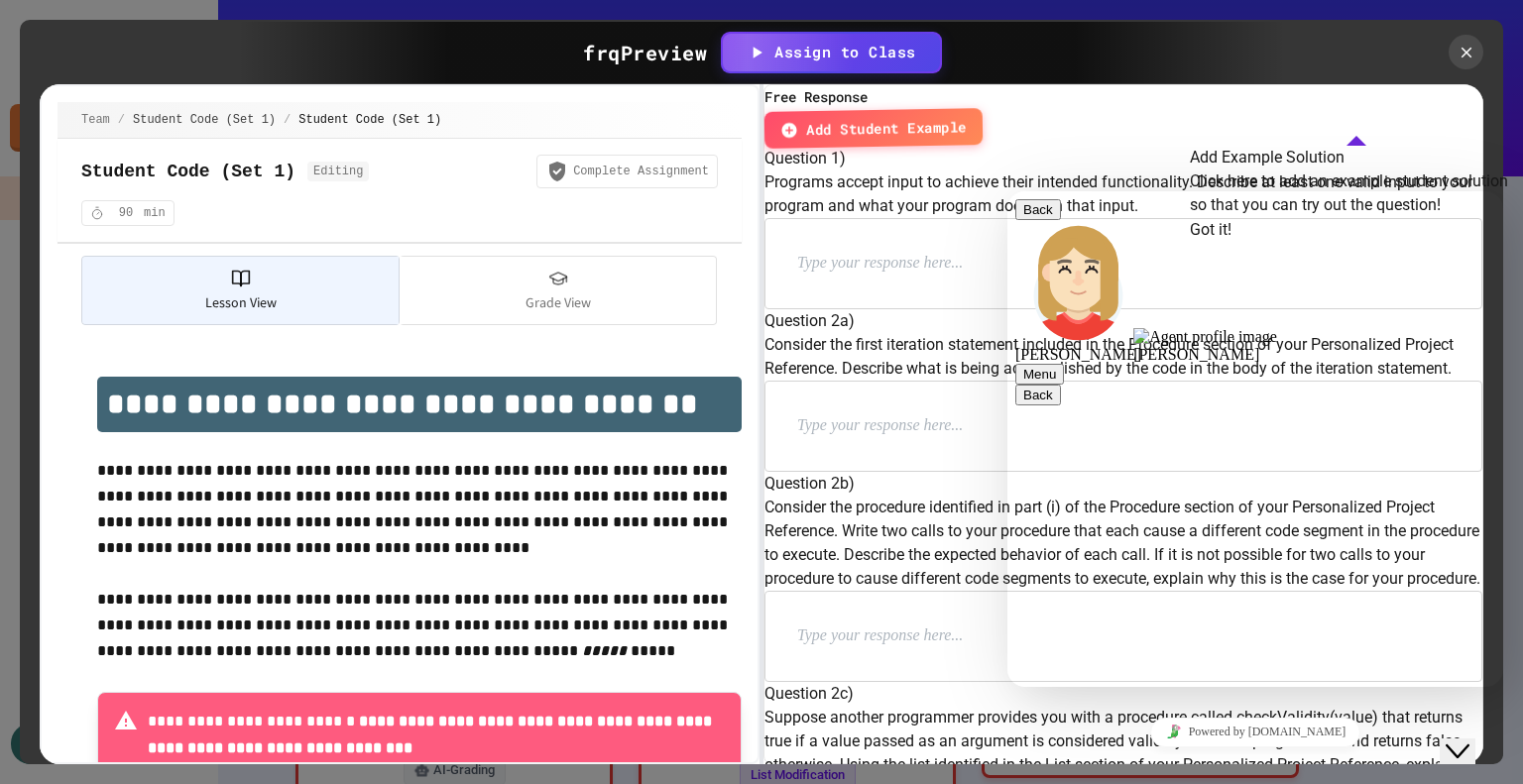click at bounding box center (1007, 191) 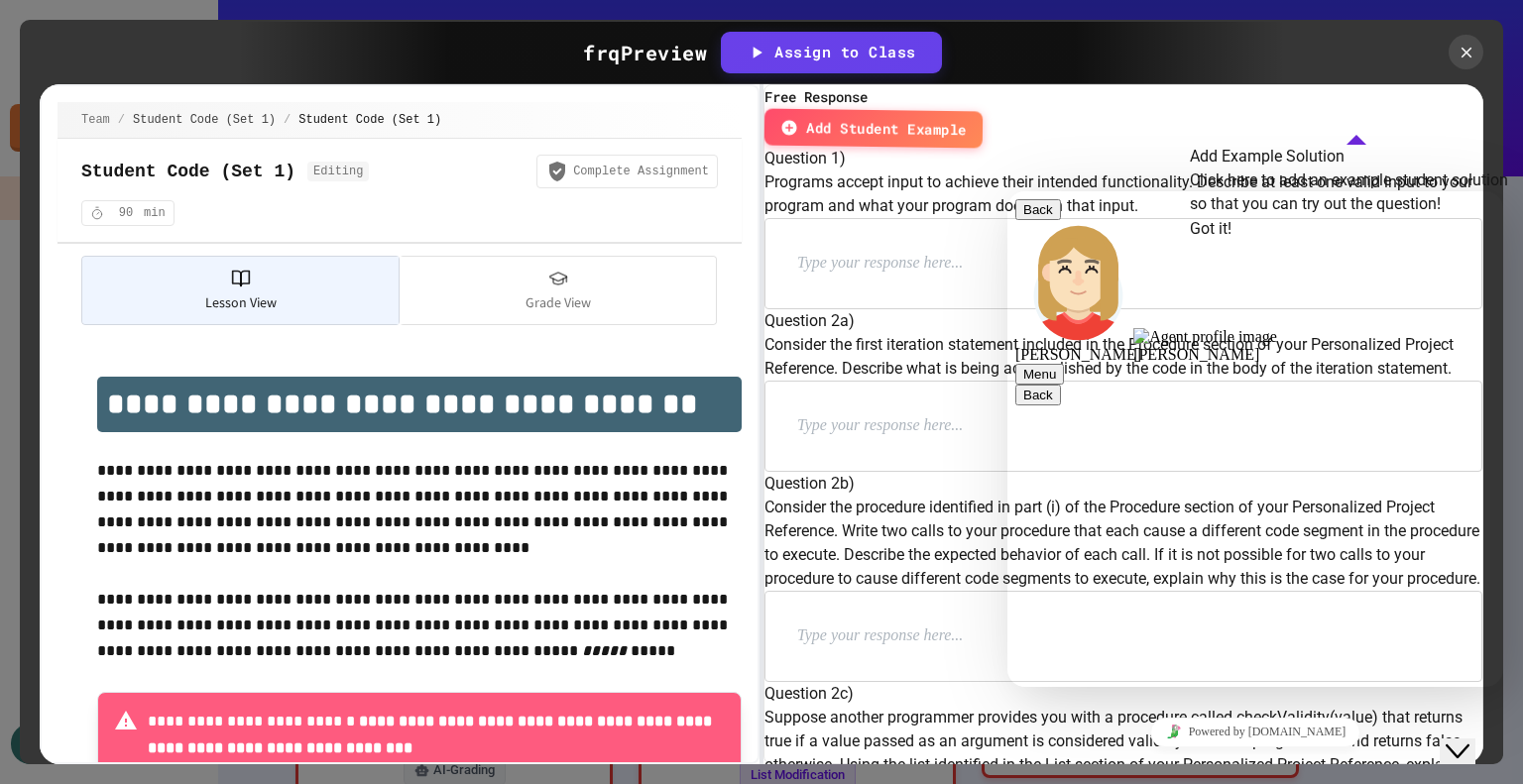 type on "*" 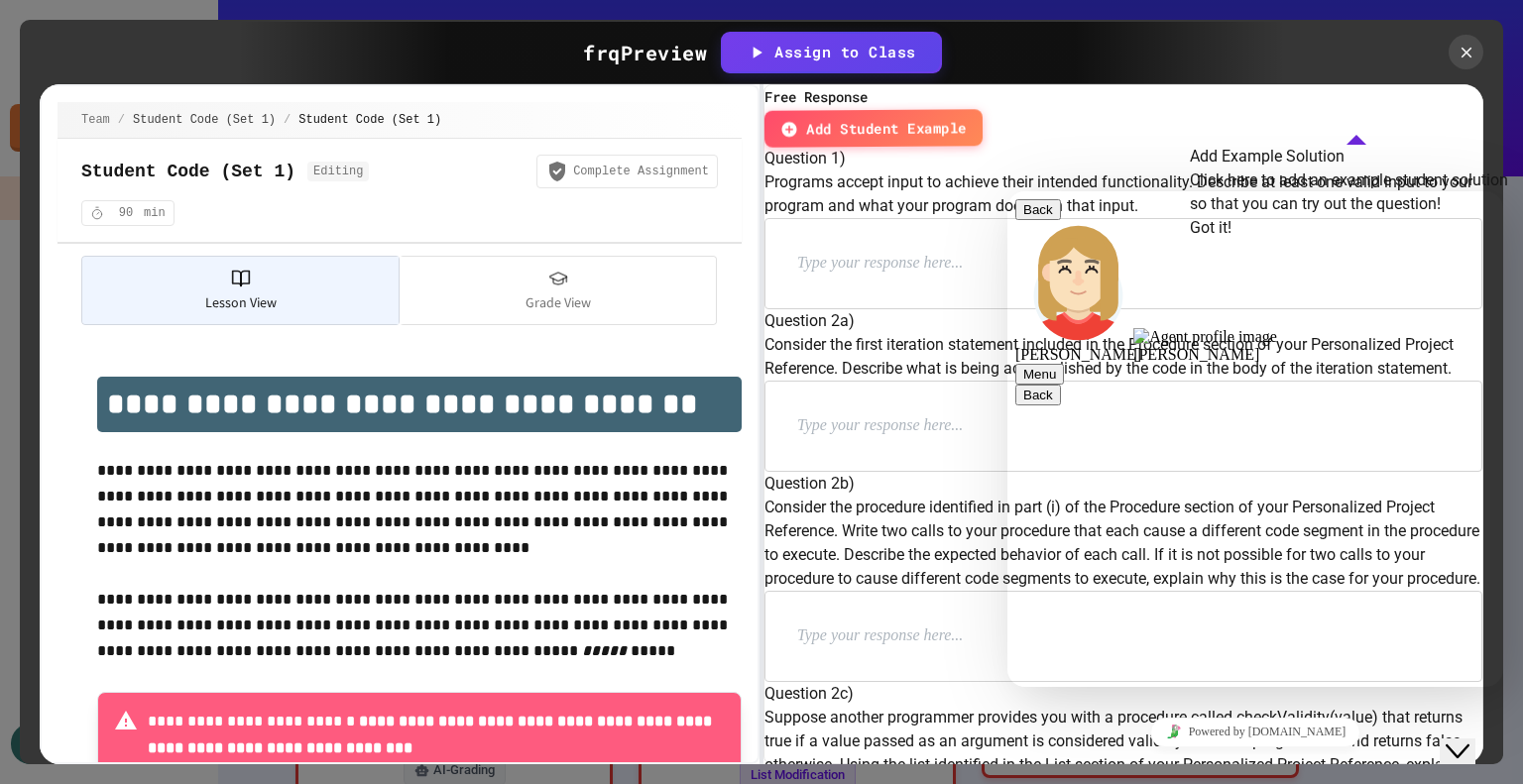 scroll, scrollTop: 0, scrollLeft: 0, axis: both 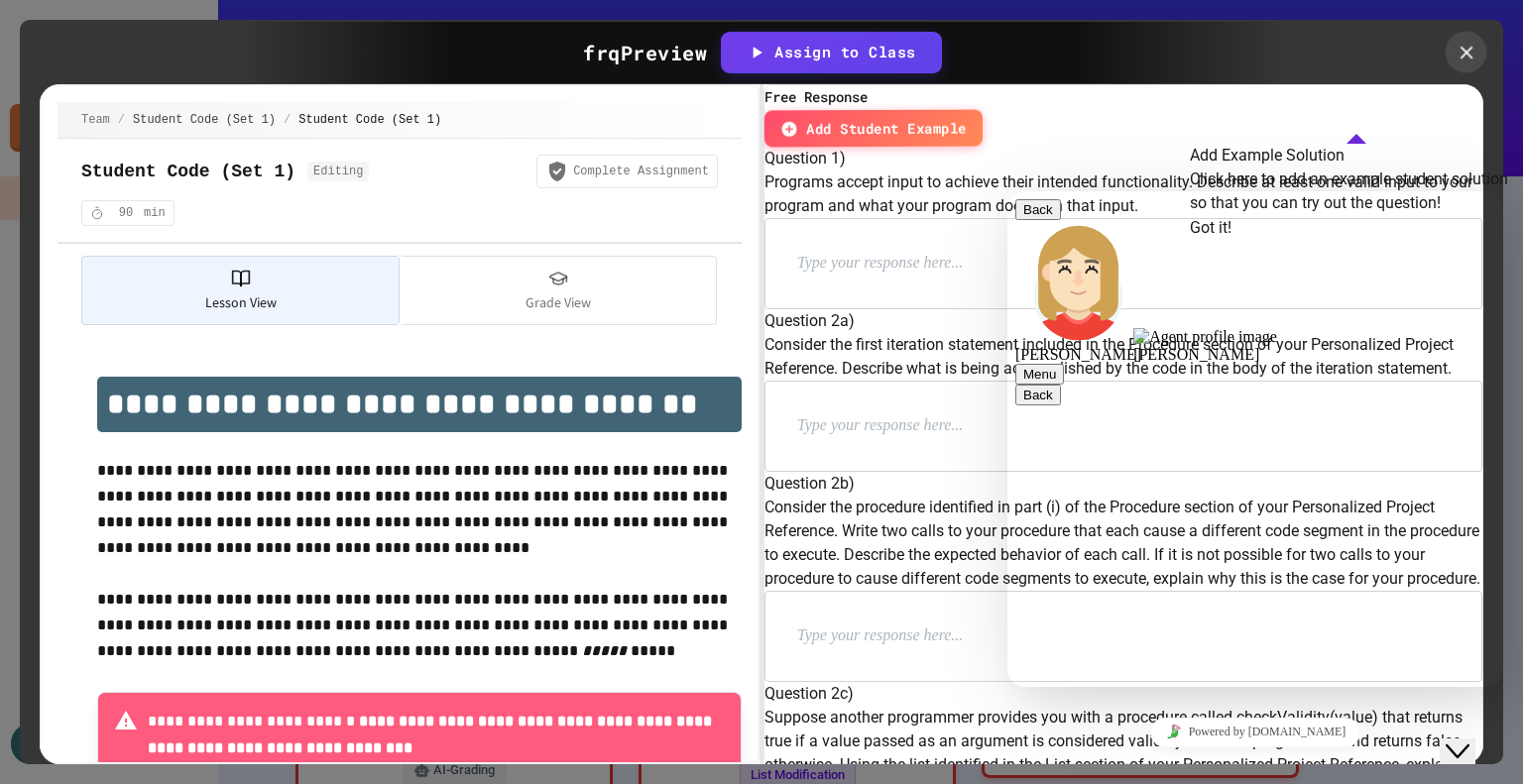 click 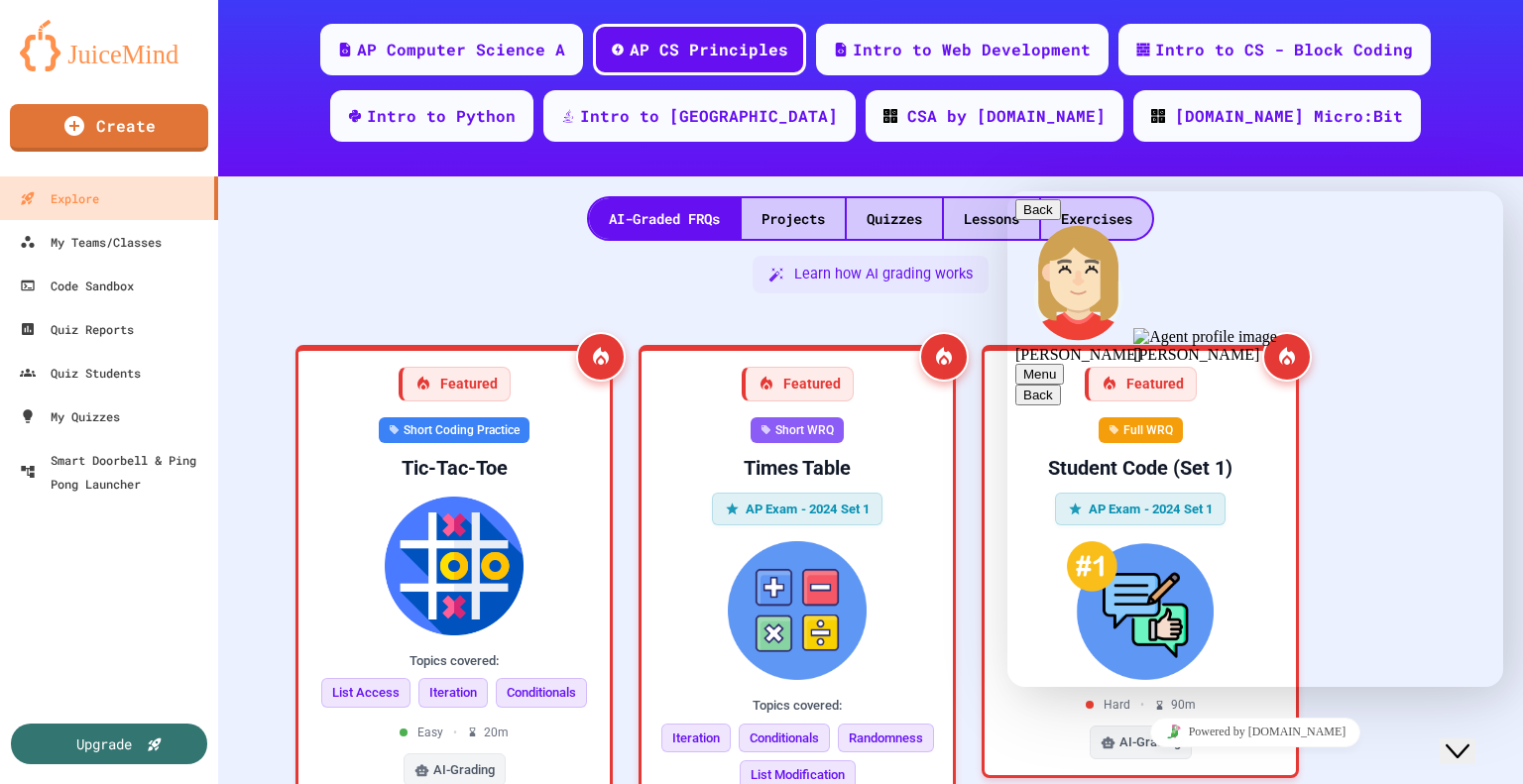 click on "***" at bounding box center (1007, 191) 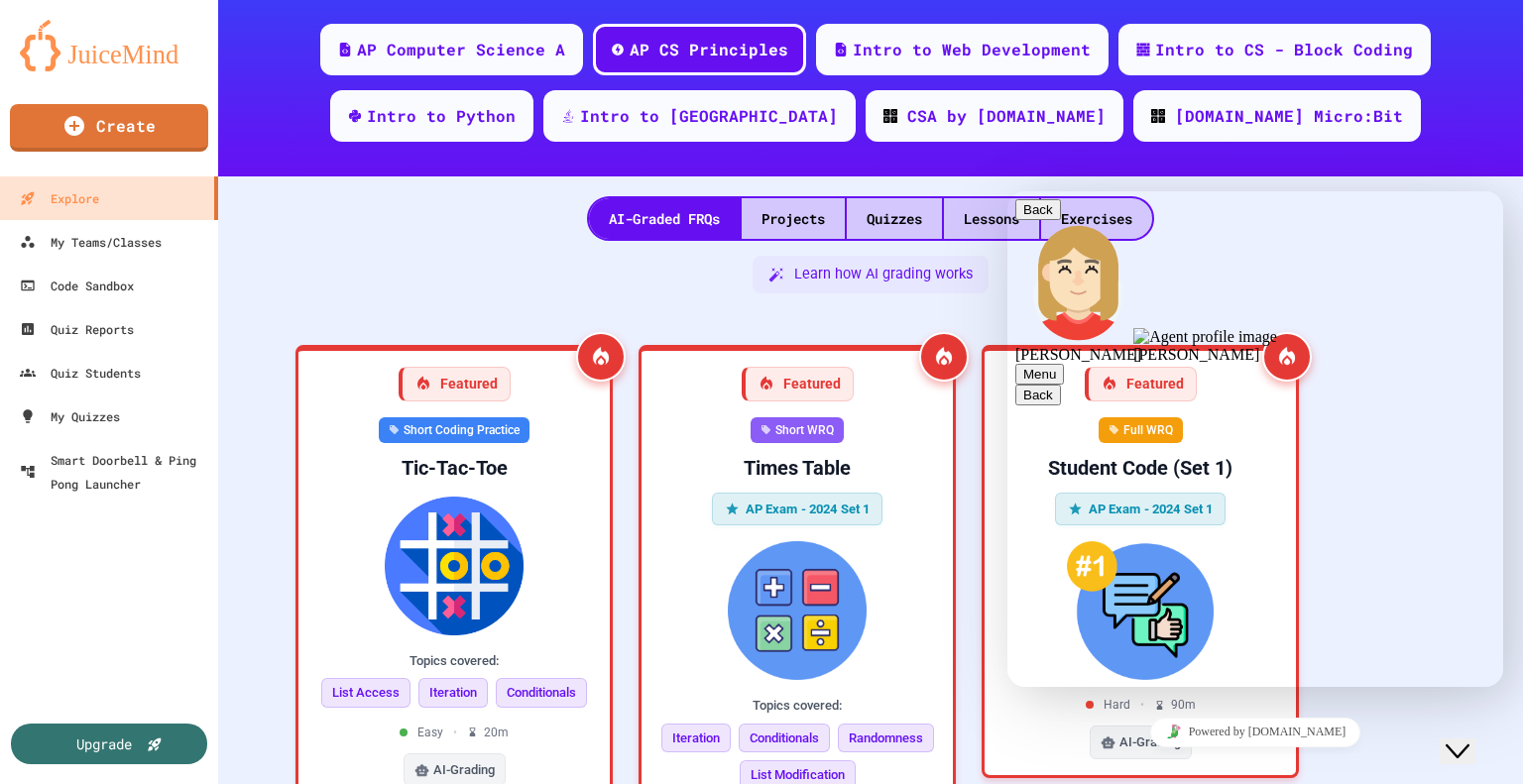 click on "***" at bounding box center (1007, 191) 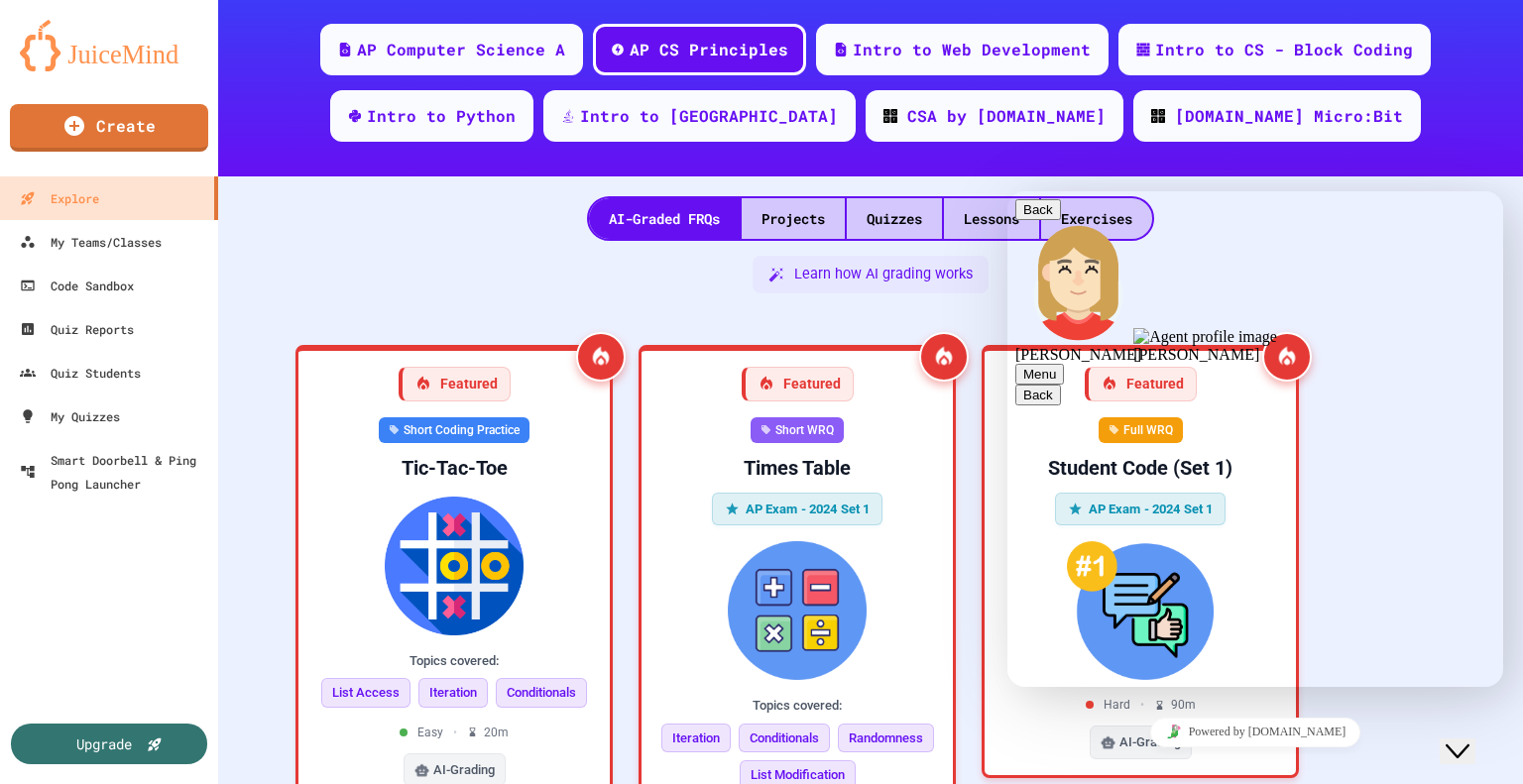 type on "*" 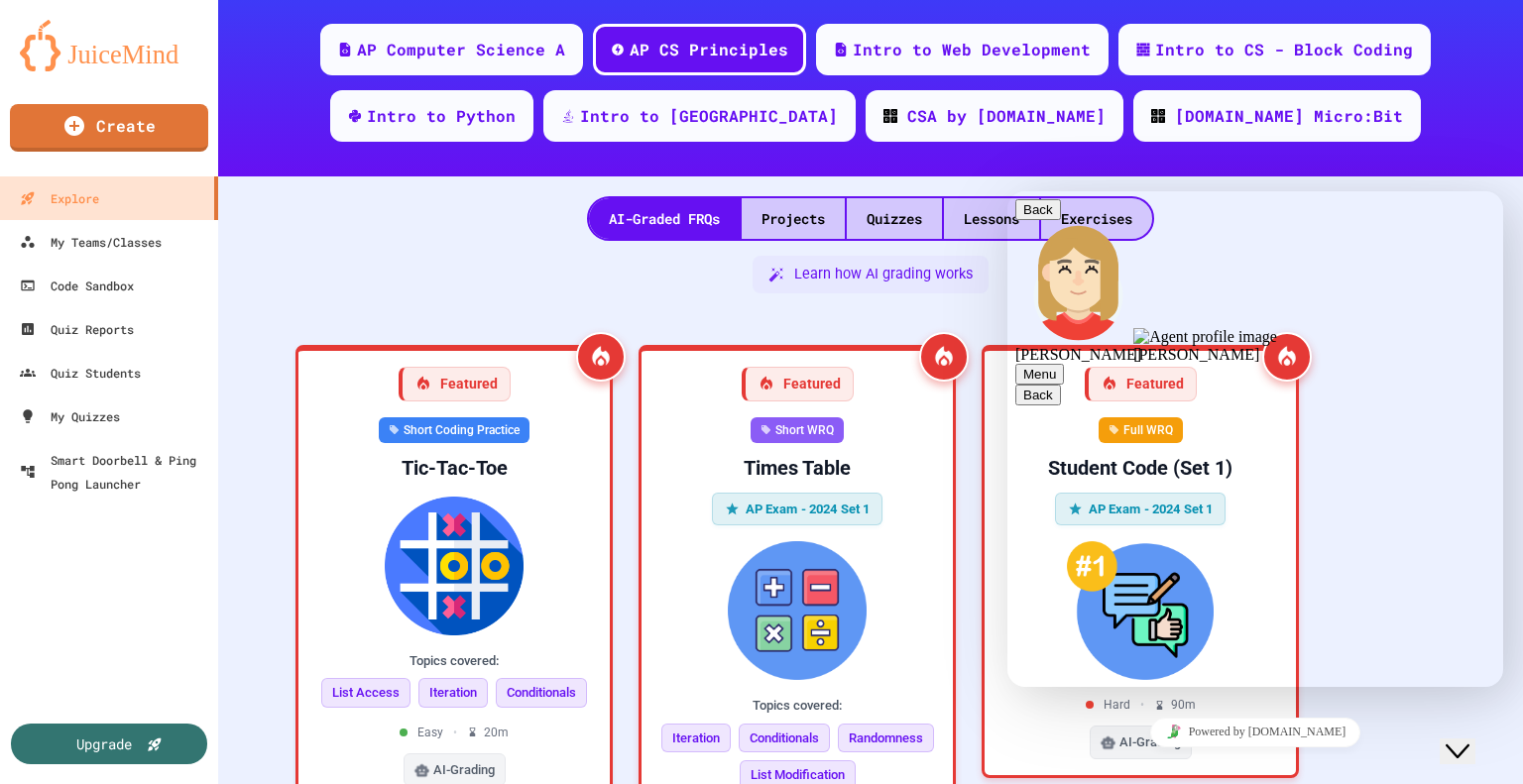 type on "***" 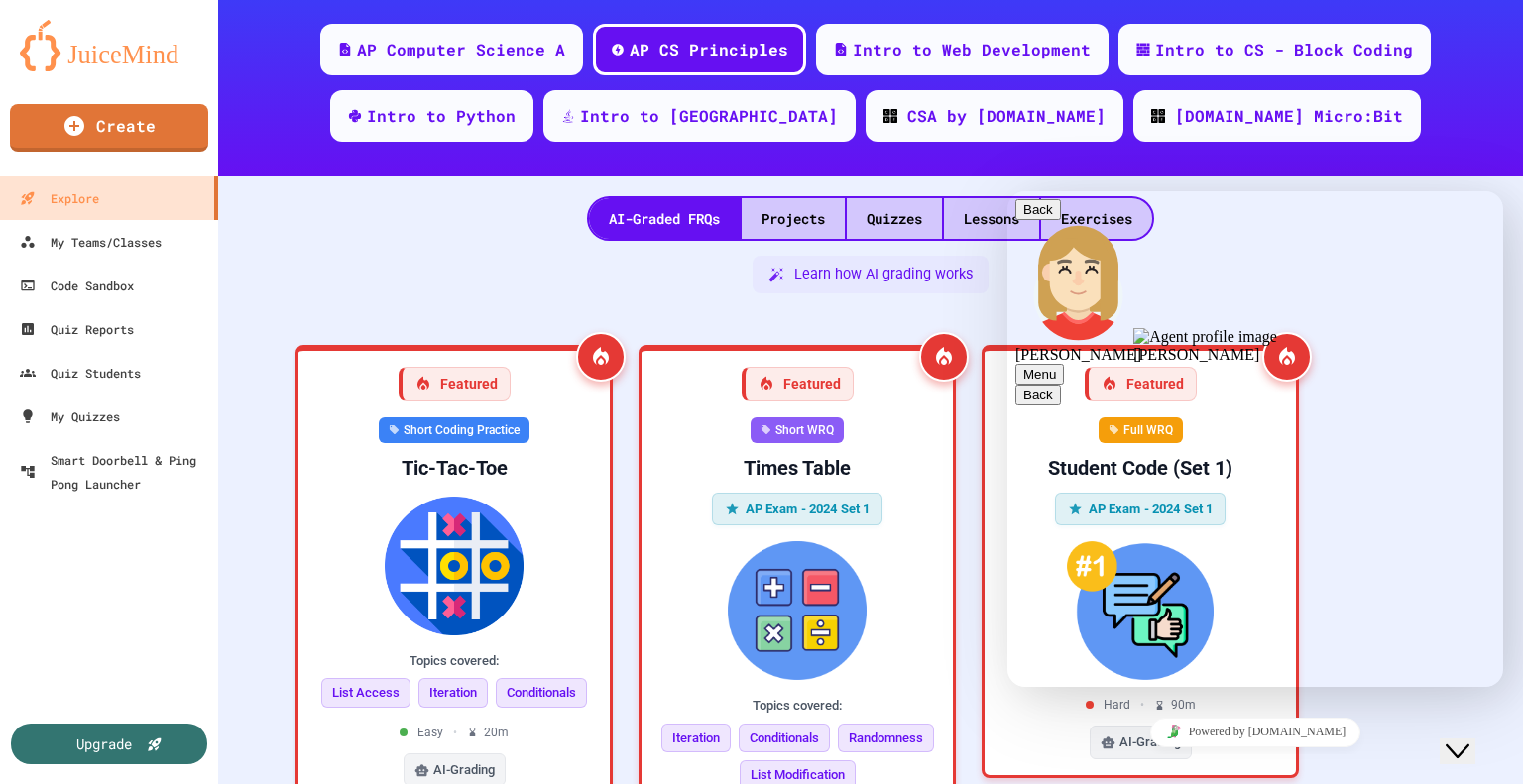 scroll, scrollTop: 63, scrollLeft: 0, axis: vertical 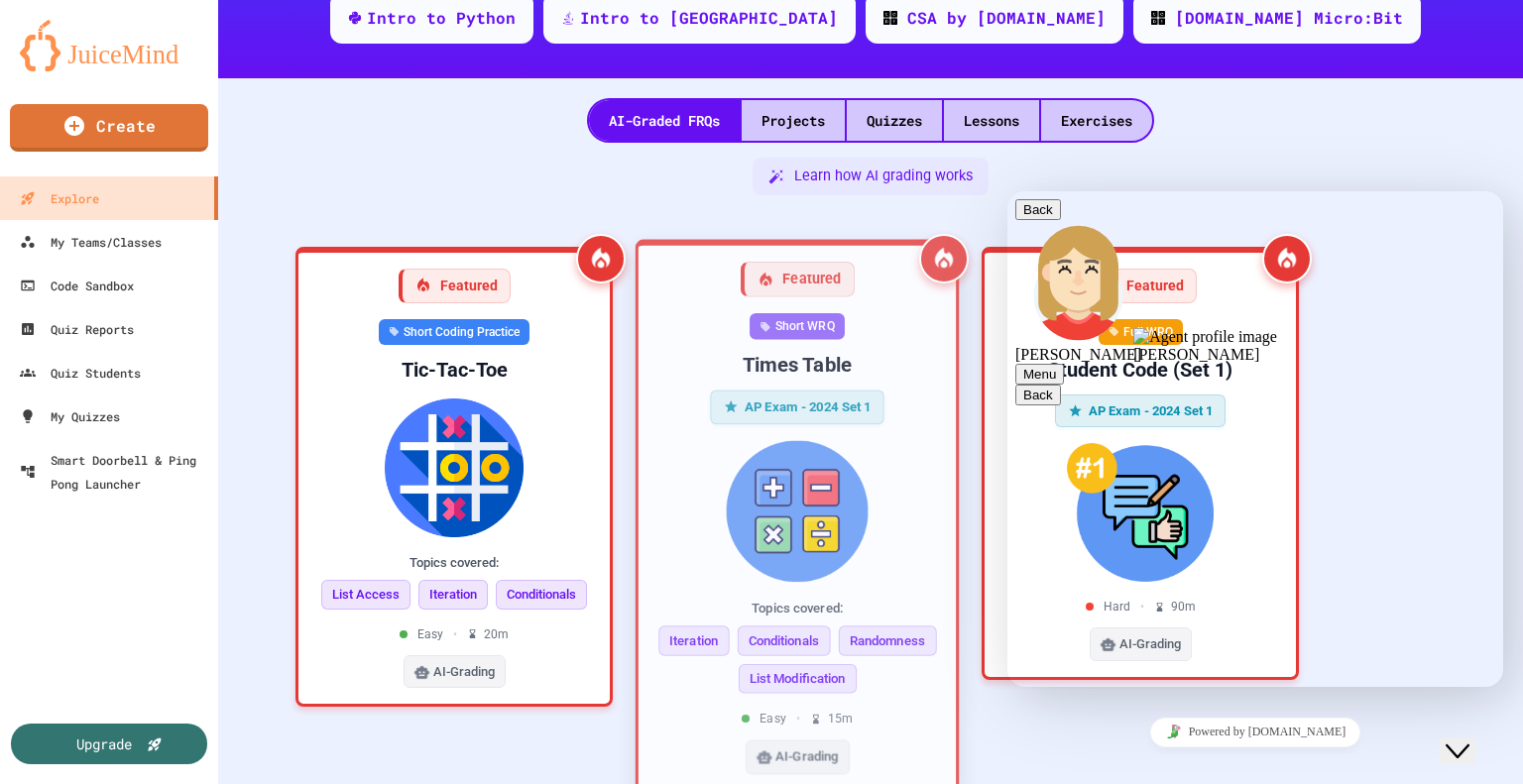type 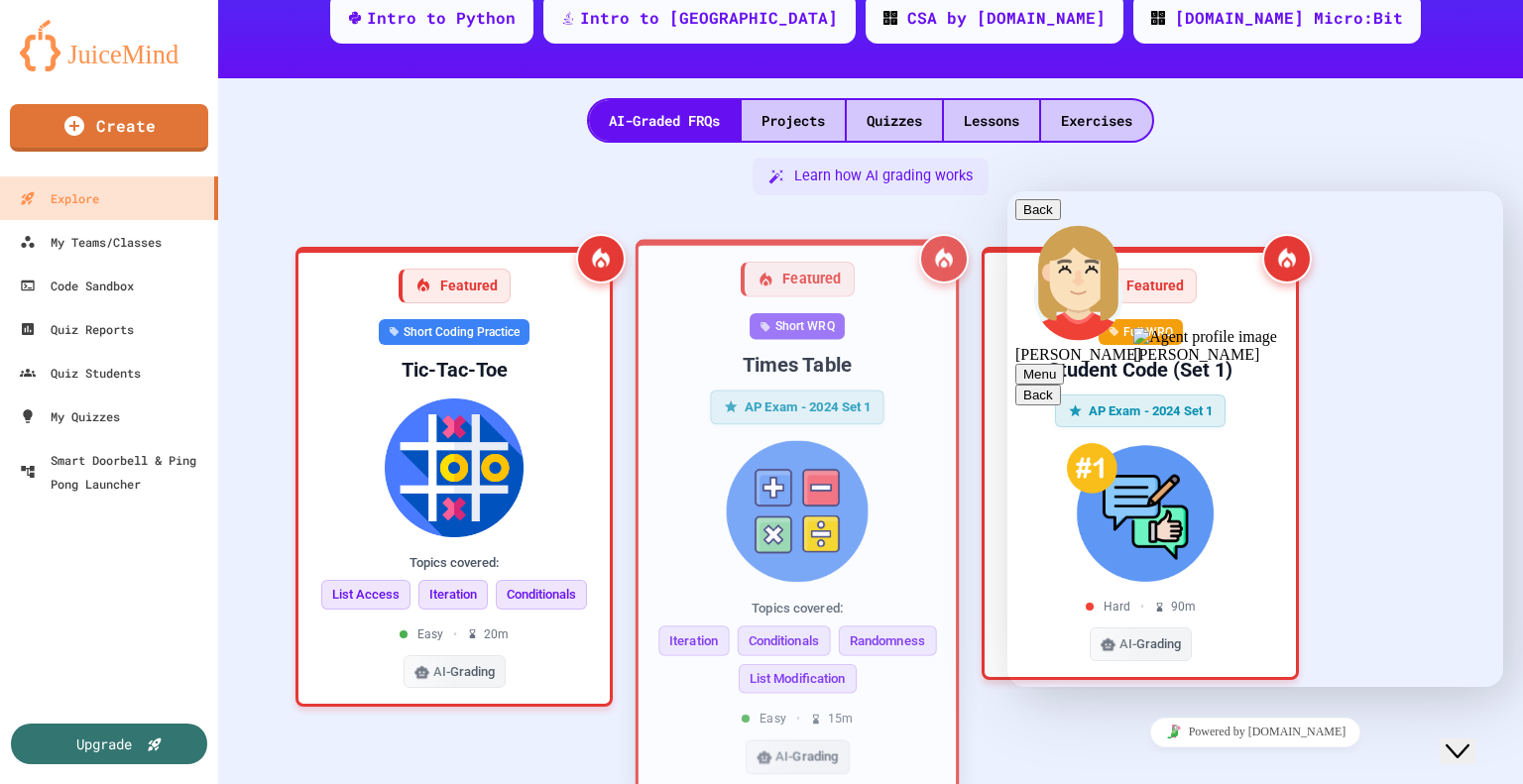 scroll, scrollTop: 230, scrollLeft: 0, axis: vertical 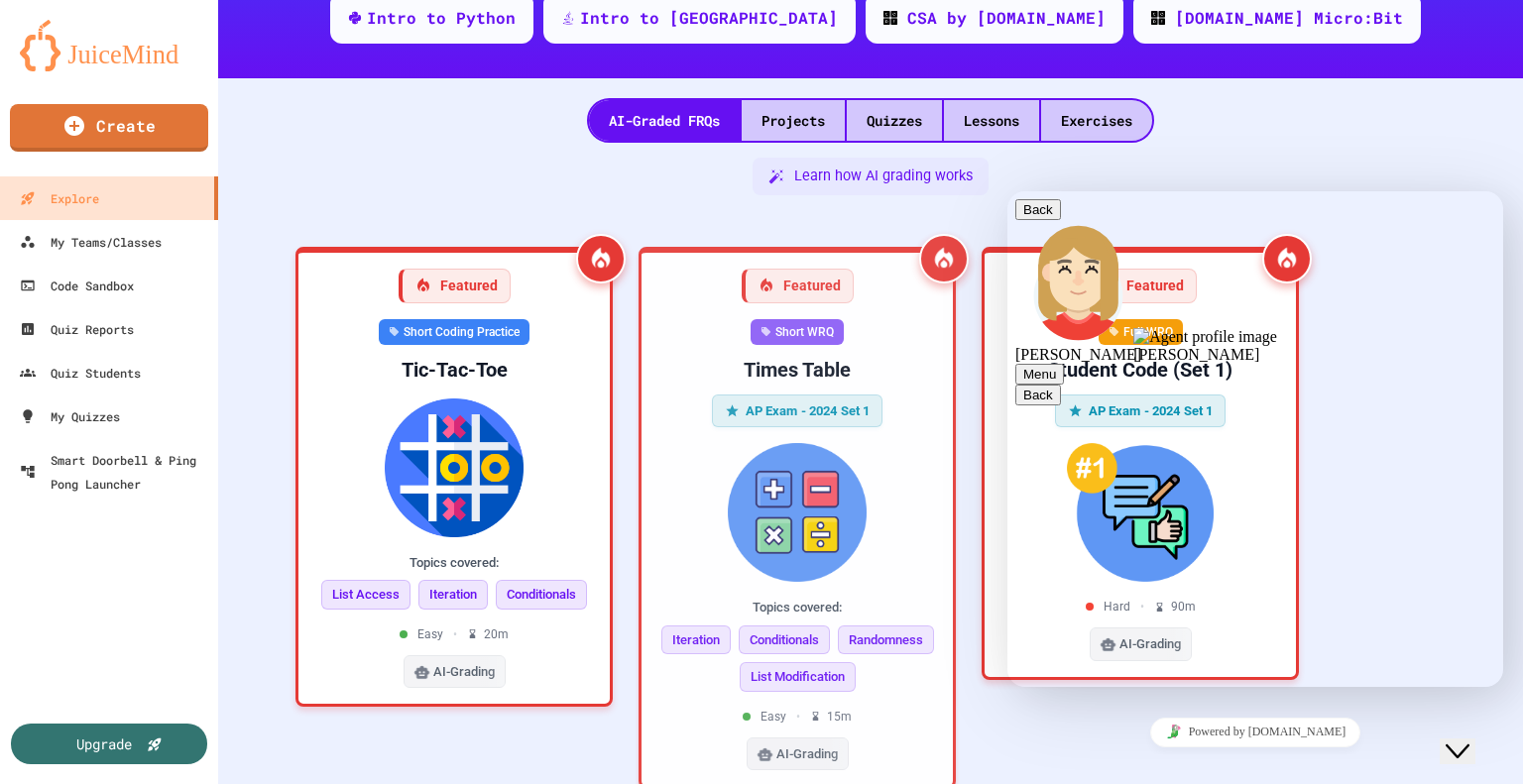 drag, startPoint x: 799, startPoint y: 331, endPoint x: 679, endPoint y: 190, distance: 185.15129 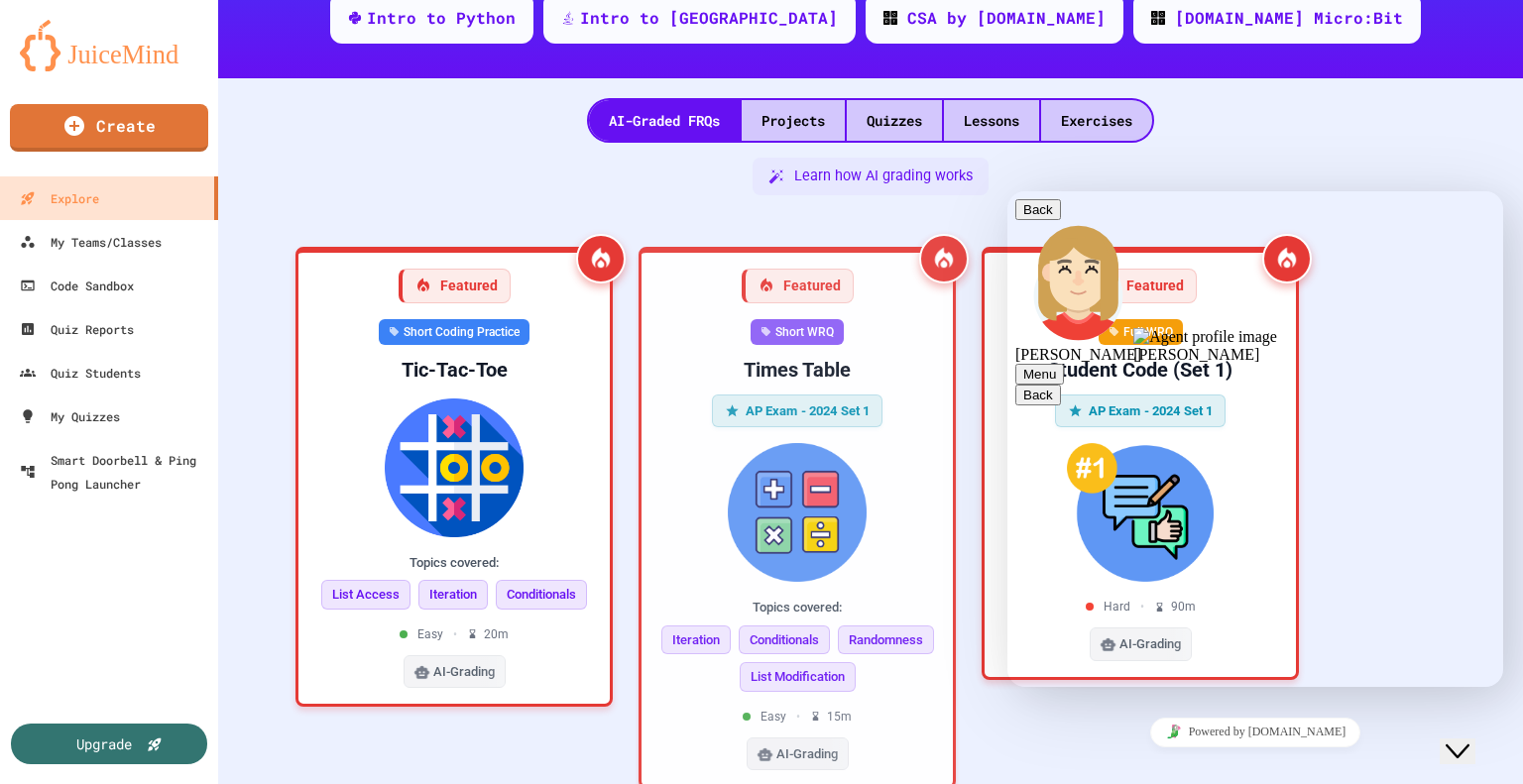 click on "Learn how AI grading works Featured Short Coding Practice Tic-Tac-Toe Topics covered: List Access Iteration Conditionals Easy • 20 m AI-Grading Featured Short WRQ Times Table AP Exam - 2024 Set 1 Topics covered: Iteration Conditionals Randomness List Modification Easy • 15 m AI-Grading Featured Full WRQ Student Code (Set 1) AP Exam - 2024 Set 1 Hard • 90 m AI-Grading Short Coding Practice Countries Quiz Topics covered: List Modification List Access Iteration Conditionals Medium • 25 m AI-Grading Short Coding Practice Recipe Converter Topics covered: Conditionals Easy • 15 m AI-Grading Short Coding Practice Times Table Topics covered: Iteration Conditionals Randomness List Modification Medium • 25 m AI-Grading Short Coding Practice GPA Calculator Topics covered: List Creation List Modification Iteration Easy • 20 m AI-Grading Short Coding Practice Wordle Topics covered: List Access Iteration Conditionals Medium • 15 m AI-Grading Create Task Coding Practice Times Table Topics covered: Iteration" at bounding box center (871, 2069) 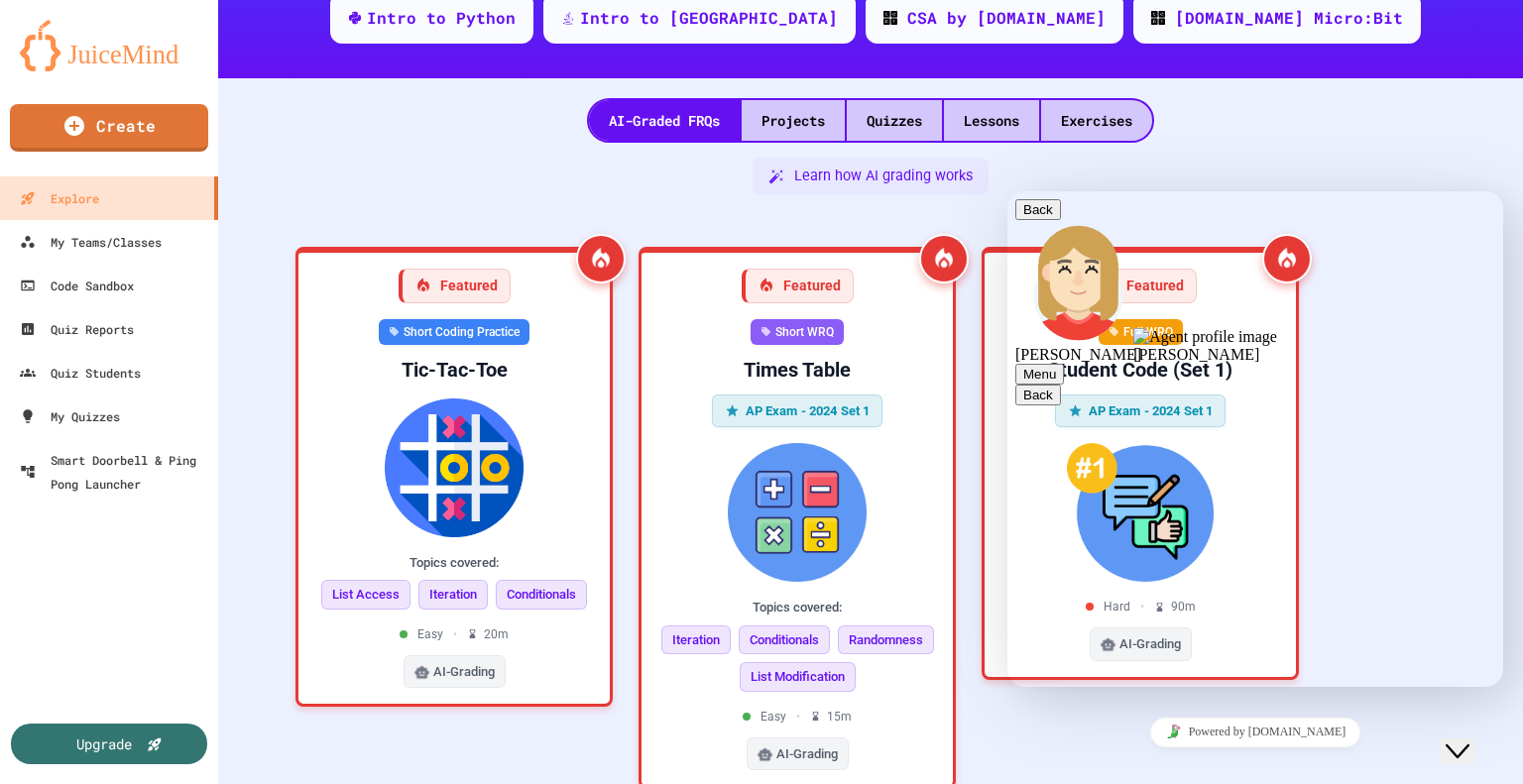 click at bounding box center [1007, 191] 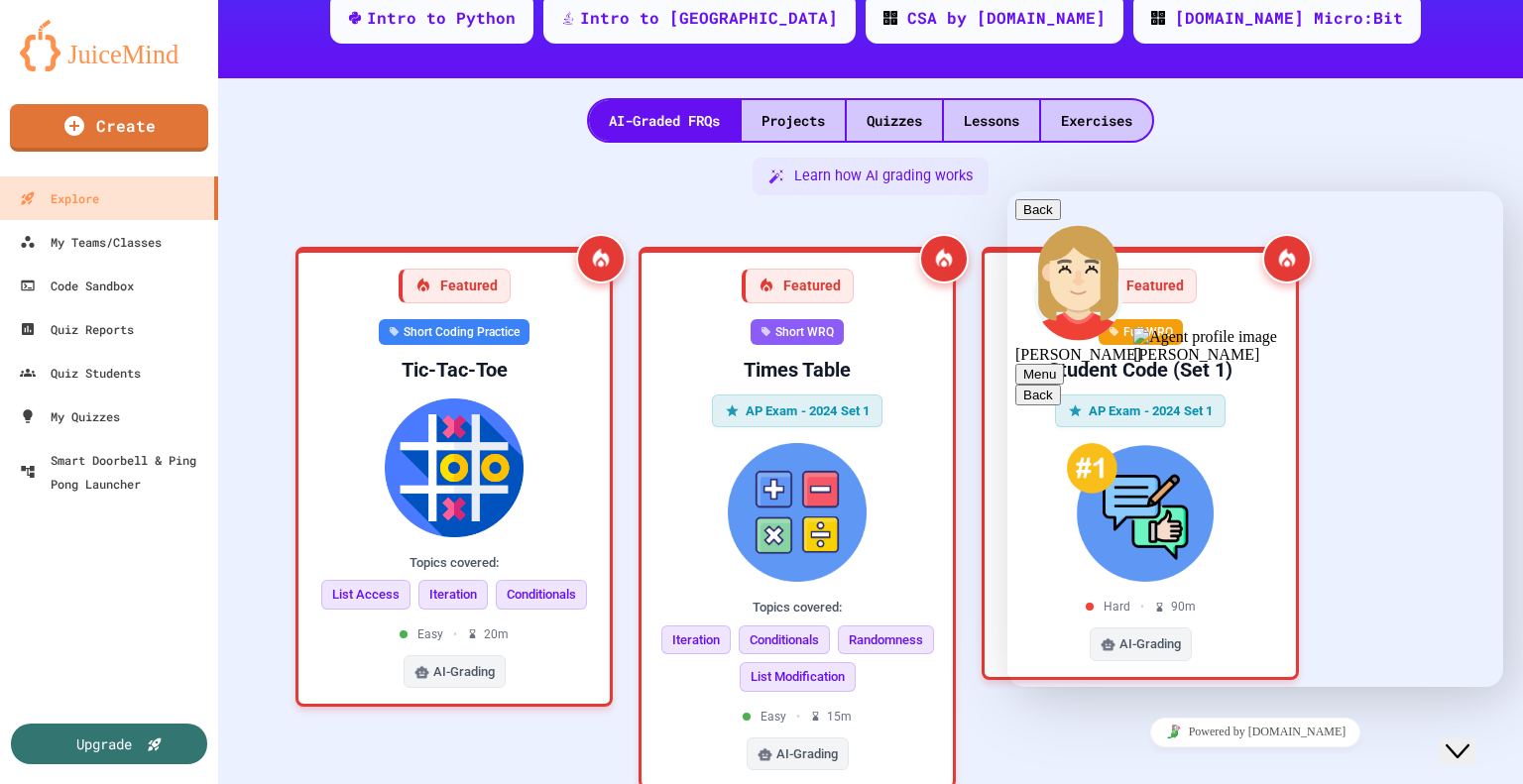 click on "Learn how AI grading works Featured Short Coding Practice Tic-Tac-Toe Topics covered: List Access Iteration Conditionals Easy • 20 m AI-Grading Featured Short WRQ Times Table AP Exam - 2024 Set 1 Topics covered: Iteration Conditionals Randomness List Modification Easy • 15 m AI-Grading Featured Full WRQ Student Code (Set 1) AP Exam - 2024 Set 1 Hard • 90 m AI-Grading Short Coding Practice Countries Quiz Topics covered: List Modification List Access Iteration Conditionals Medium • 25 m AI-Grading Short Coding Practice Recipe Converter Topics covered: Conditionals Easy • 15 m AI-Grading Short Coding Practice Times Table Topics covered: Iteration Conditionals Randomness List Modification Medium • 25 m AI-Grading Short Coding Practice GPA Calculator Topics covered: List Creation List Modification Iteration Easy • 20 m AI-Grading Short Coding Practice Wordle Topics covered: List Access Iteration Conditionals Medium • 15 m AI-Grading Create Task Coding Practice Times Table Topics covered: Iteration" at bounding box center [871, 2069] 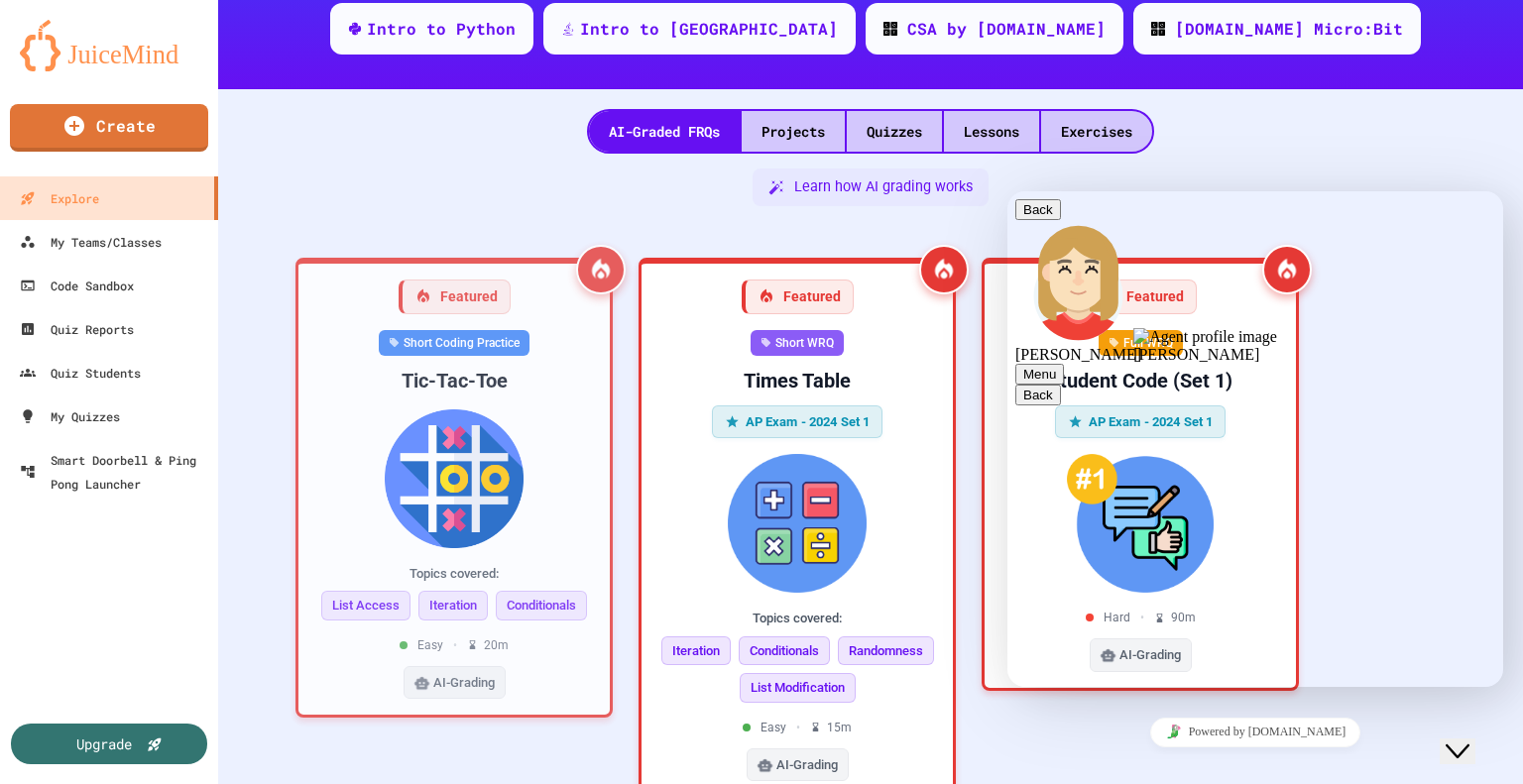 scroll, scrollTop: 357, scrollLeft: 0, axis: vertical 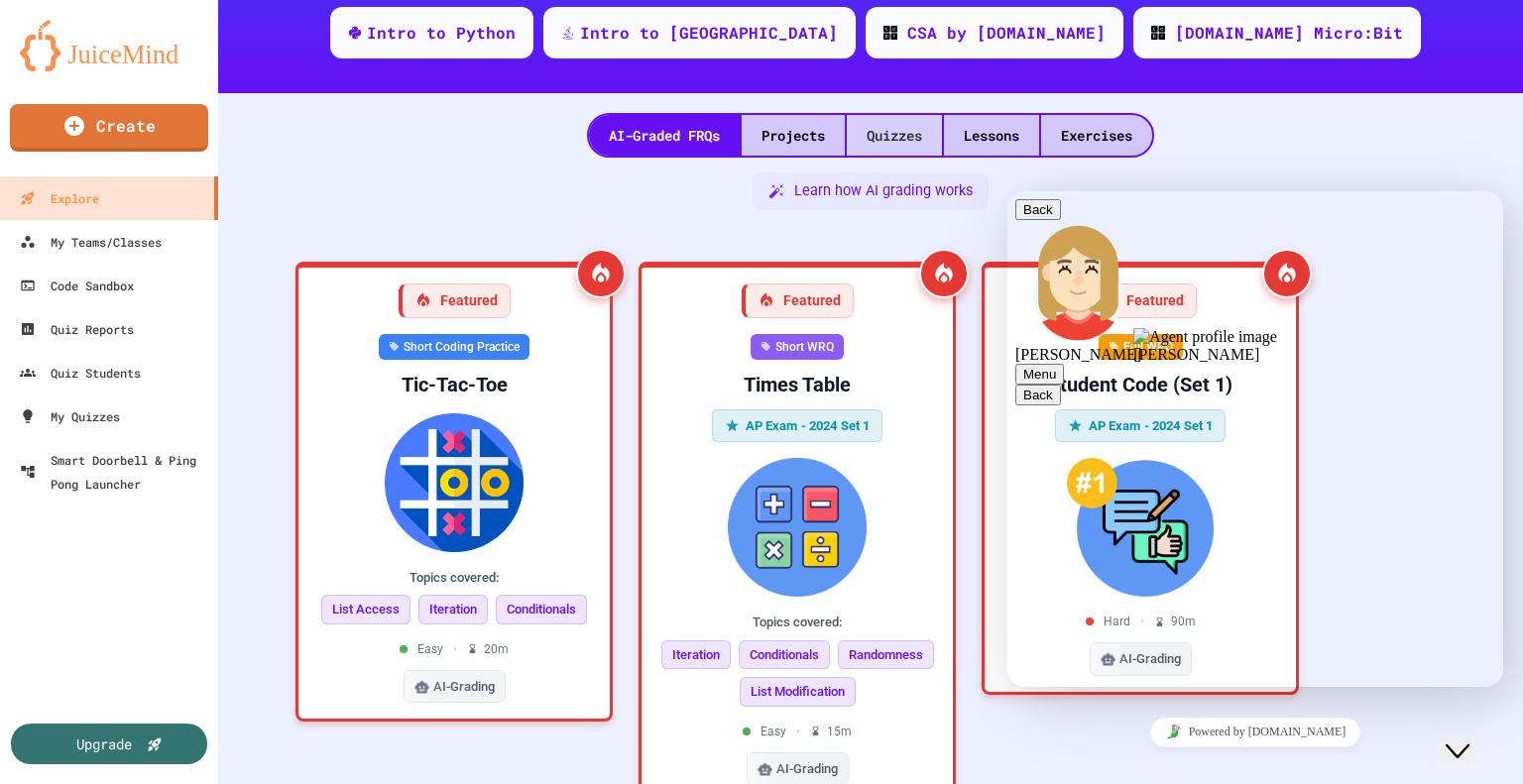 click on "Quizzes" at bounding box center [894, 135] 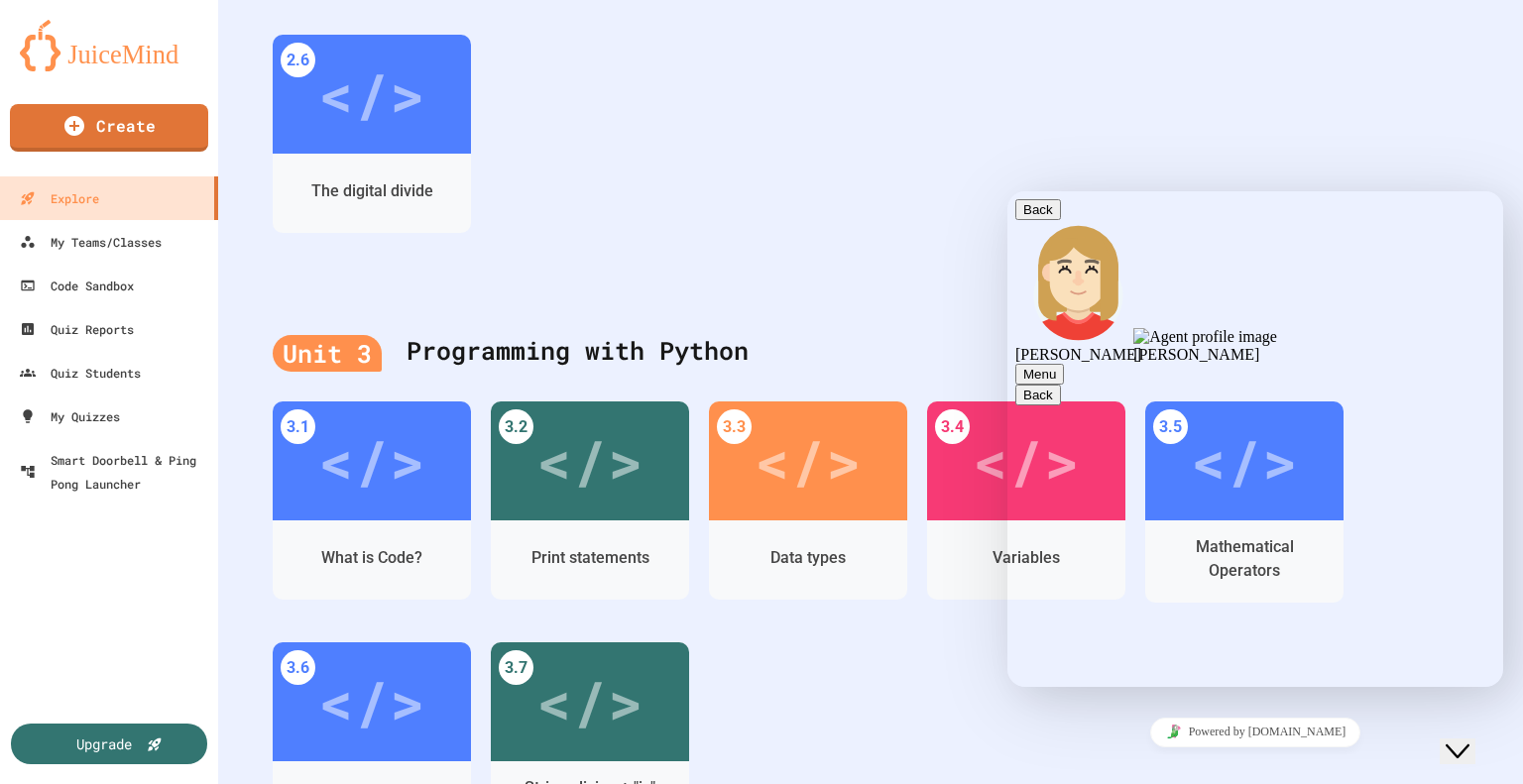 scroll, scrollTop: 1188, scrollLeft: 0, axis: vertical 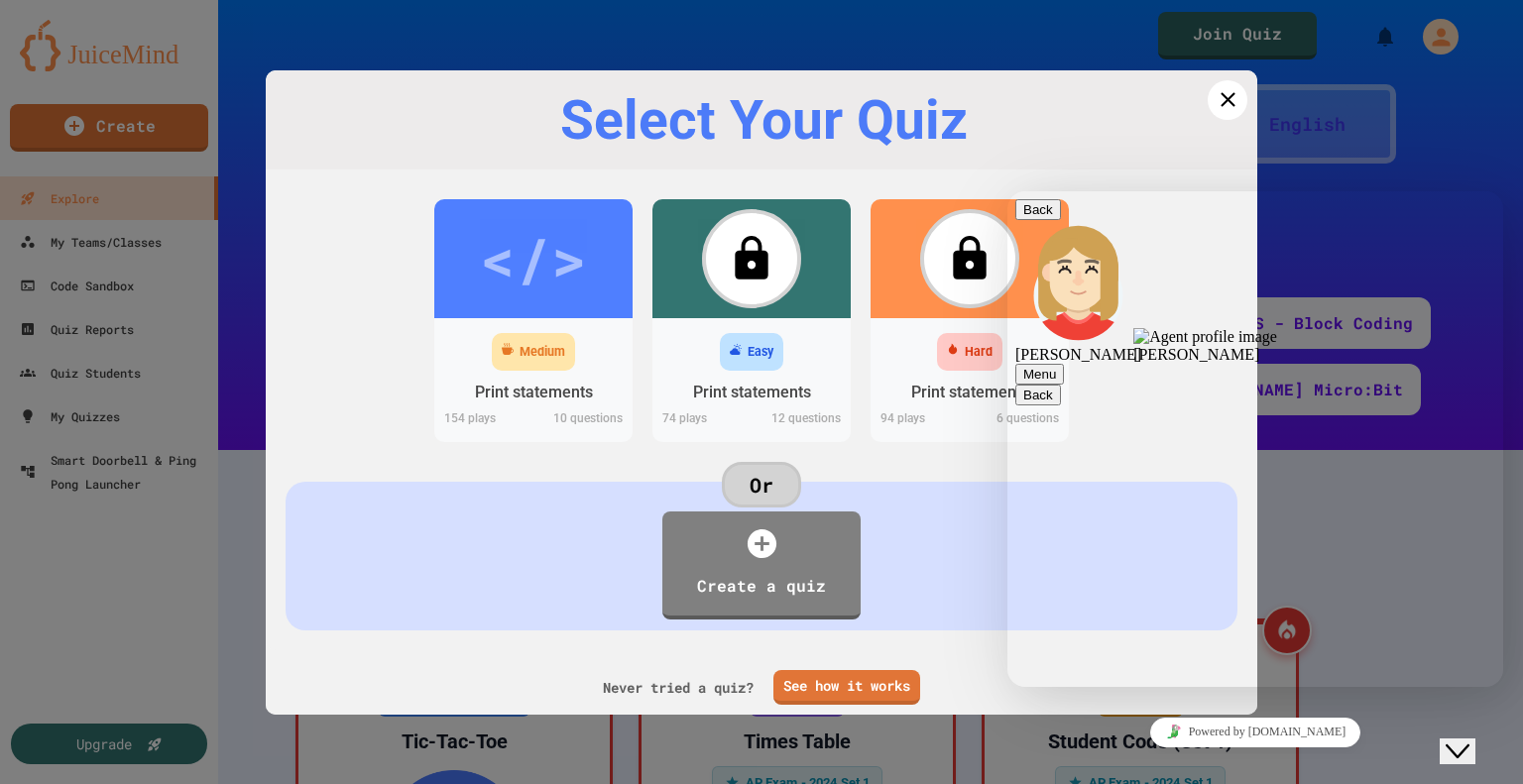click at bounding box center [1007, 191] 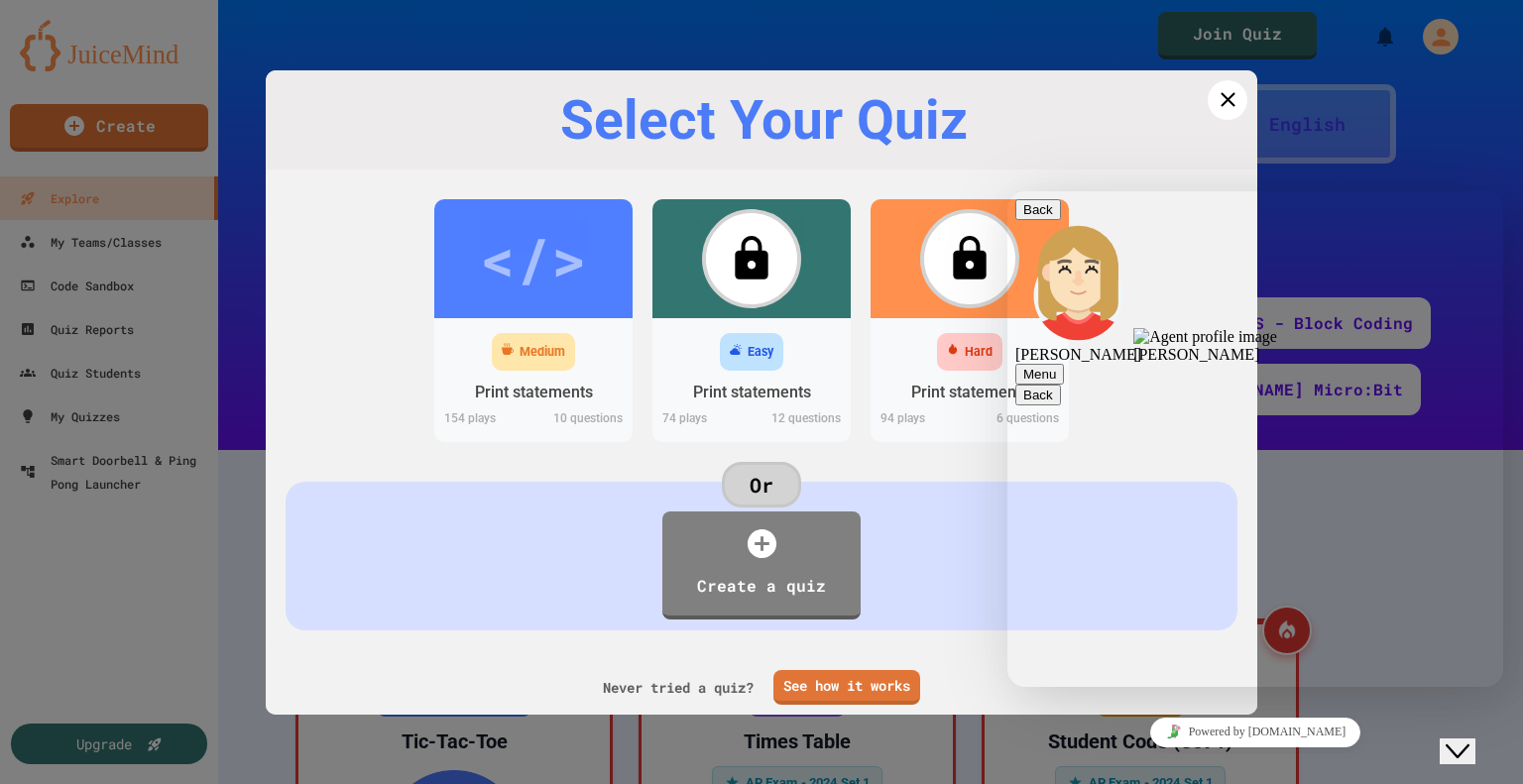 type on "**" 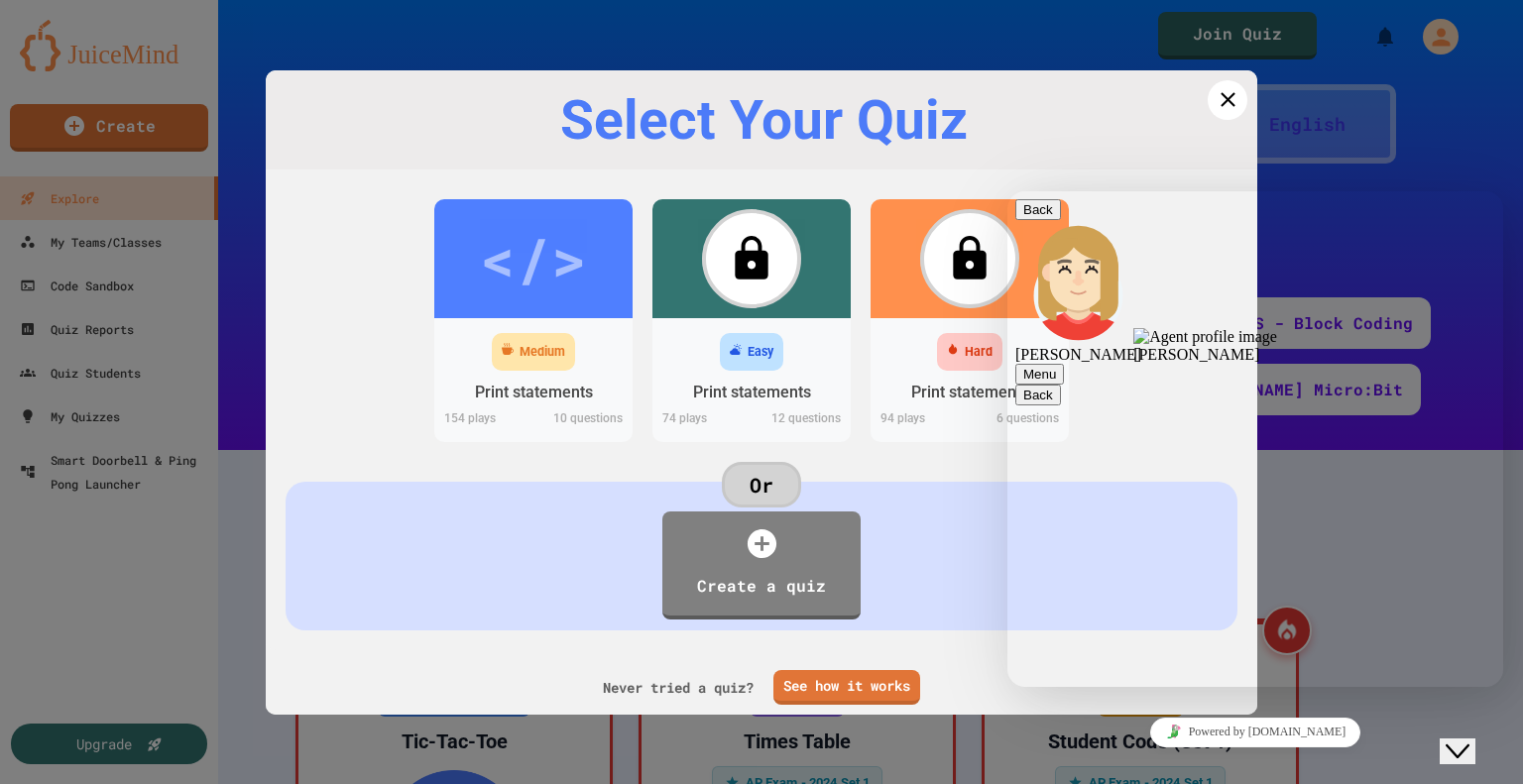 type 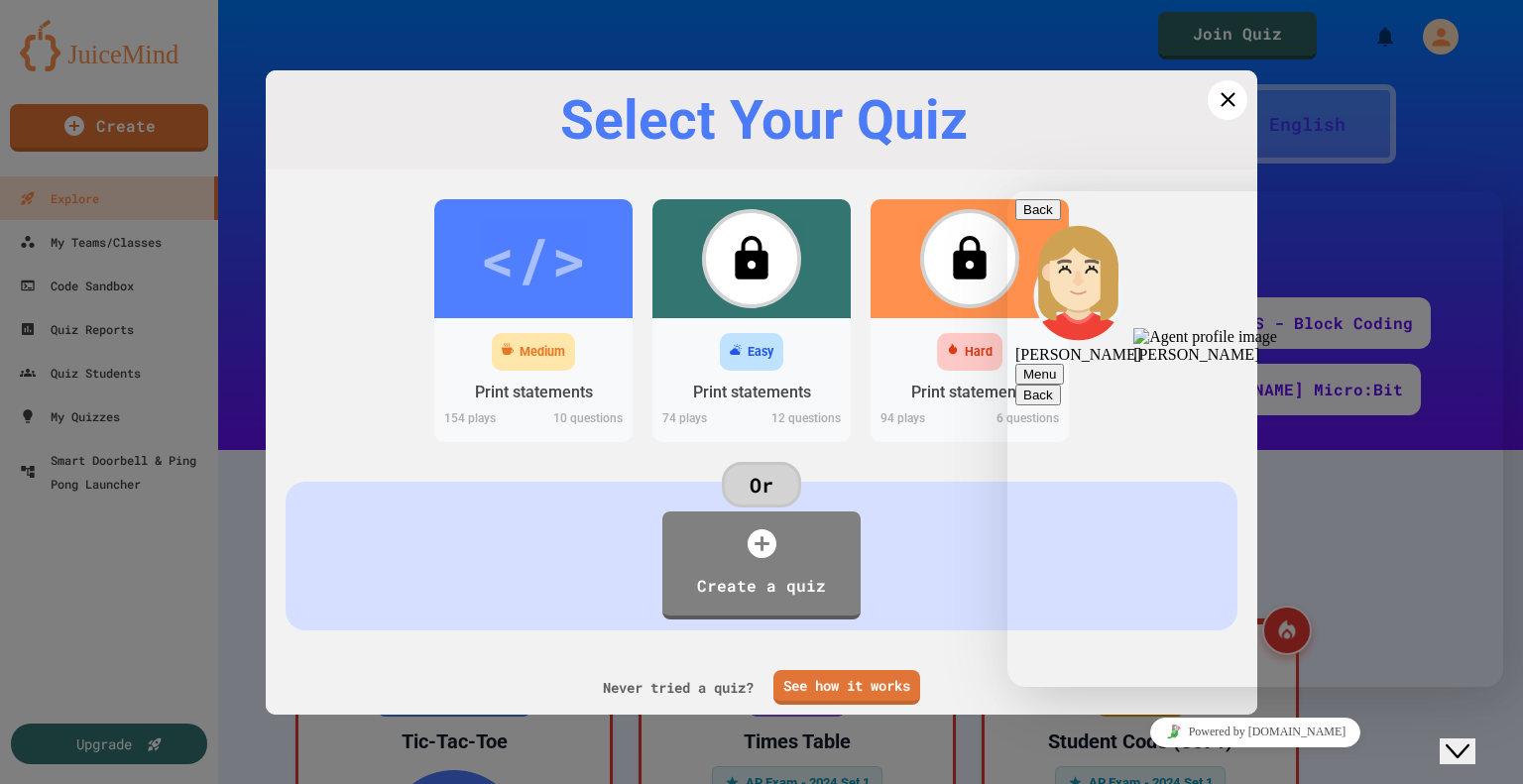 click at bounding box center [1007, 191] 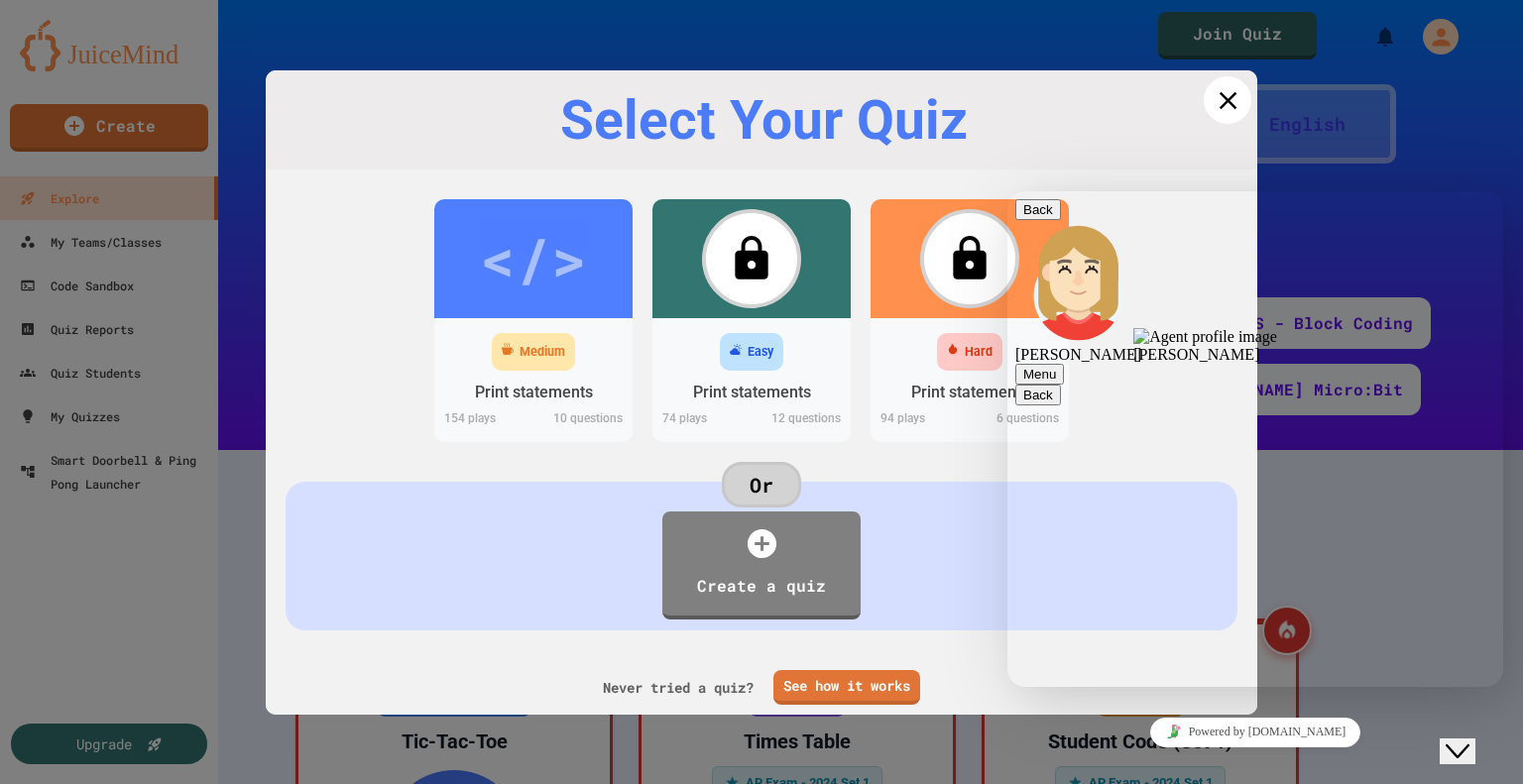 click 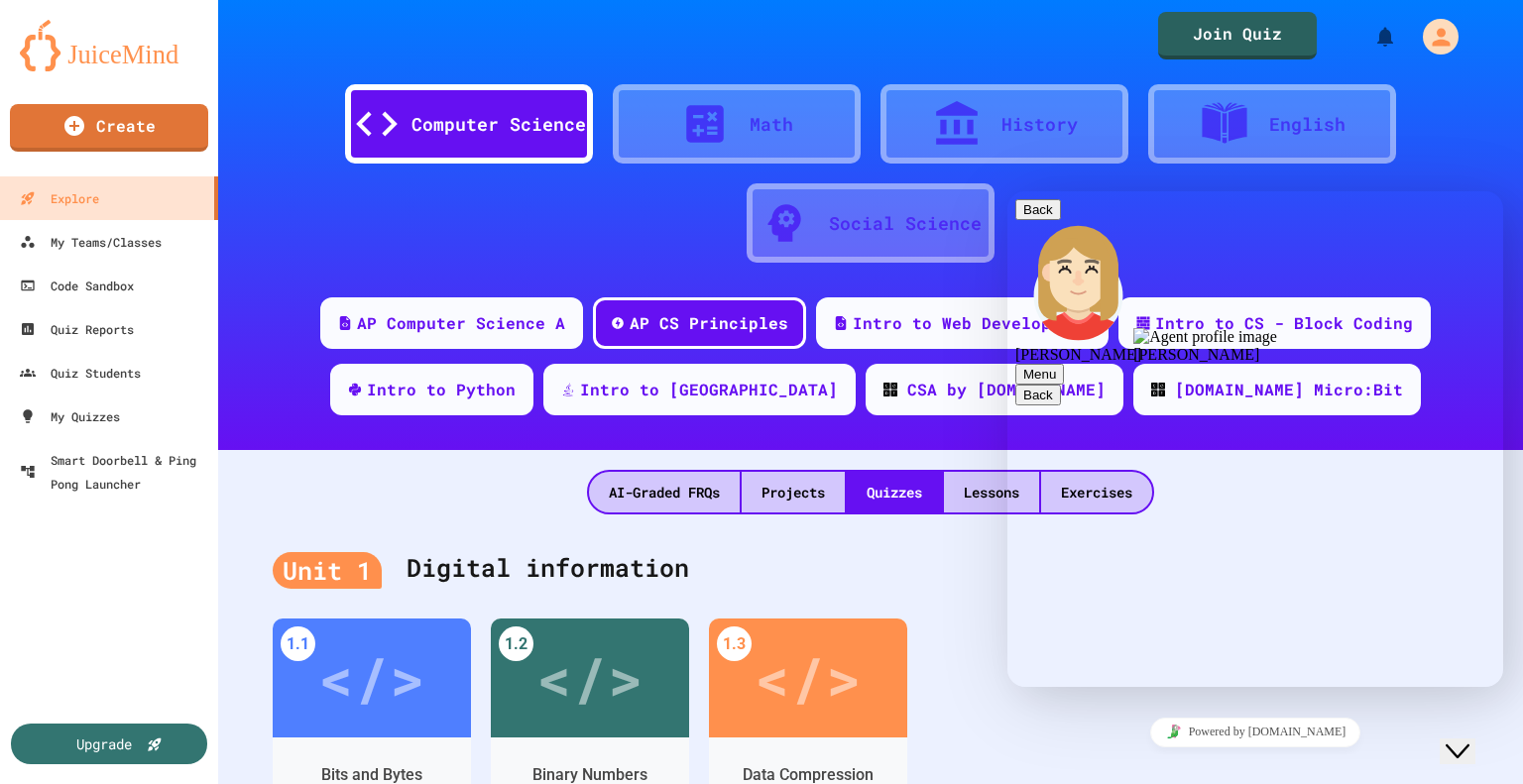 scroll, scrollTop: 571, scrollLeft: 0, axis: vertical 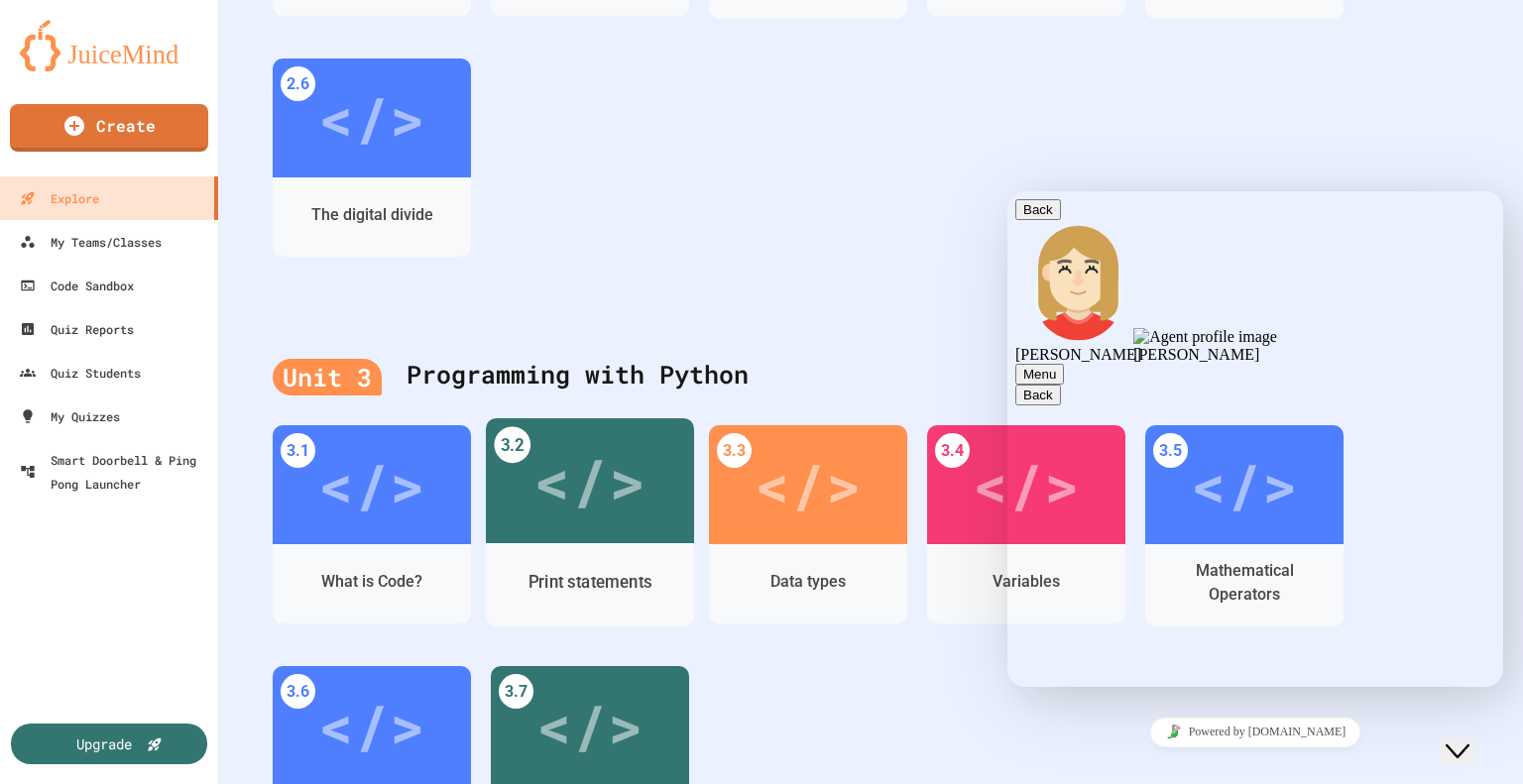 click on "Print statements" at bounding box center [590, 582] 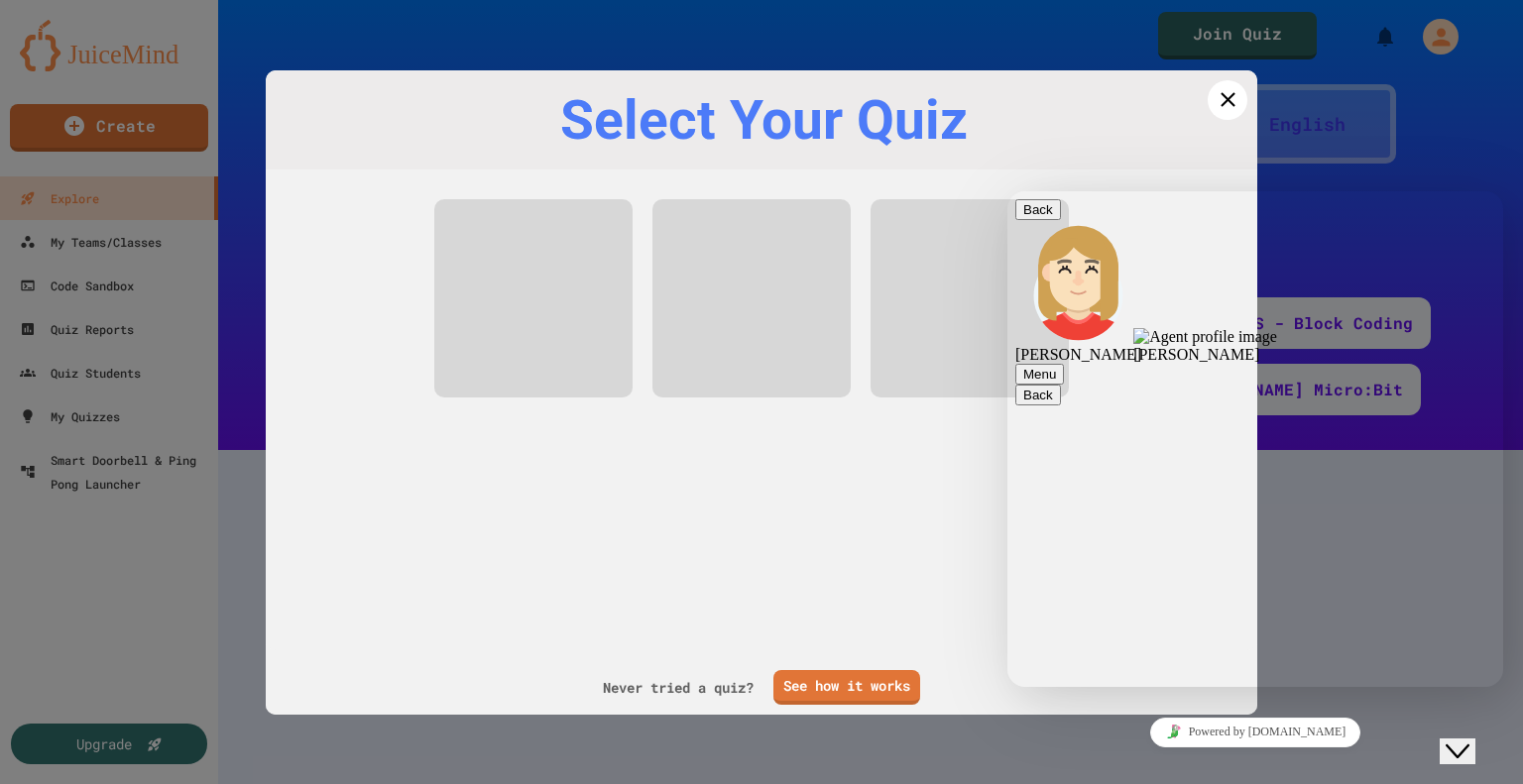 scroll, scrollTop: 0, scrollLeft: 0, axis: both 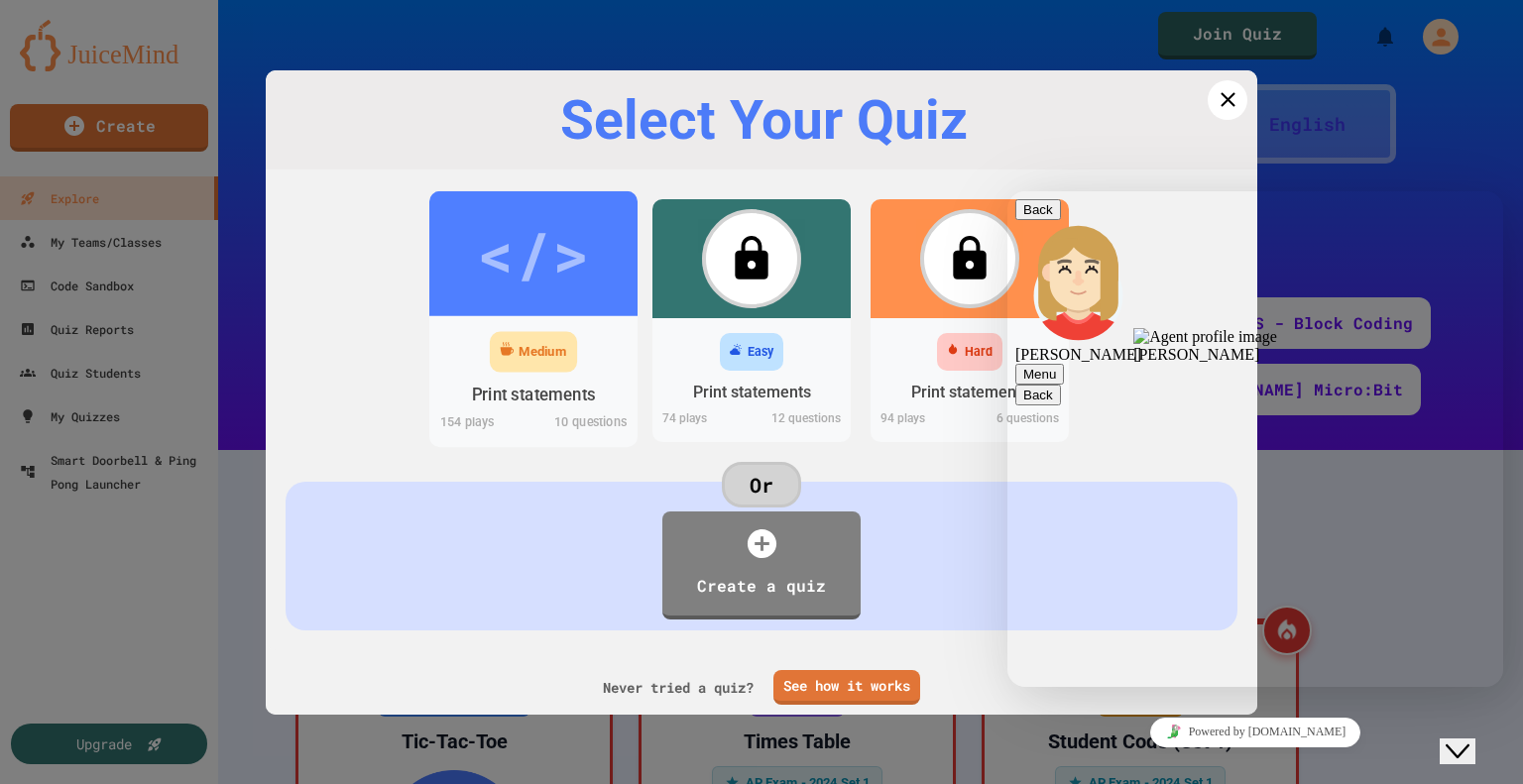 click on "</>" at bounding box center [532, 253] 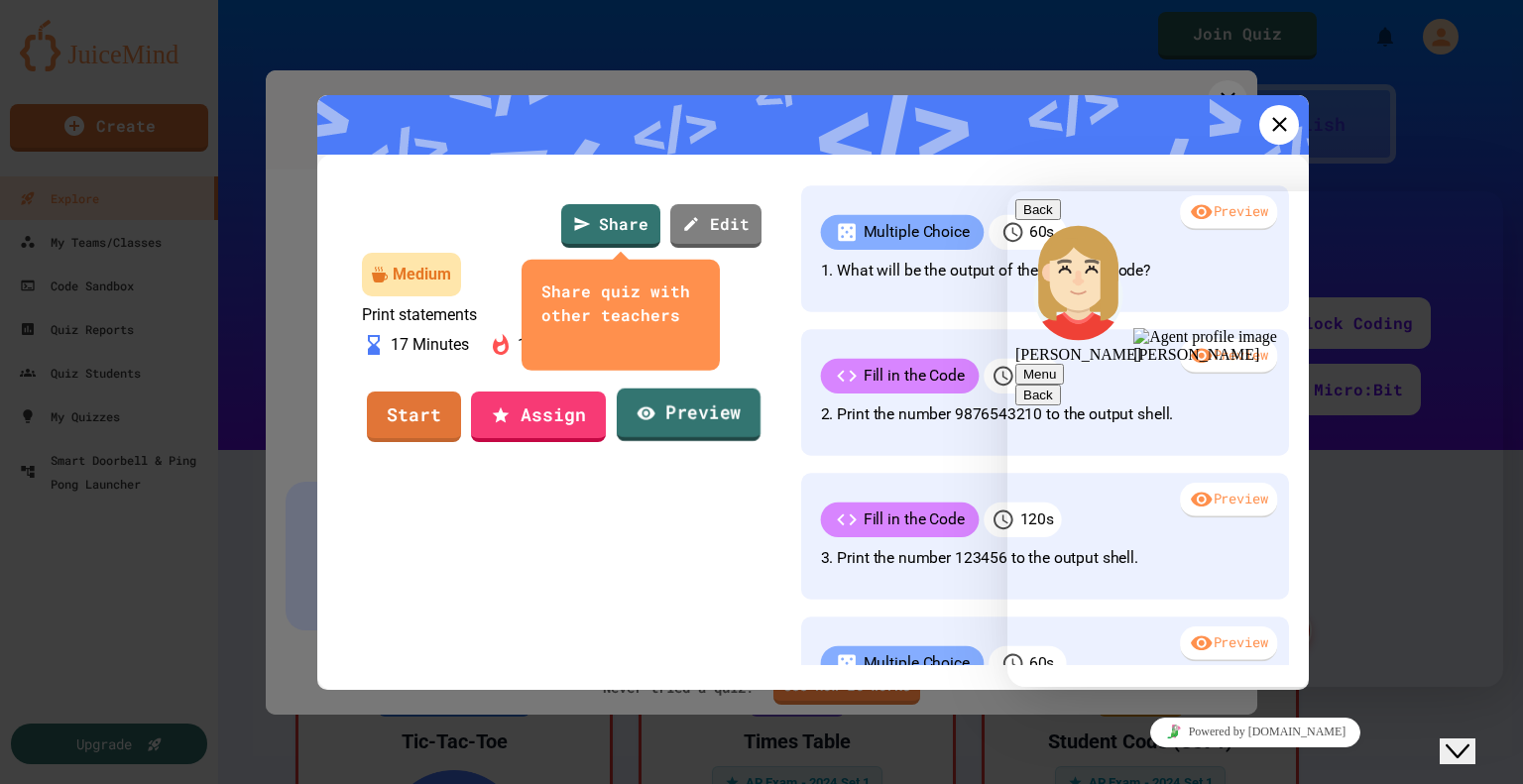 click on "Preview" at bounding box center (688, 415) 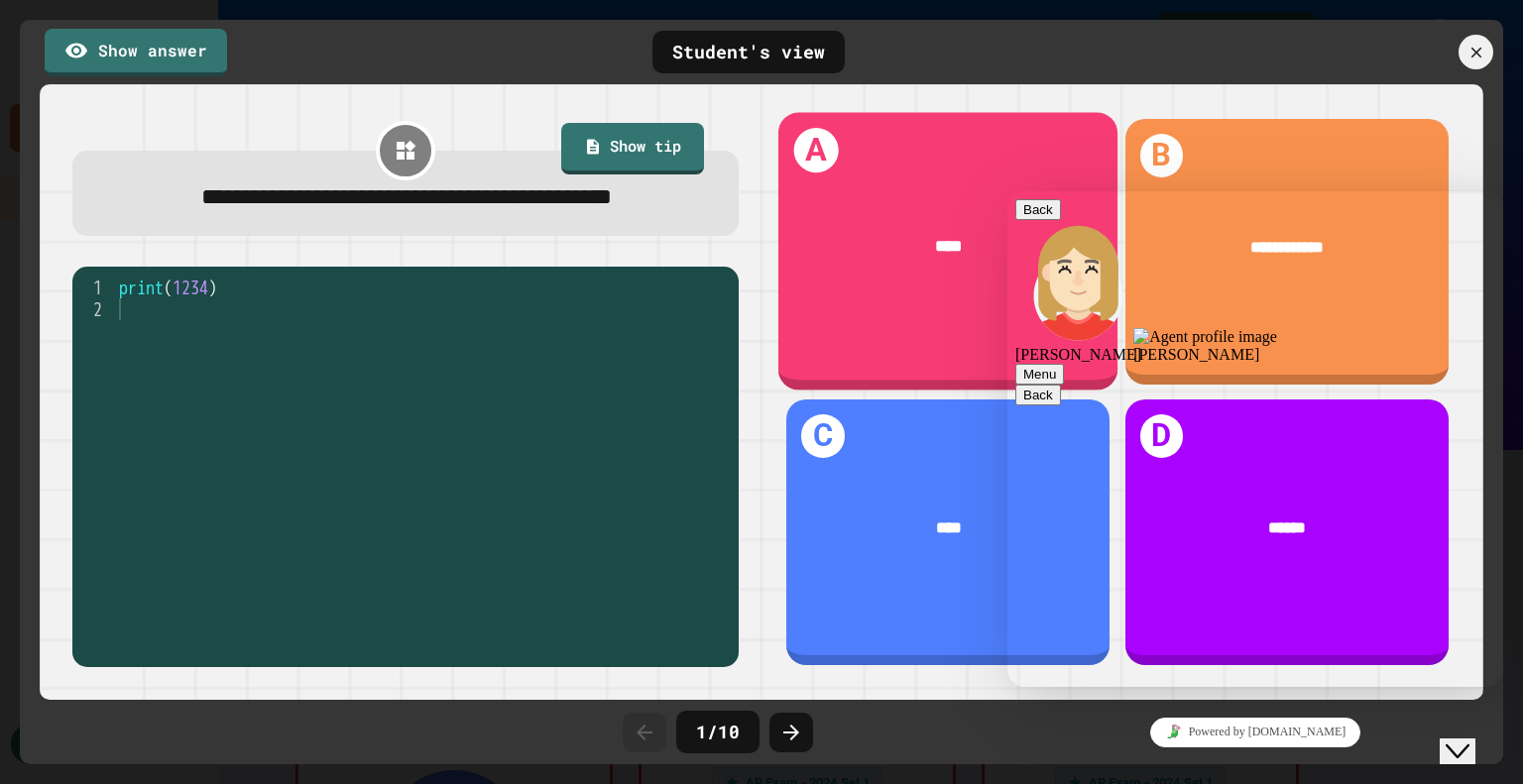 click on "A ****" at bounding box center (948, 252) 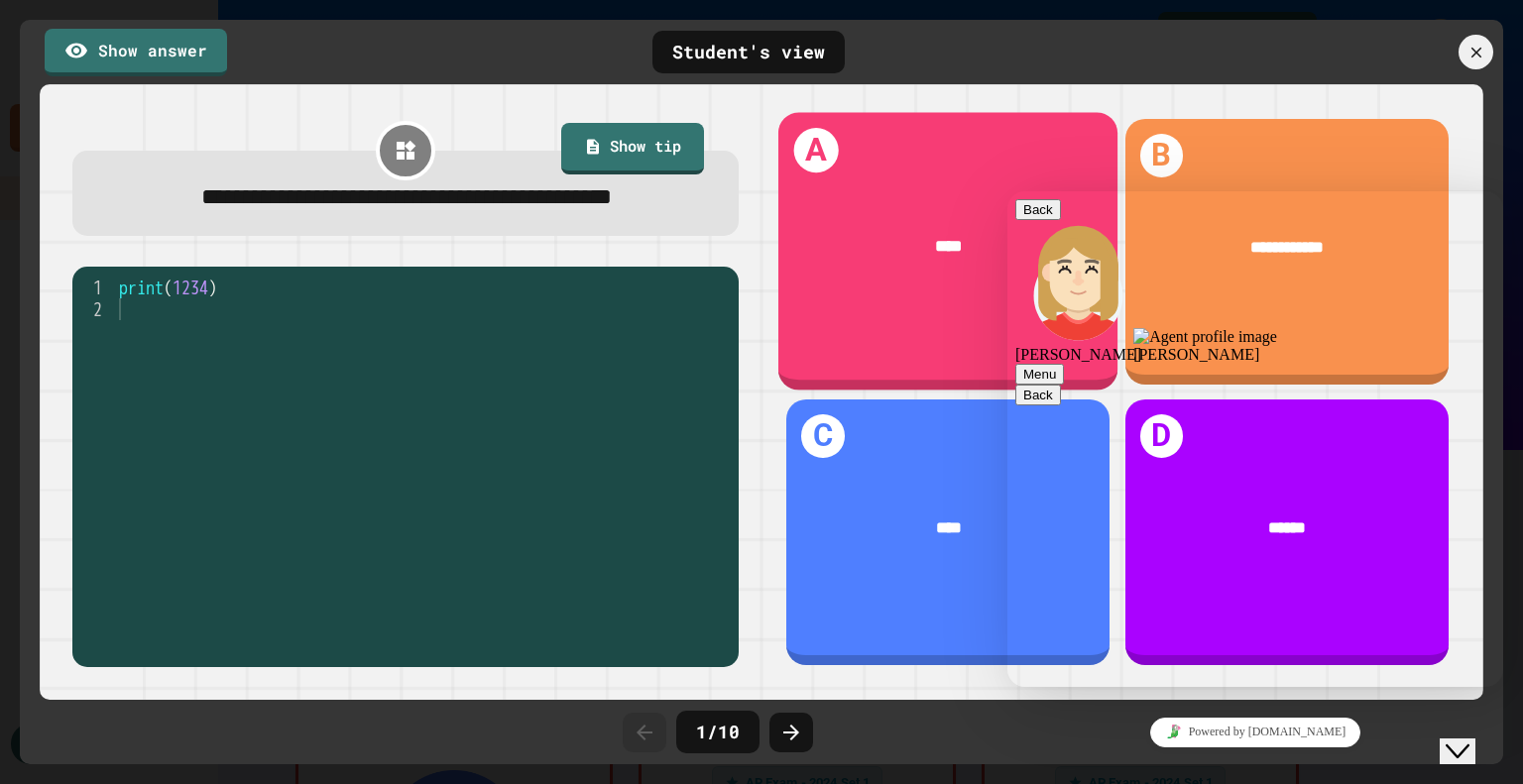 click on "****" at bounding box center [948, 247] 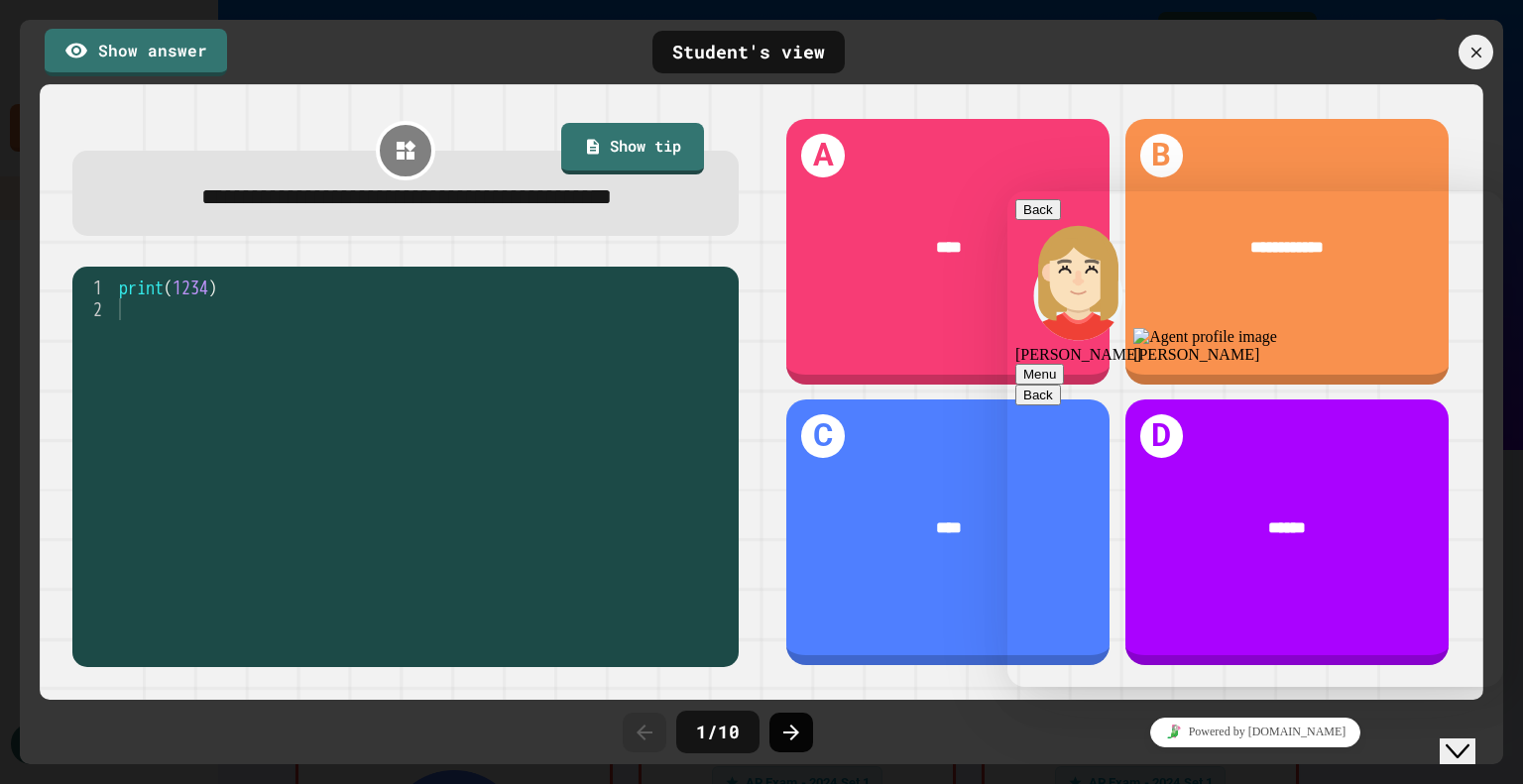 click at bounding box center [791, 732] 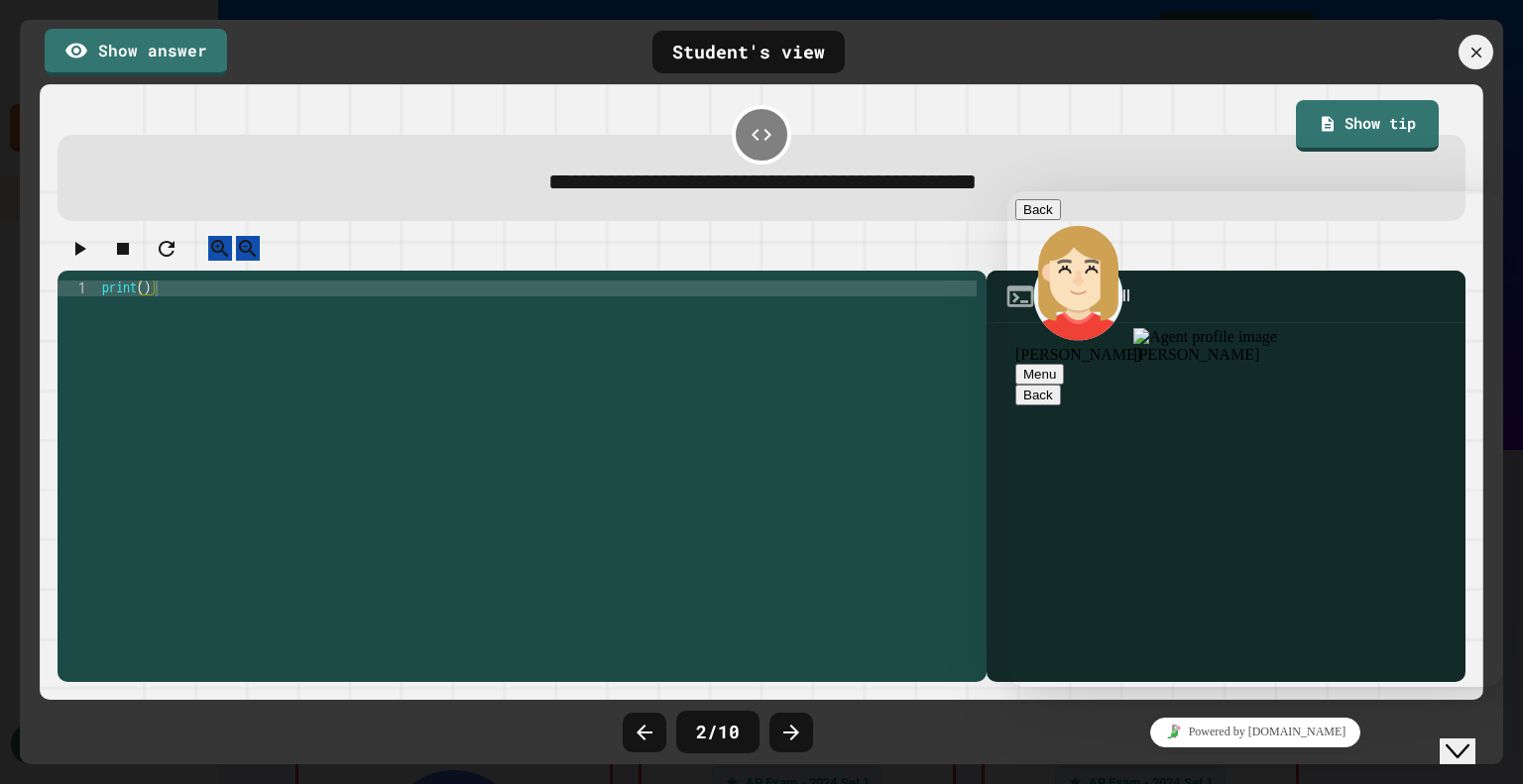 click on "**********" at bounding box center [762, 181] 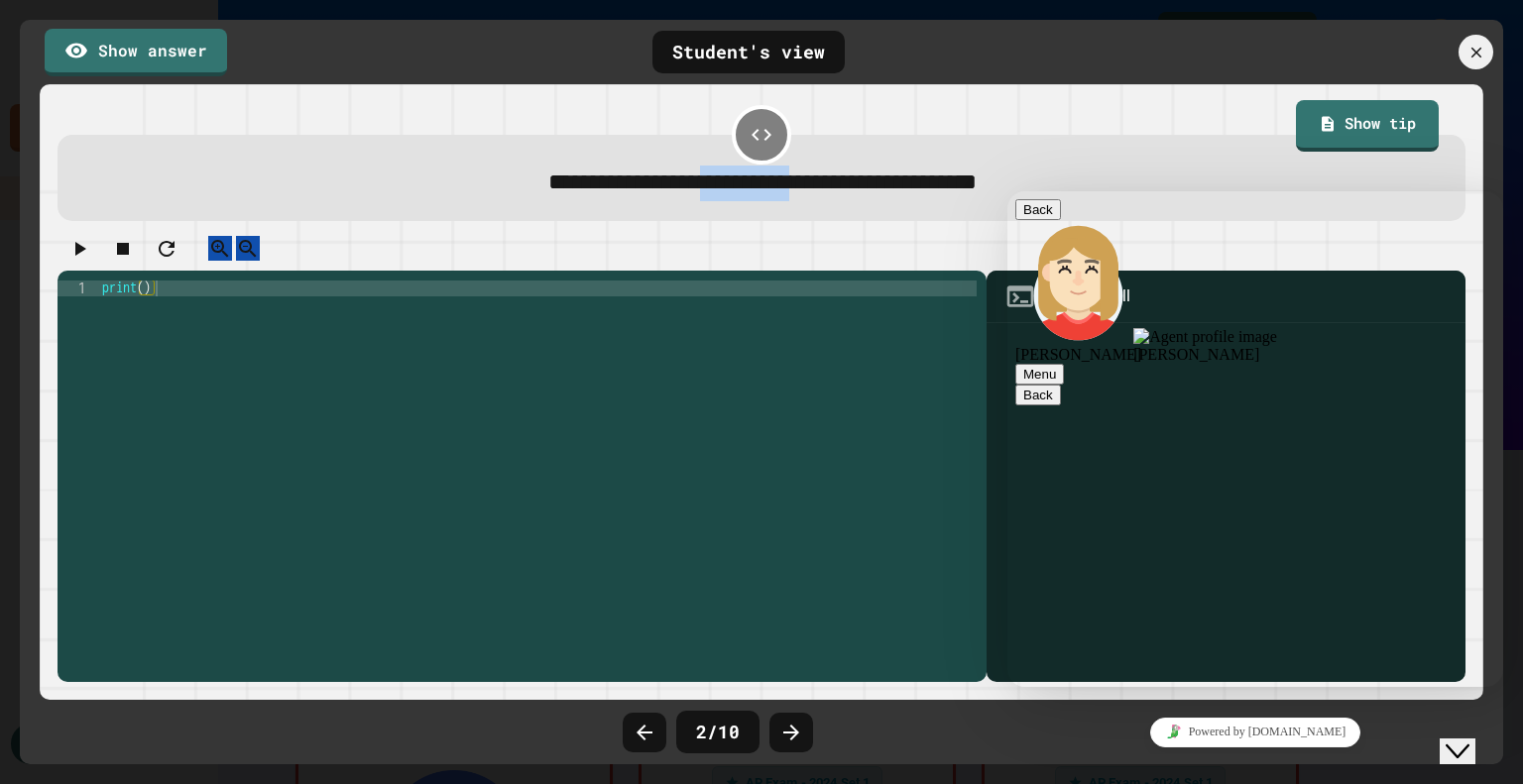 click on "**********" at bounding box center (762, 181) 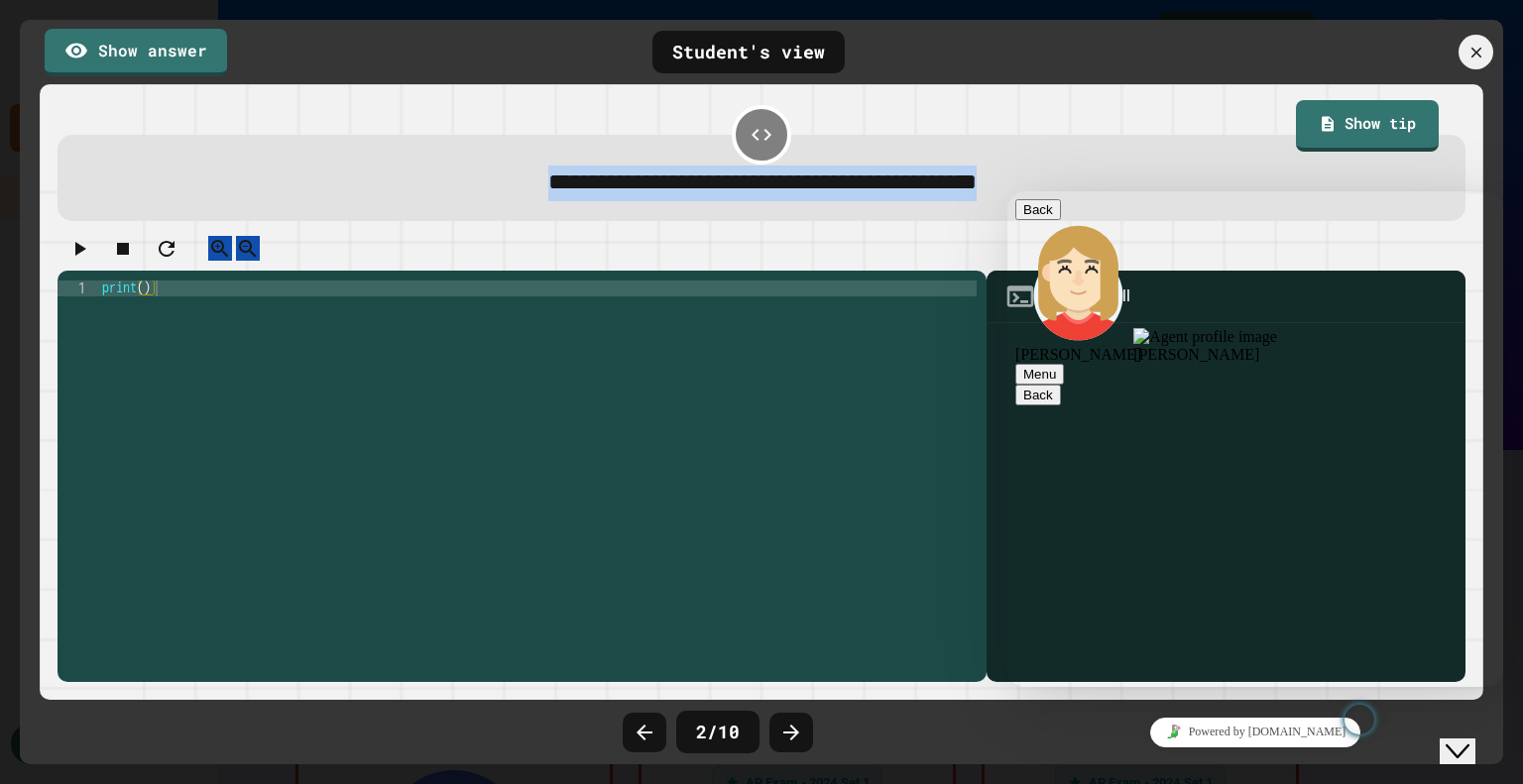 click on "**********" at bounding box center (762, 181) 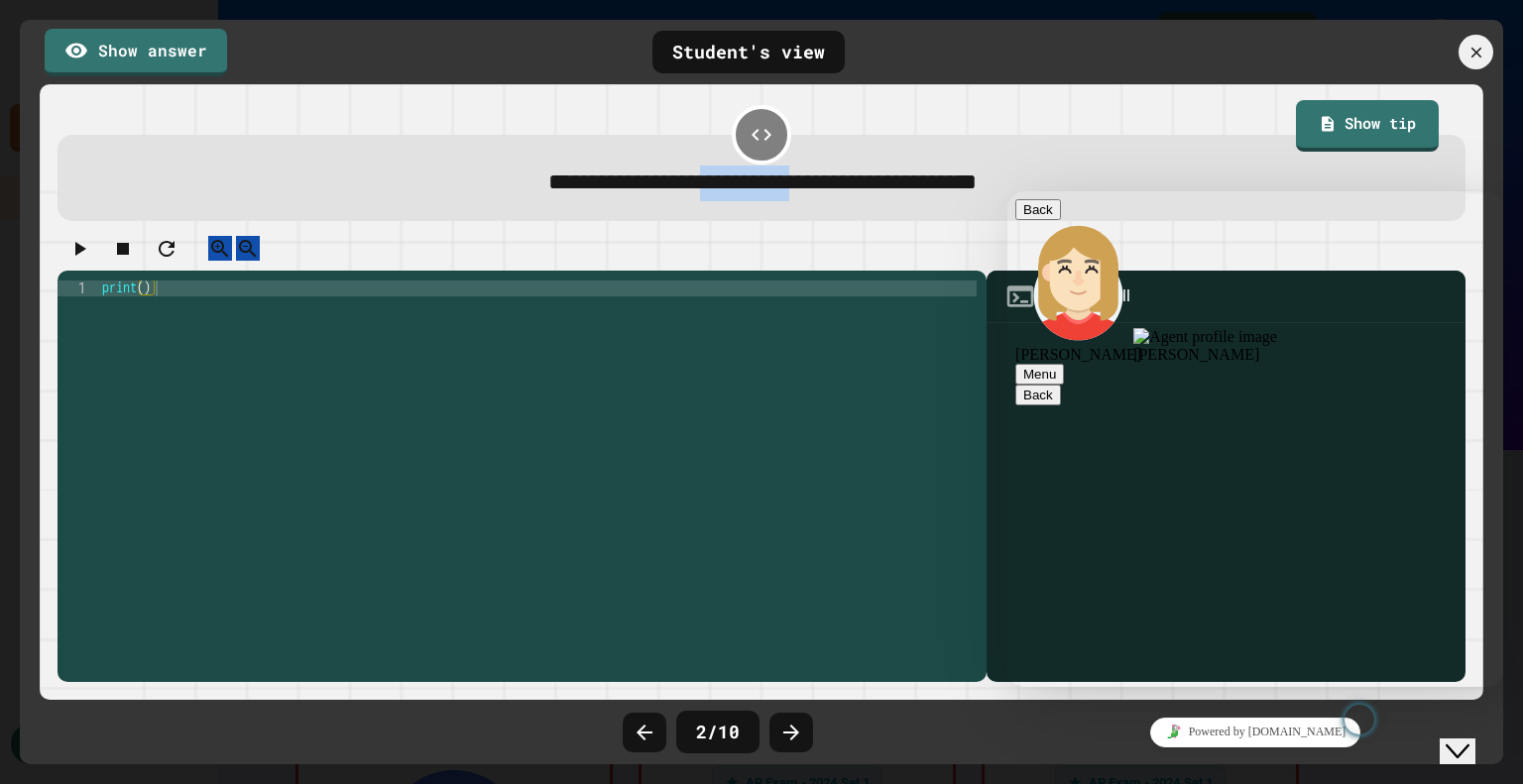 click on "**********" at bounding box center (762, 181) 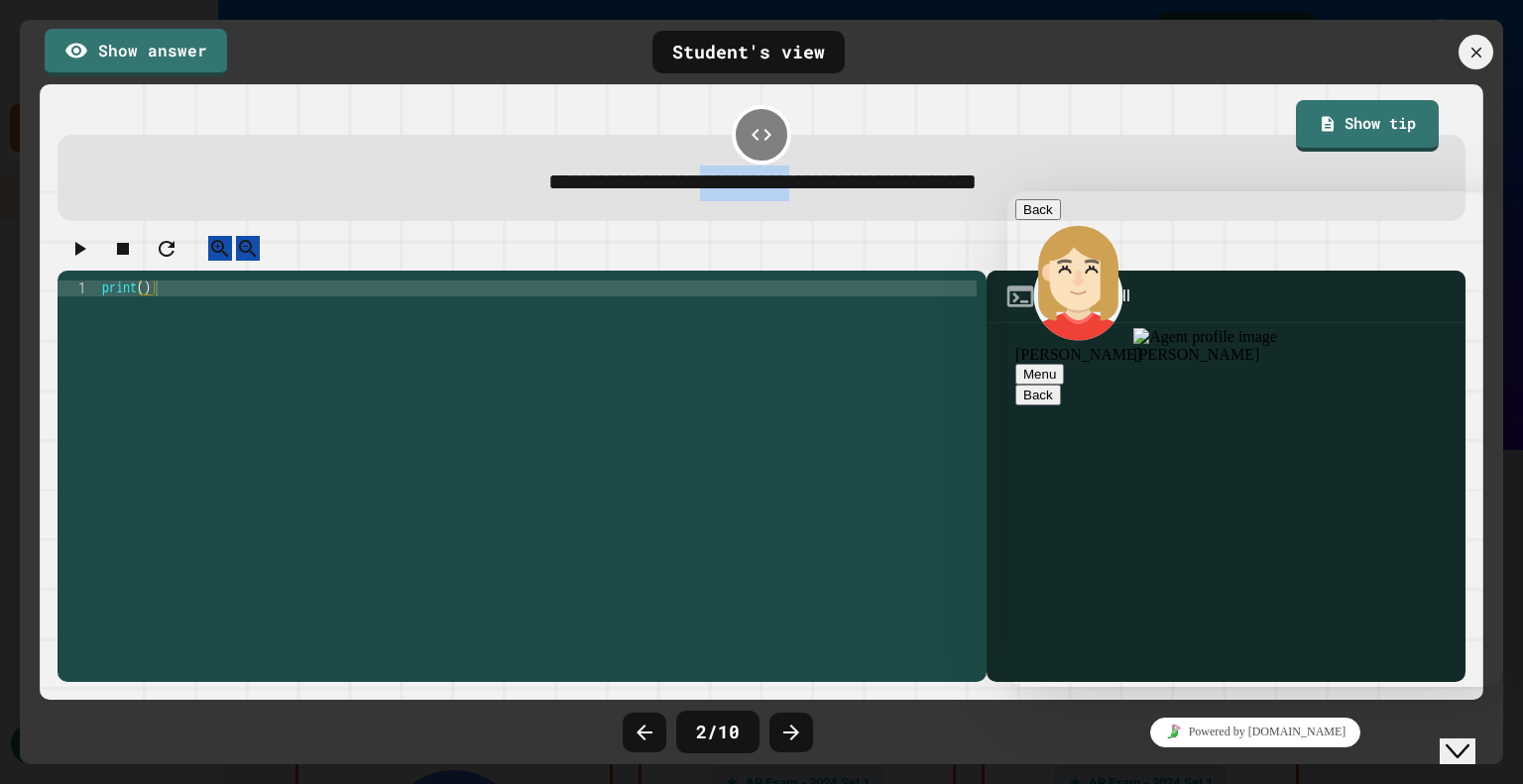 copy on "**********" 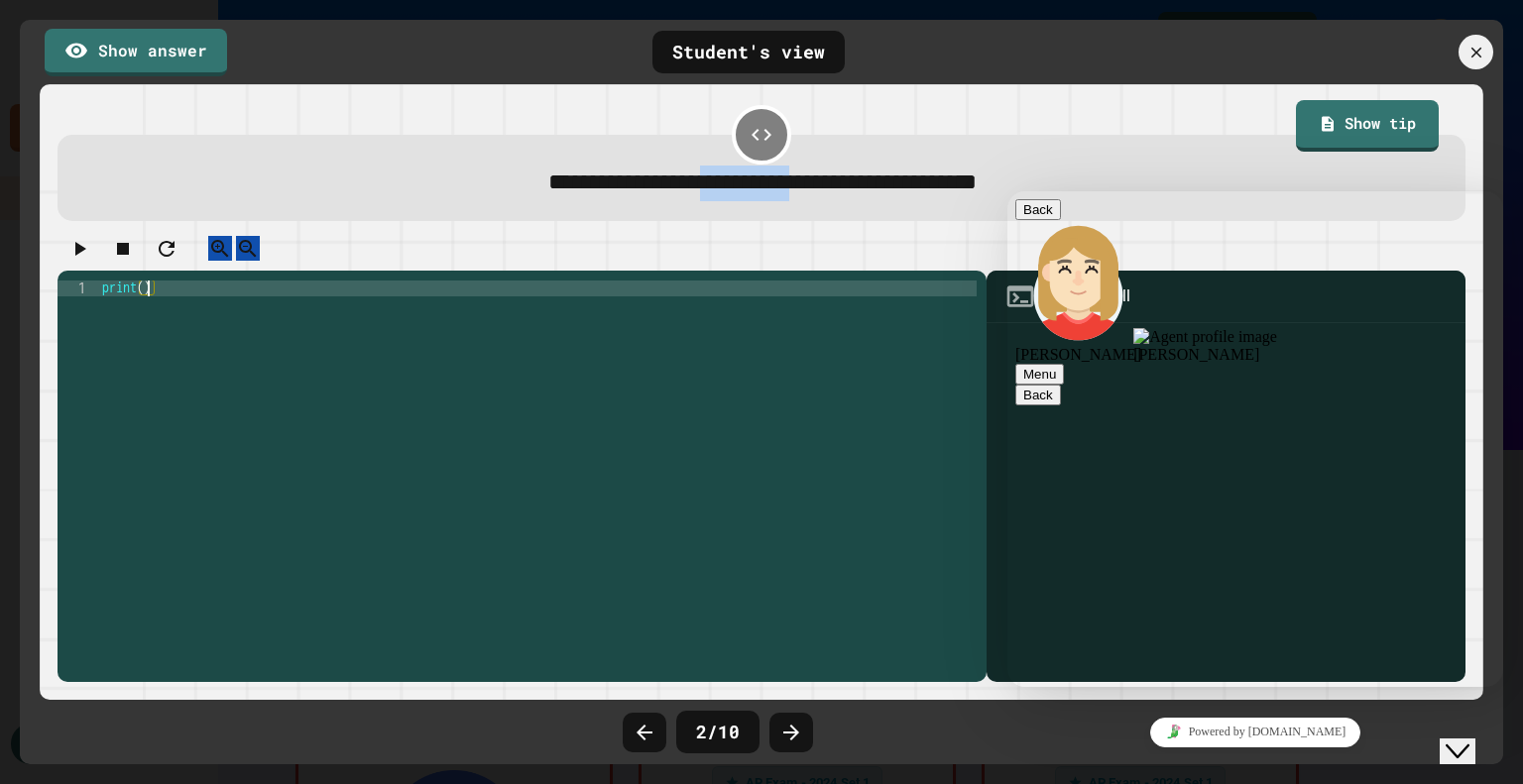 click on "print ( )" at bounding box center (537, 471) 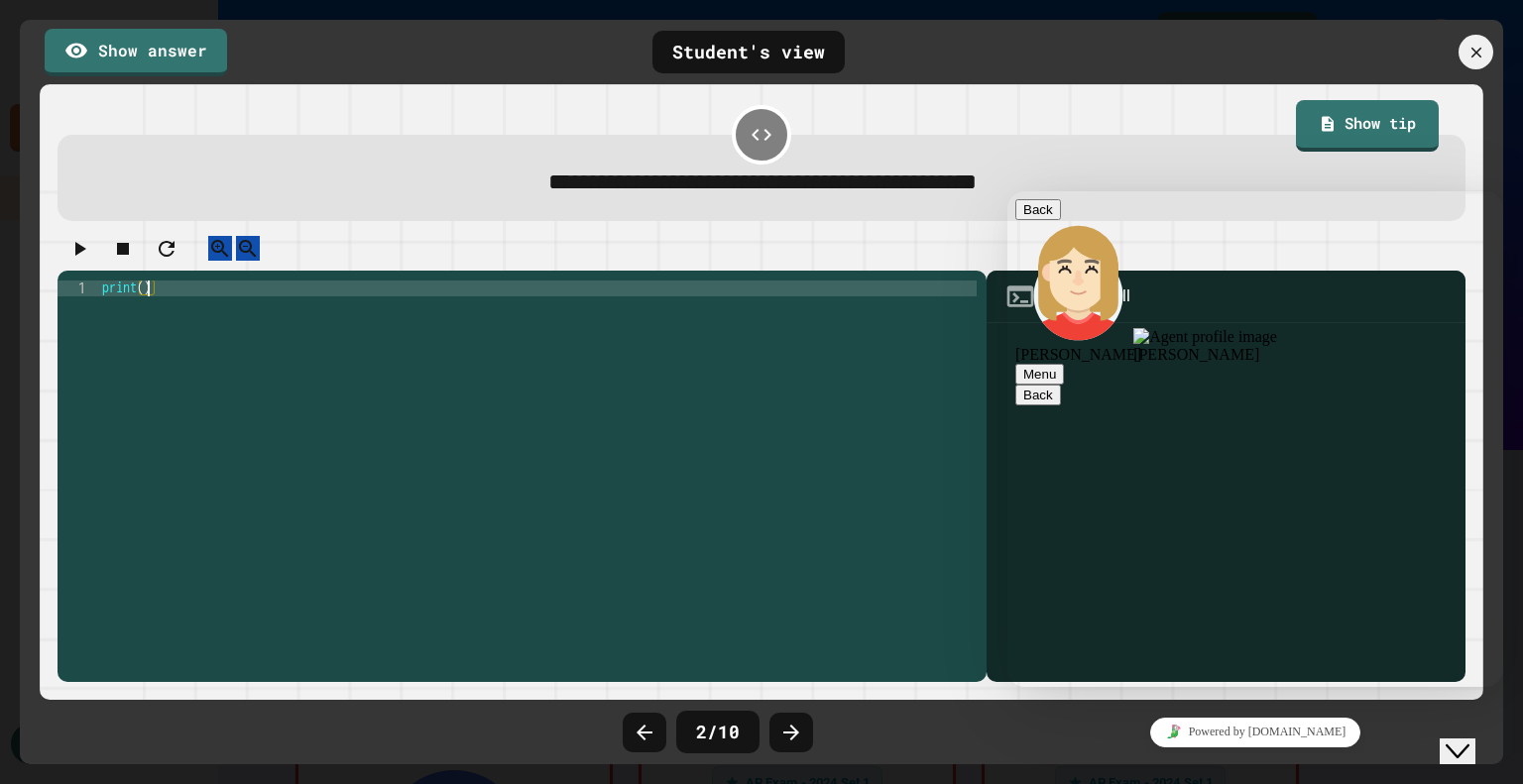 paste on "**********" 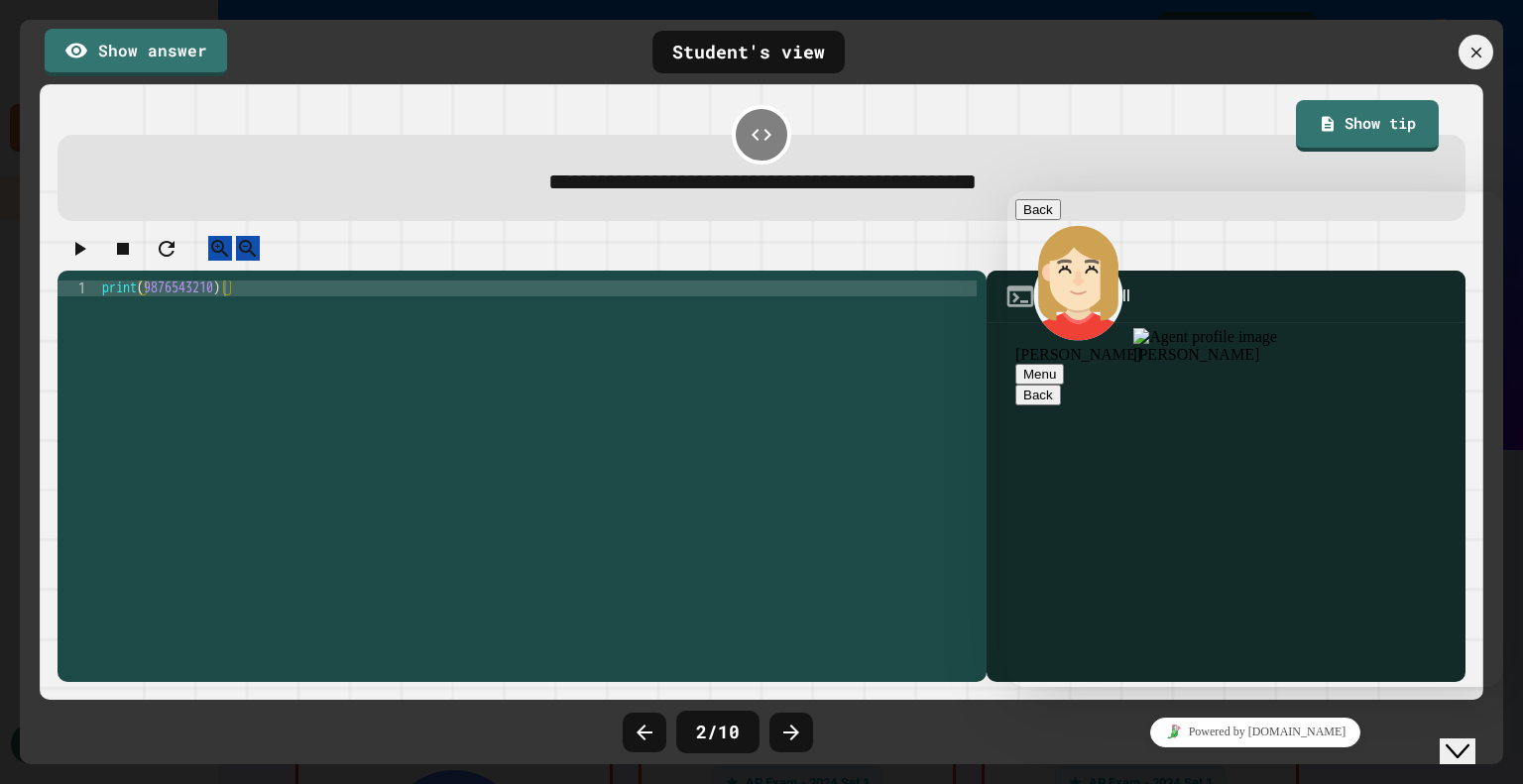 click on "Close Chat This icon closes the chat window." at bounding box center [1458, 751] 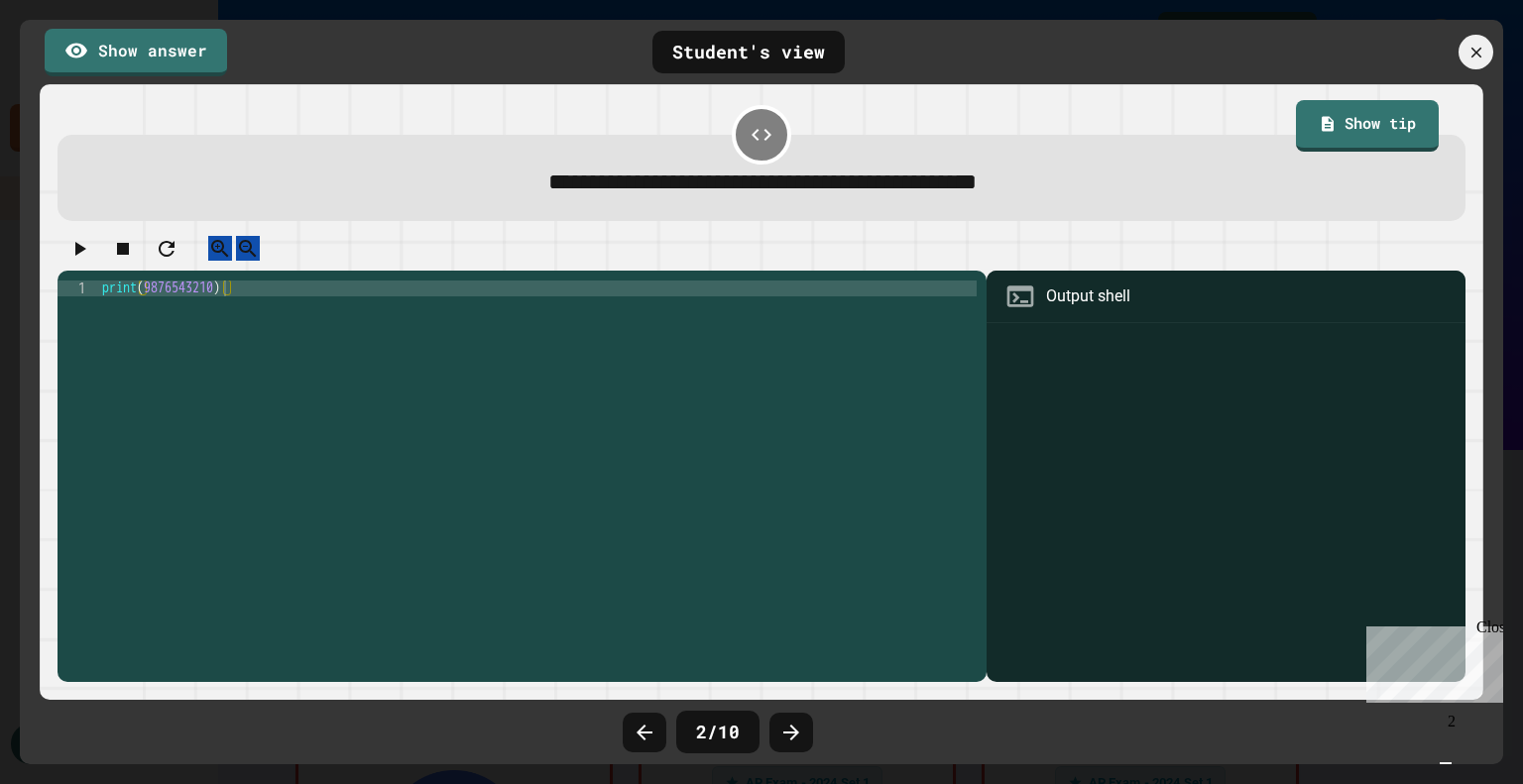 click 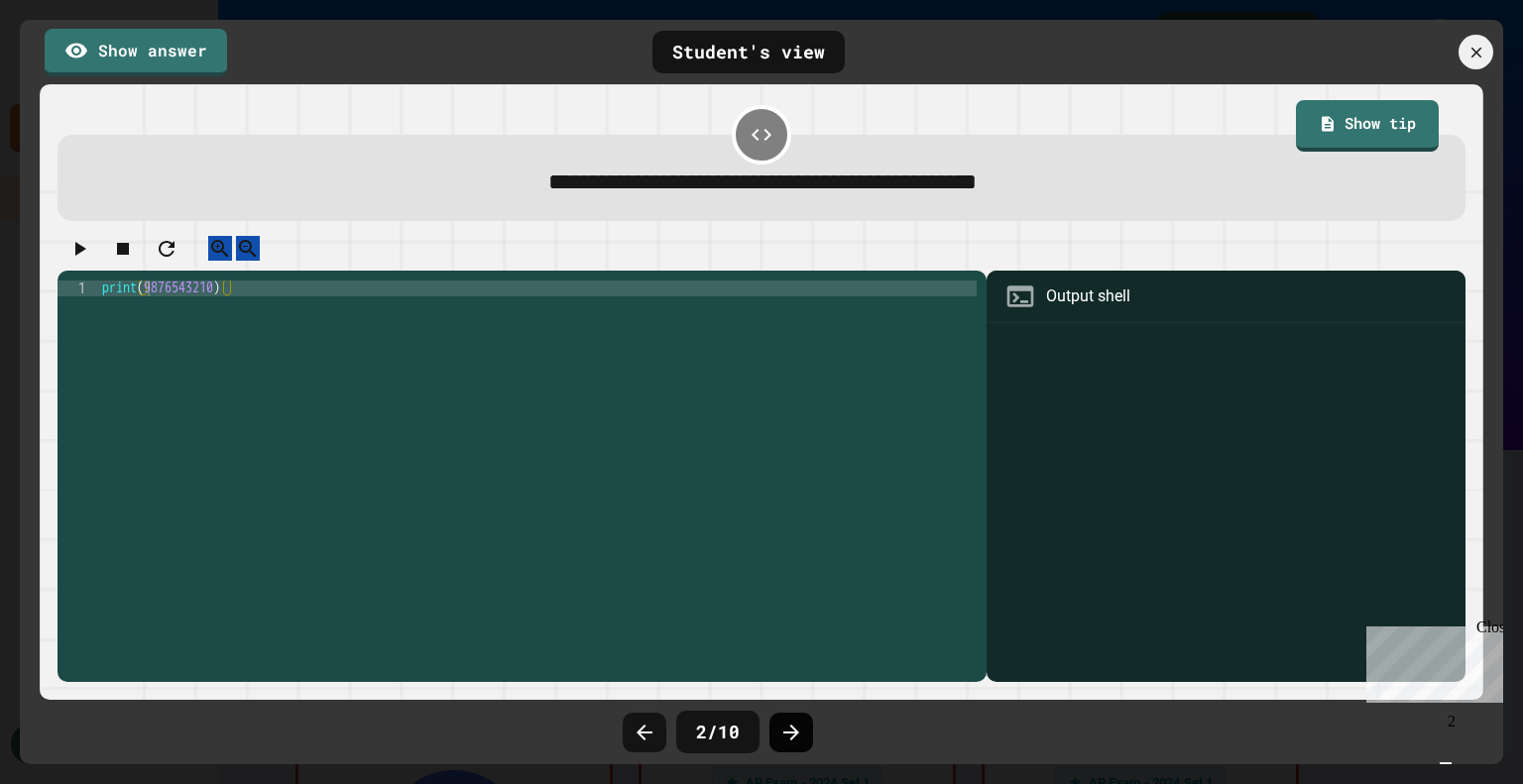 click 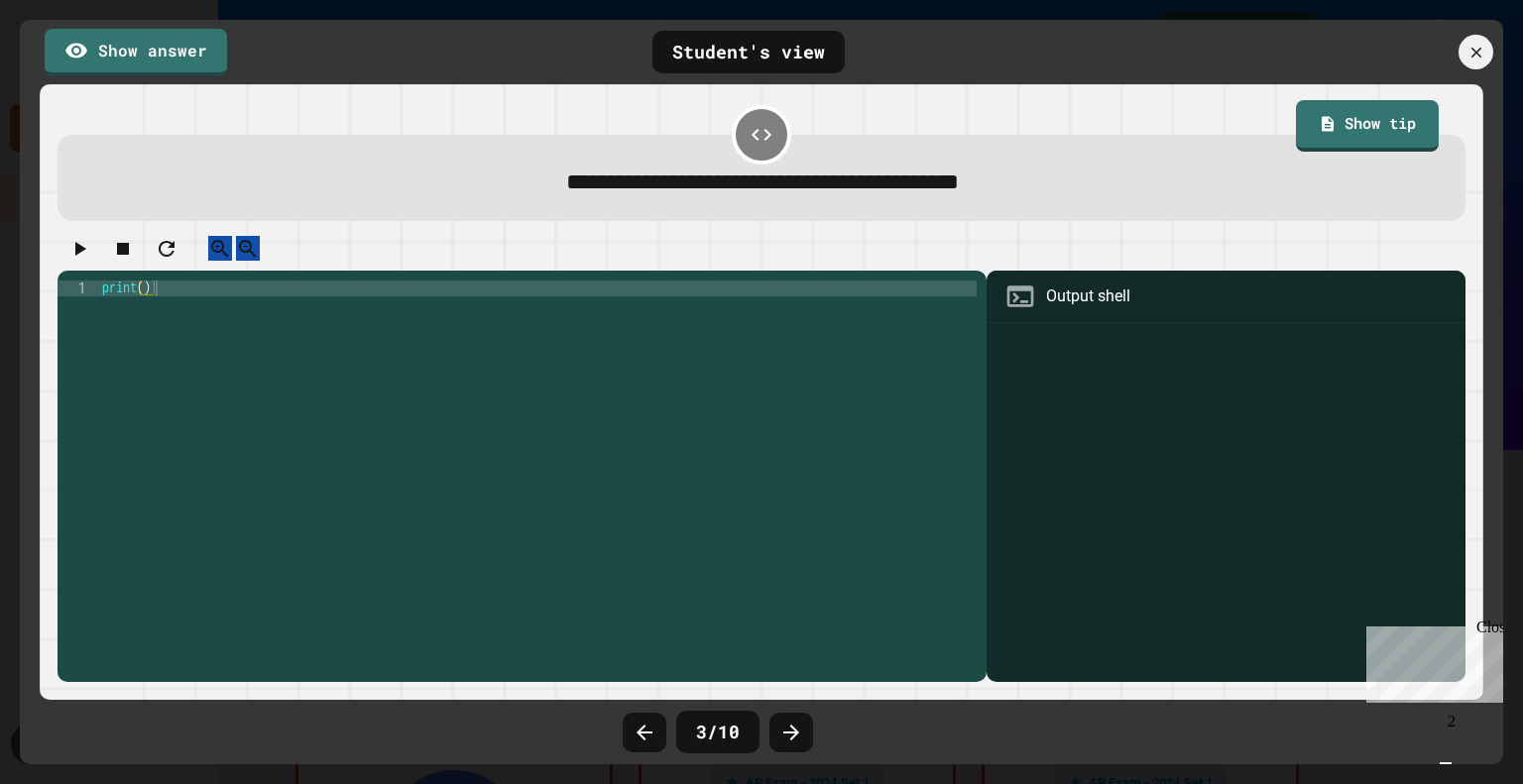 click 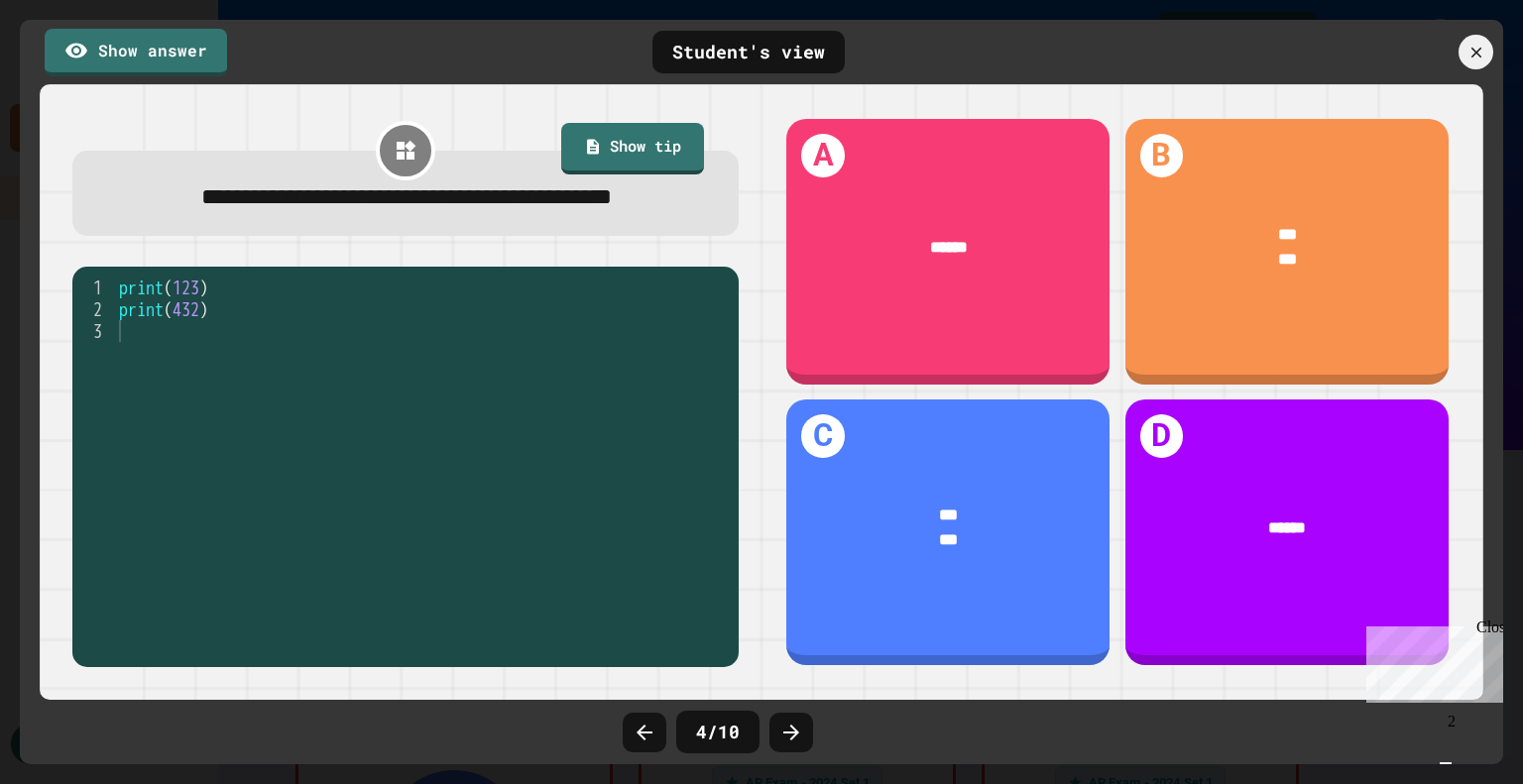 click 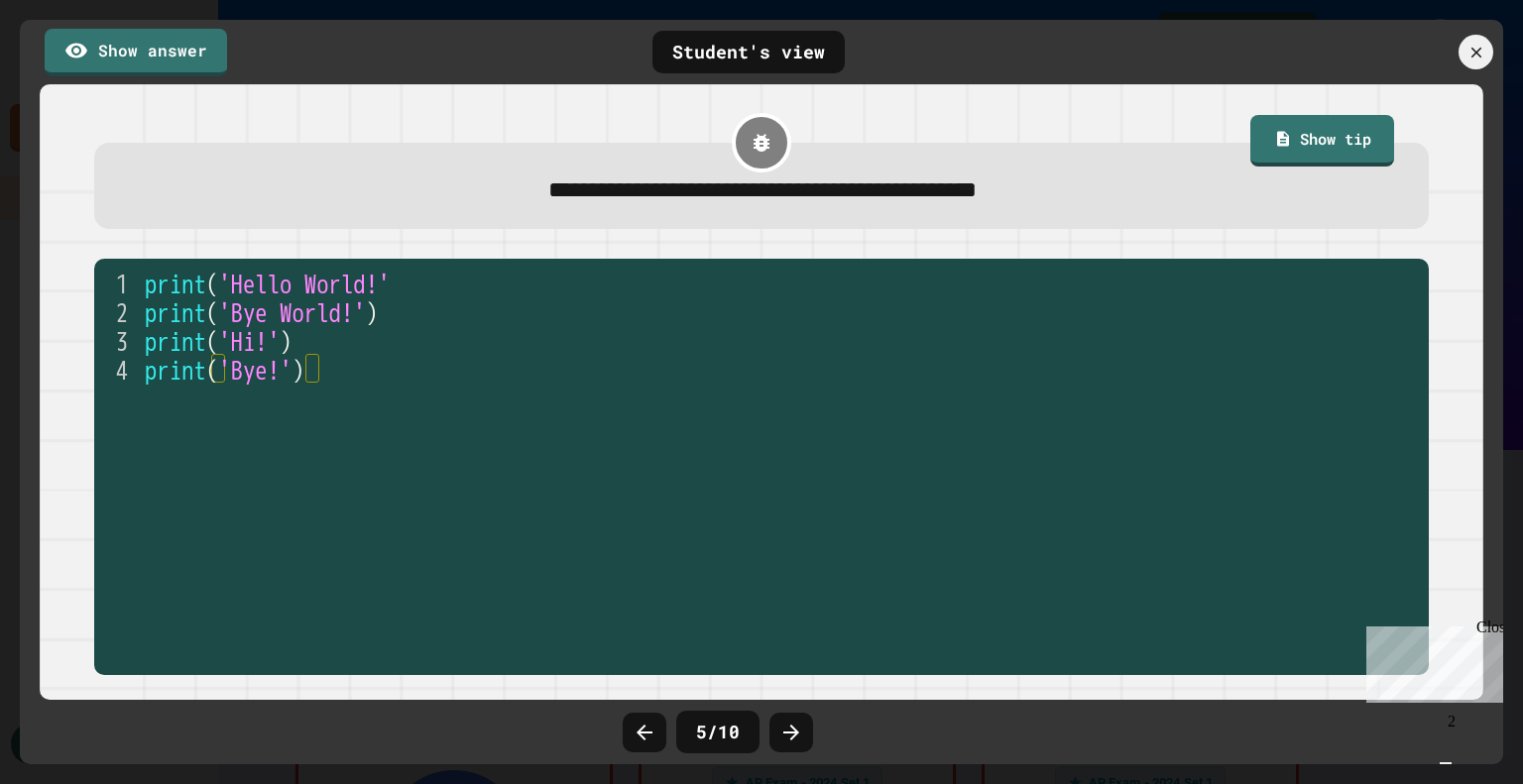 click 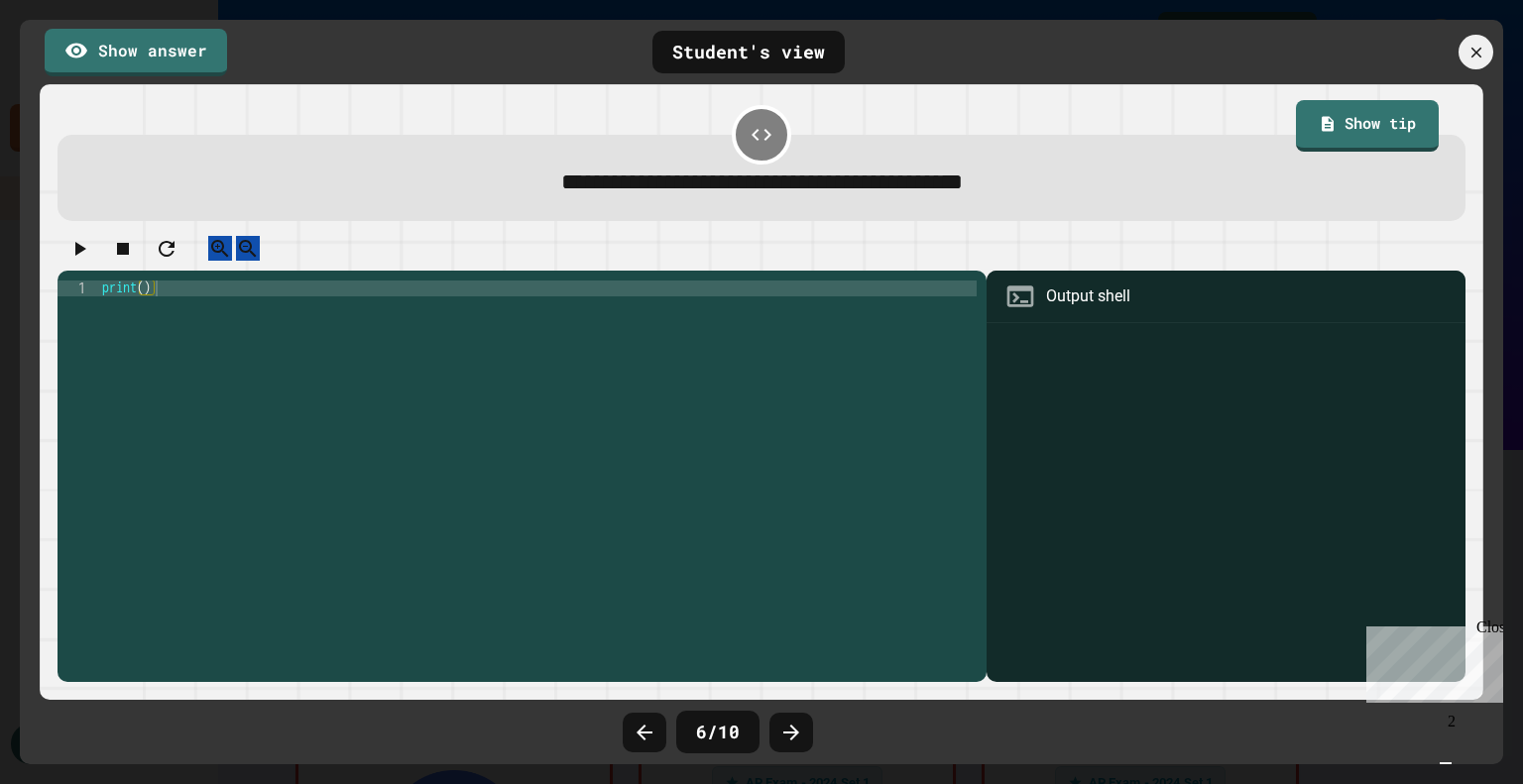click 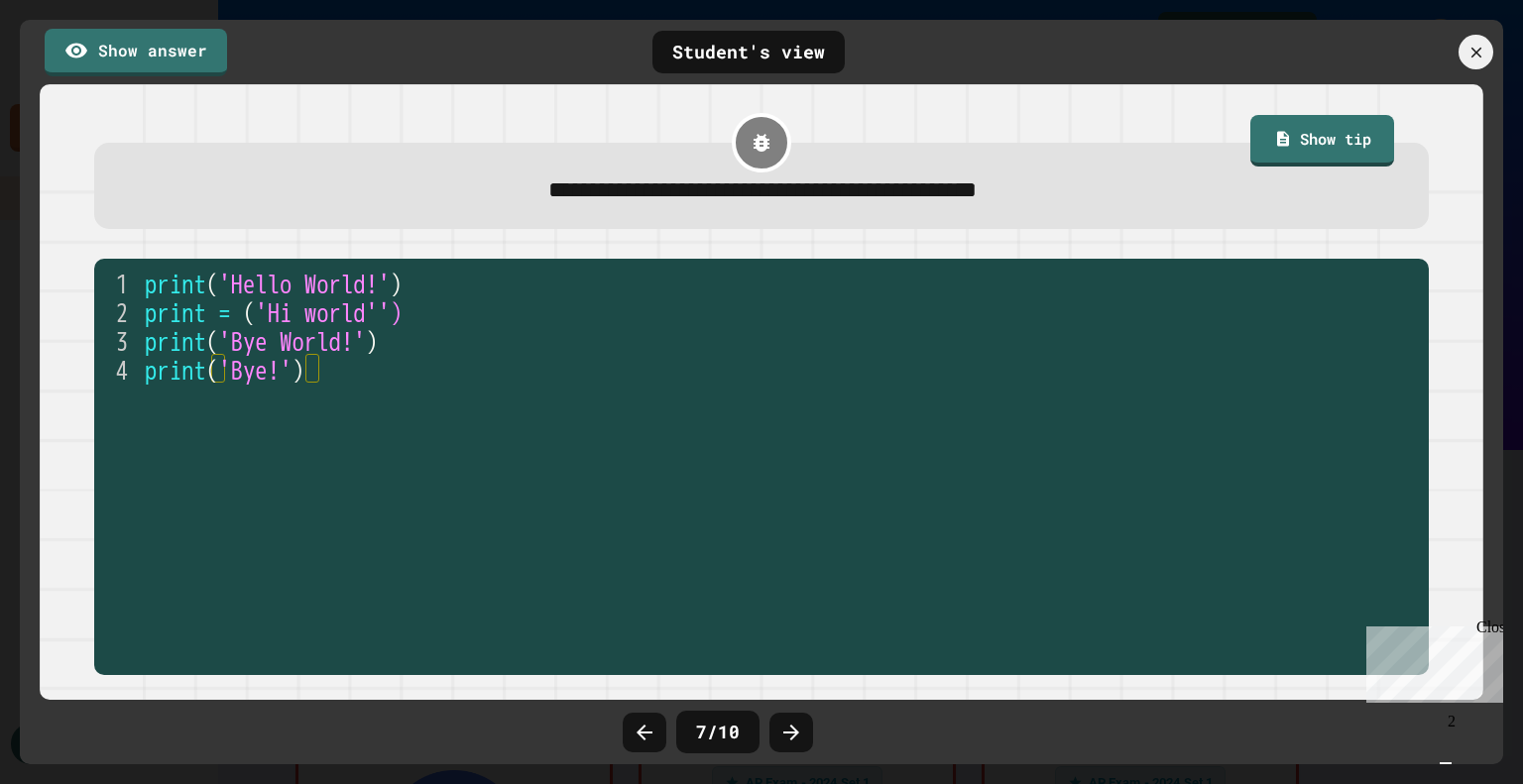 click 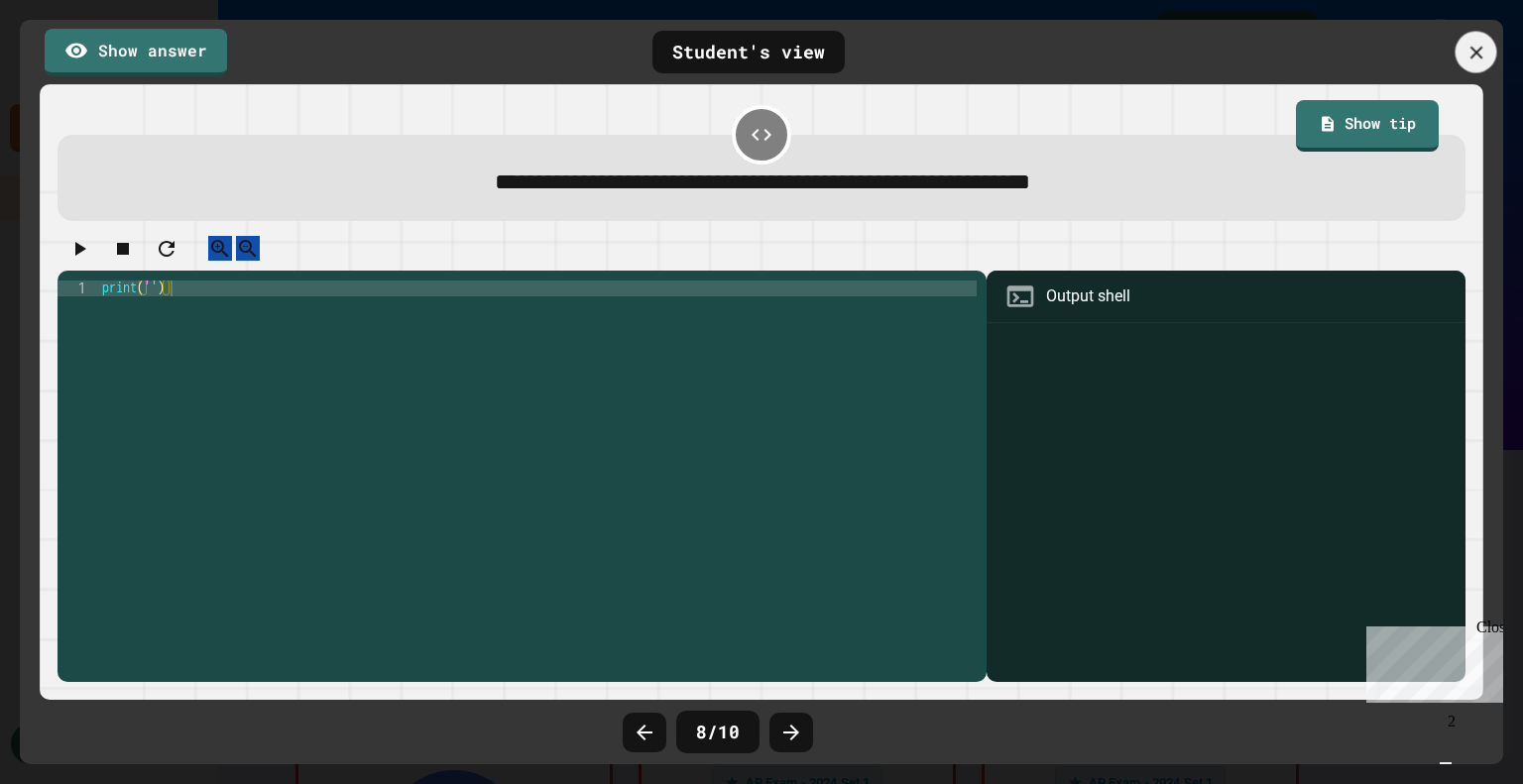 drag, startPoint x: 1472, startPoint y: 37, endPoint x: 1495, endPoint y: 48, distance: 25.495098 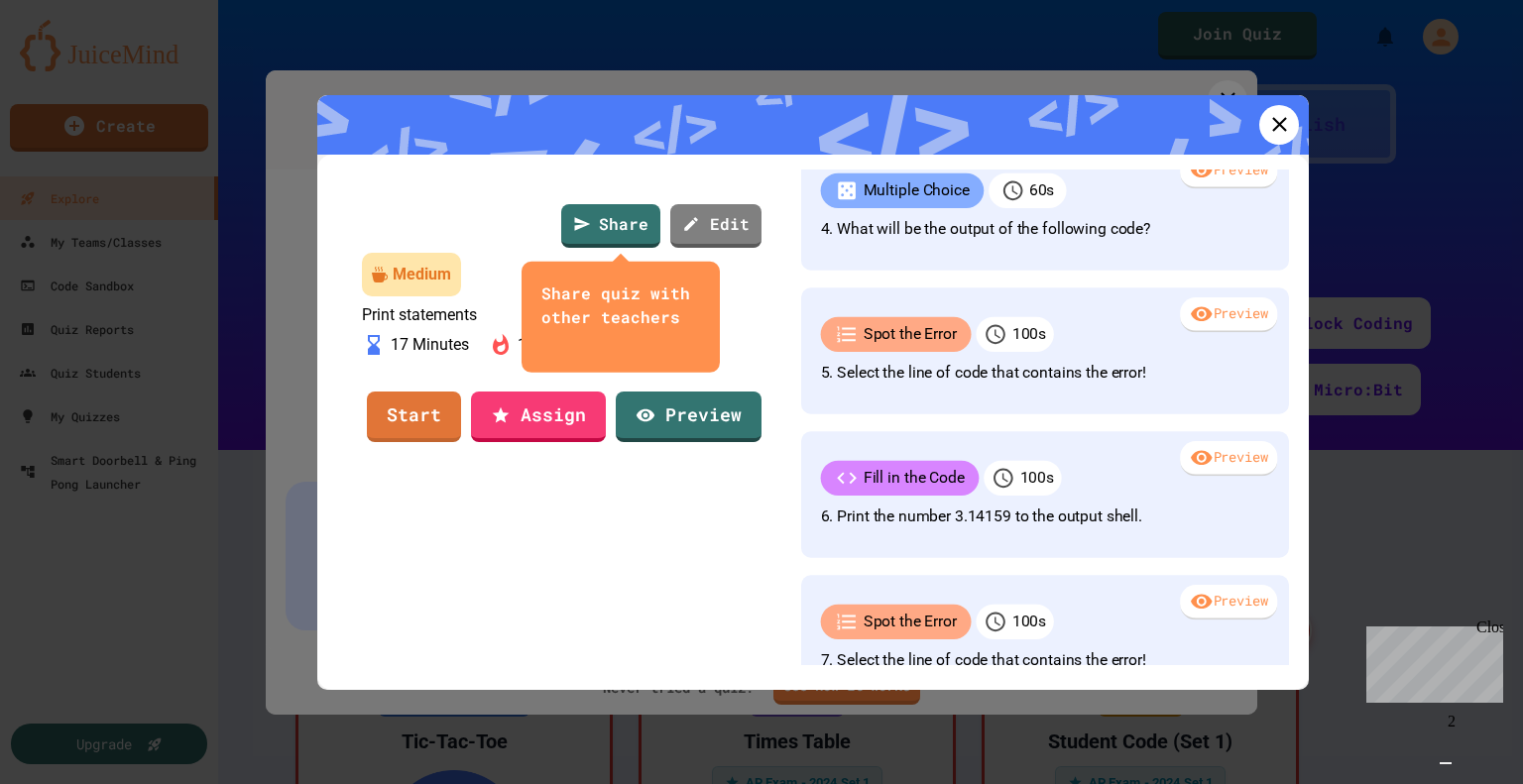 scroll, scrollTop: 0, scrollLeft: 0, axis: both 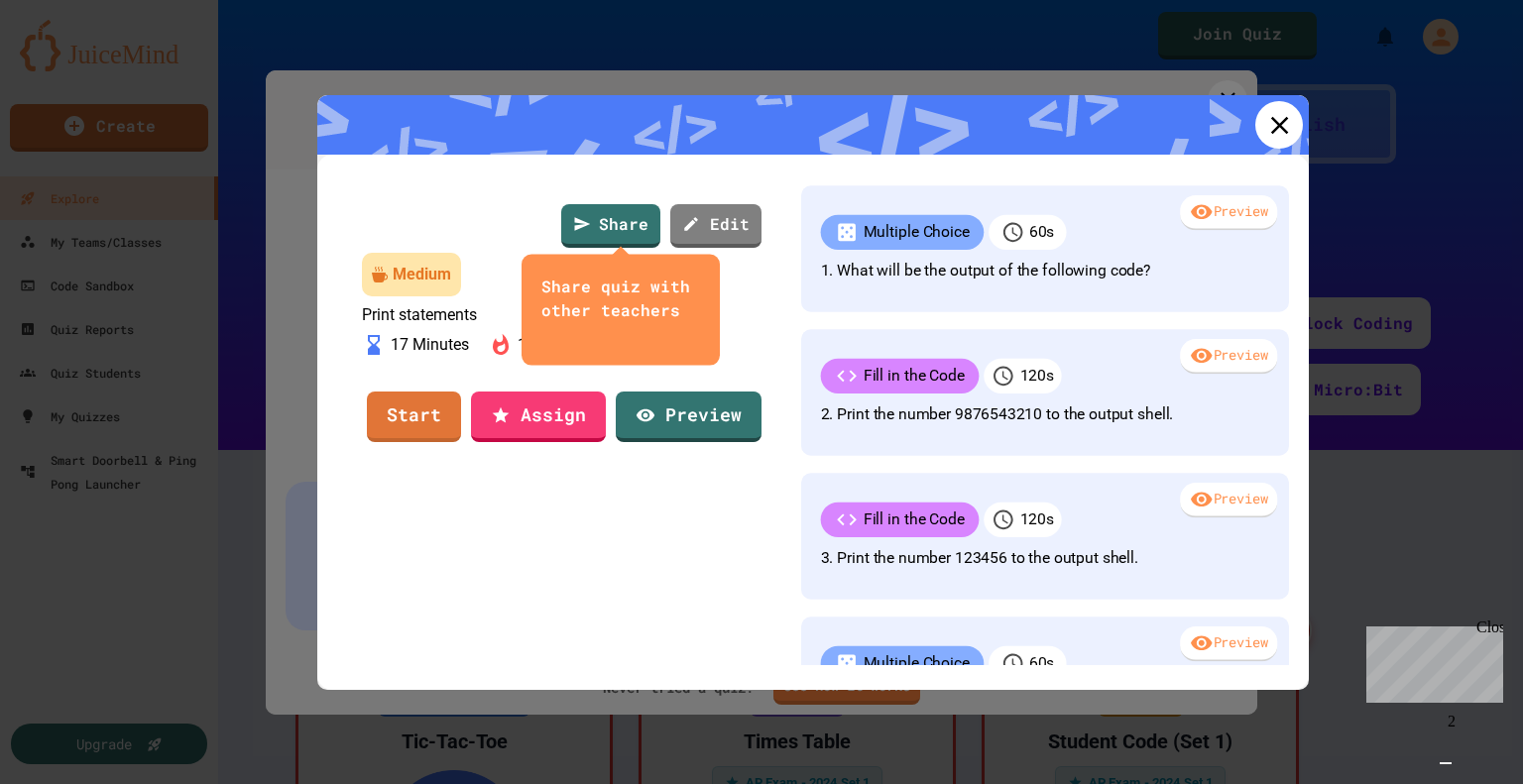 click 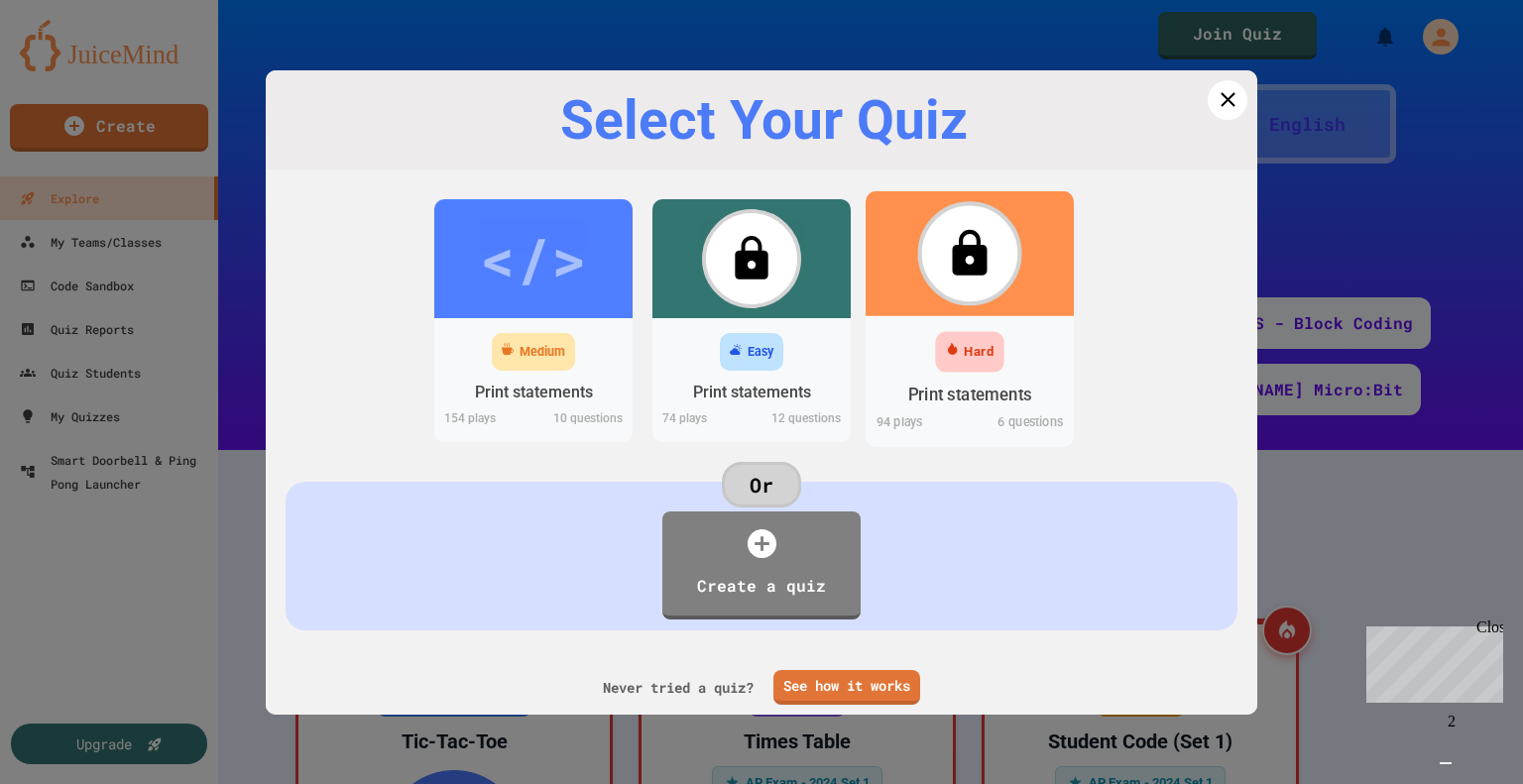 click on "Hard" at bounding box center (970, 351) 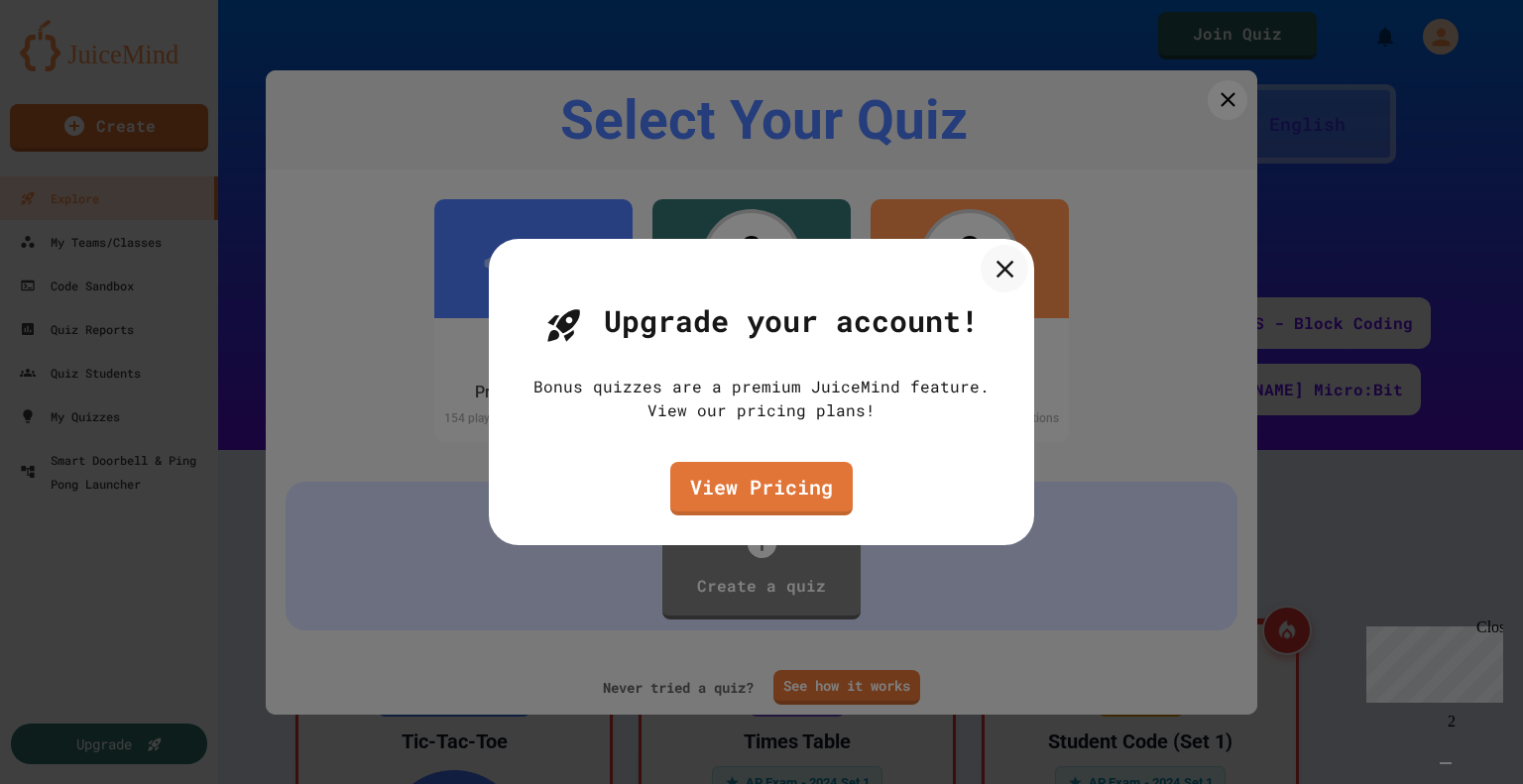 click 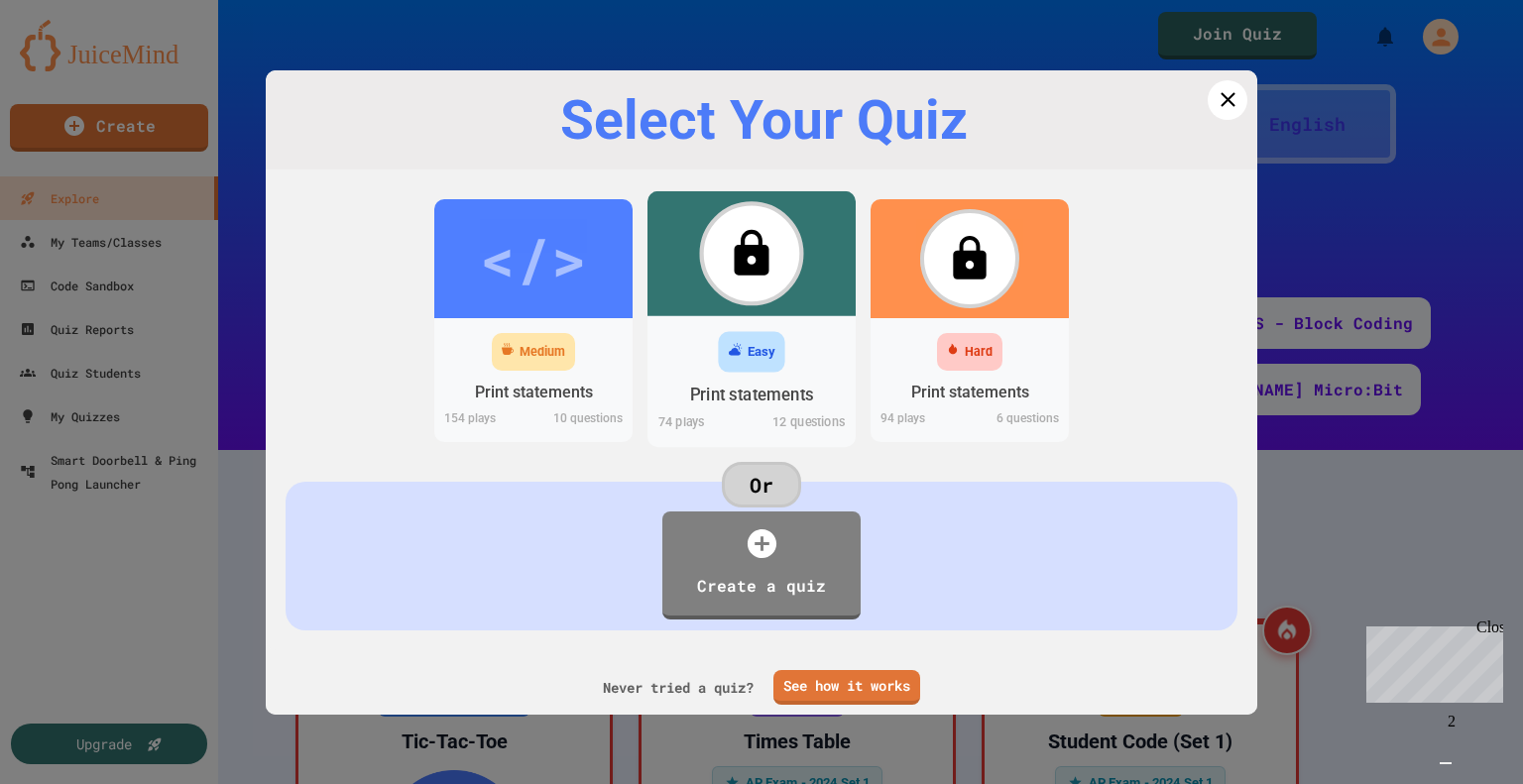 click at bounding box center [752, 253] 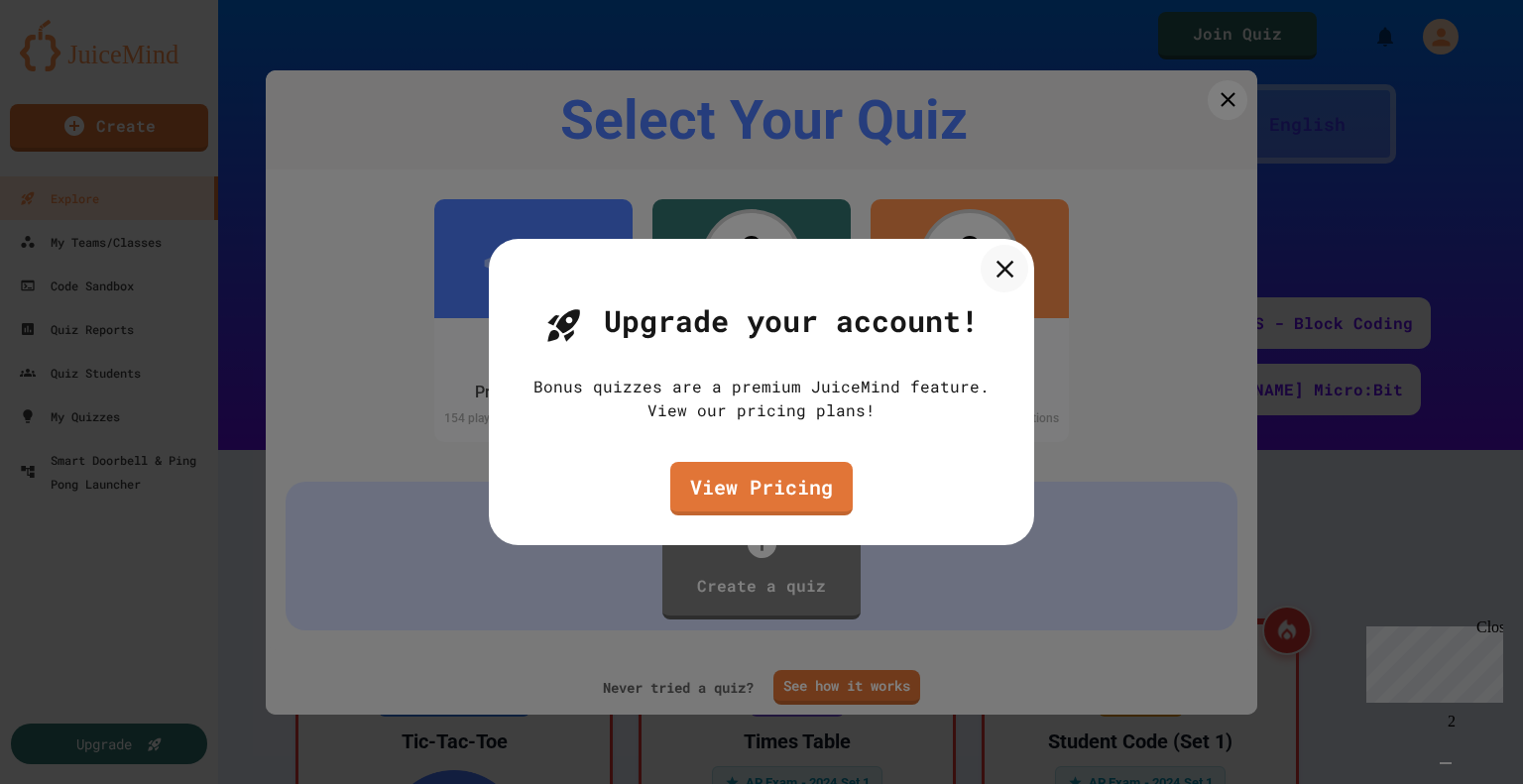 click 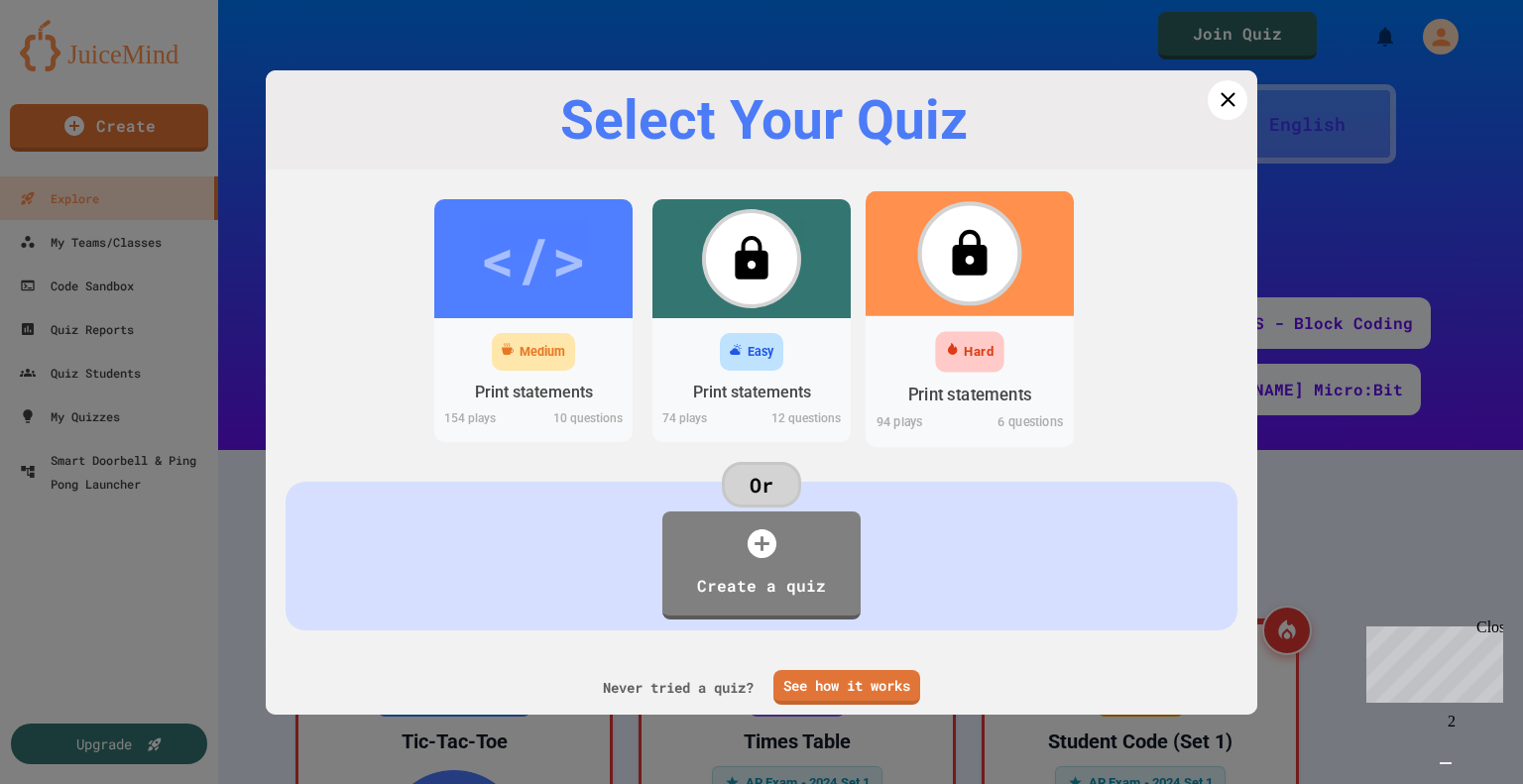 scroll, scrollTop: 28, scrollLeft: 0, axis: vertical 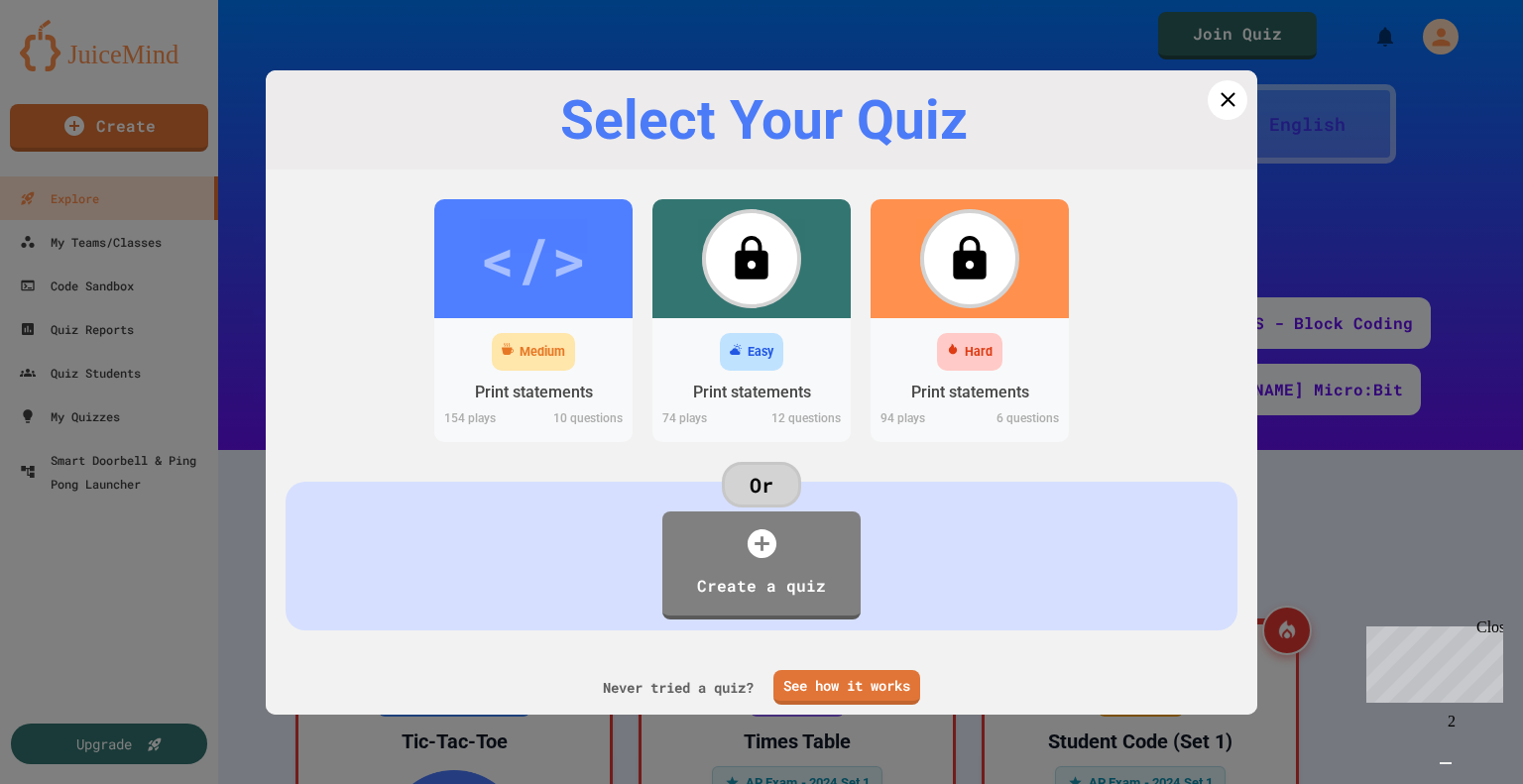 click at bounding box center (1446, 763) 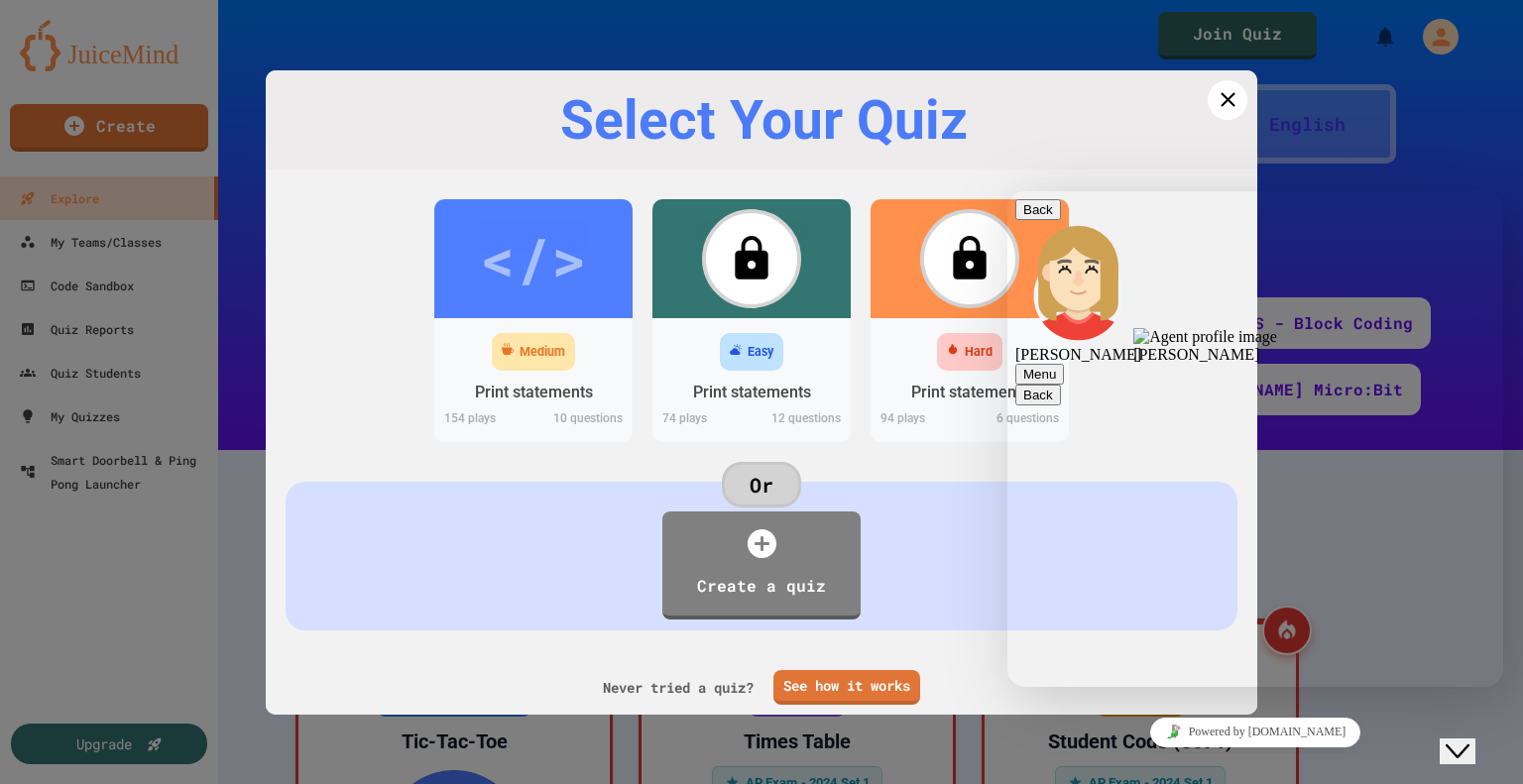 click at bounding box center [1007, 191] 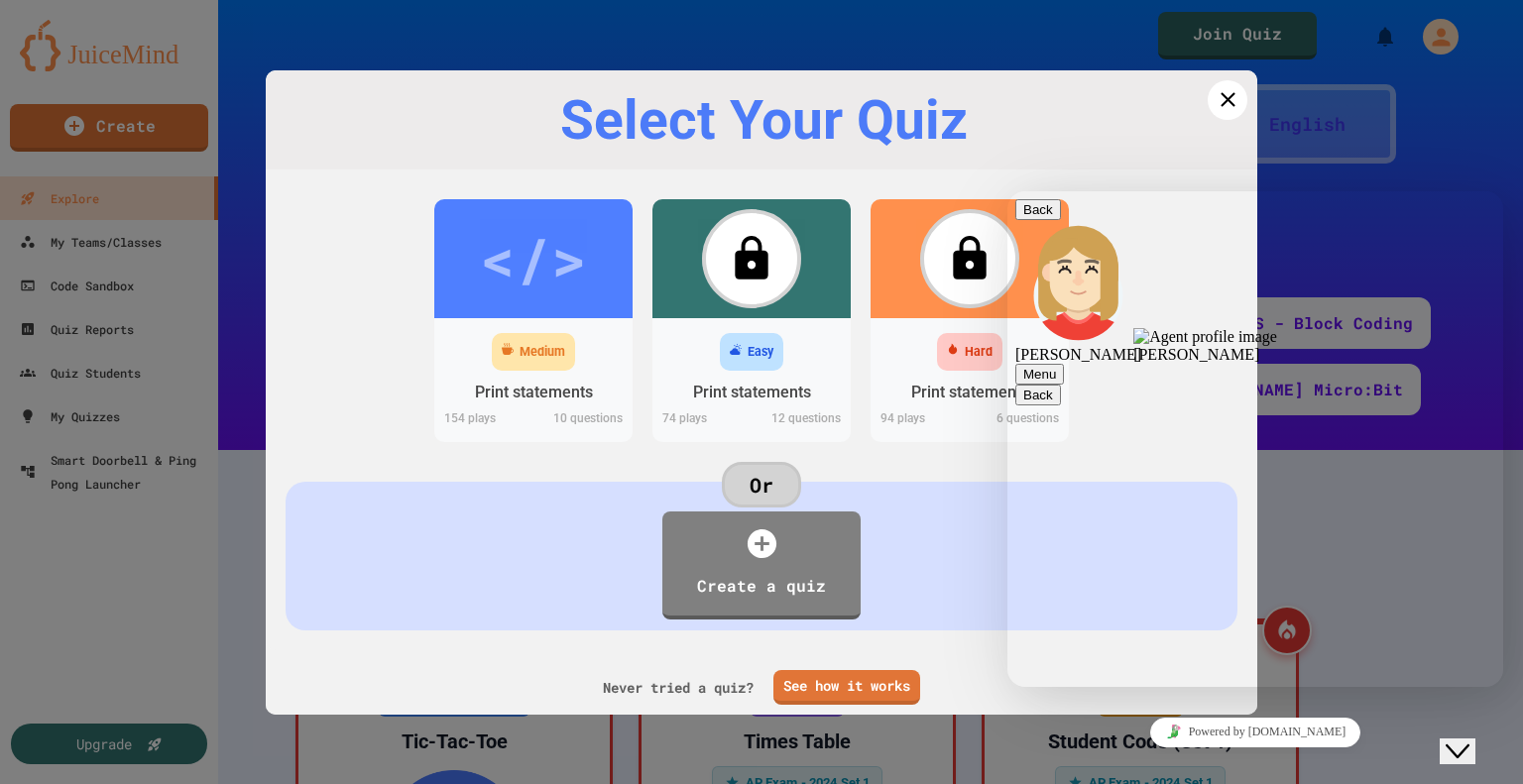 scroll, scrollTop: 0, scrollLeft: 0, axis: both 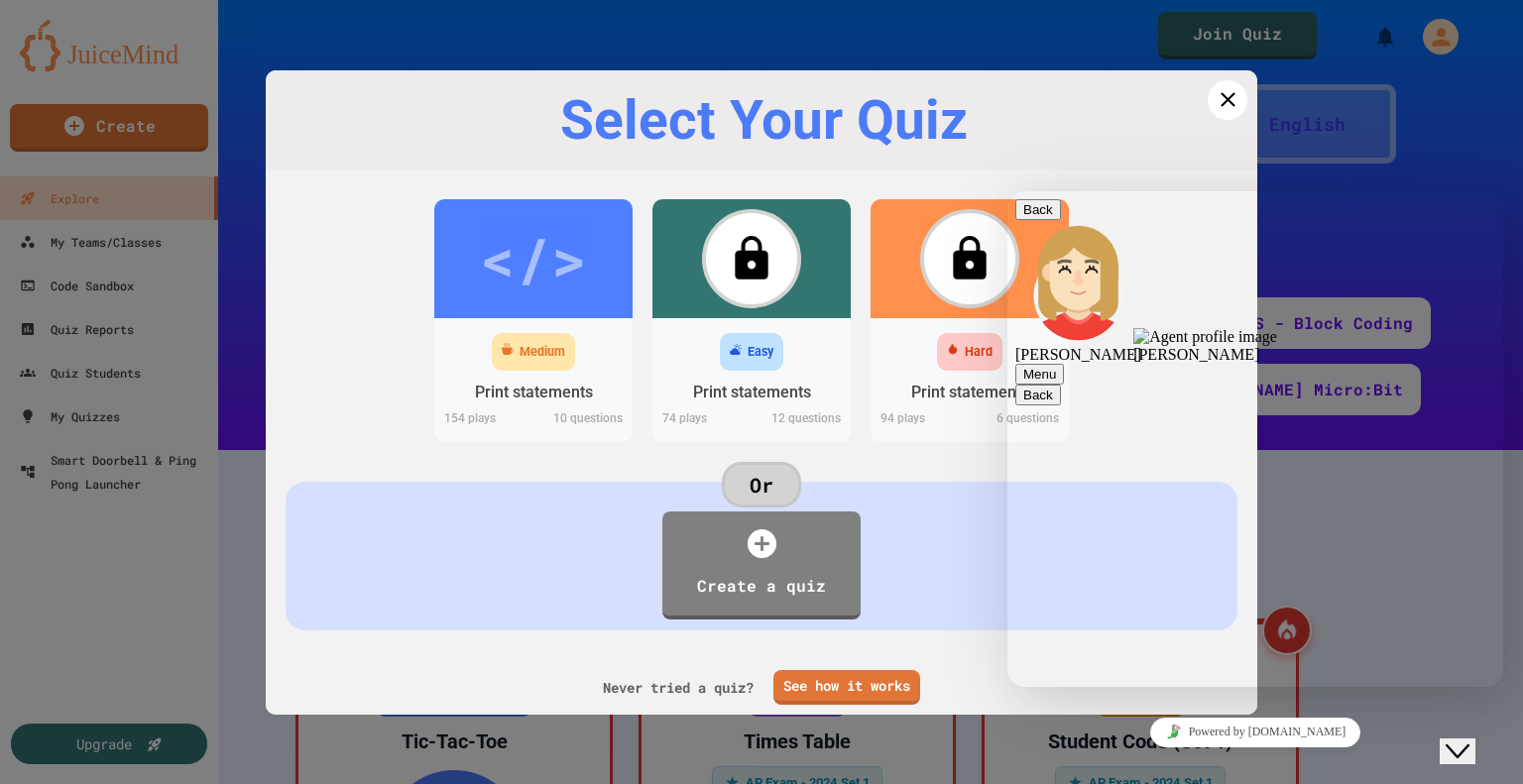 type on "**********" 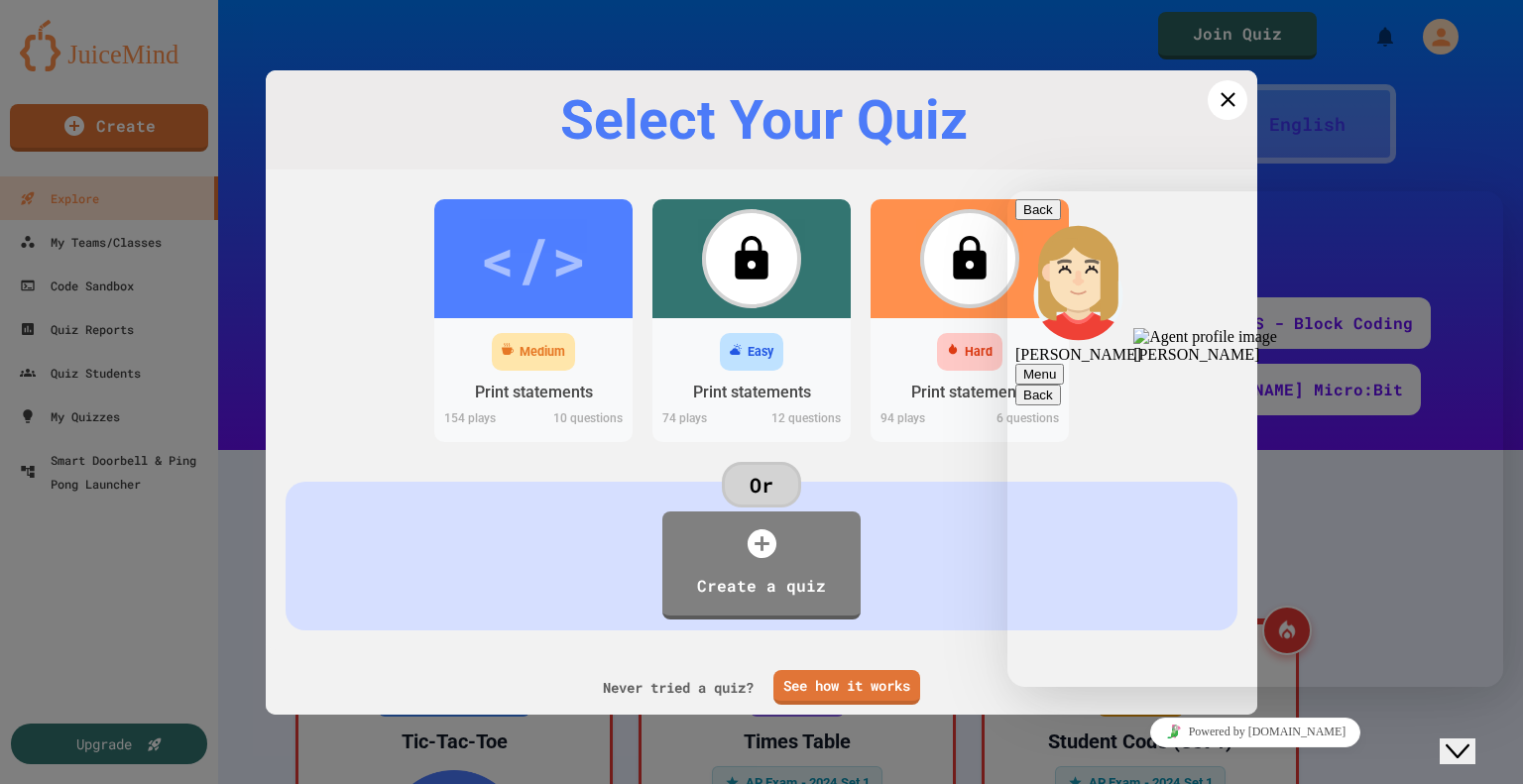 scroll, scrollTop: 0, scrollLeft: 0, axis: both 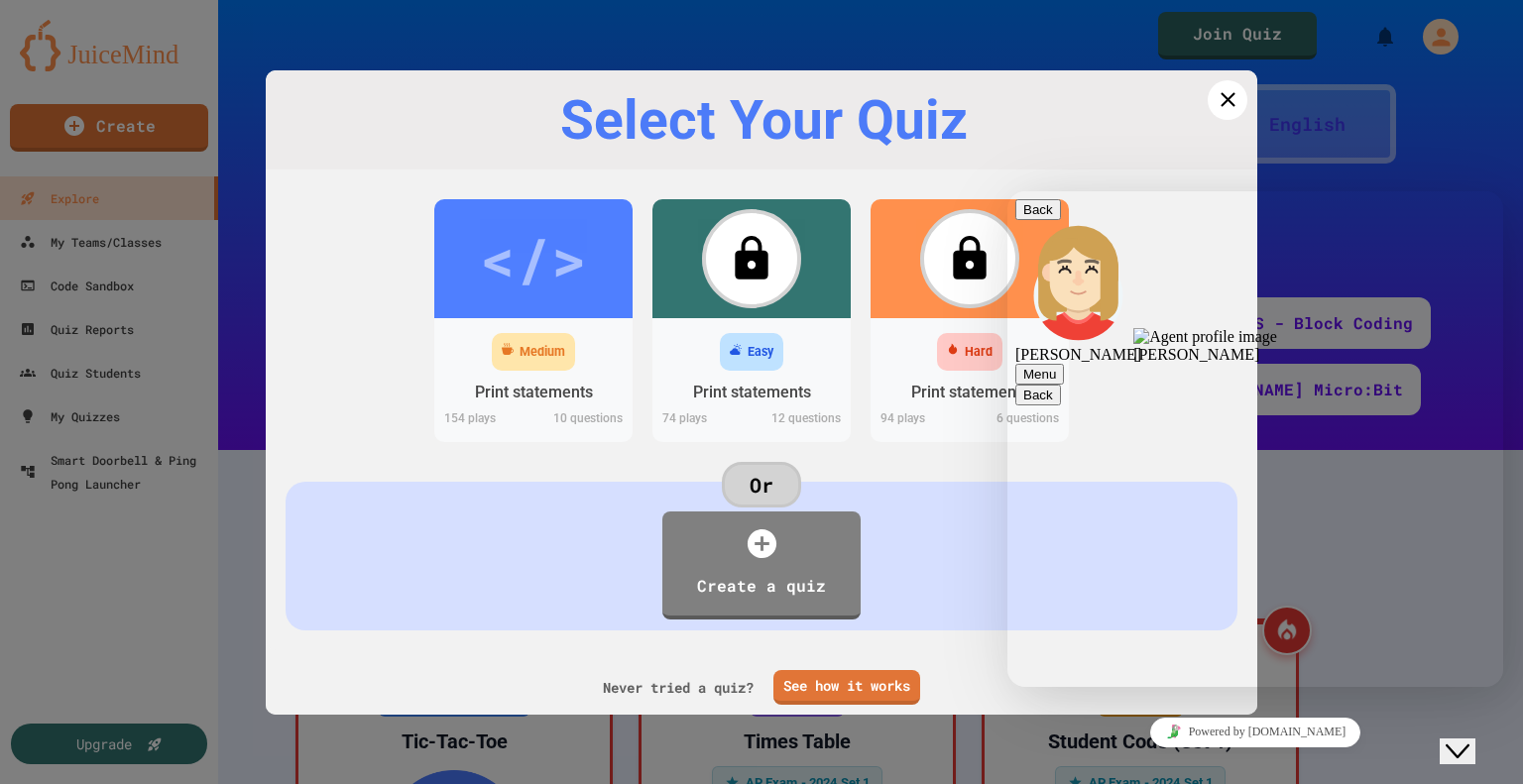 type on "**********" 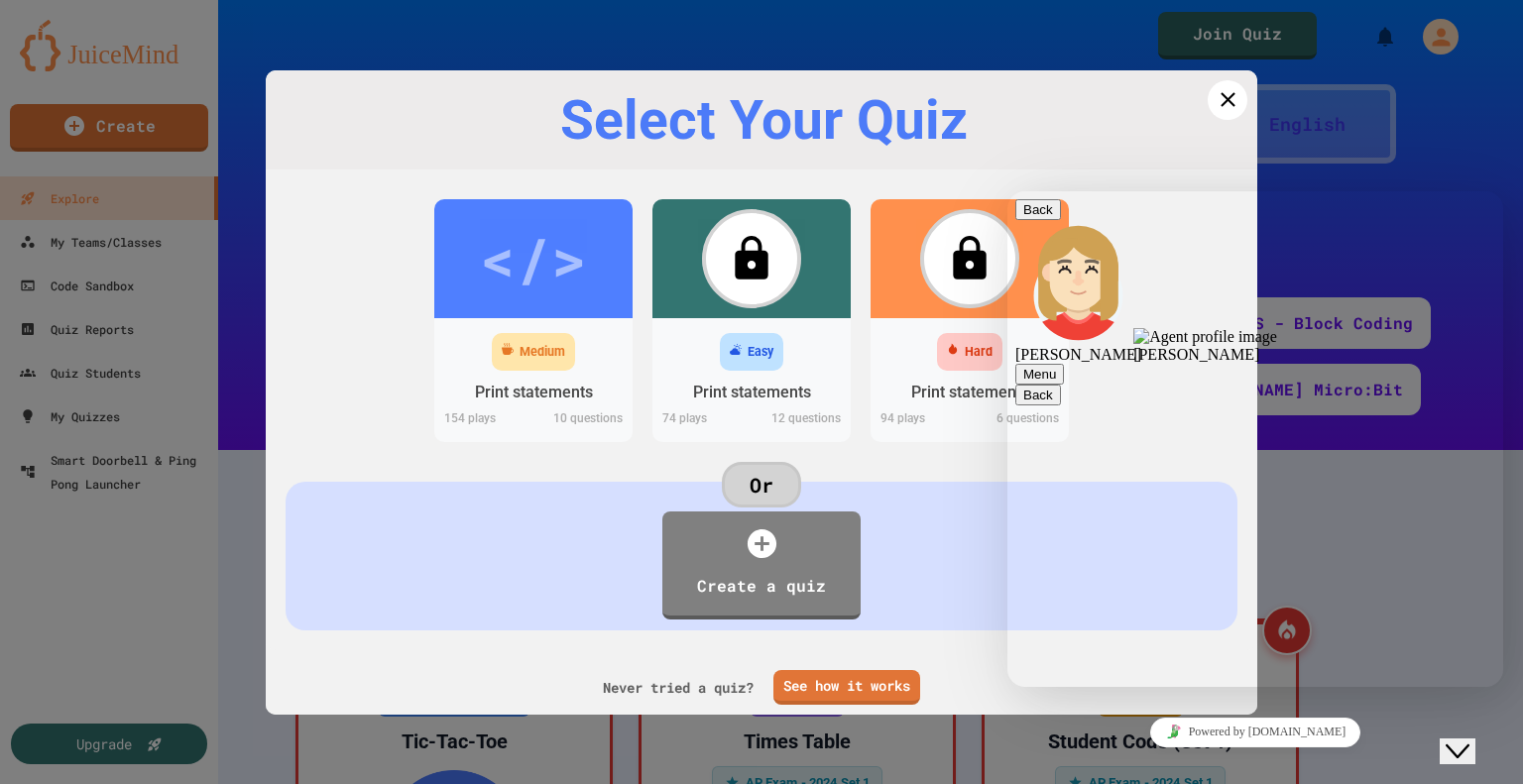 scroll, scrollTop: 676, scrollLeft: 0, axis: vertical 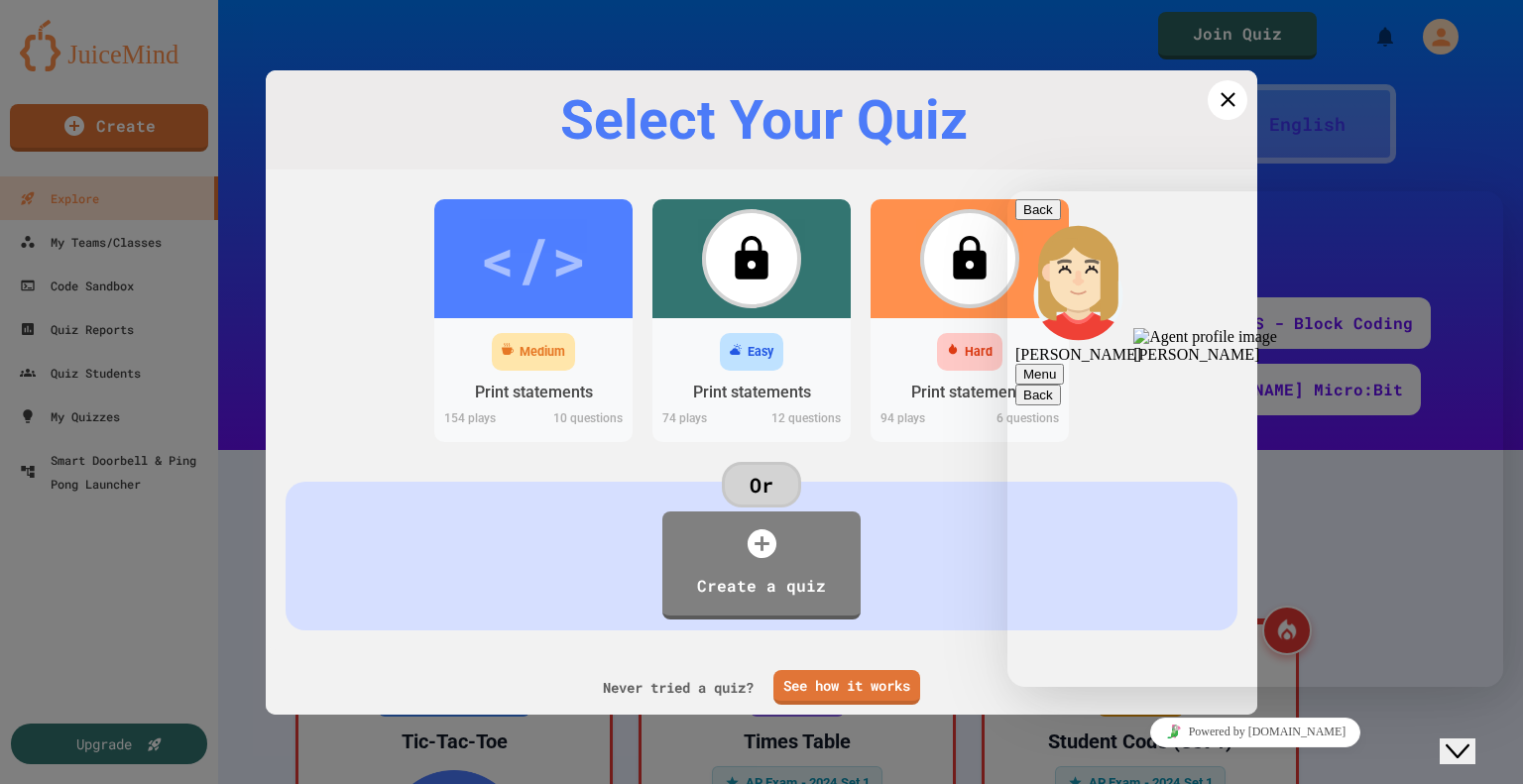 click on "**********" at bounding box center (1007, 191) 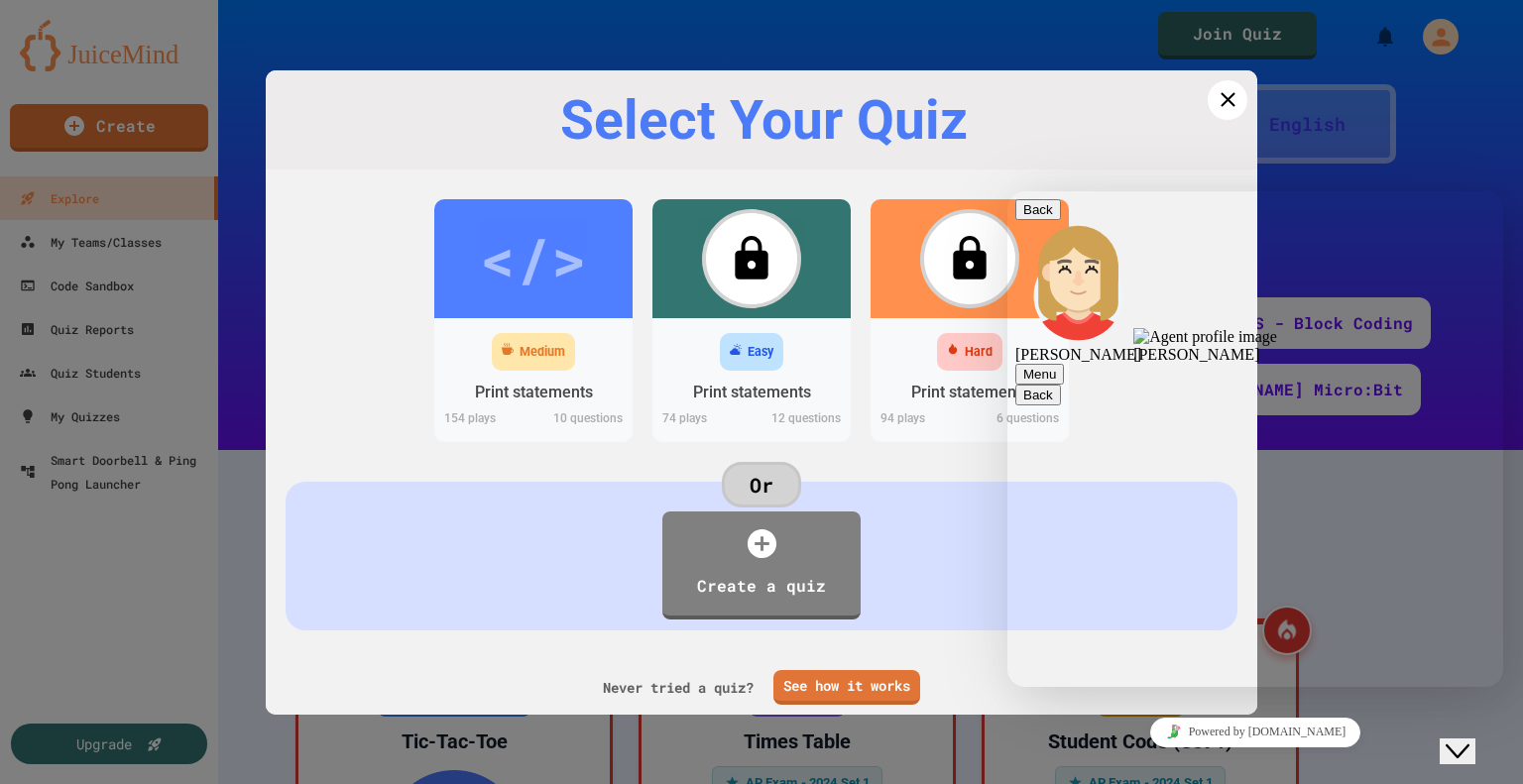 click on "**********" at bounding box center (1007, 191) 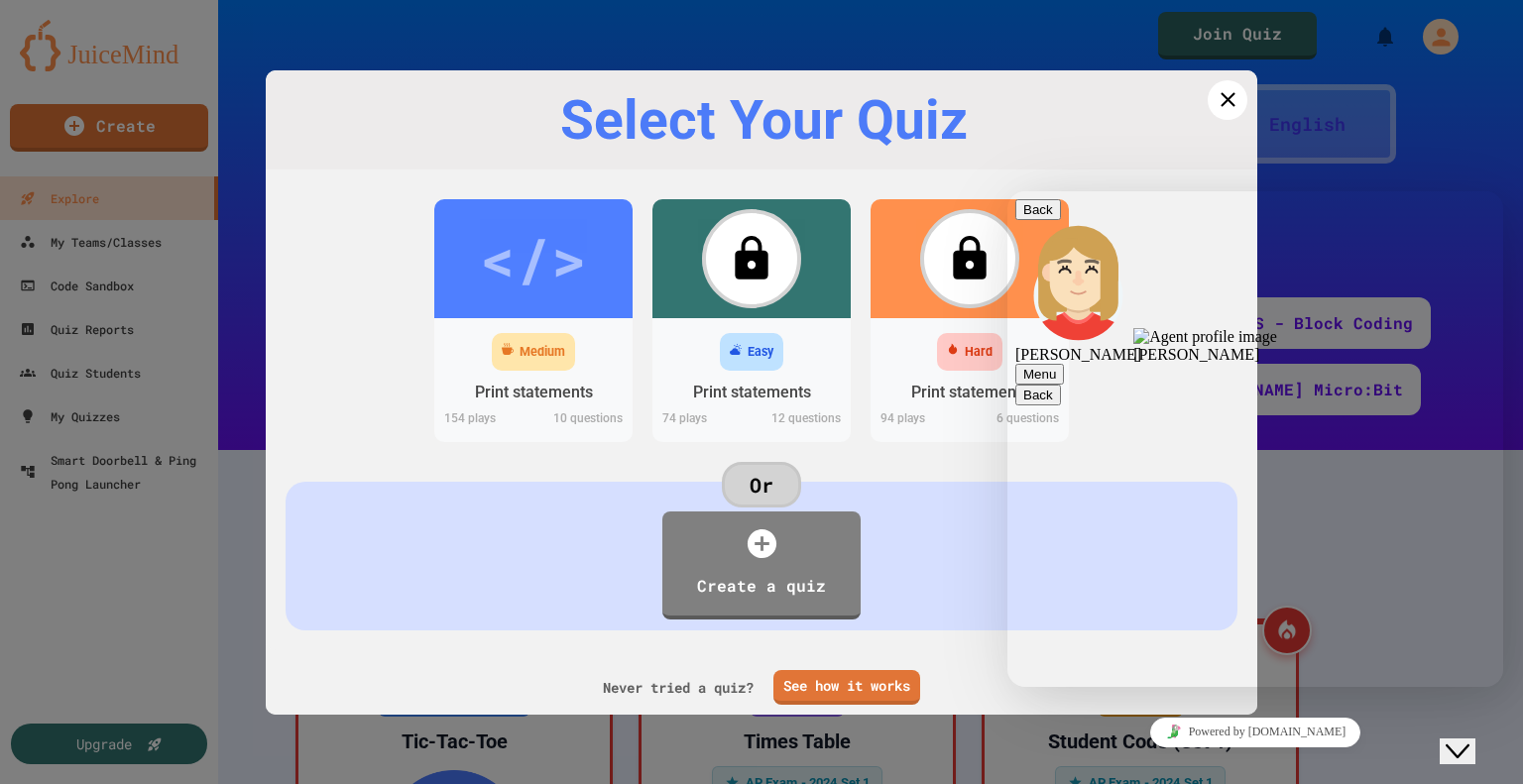 click on "**********" at bounding box center [1007, 191] 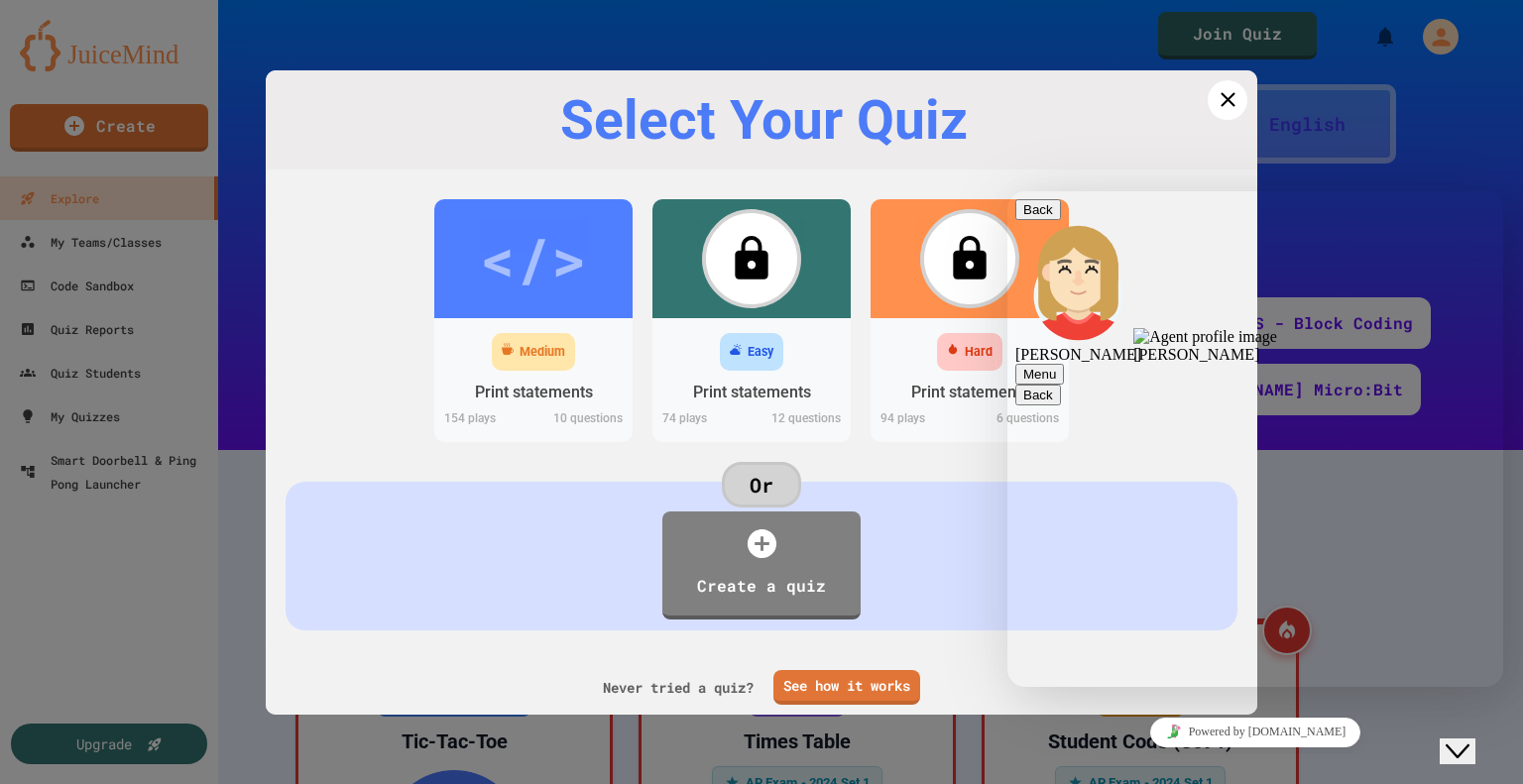 scroll, scrollTop: 676, scrollLeft: 0, axis: vertical 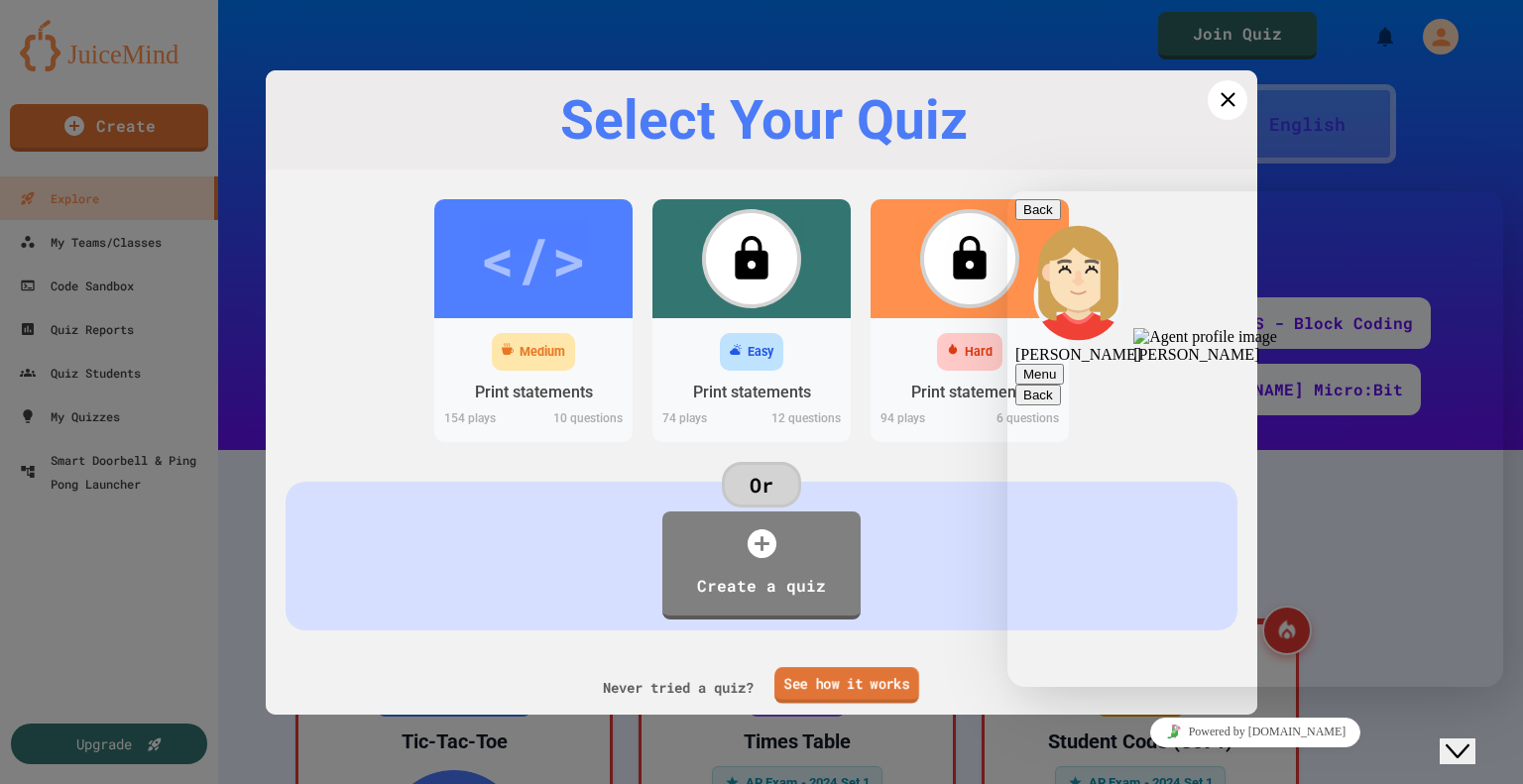 type 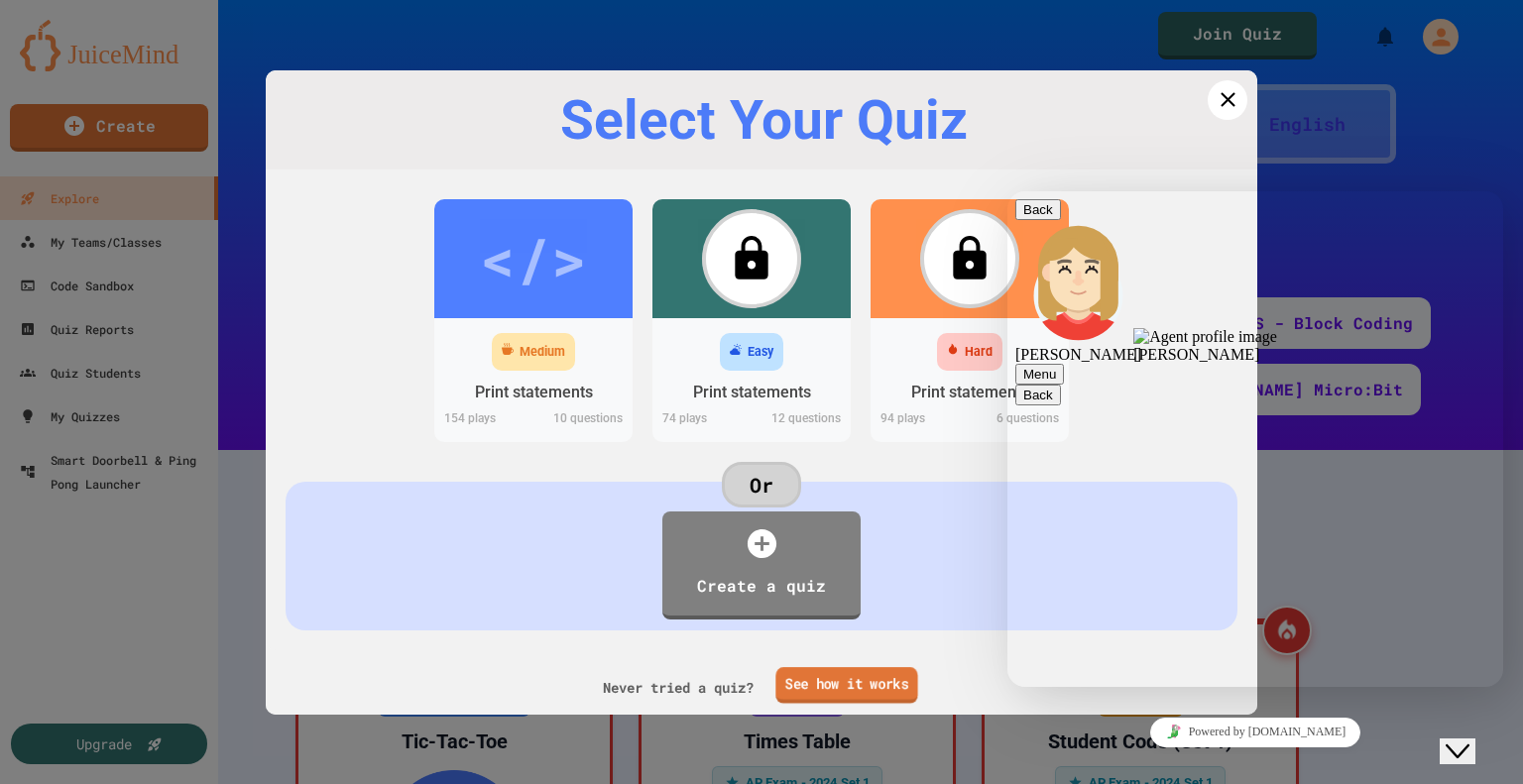 click on "See how it works" at bounding box center [846, 685] 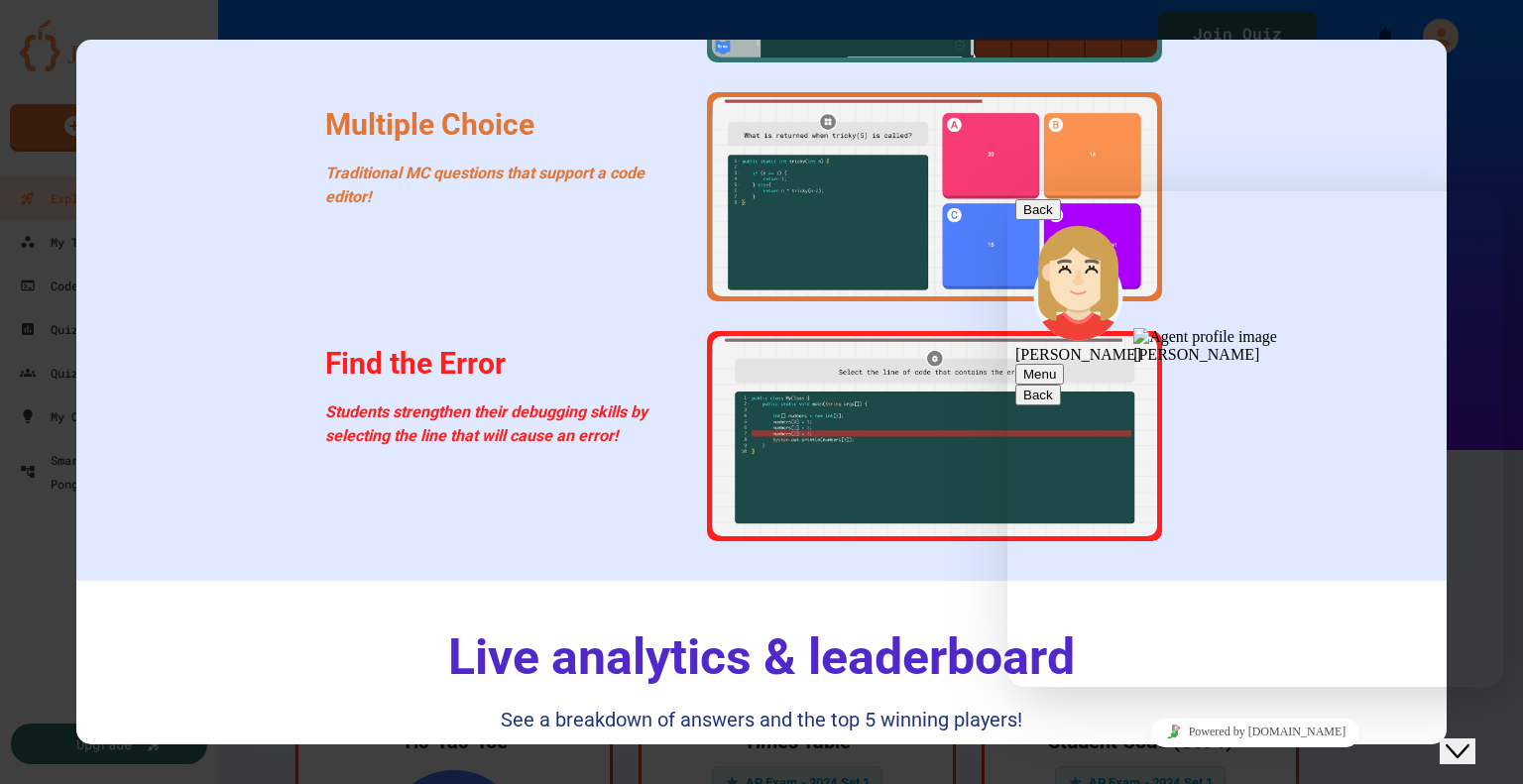 scroll, scrollTop: 2461, scrollLeft: 0, axis: vertical 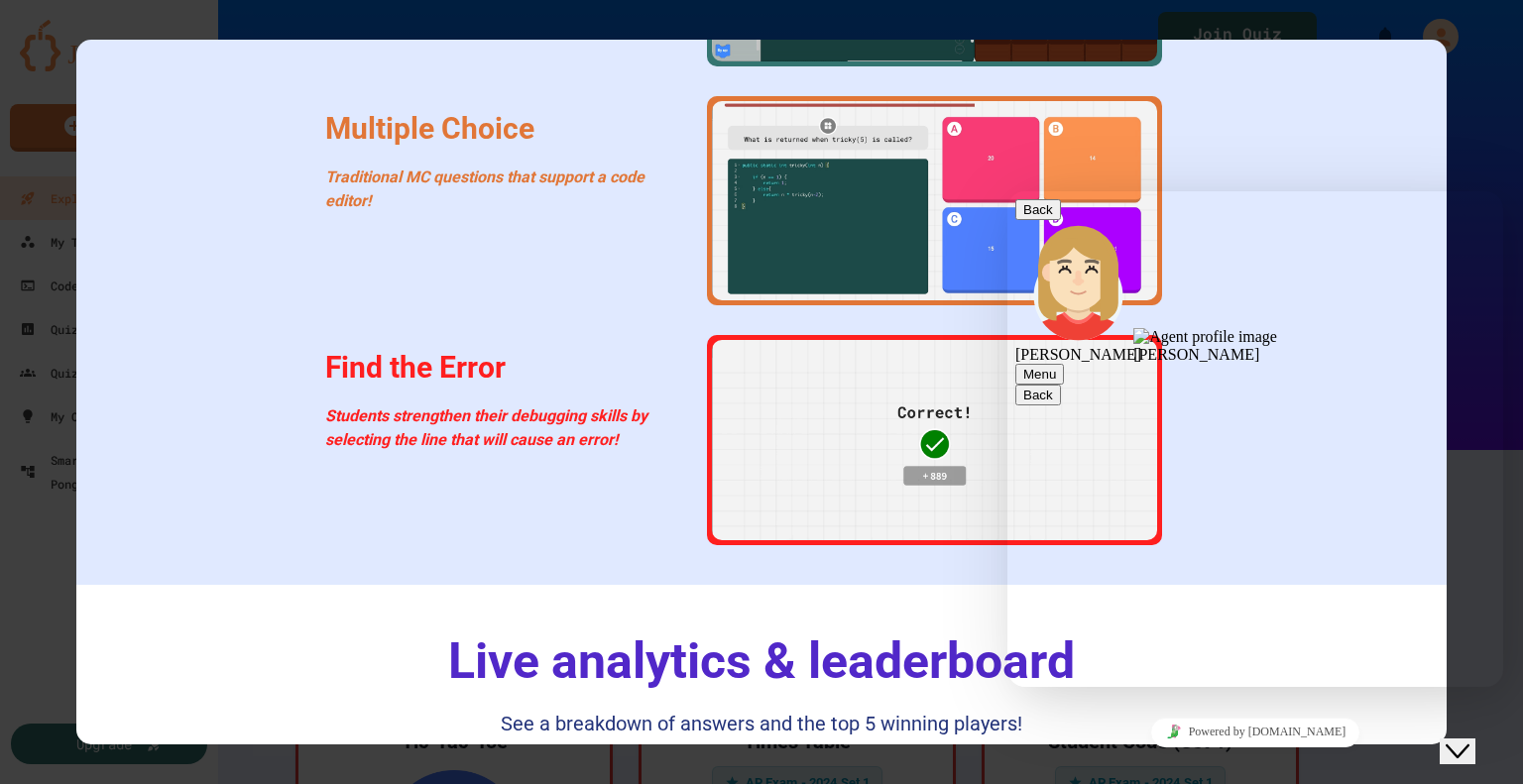 click at bounding box center [762, 392] 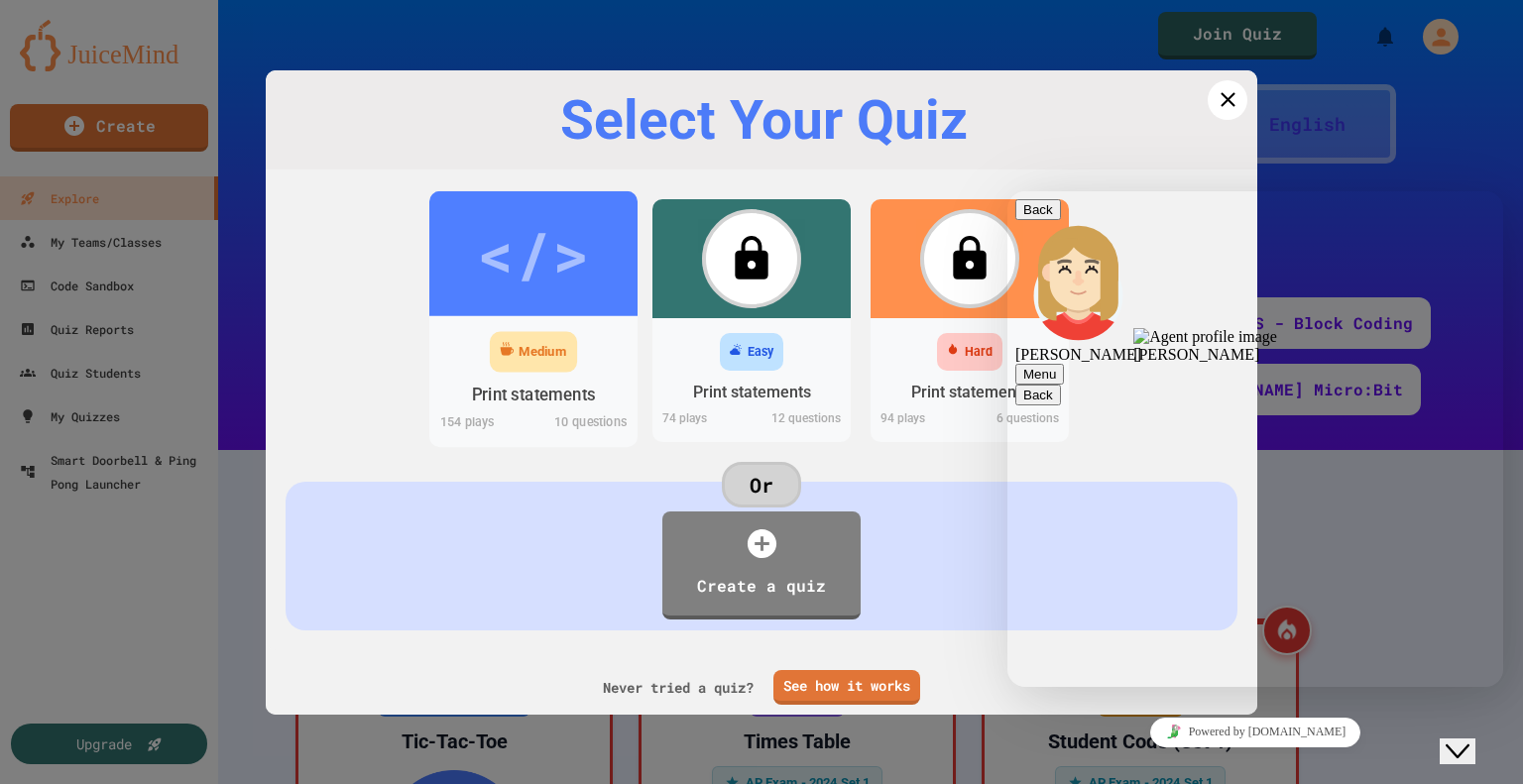 click on "</>" at bounding box center [532, 253] 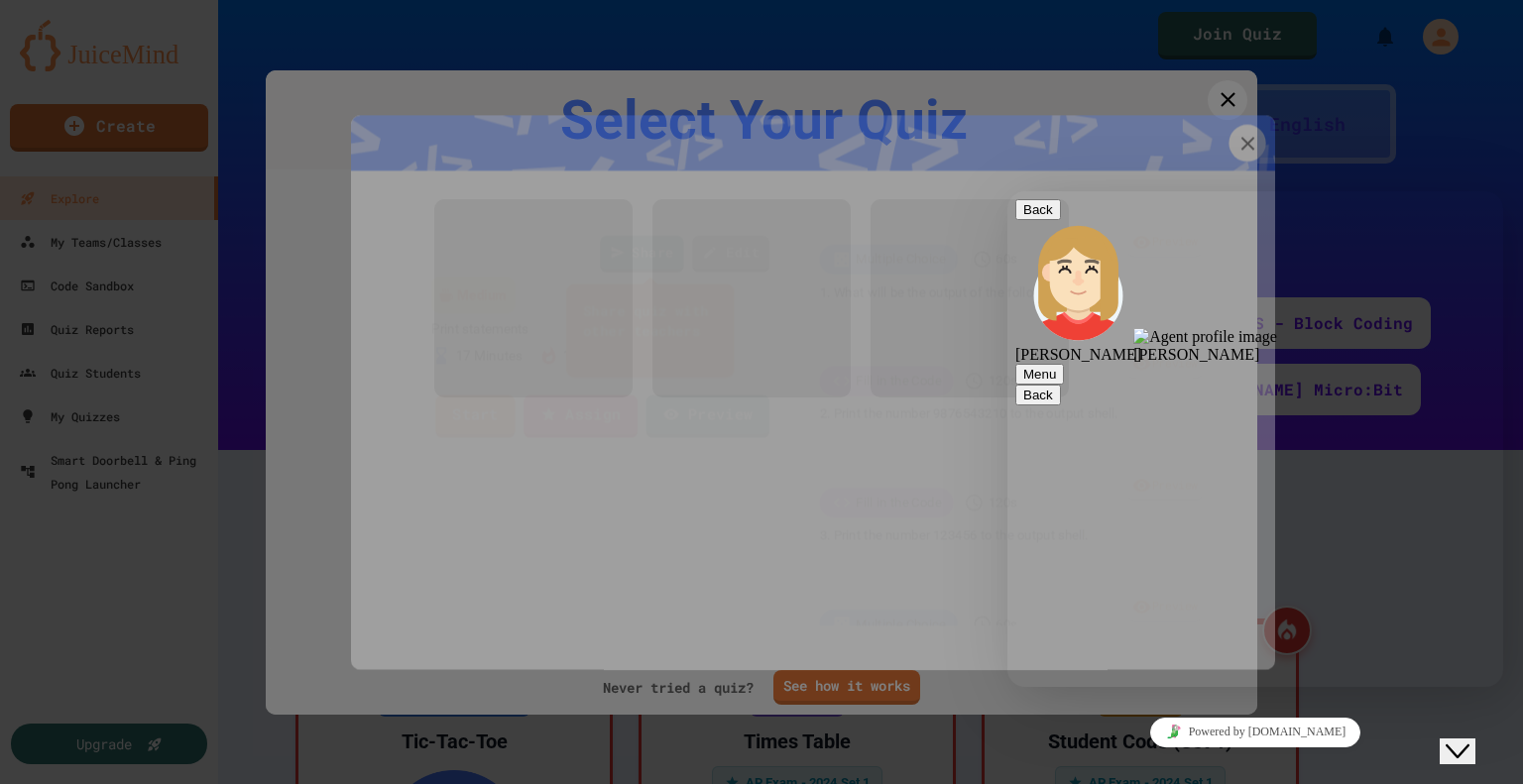 scroll, scrollTop: 0, scrollLeft: 0, axis: both 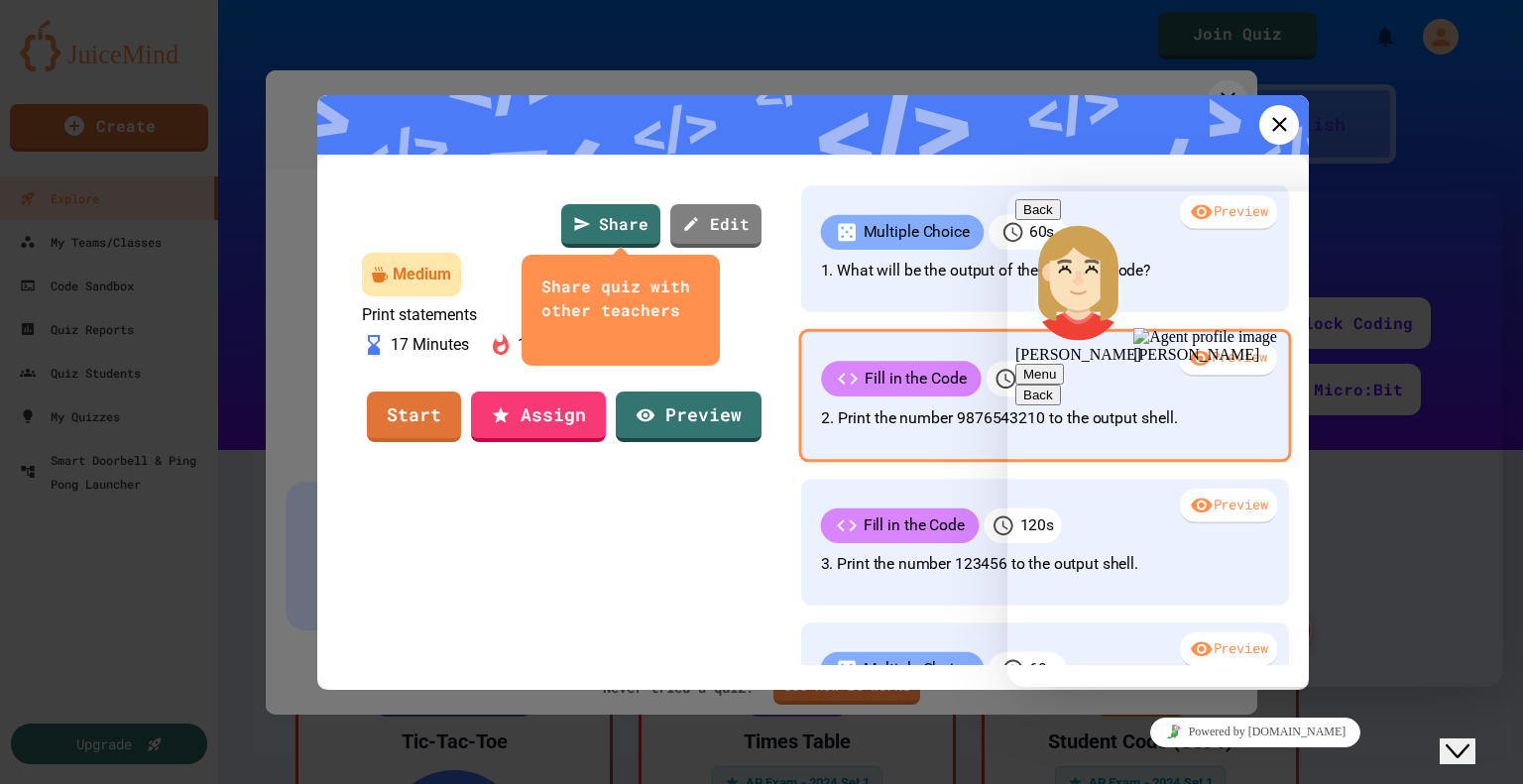 click on "Fill in the Code" at bounding box center (915, 379) 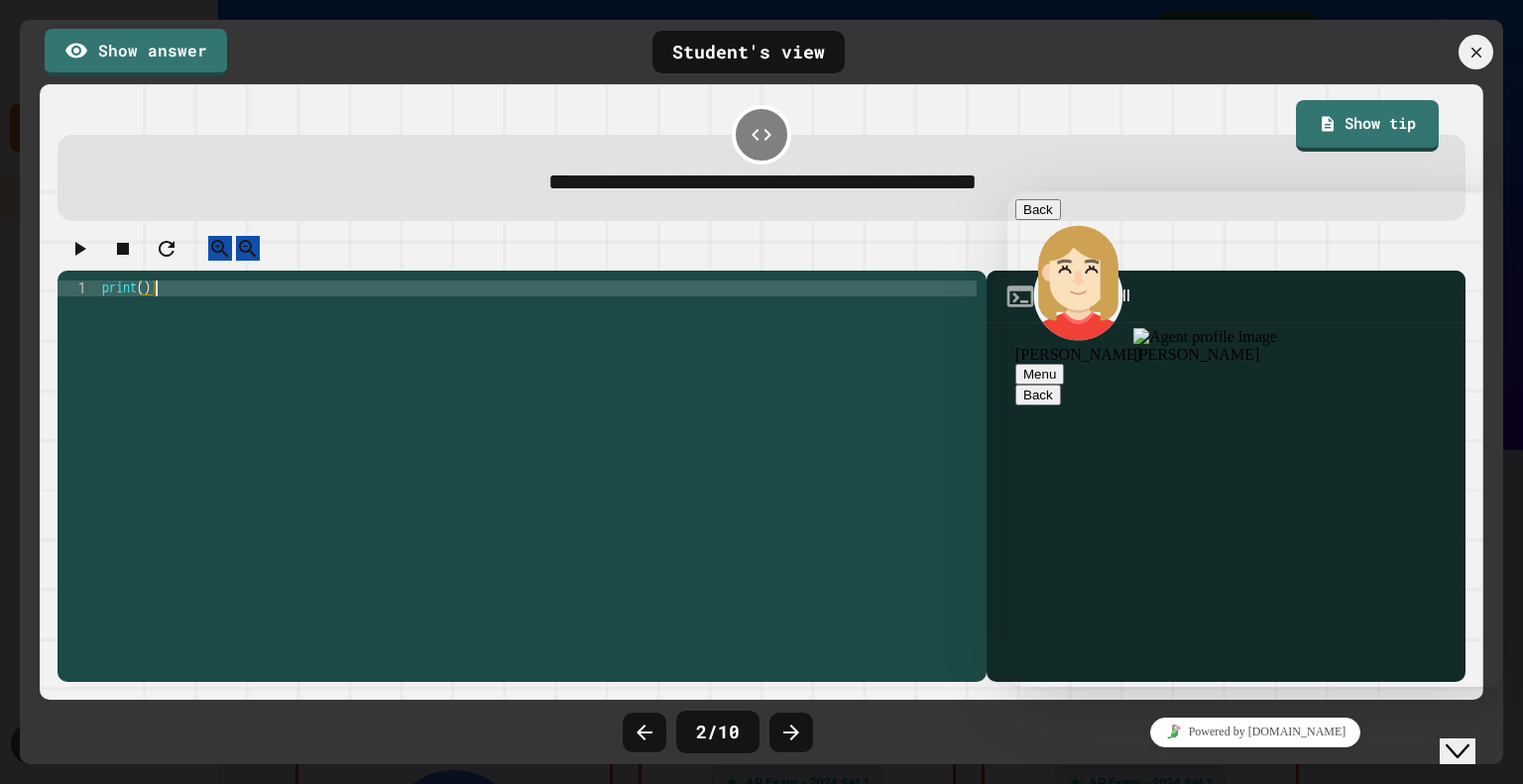 click on "print ( )" at bounding box center (537, 471) 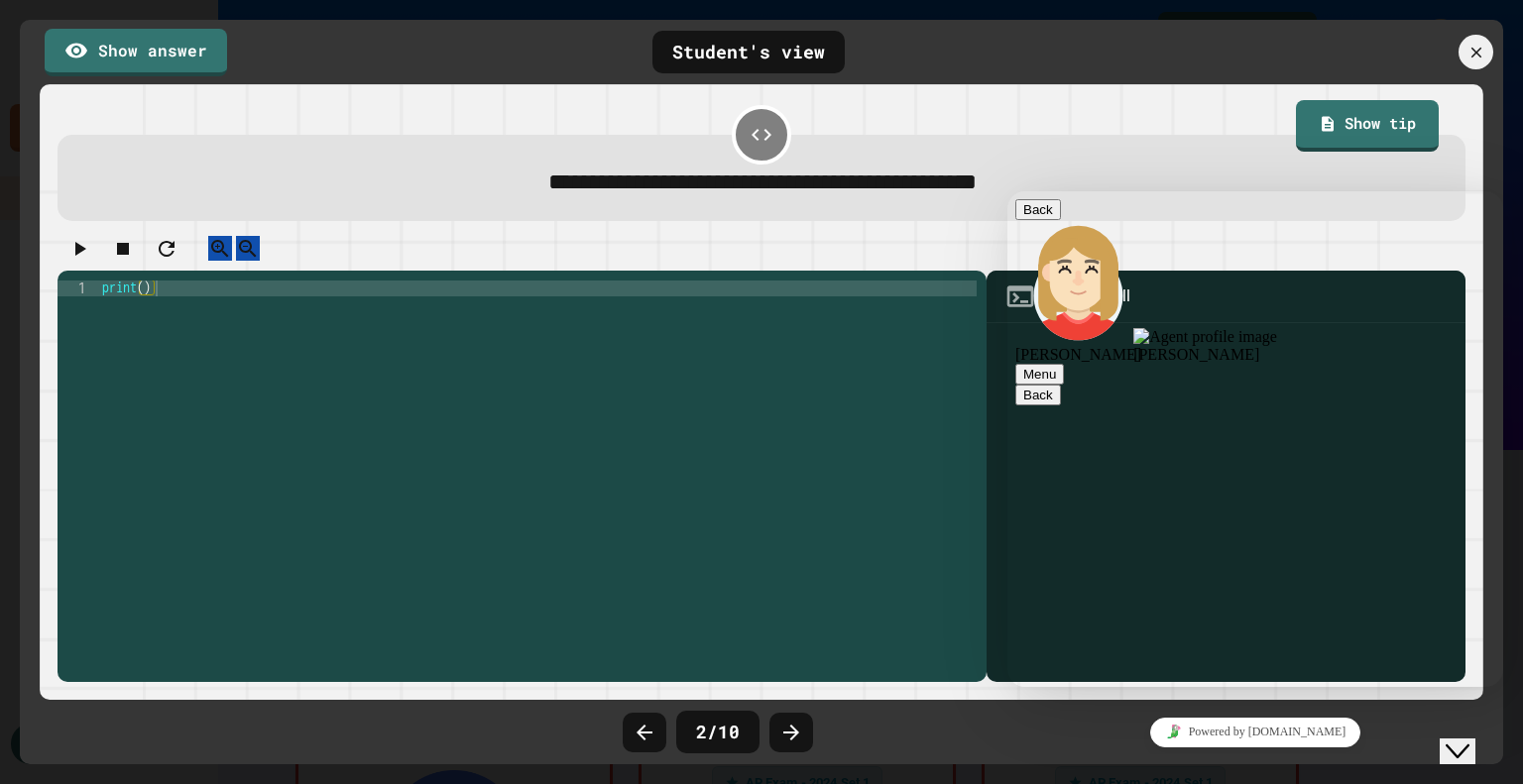 click on "**********" at bounding box center (762, 181) 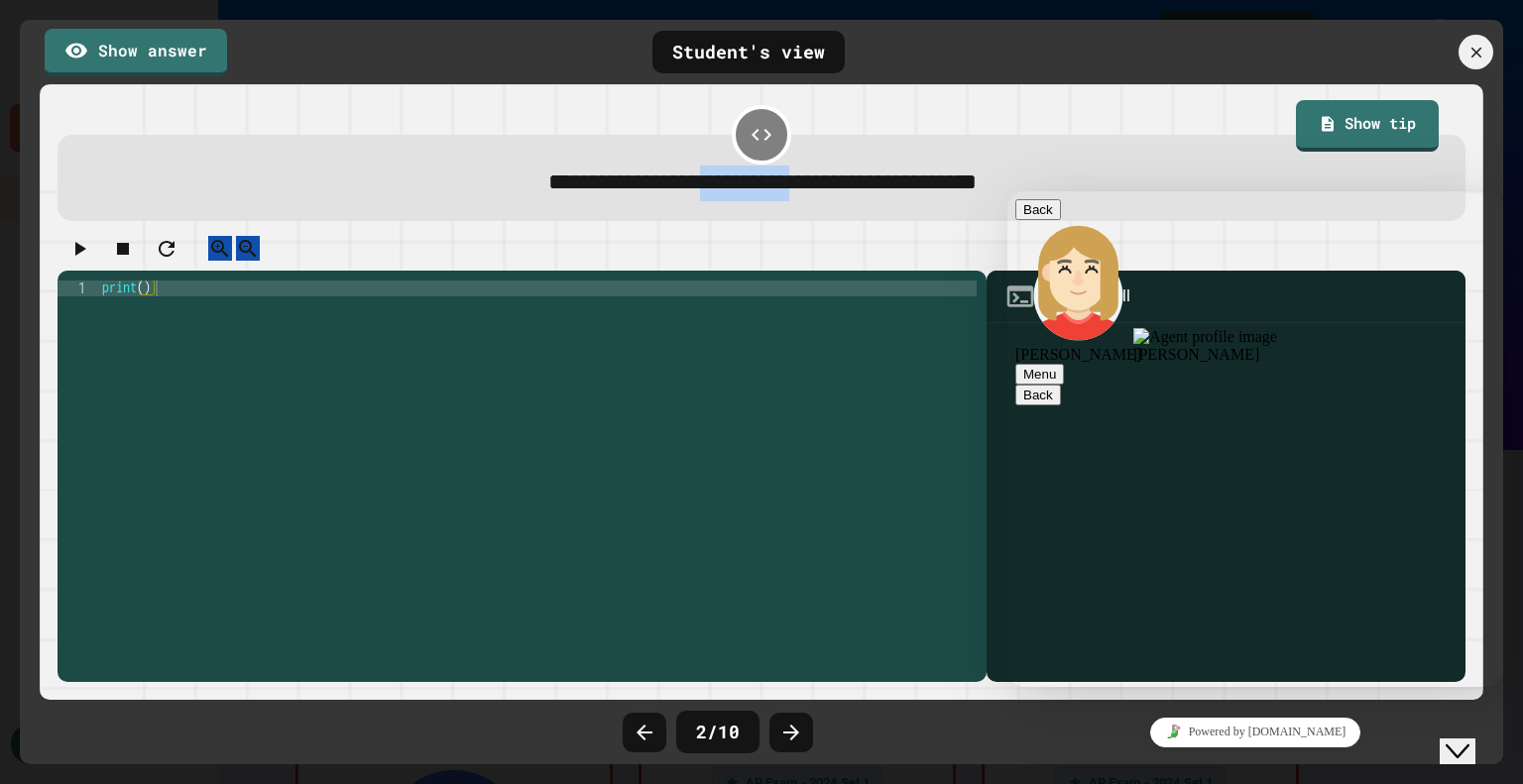 copy on "**********" 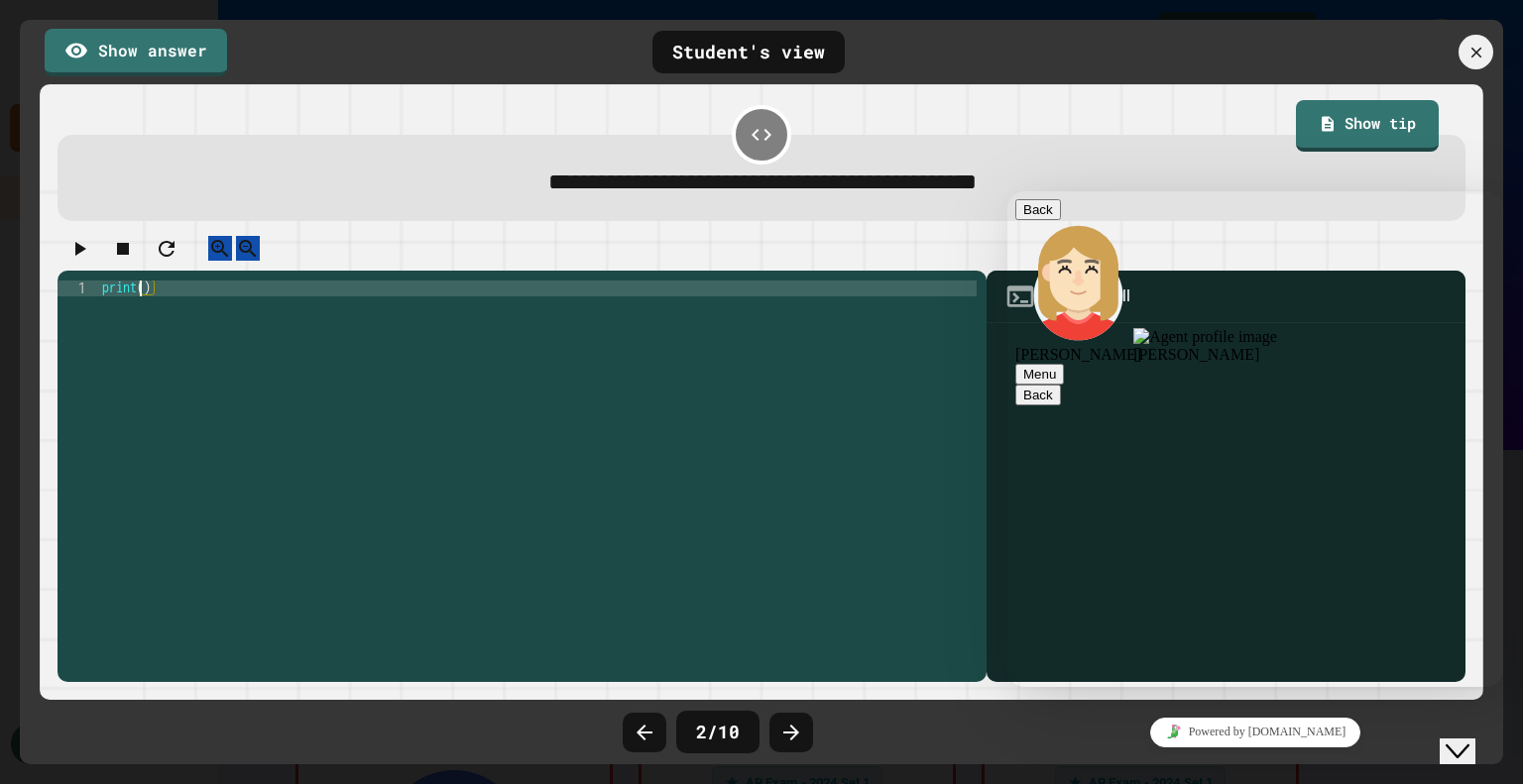 click on "print ( )" at bounding box center (537, 471) 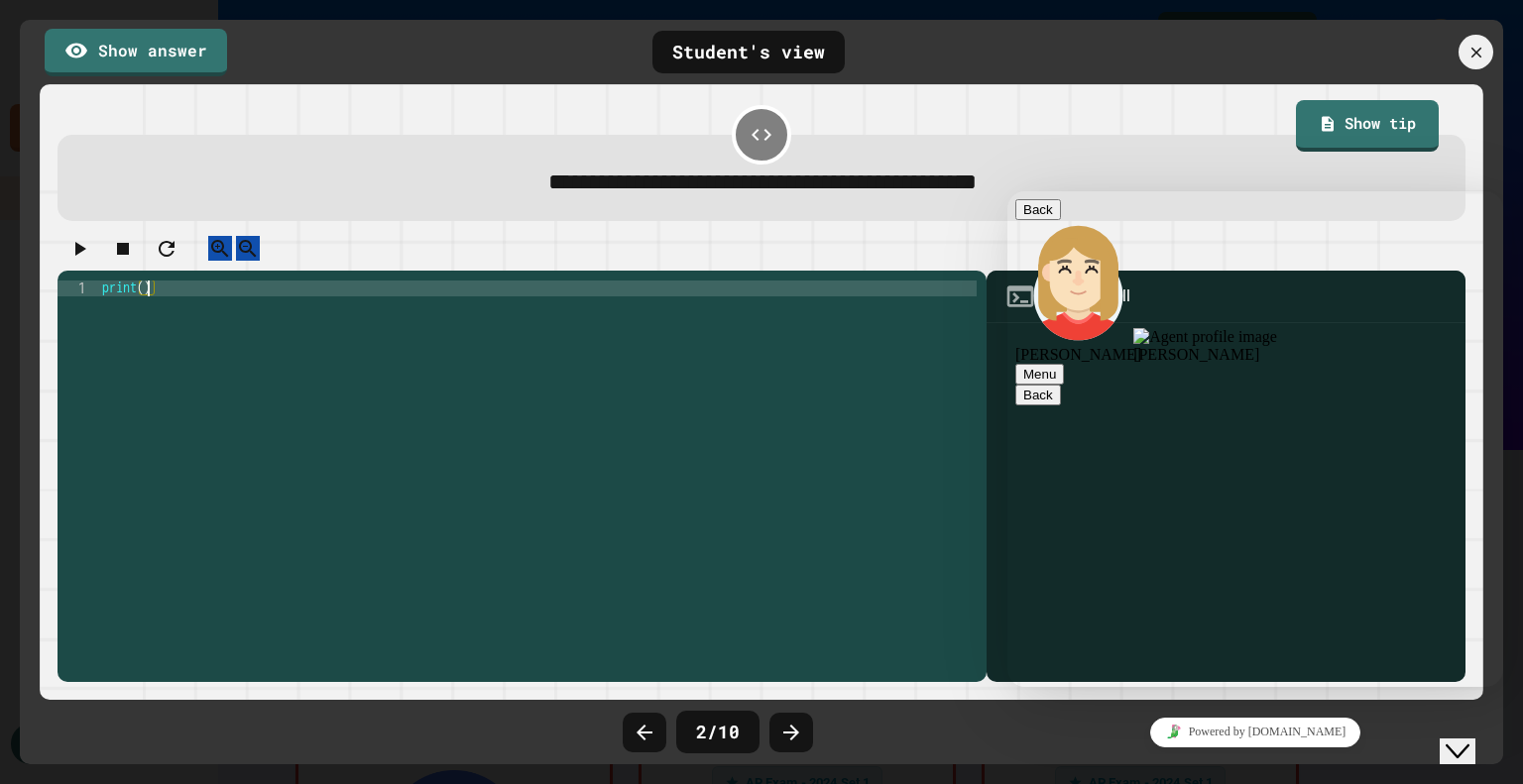 paste on "**********" 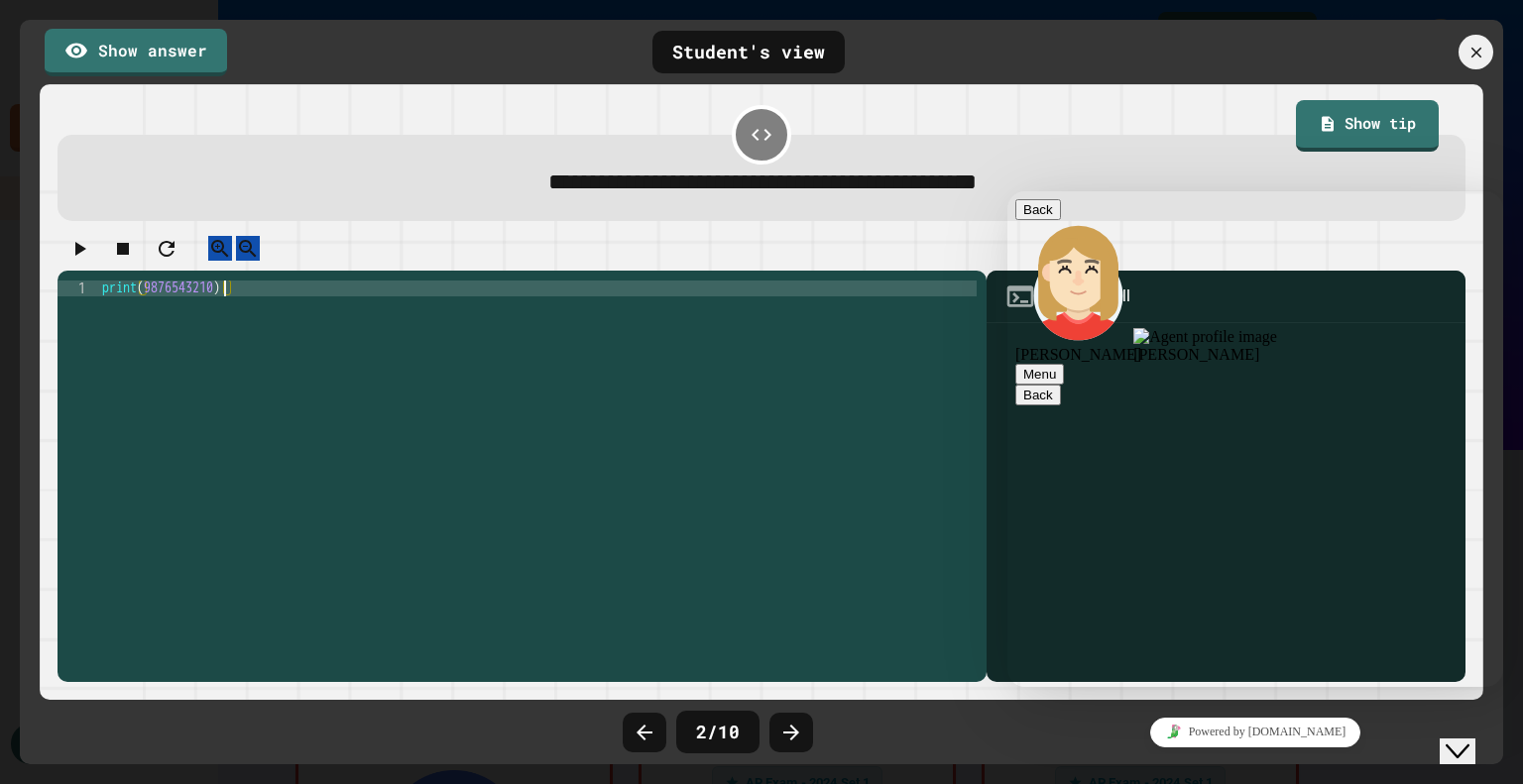 scroll, scrollTop: 812, scrollLeft: 0, axis: vertical 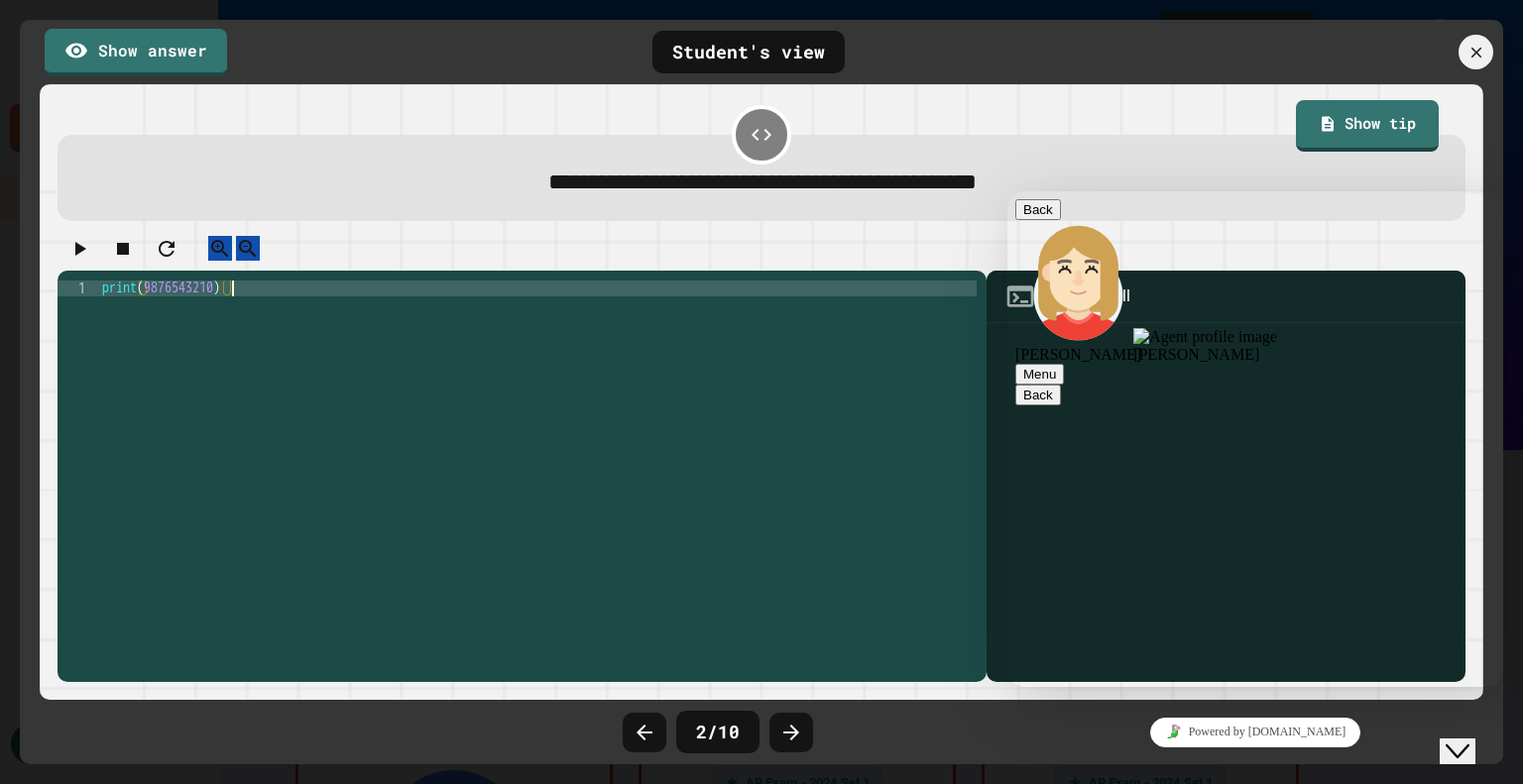 click on "print ( 9876543210 )" at bounding box center (537, 471) 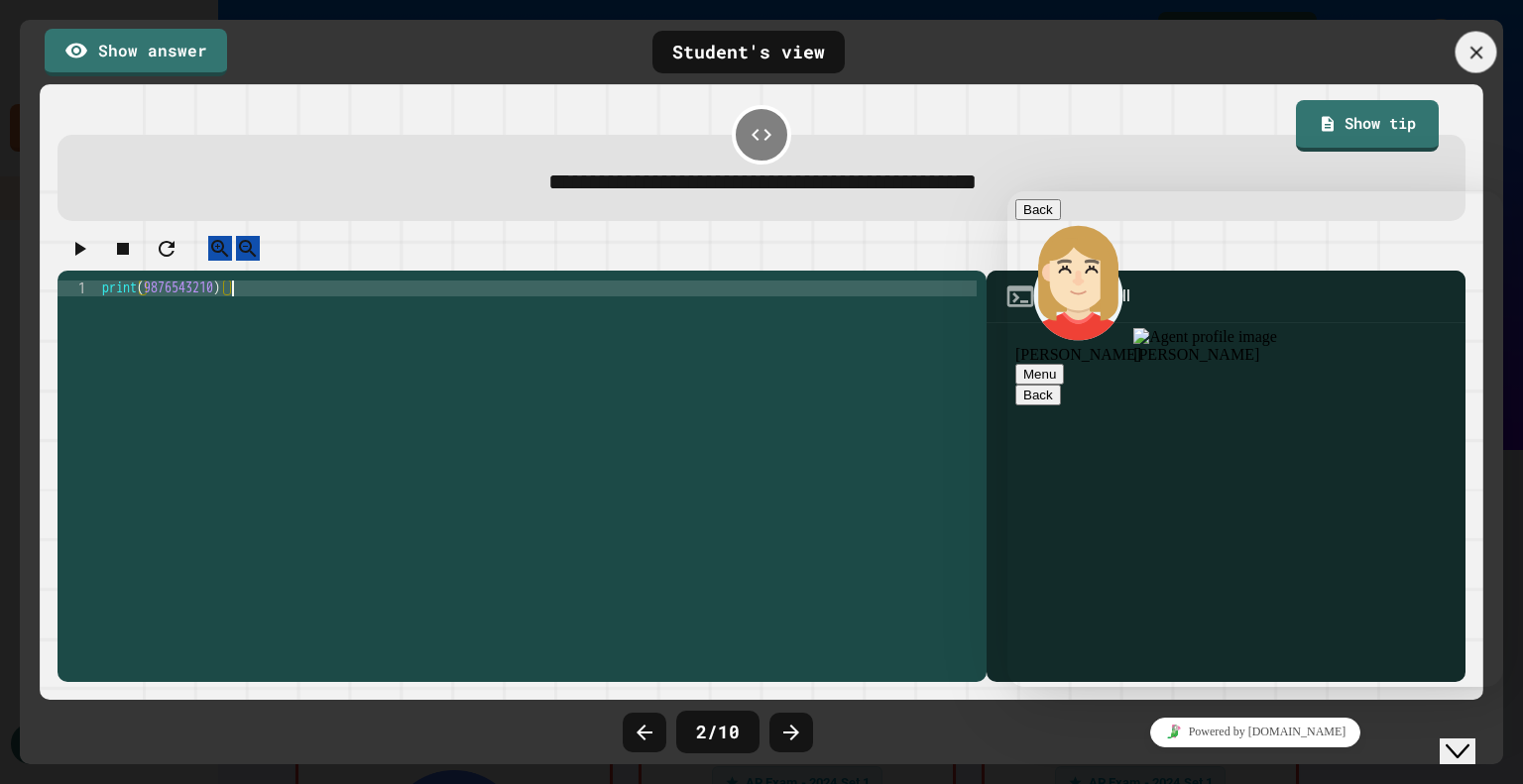 click 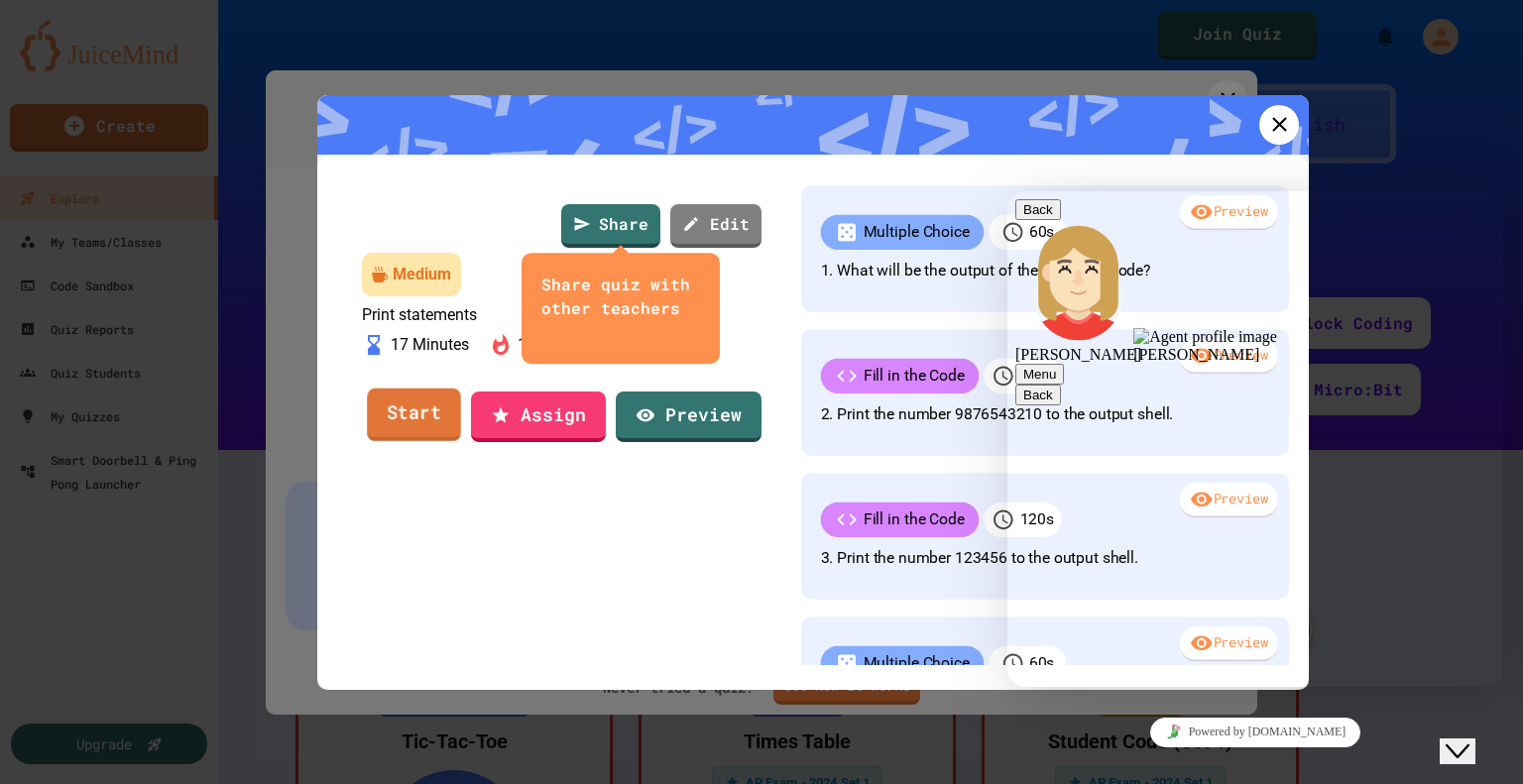 click on "Start" at bounding box center (413, 415) 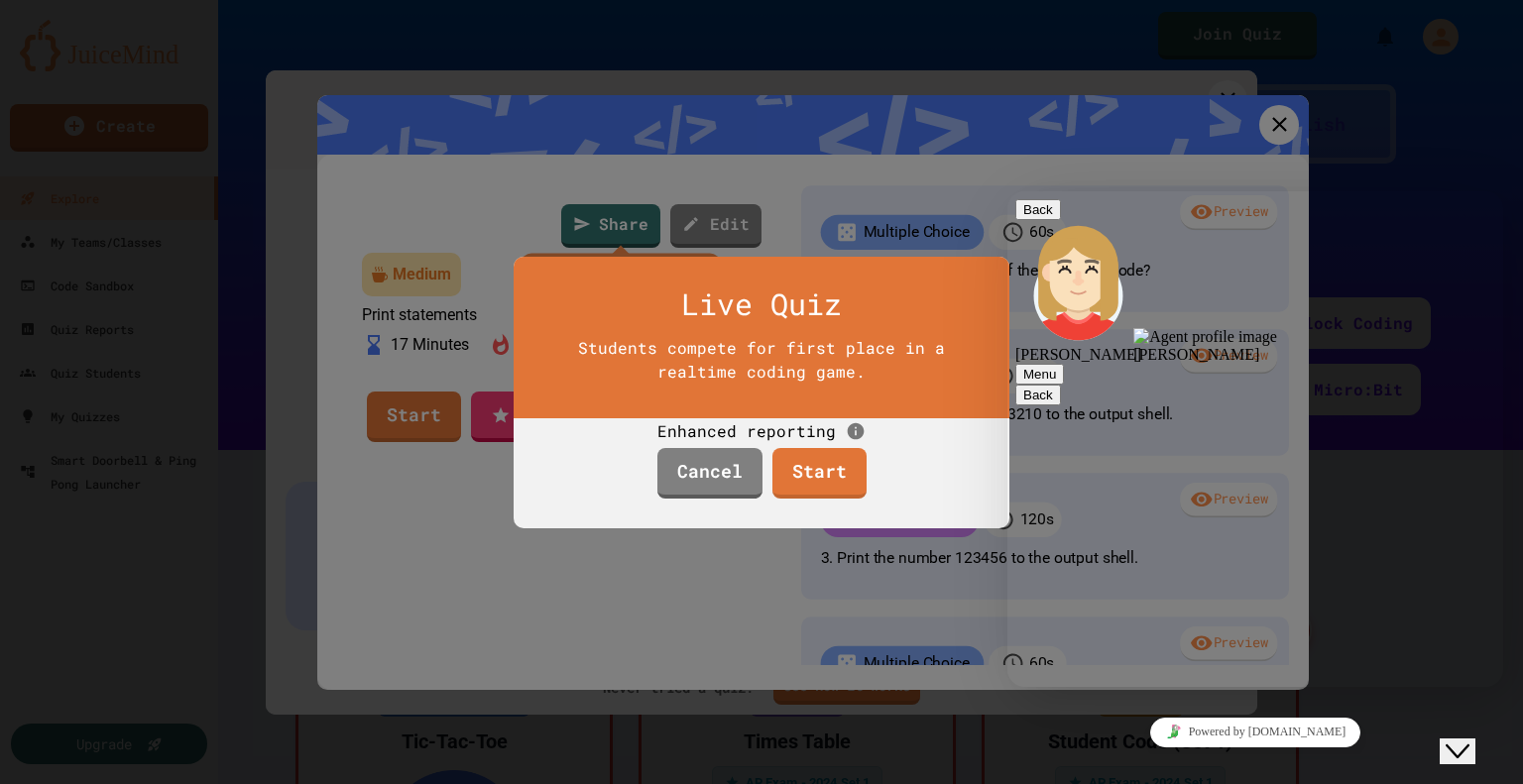 click at bounding box center [1007, 191] 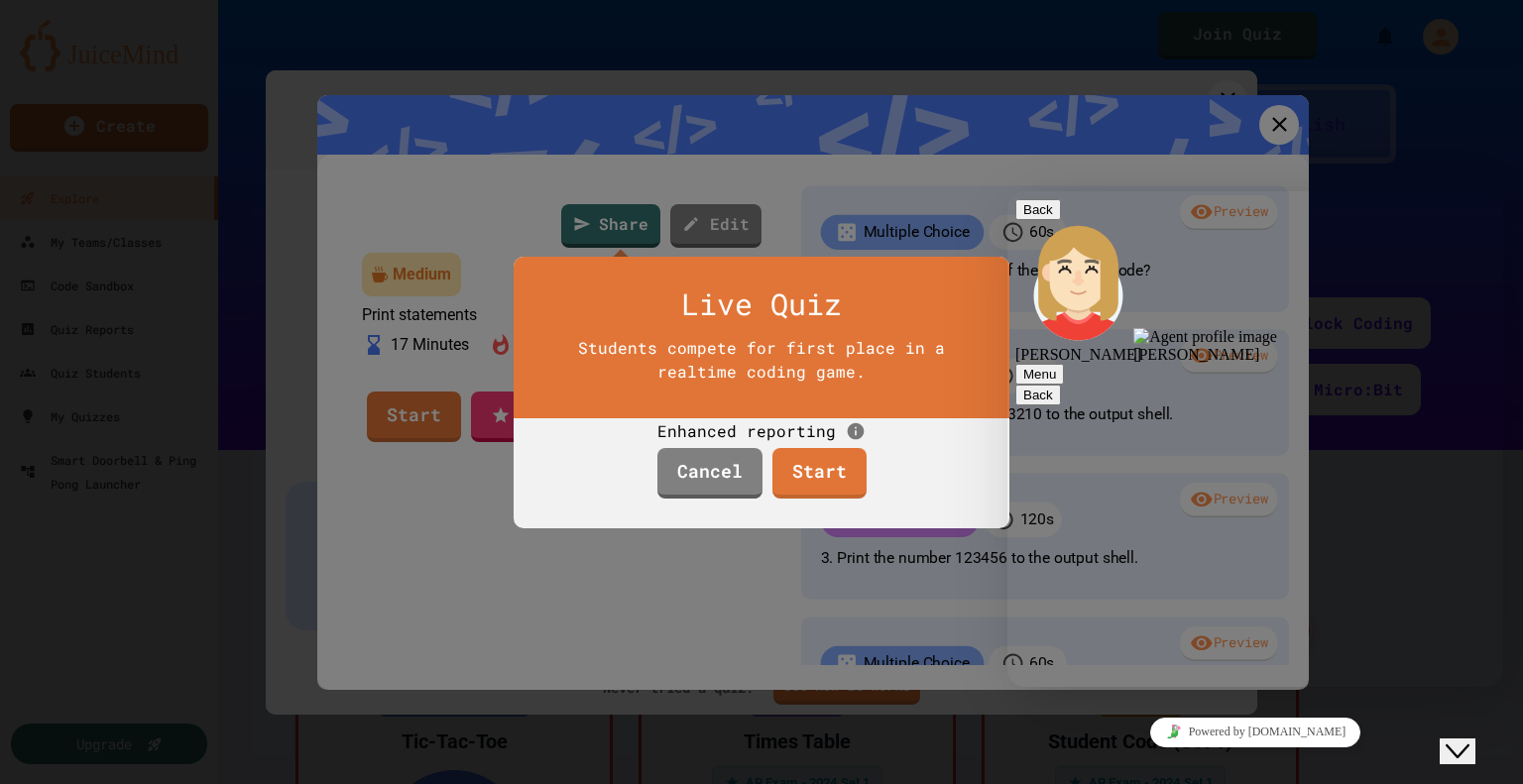 scroll, scrollTop: 941, scrollLeft: 0, axis: vertical 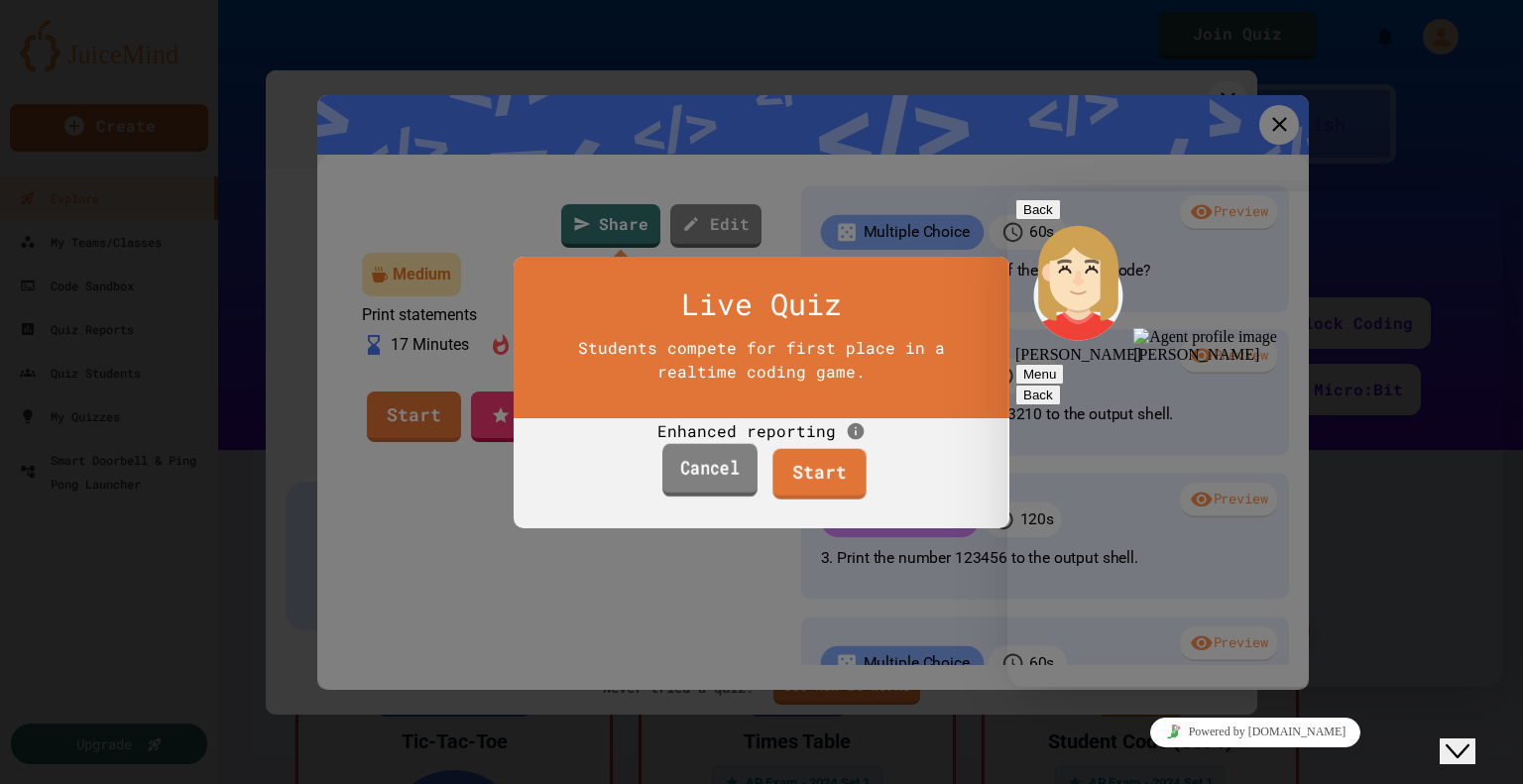 type on "**********" 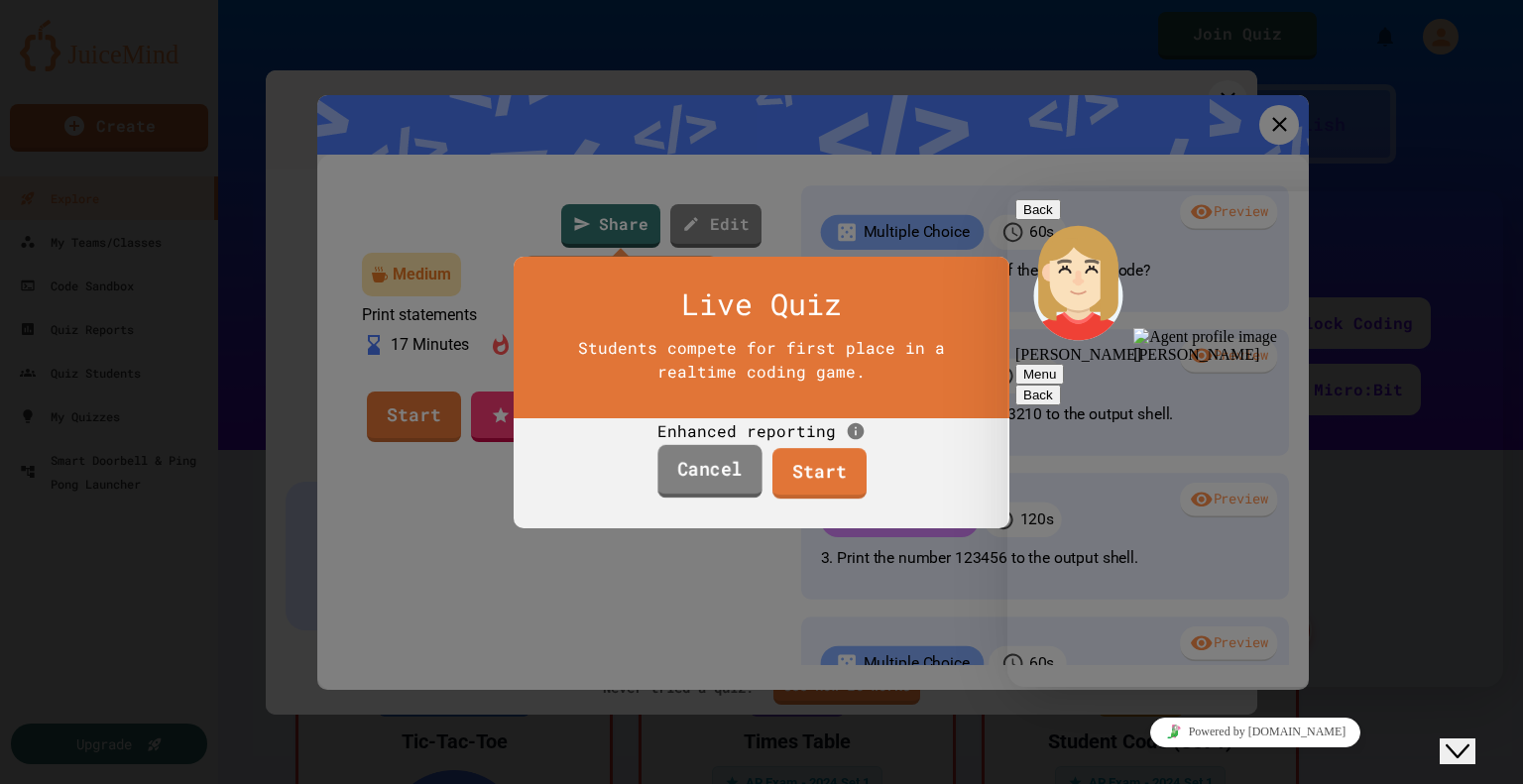 click on "Cancel" at bounding box center [709, 471] 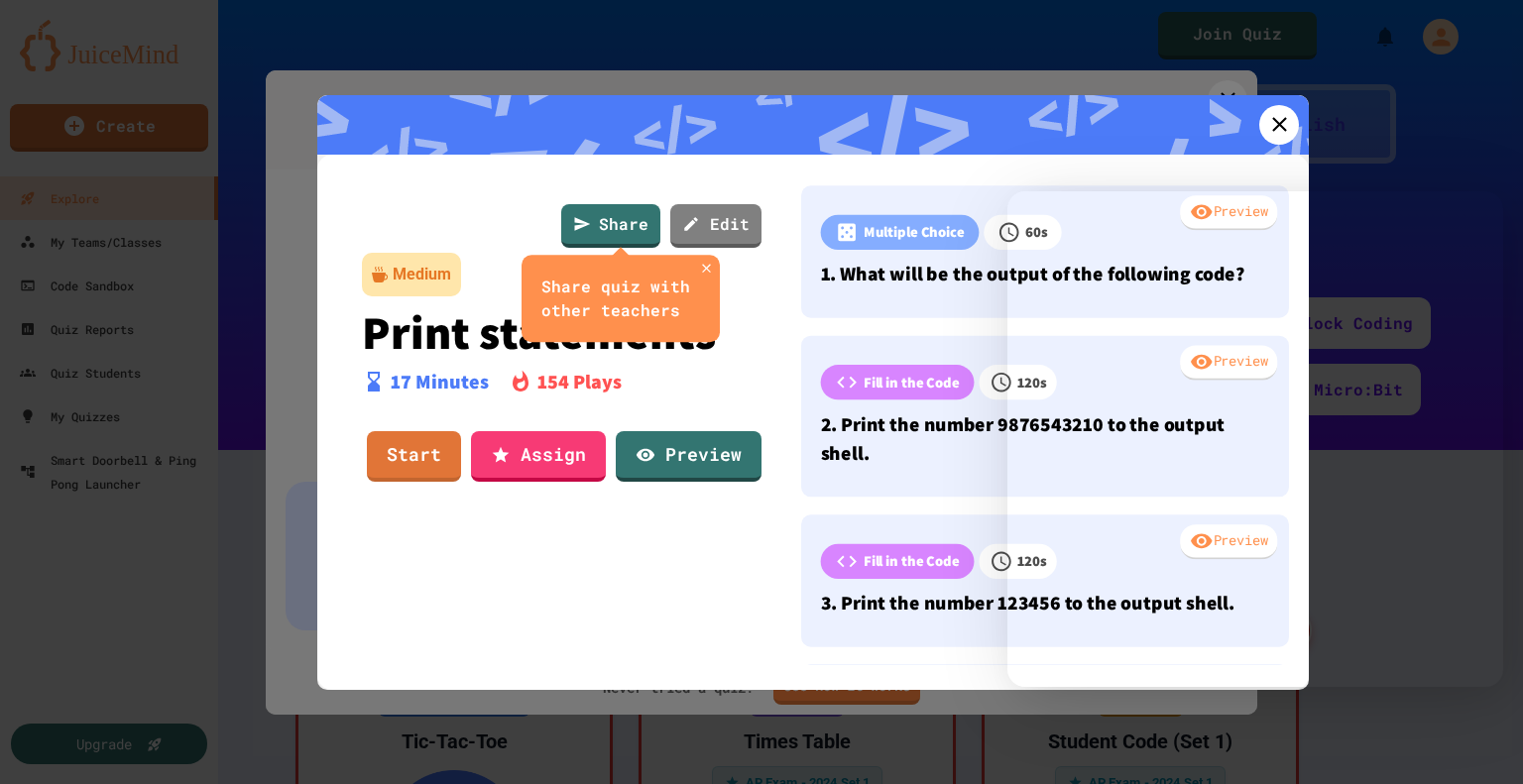 scroll, scrollTop: 0, scrollLeft: 0, axis: both 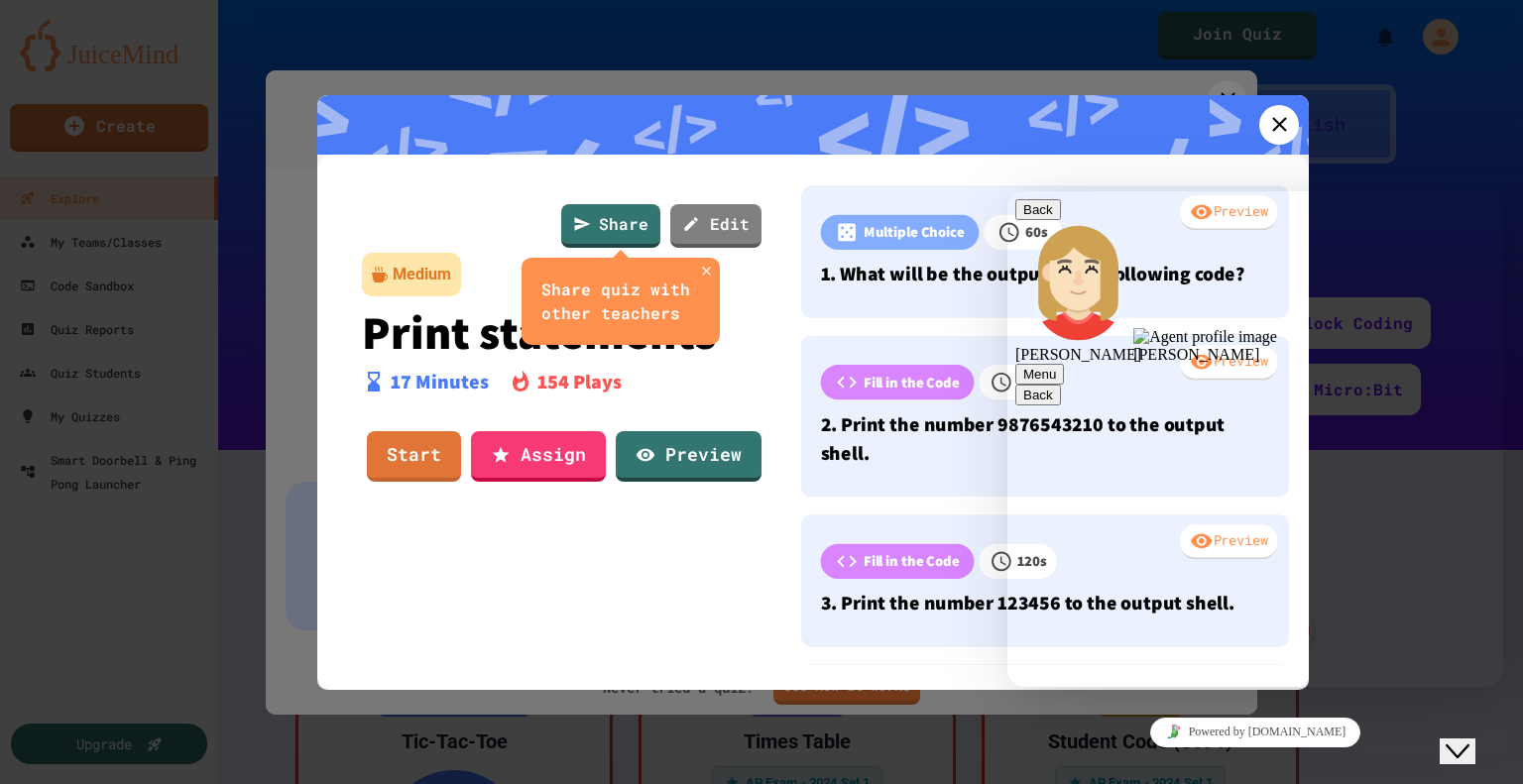 click on "**********" at bounding box center [1007, 191] 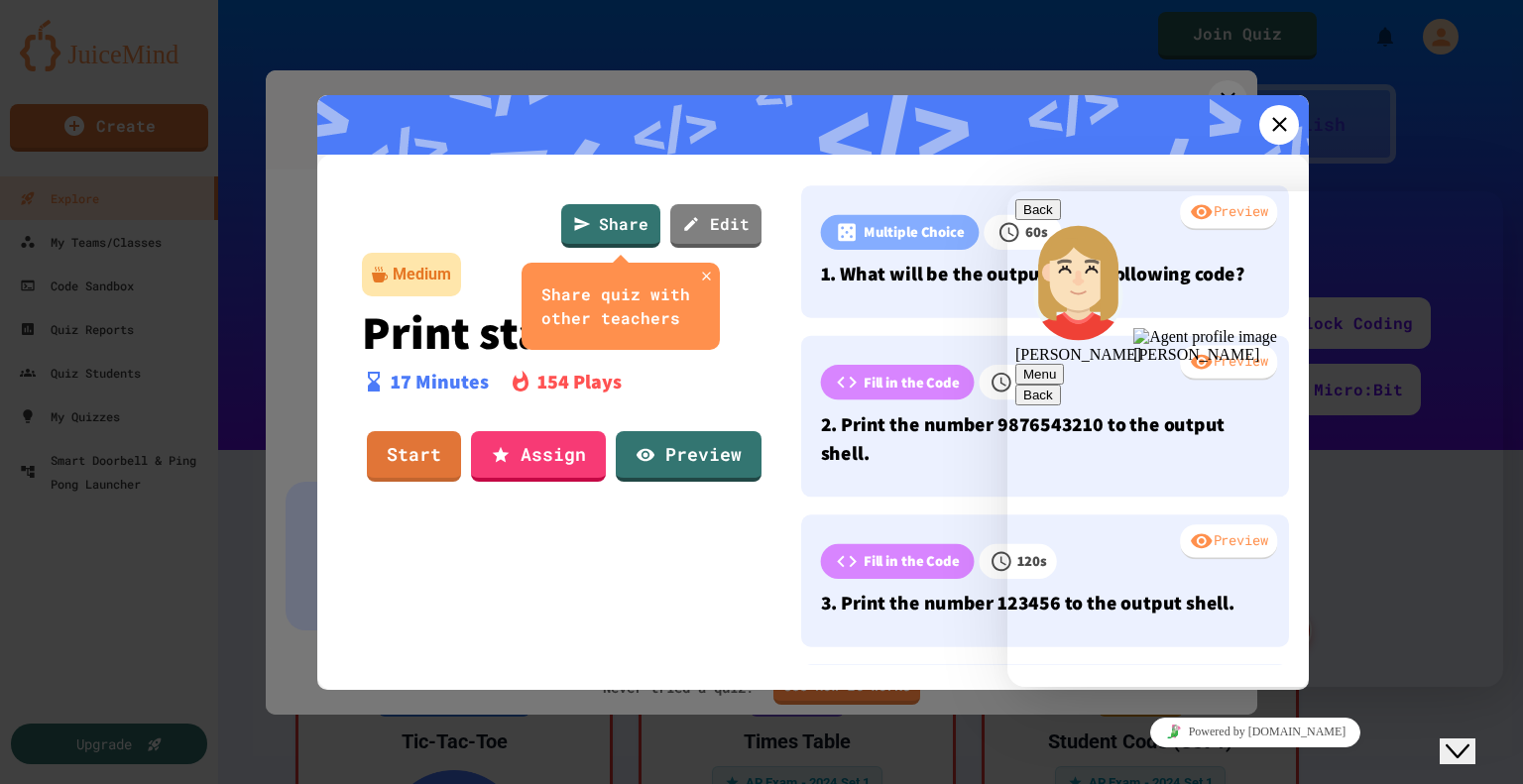 scroll, scrollTop: 941, scrollLeft: 0, axis: vertical 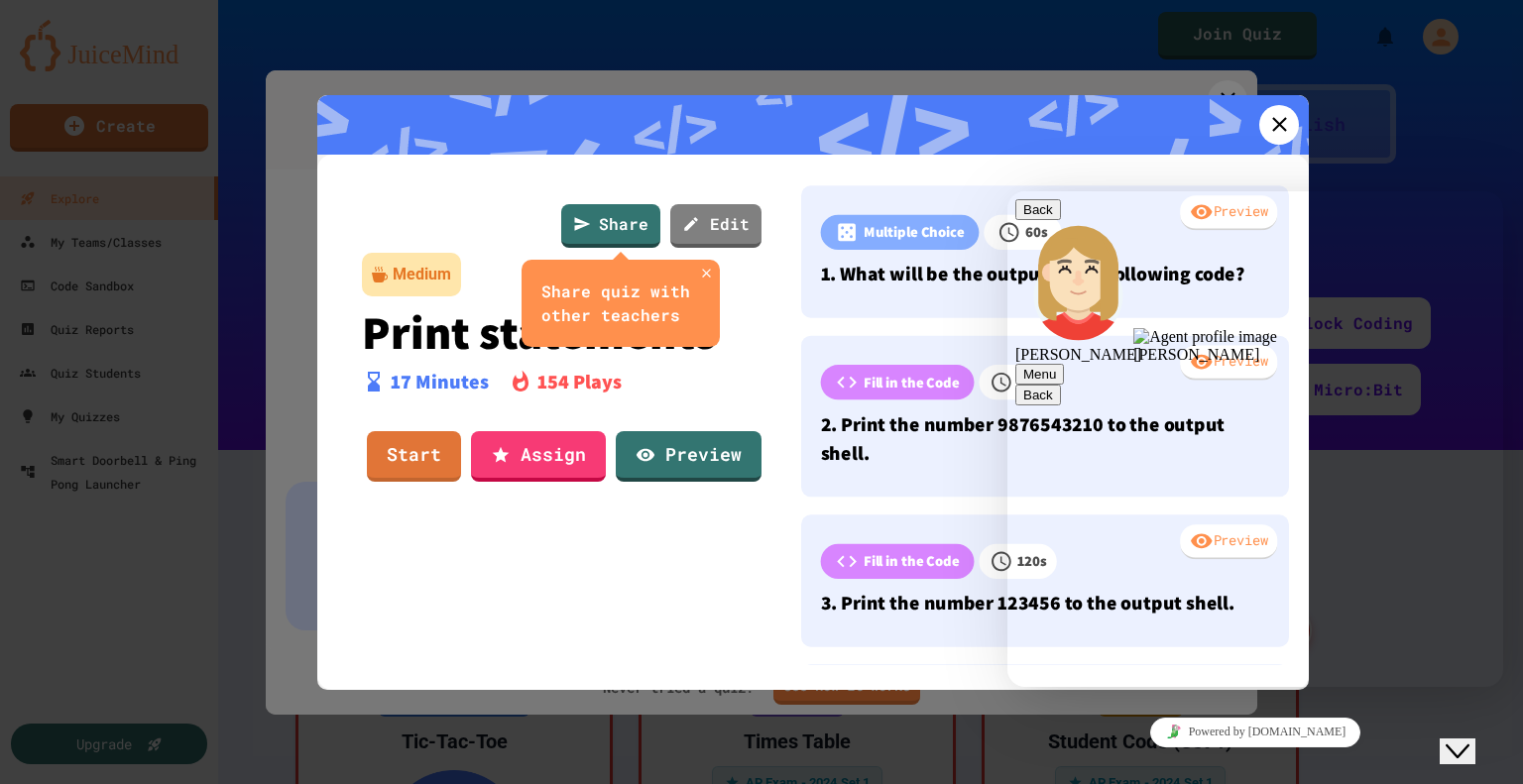 type on "**********" 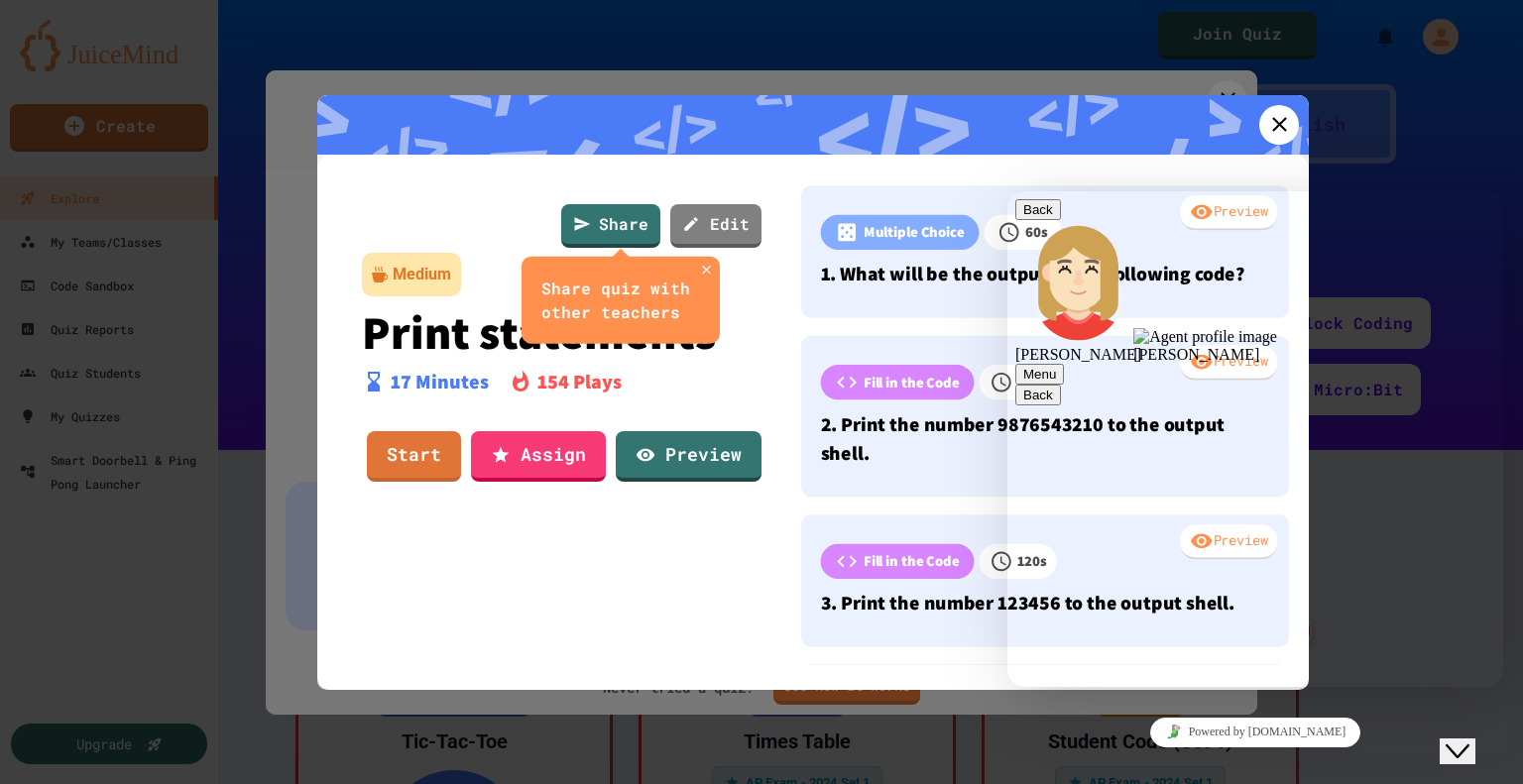 click at bounding box center [1023, 5153] 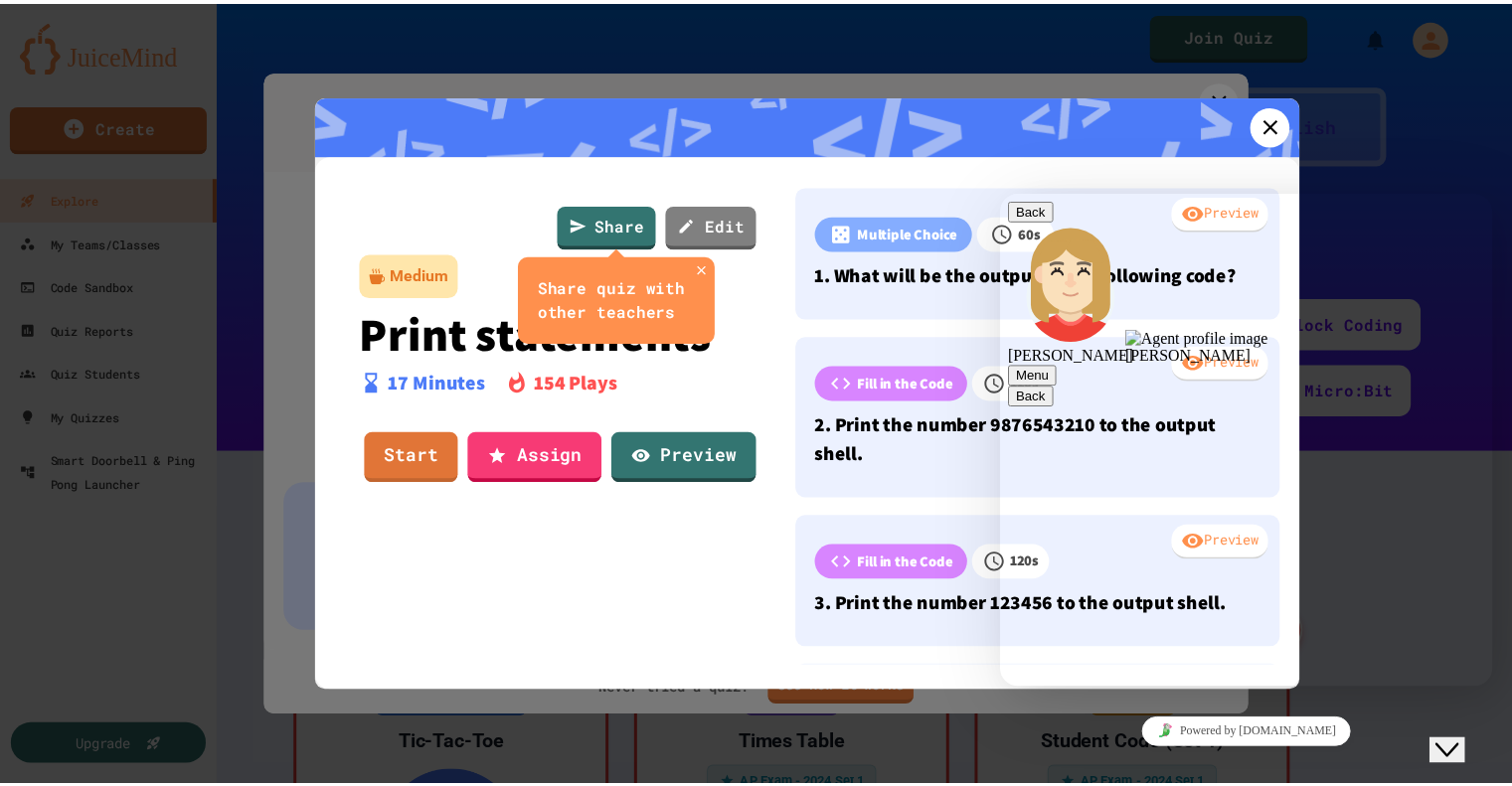 scroll, scrollTop: 1032, scrollLeft: 0, axis: vertical 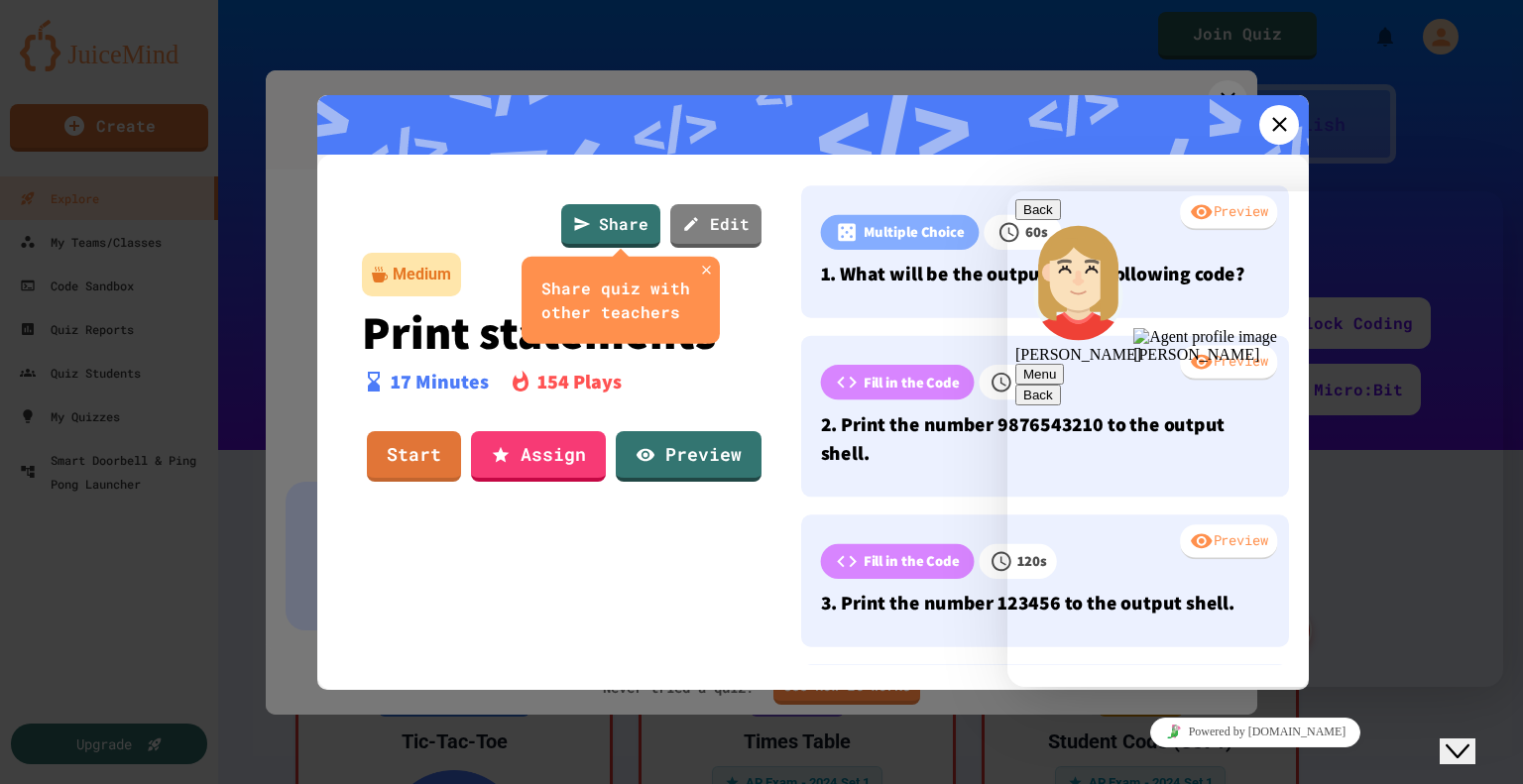 click on "Close Chat This icon closes the chat window." 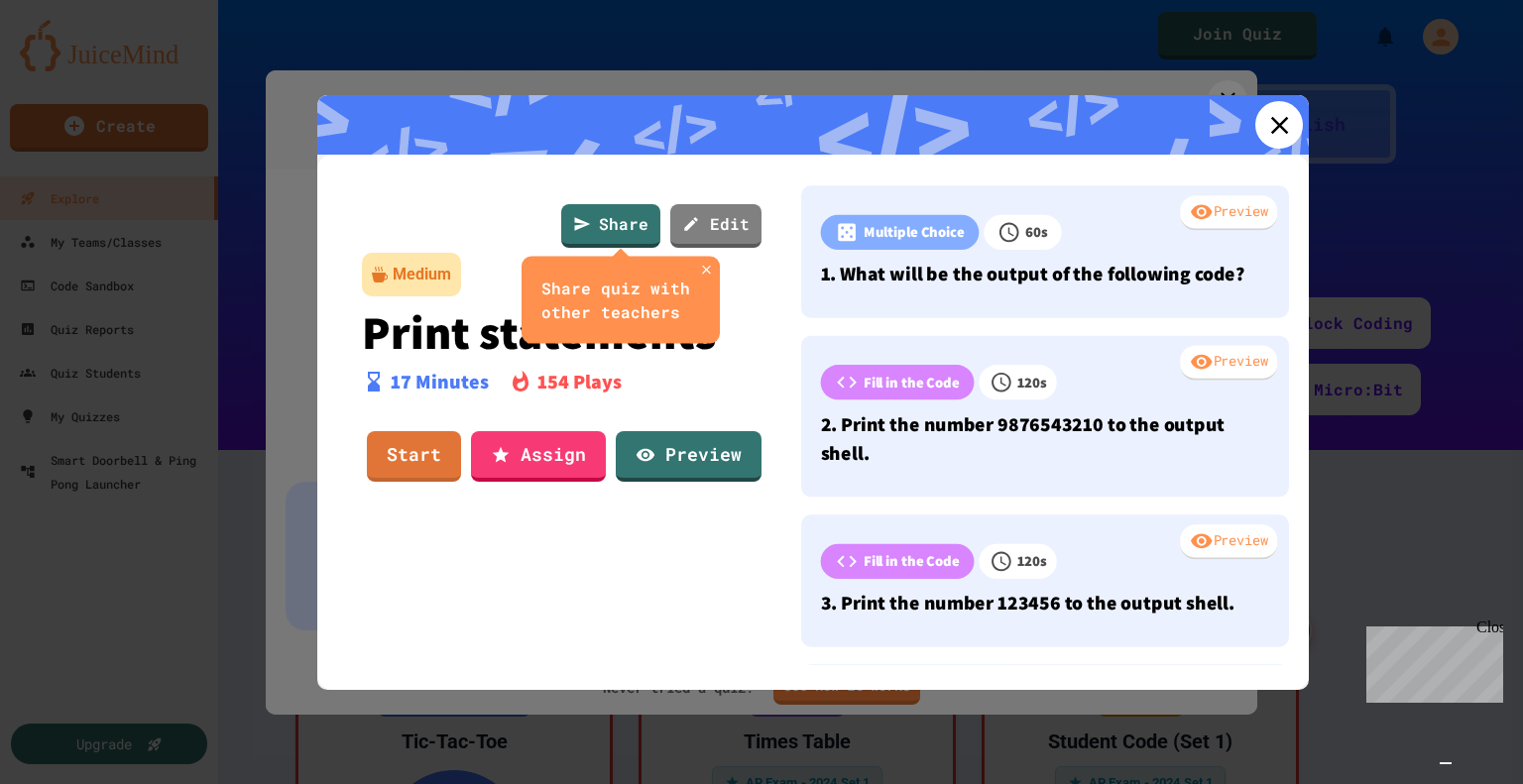 click 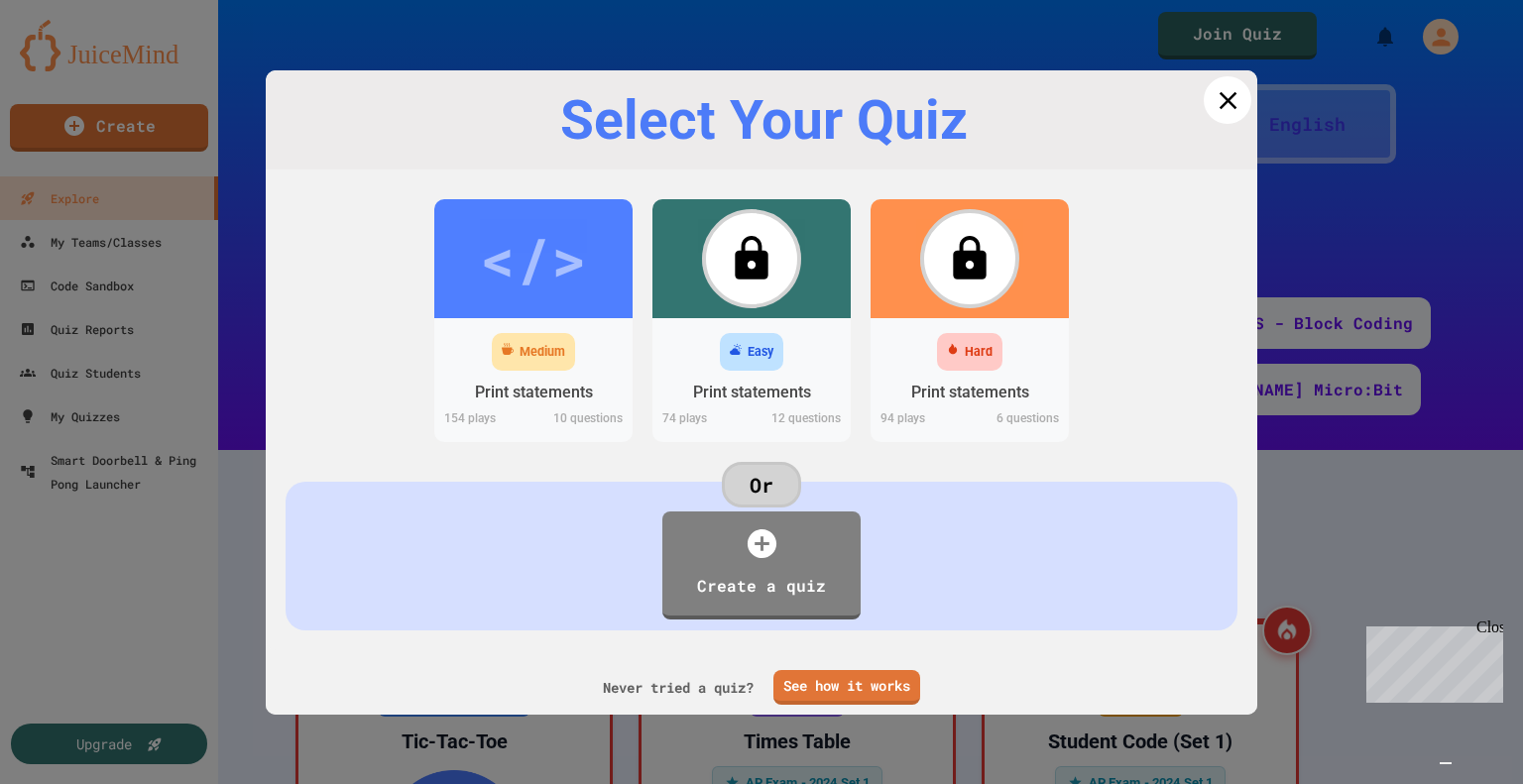 click 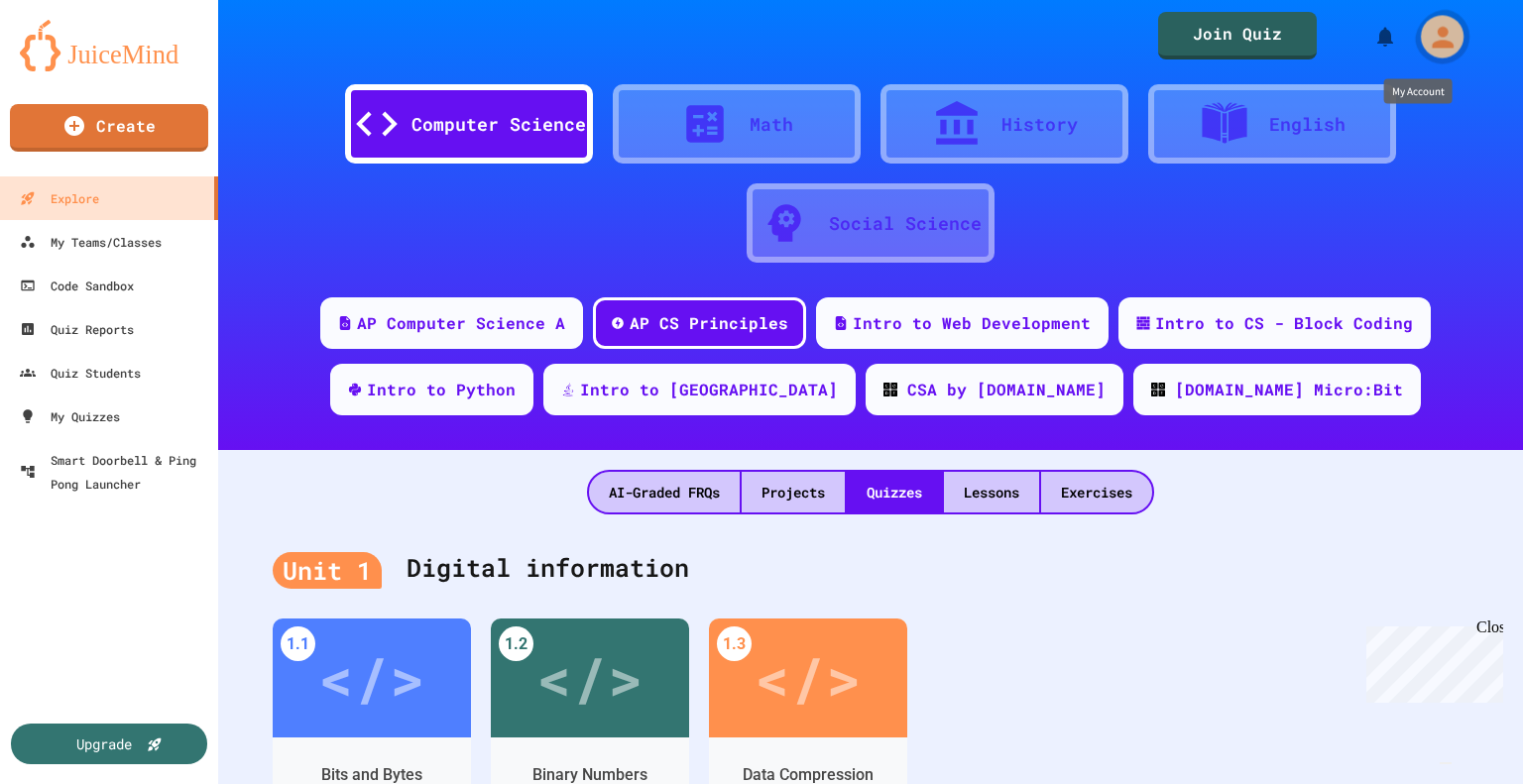 click 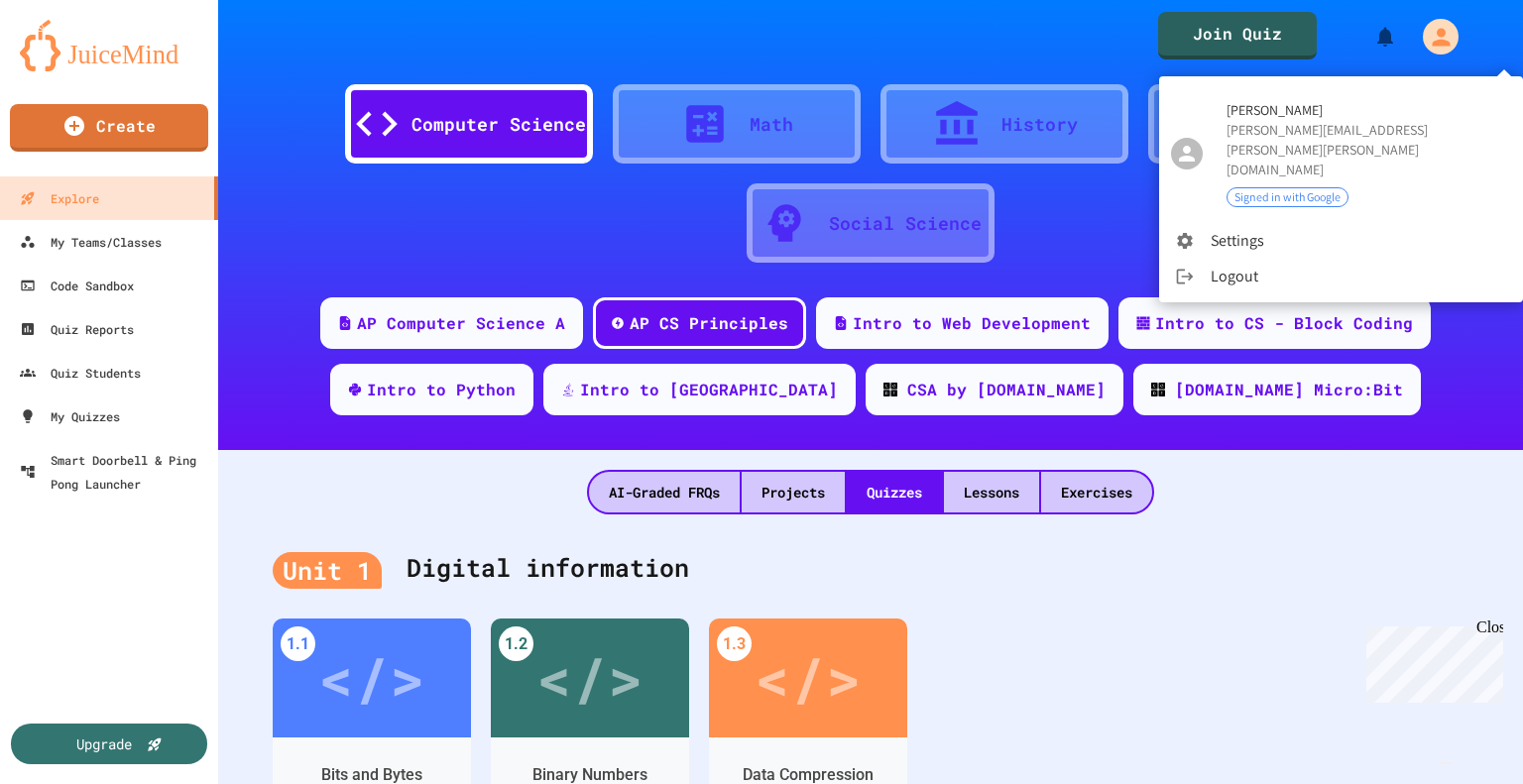 drag, startPoint x: 140, startPoint y: 741, endPoint x: 117, endPoint y: 739, distance: 23.086793 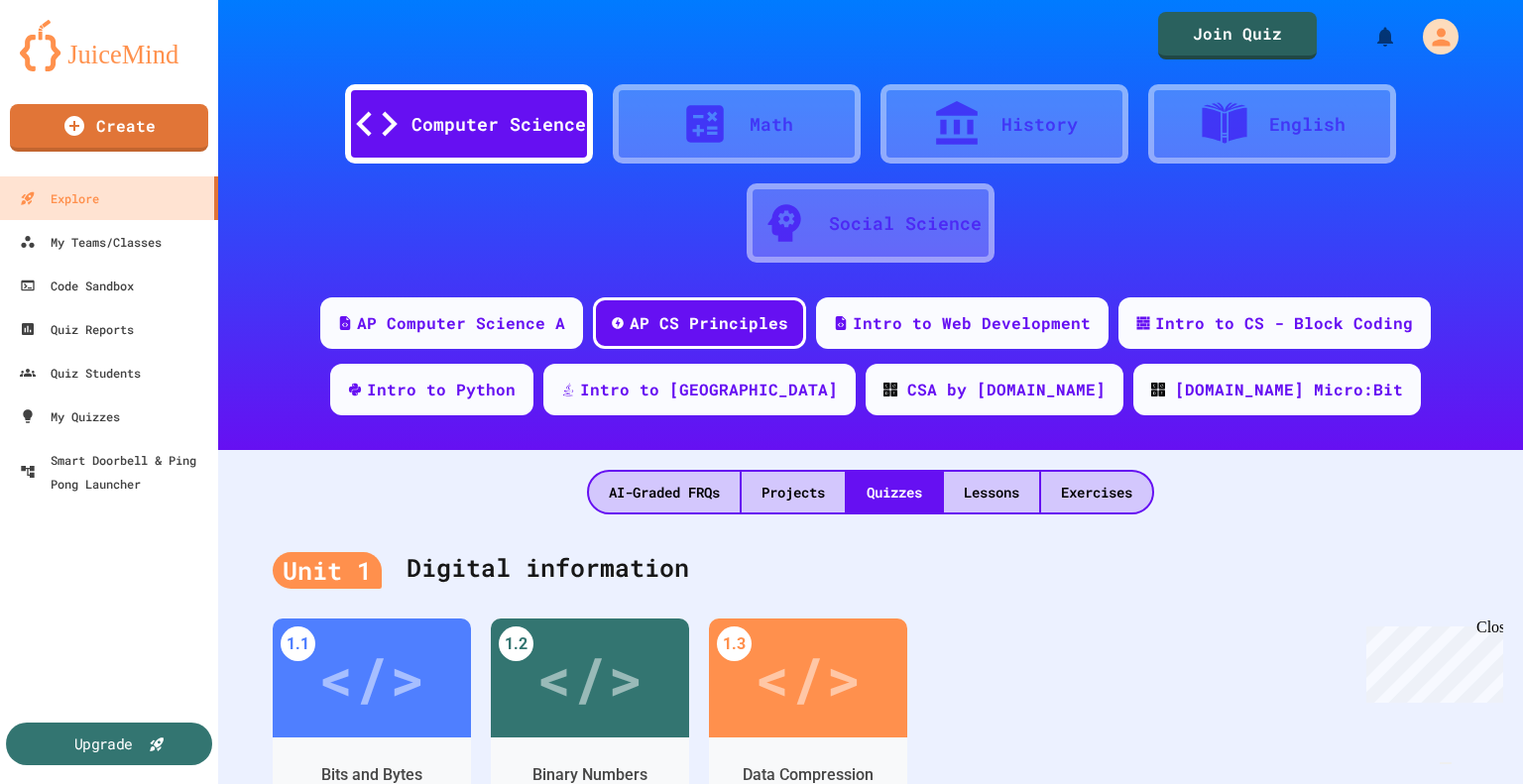 click on "Upgrade" at bounding box center (103, 743) 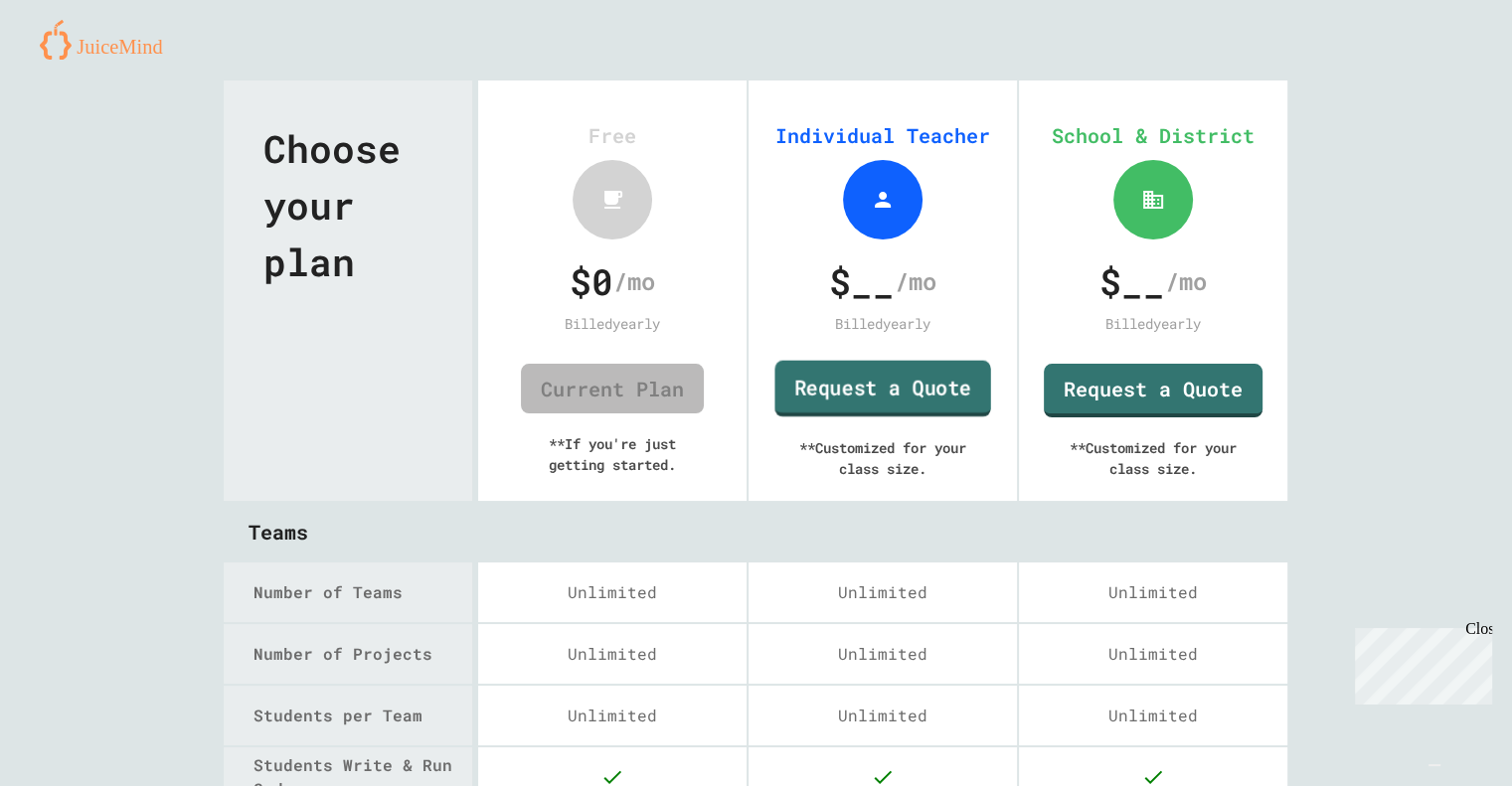 click on "Request a Quote" at bounding box center [882, 389] 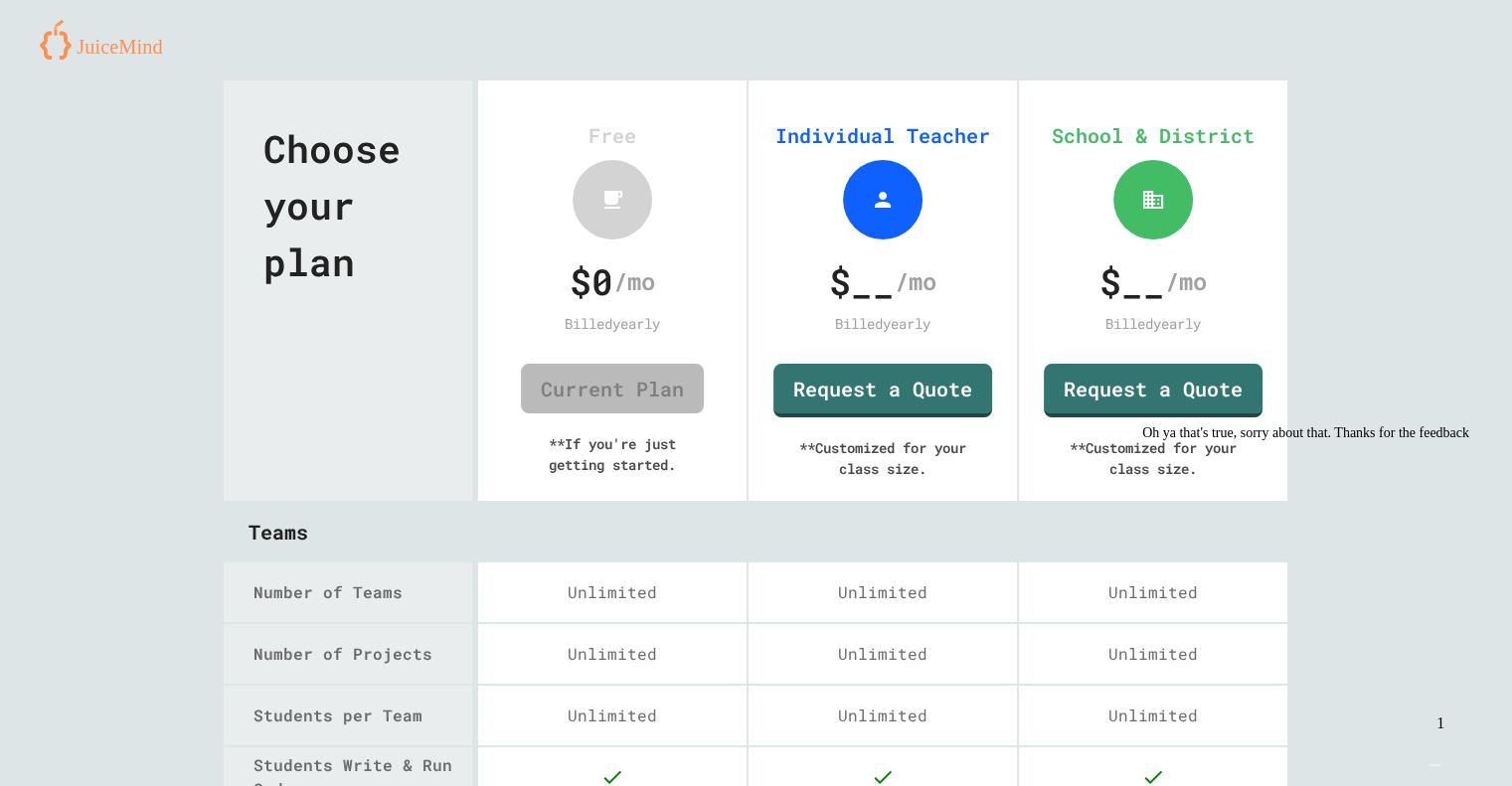 click at bounding box center (1434, 765) 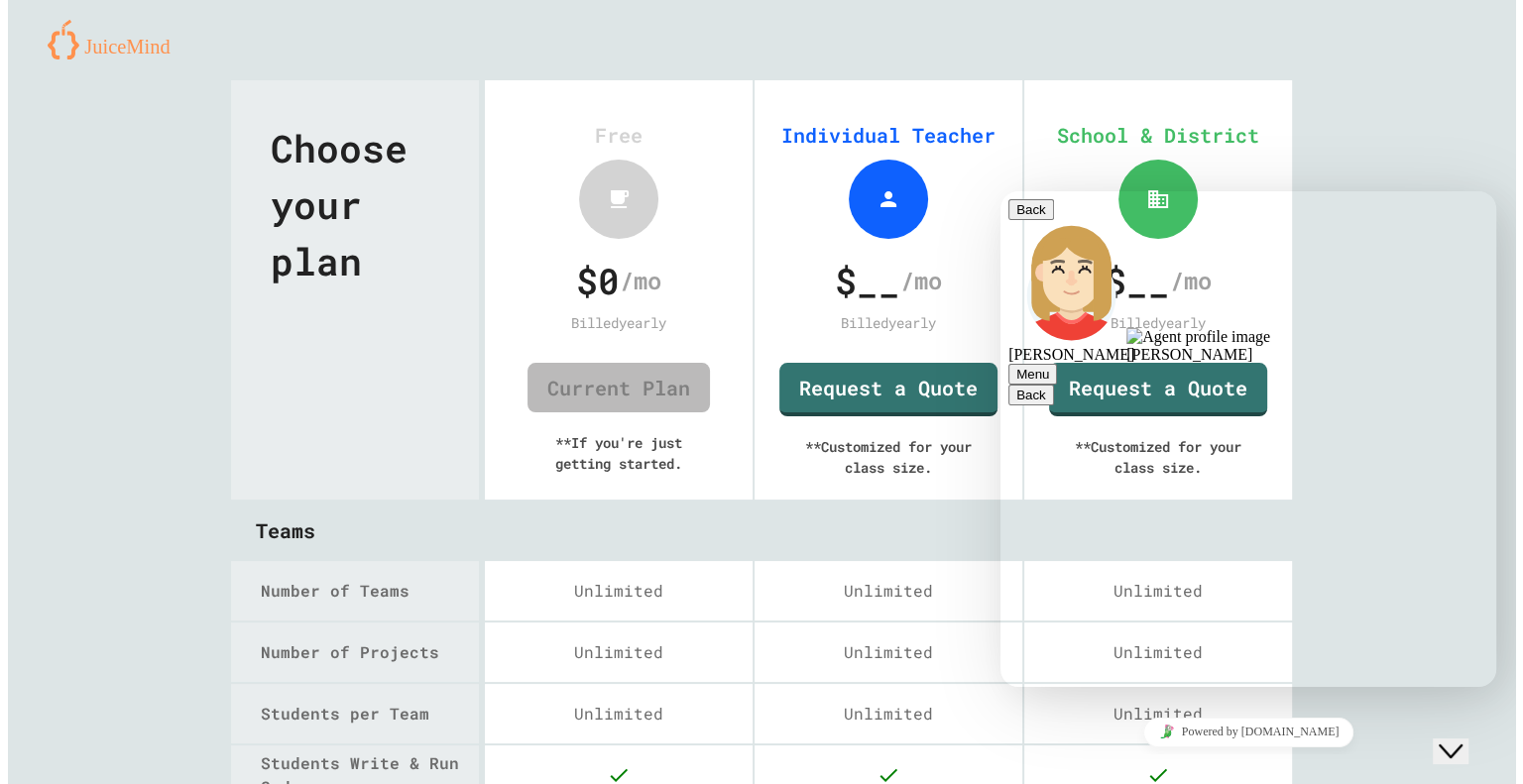 scroll, scrollTop: 1141, scrollLeft: 0, axis: vertical 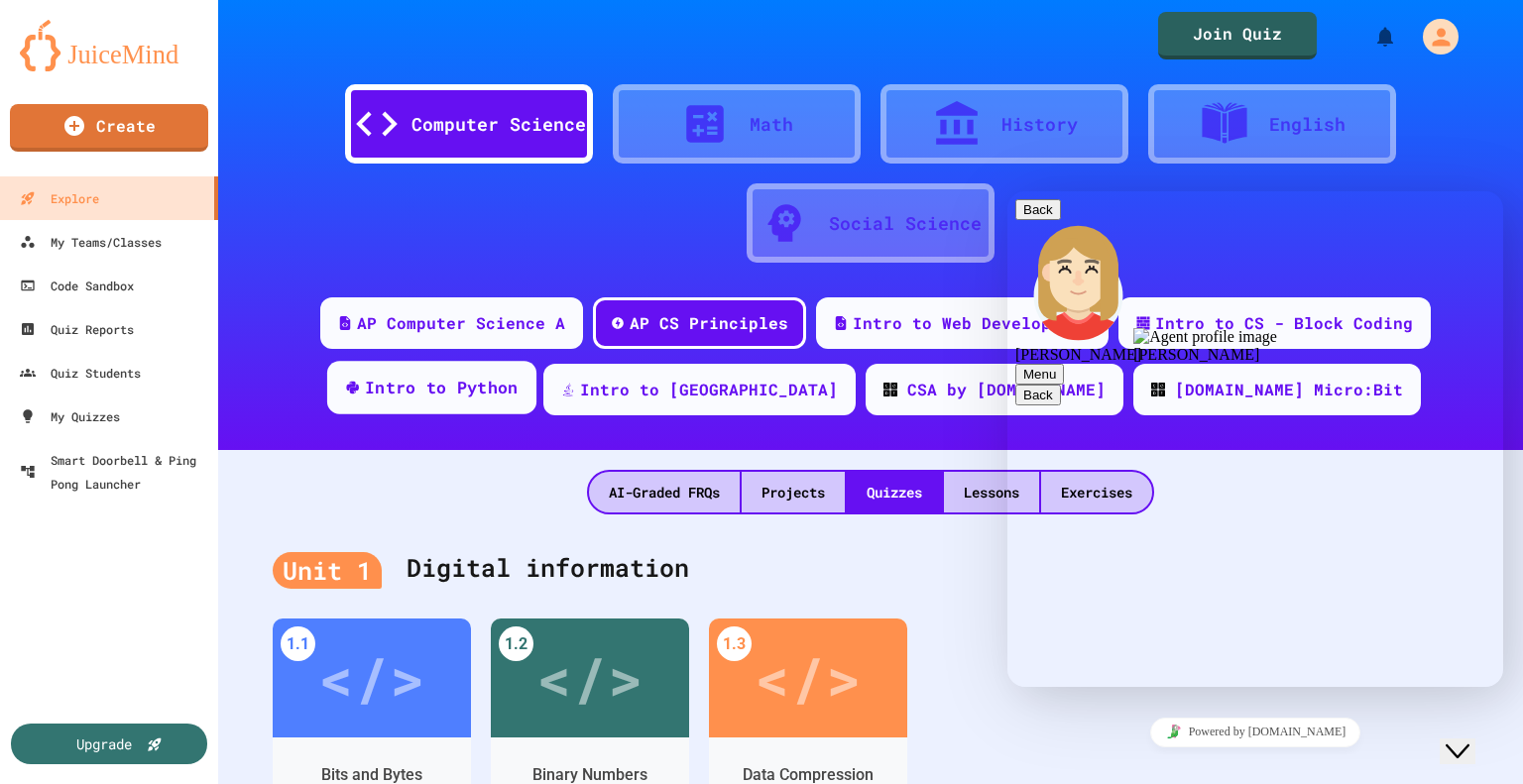 click on "Intro to Python" at bounding box center [441, 388] 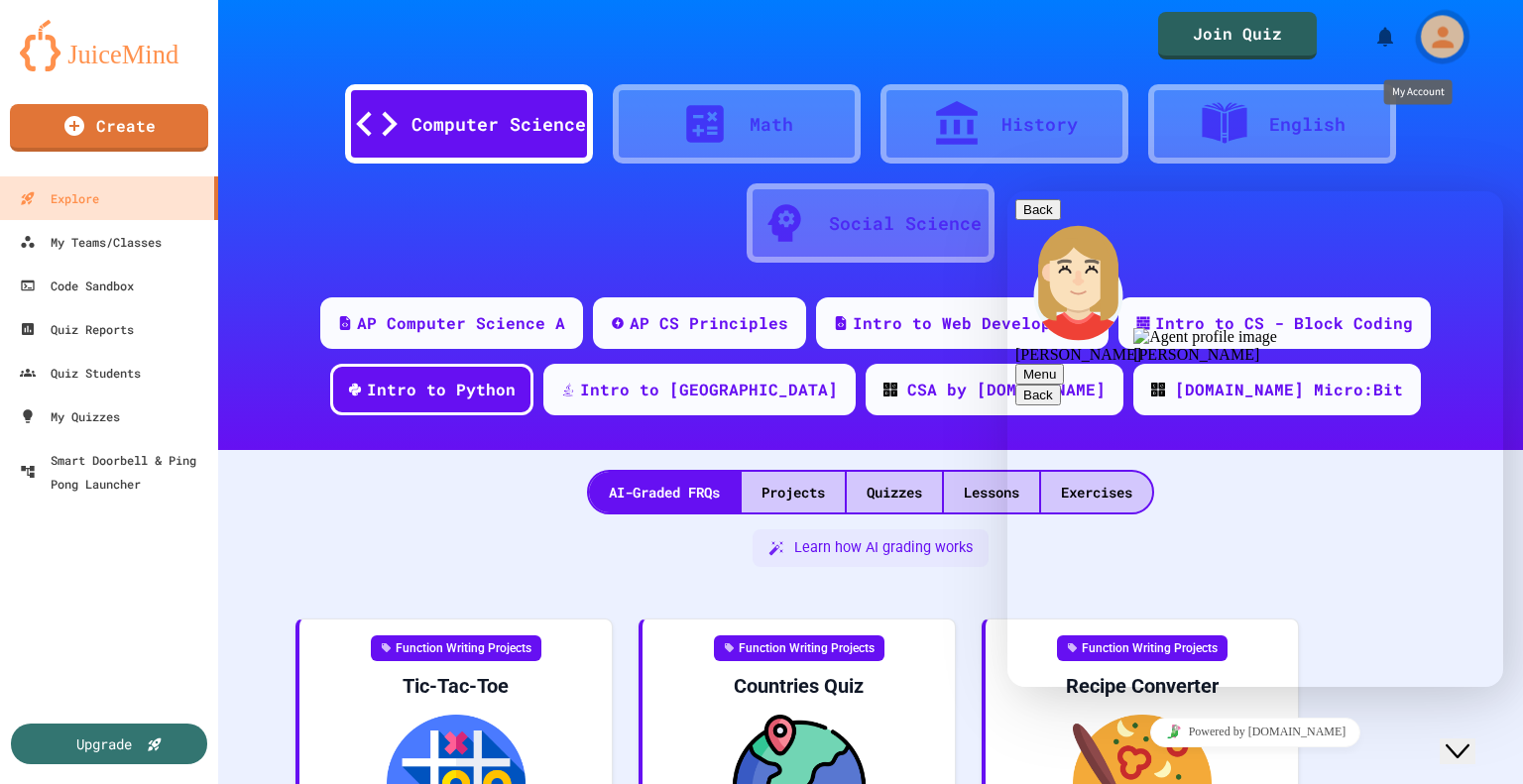 click 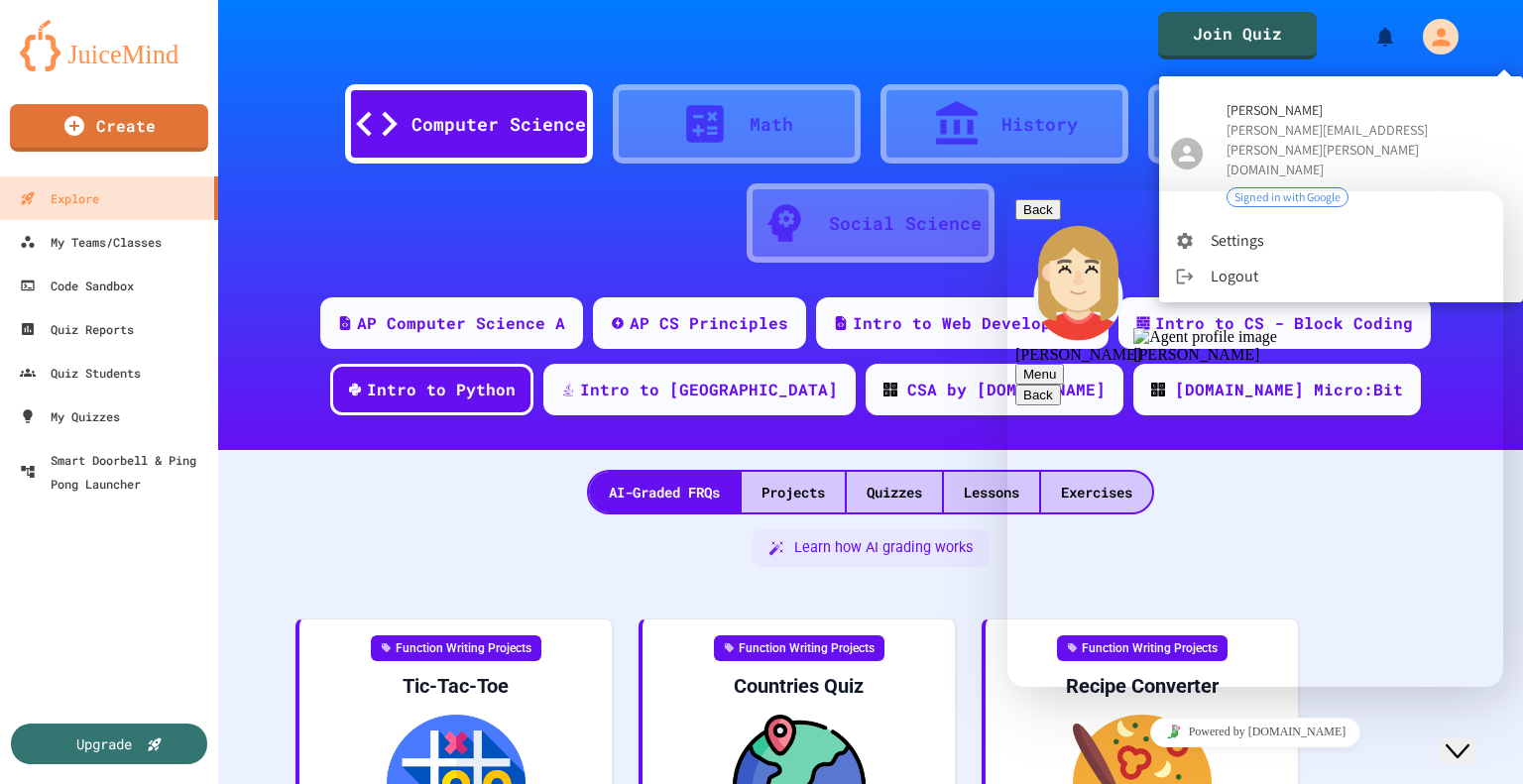click at bounding box center (762, 392) 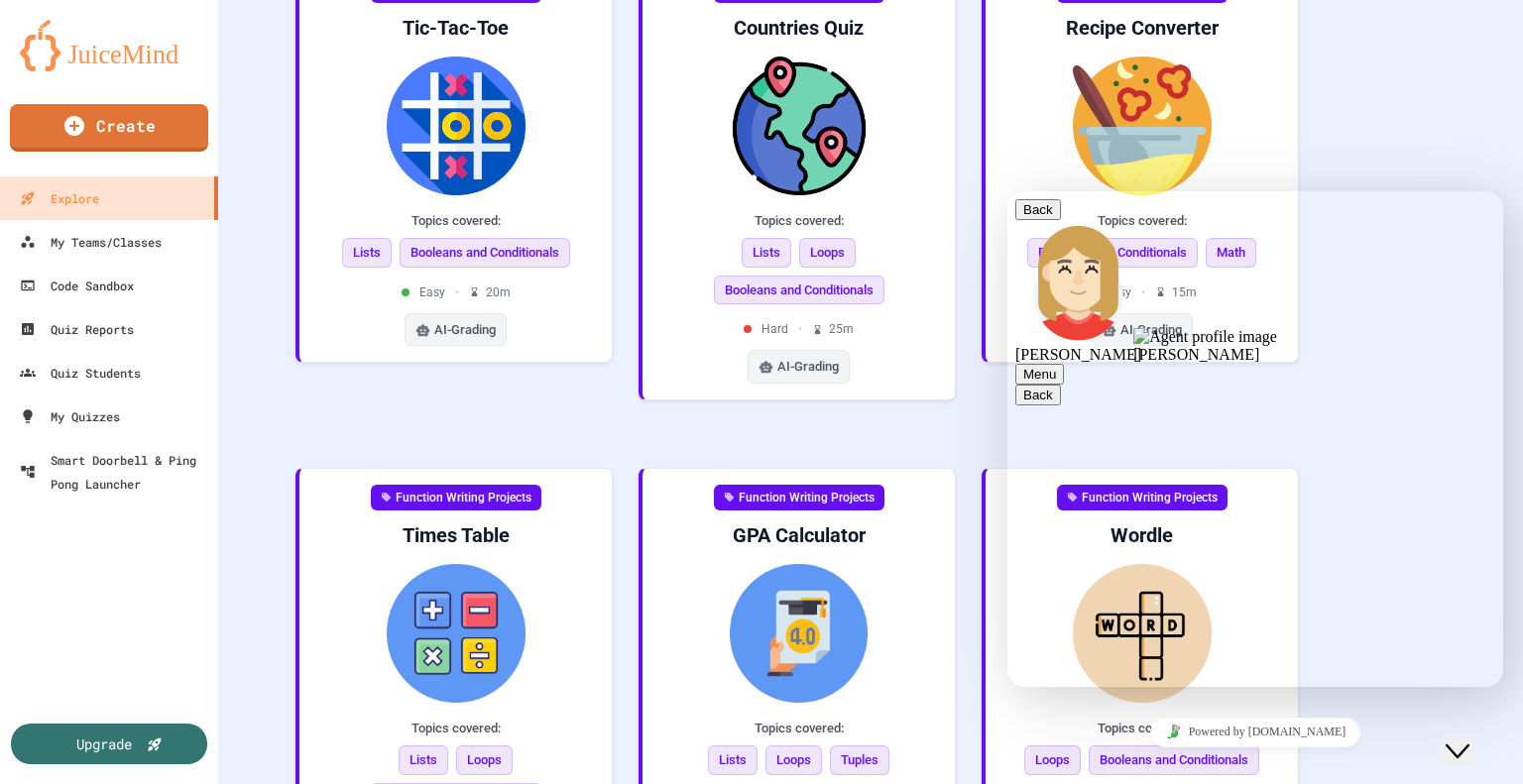 scroll, scrollTop: 1390, scrollLeft: 0, axis: vertical 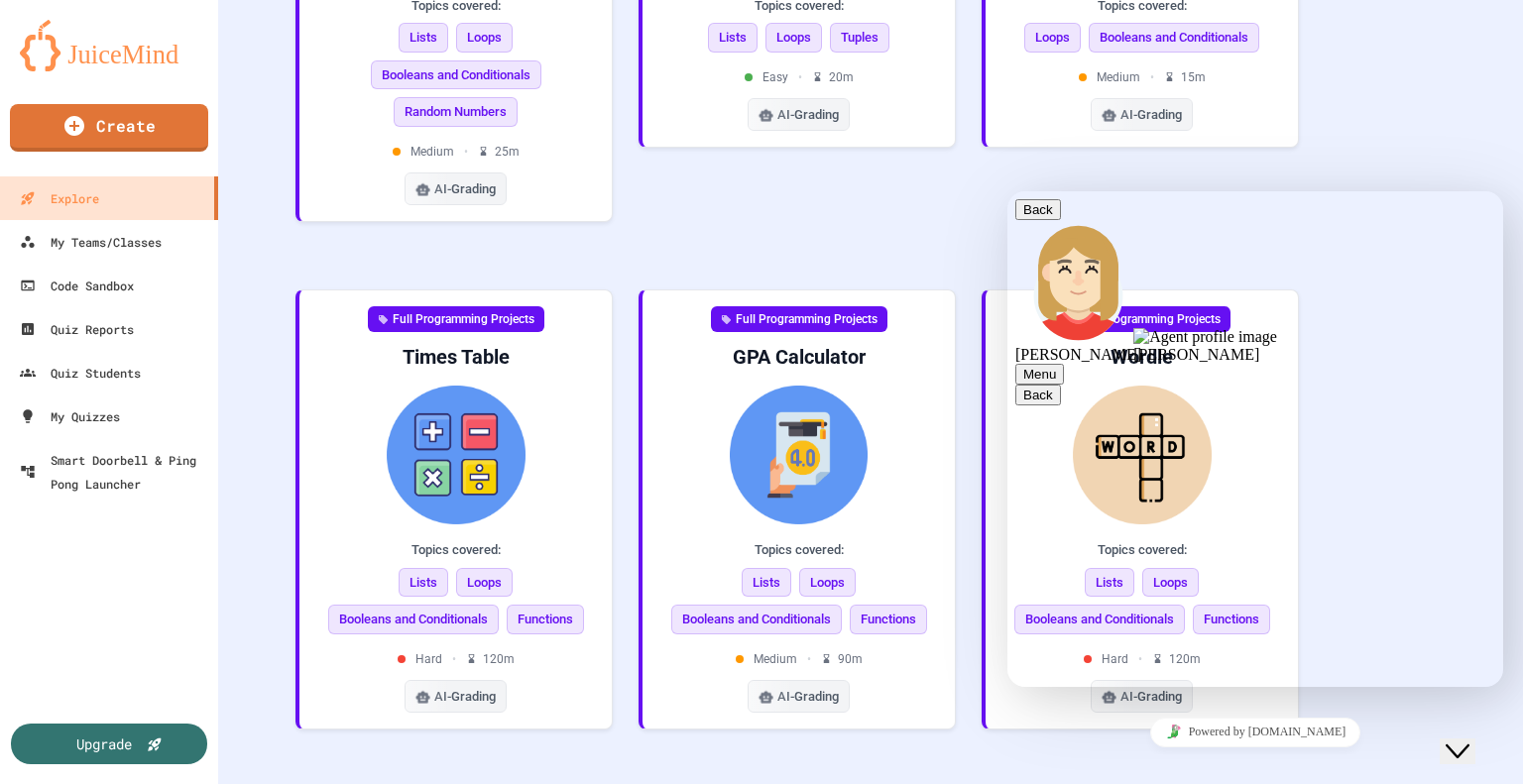 click at bounding box center [109, 46] 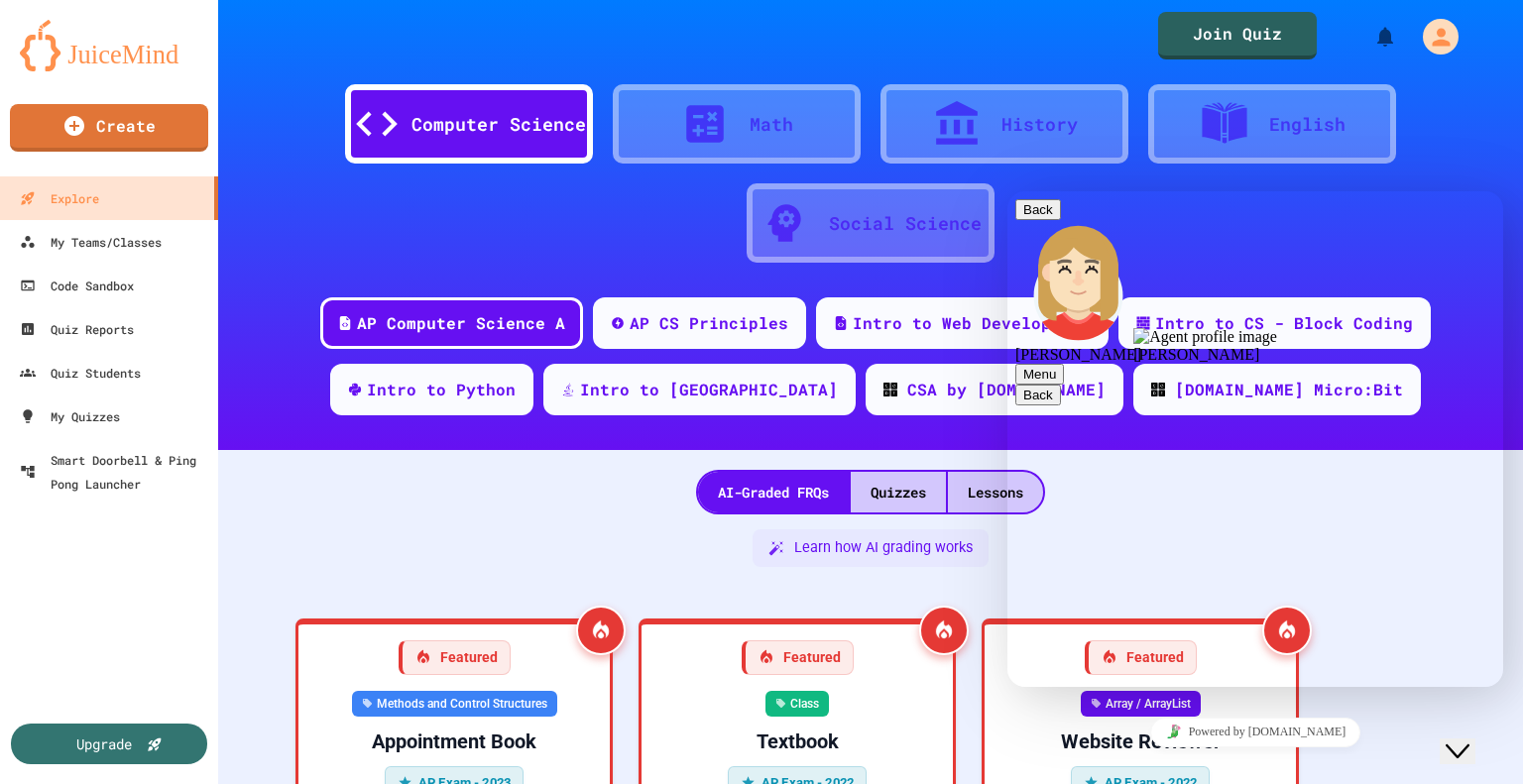 click at bounding box center [109, 46] 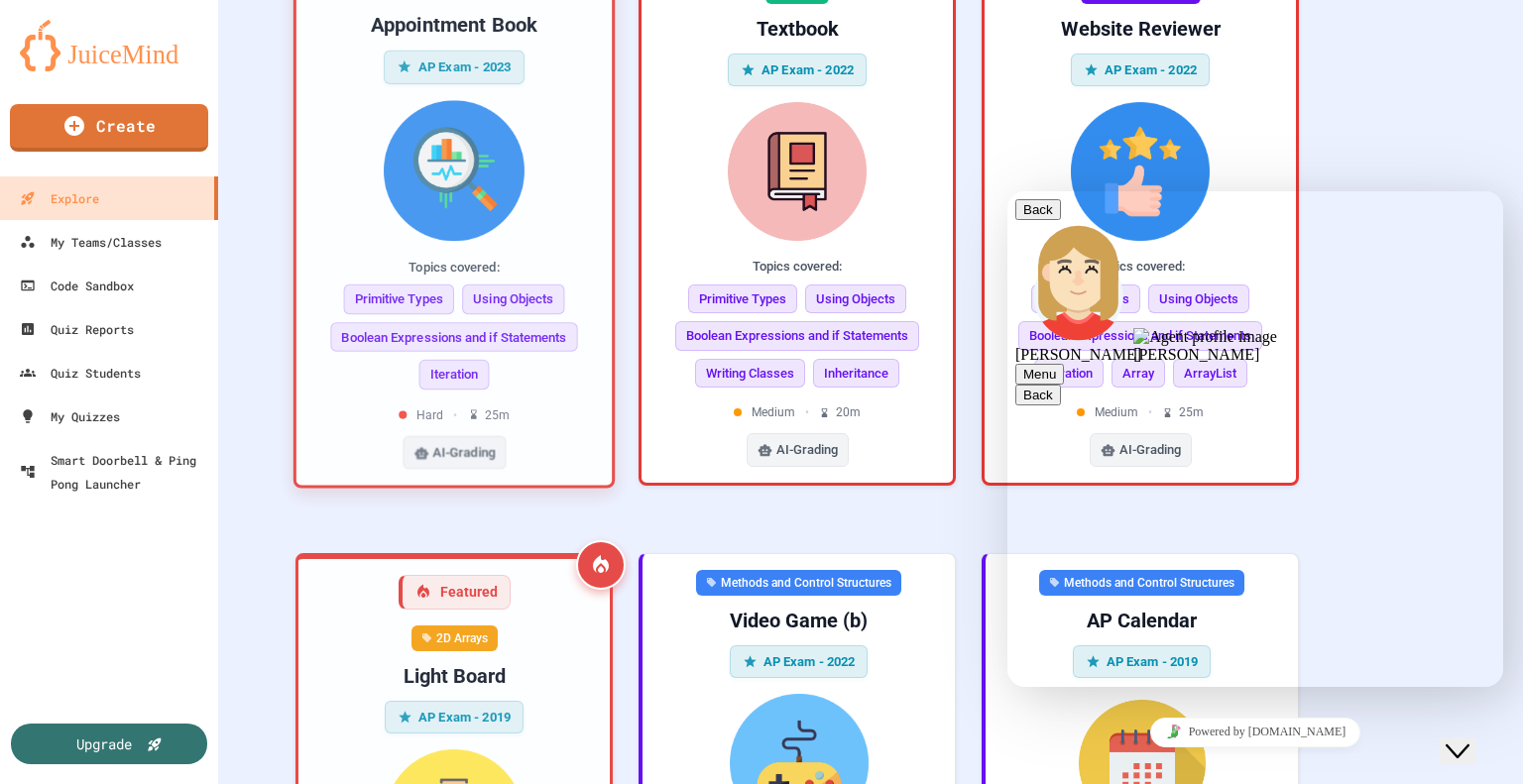 scroll, scrollTop: 0, scrollLeft: 0, axis: both 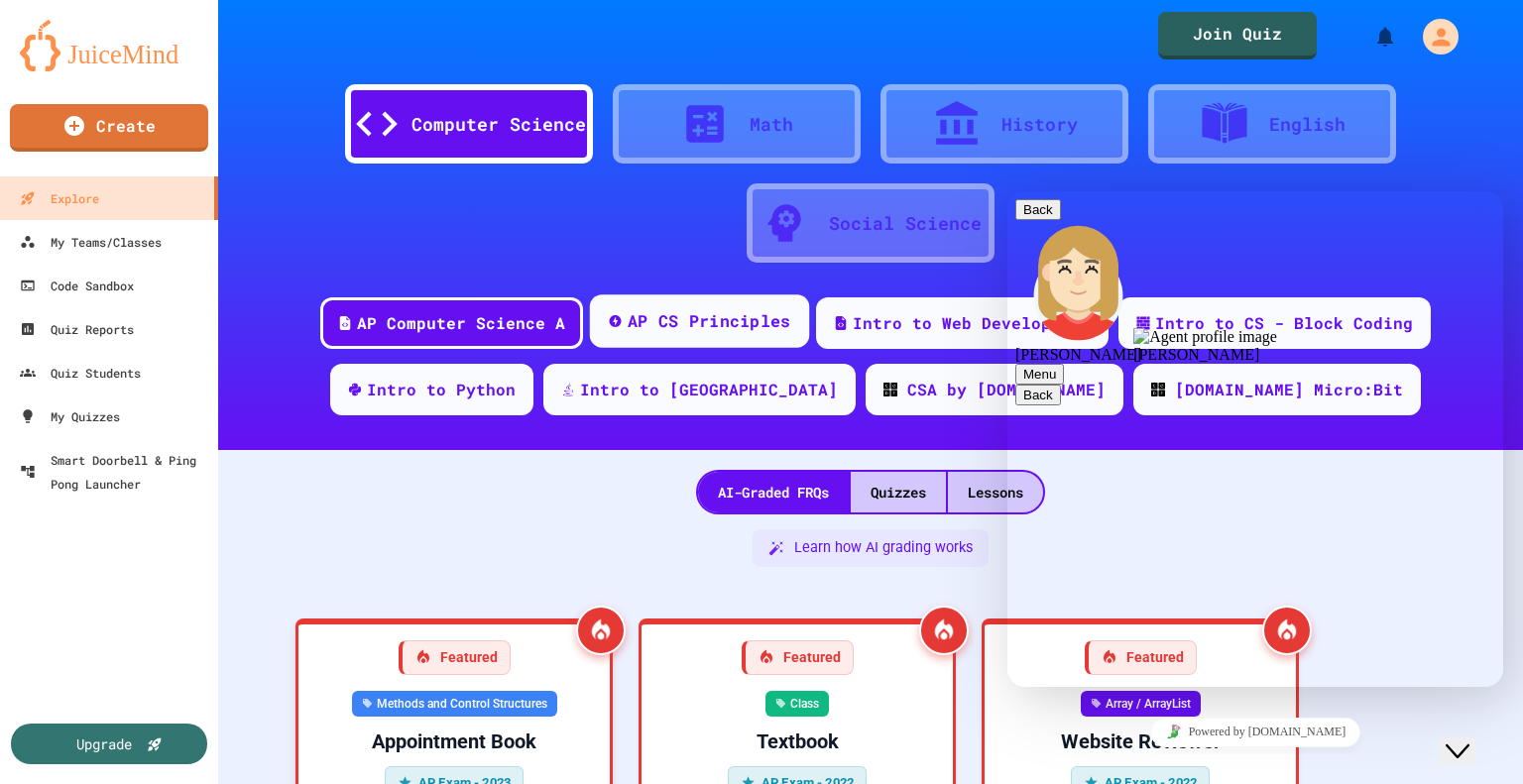 click on "AP CS Principles" at bounding box center [709, 321] 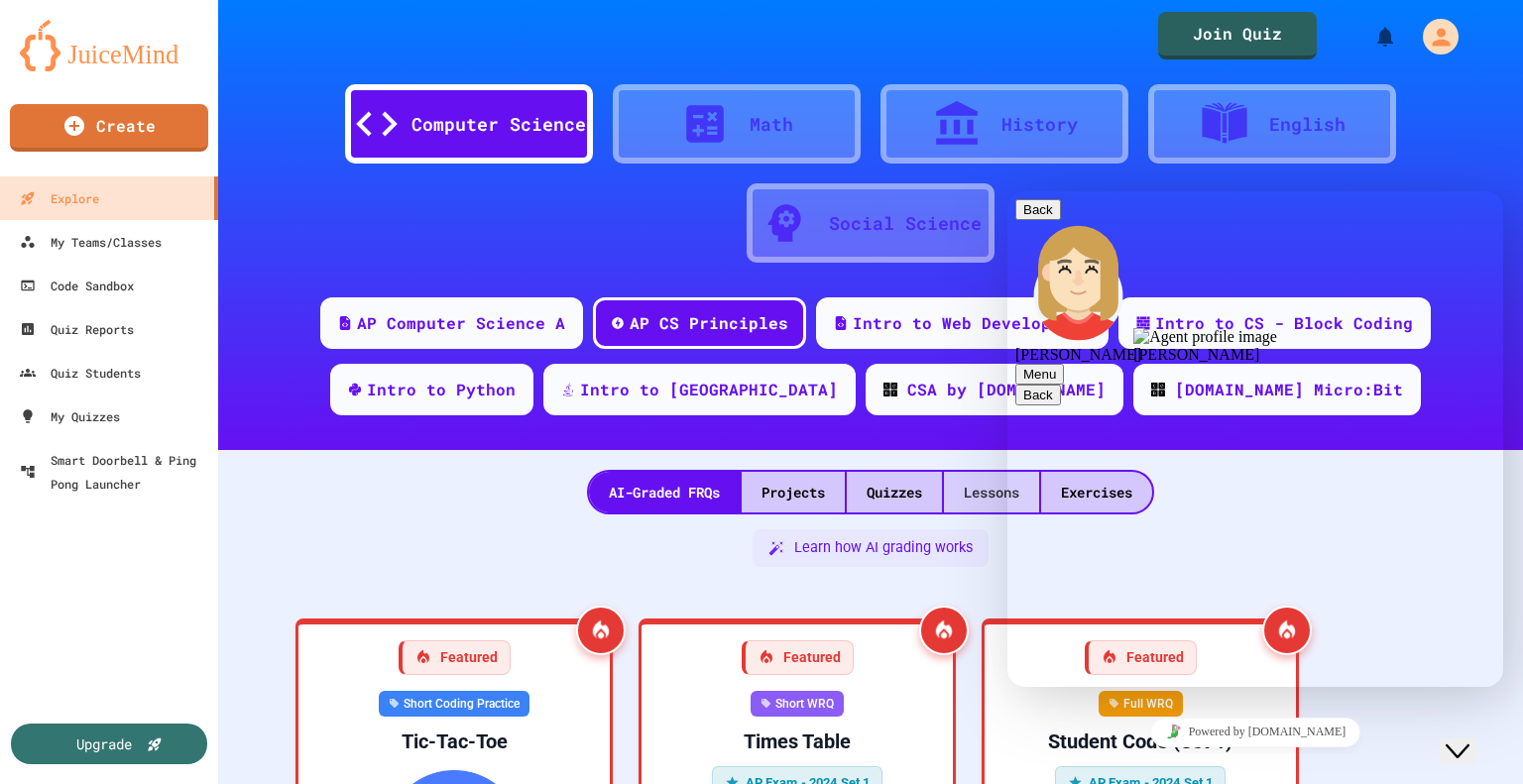 click on "Lessons" at bounding box center (992, 492) 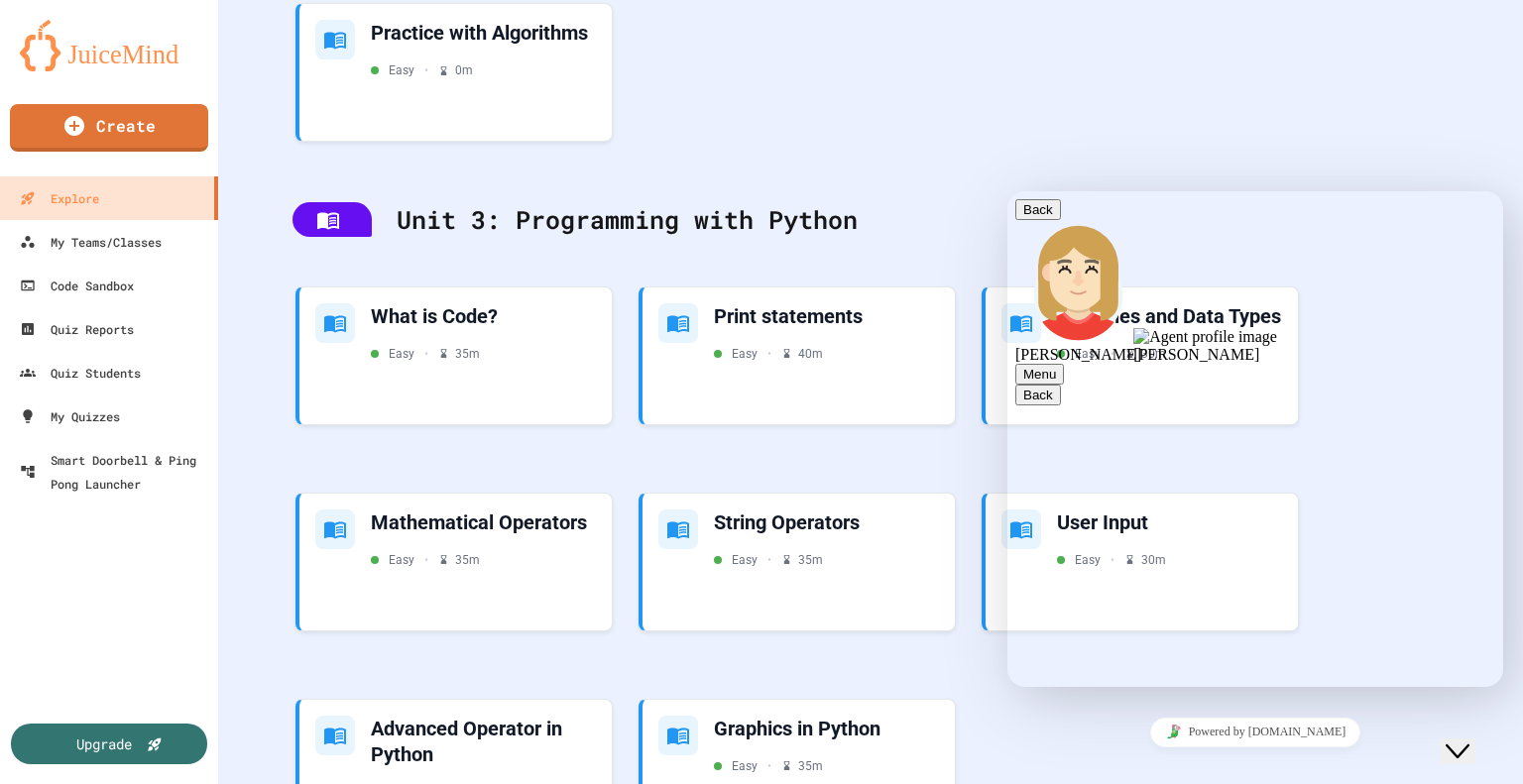 scroll, scrollTop: 1125, scrollLeft: 0, axis: vertical 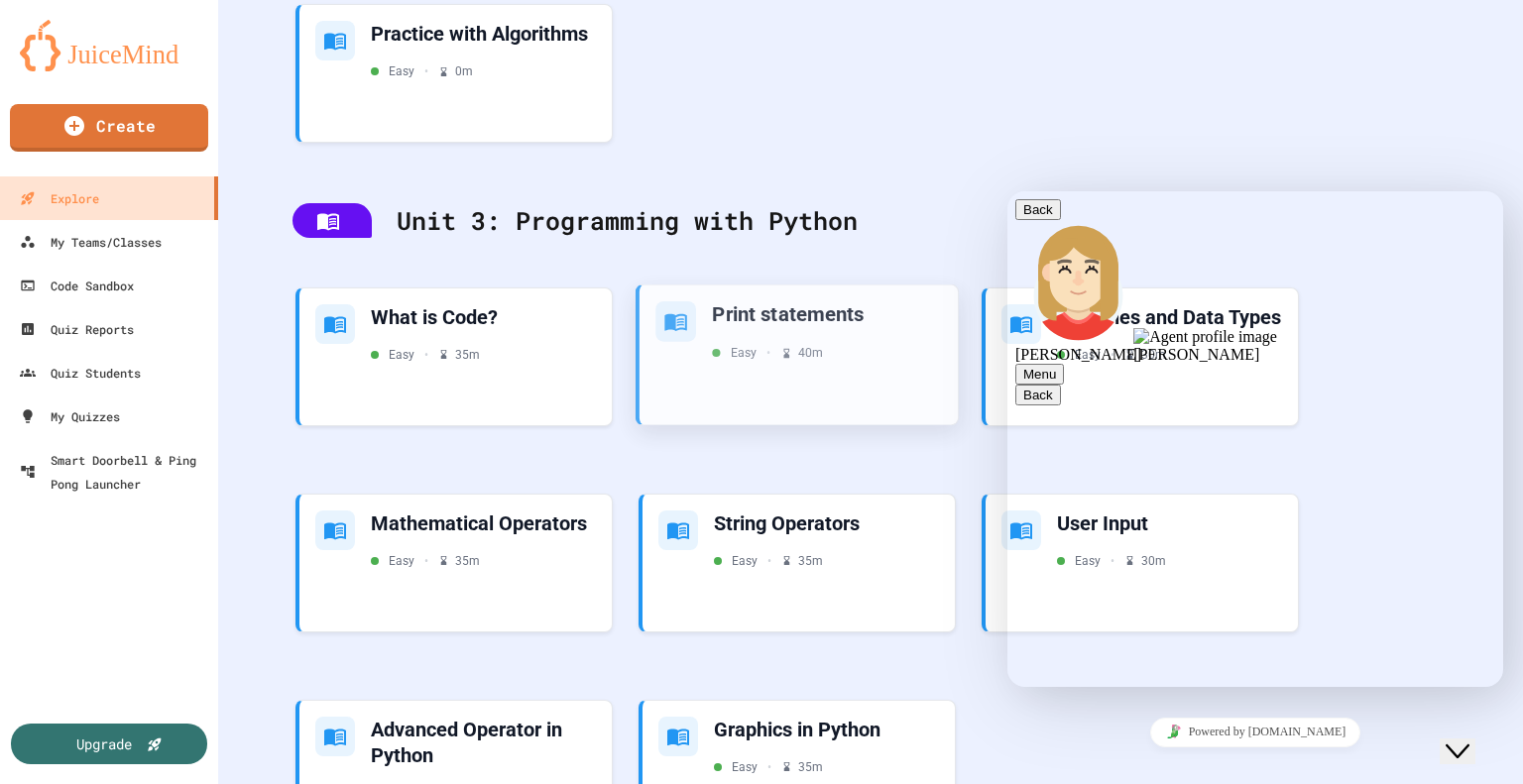 click on "Print statements" at bounding box center (827, 313) 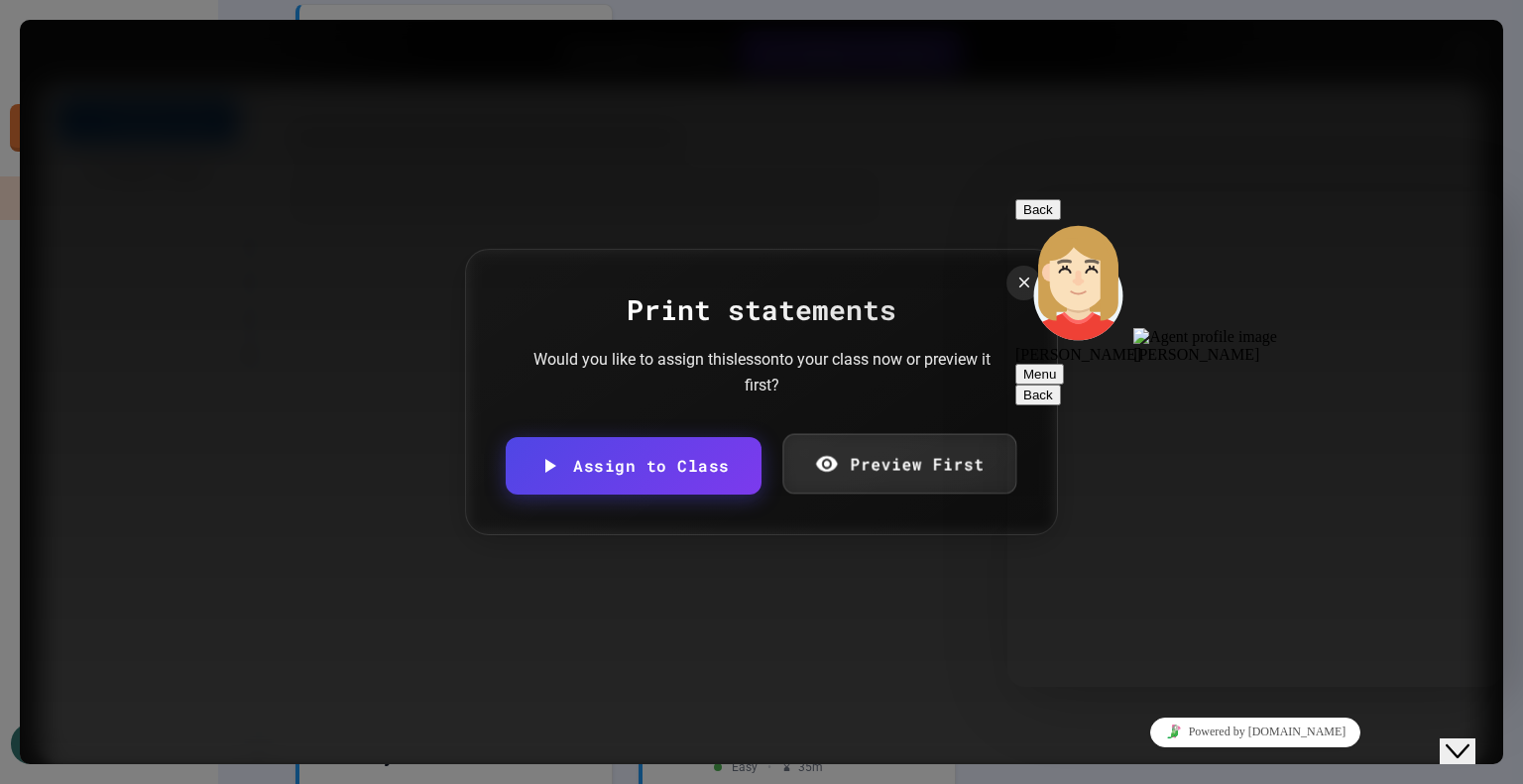 click on "Preview First" at bounding box center (899, 464) 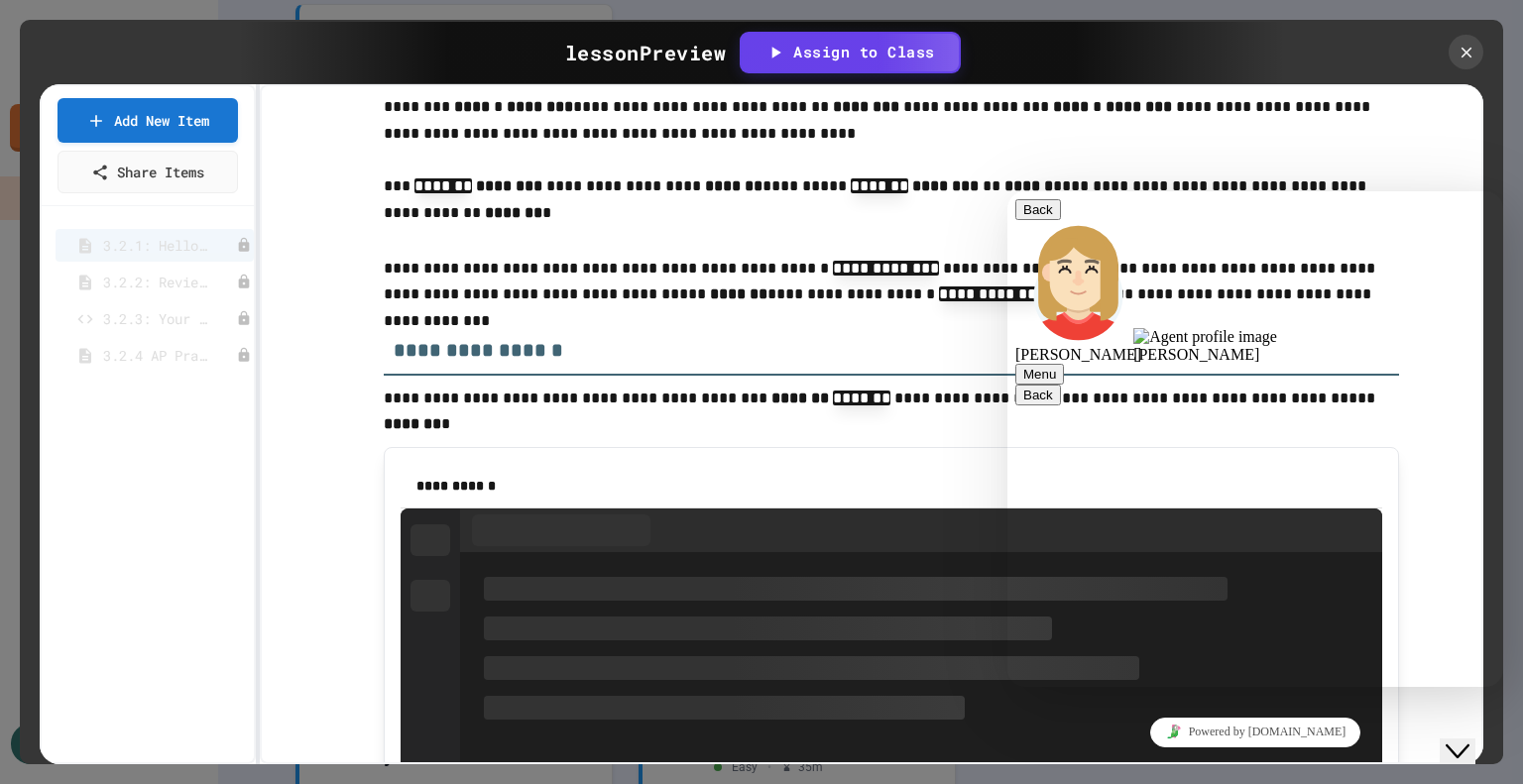 scroll, scrollTop: 2629, scrollLeft: 0, axis: vertical 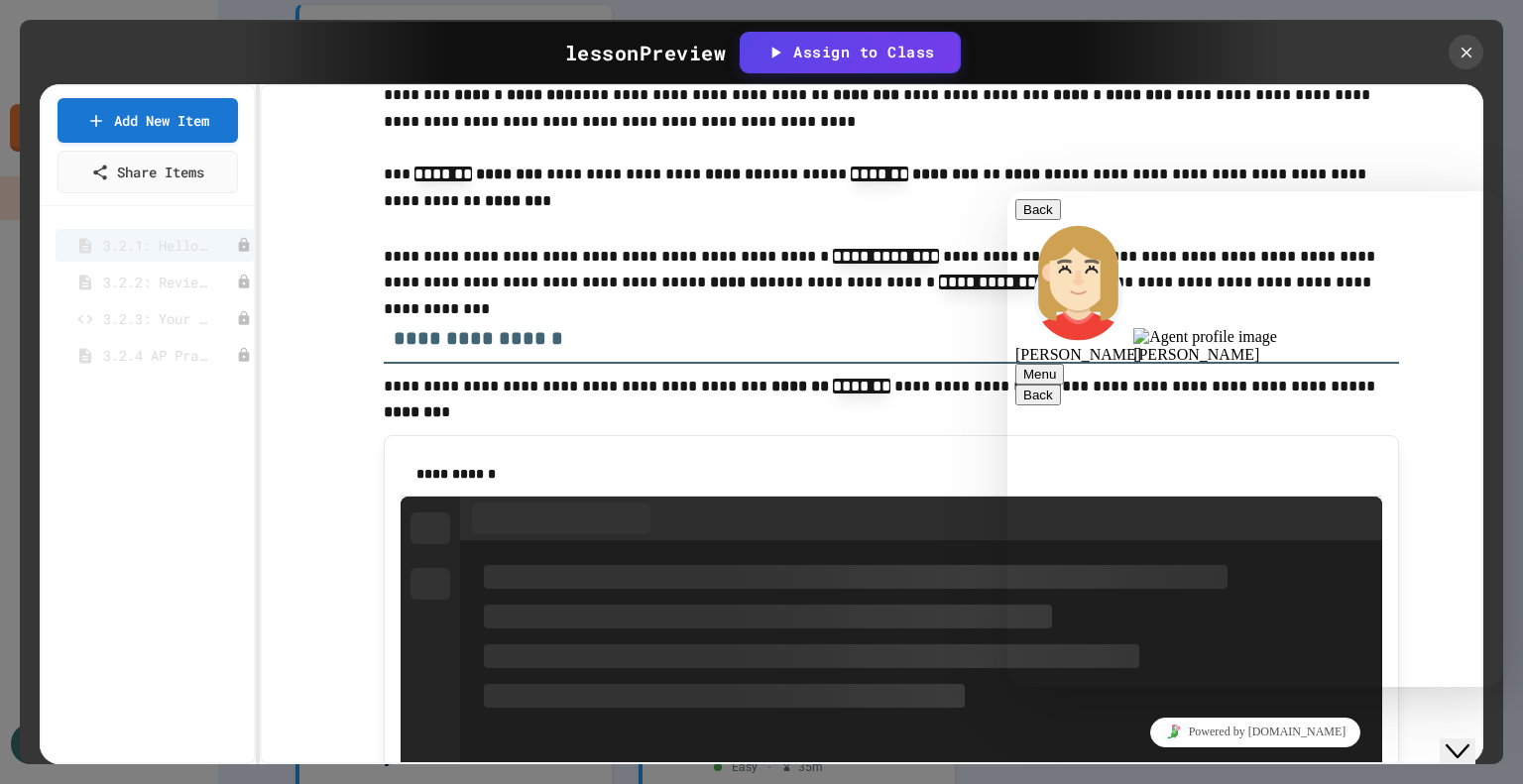 click at bounding box center (921, 518) 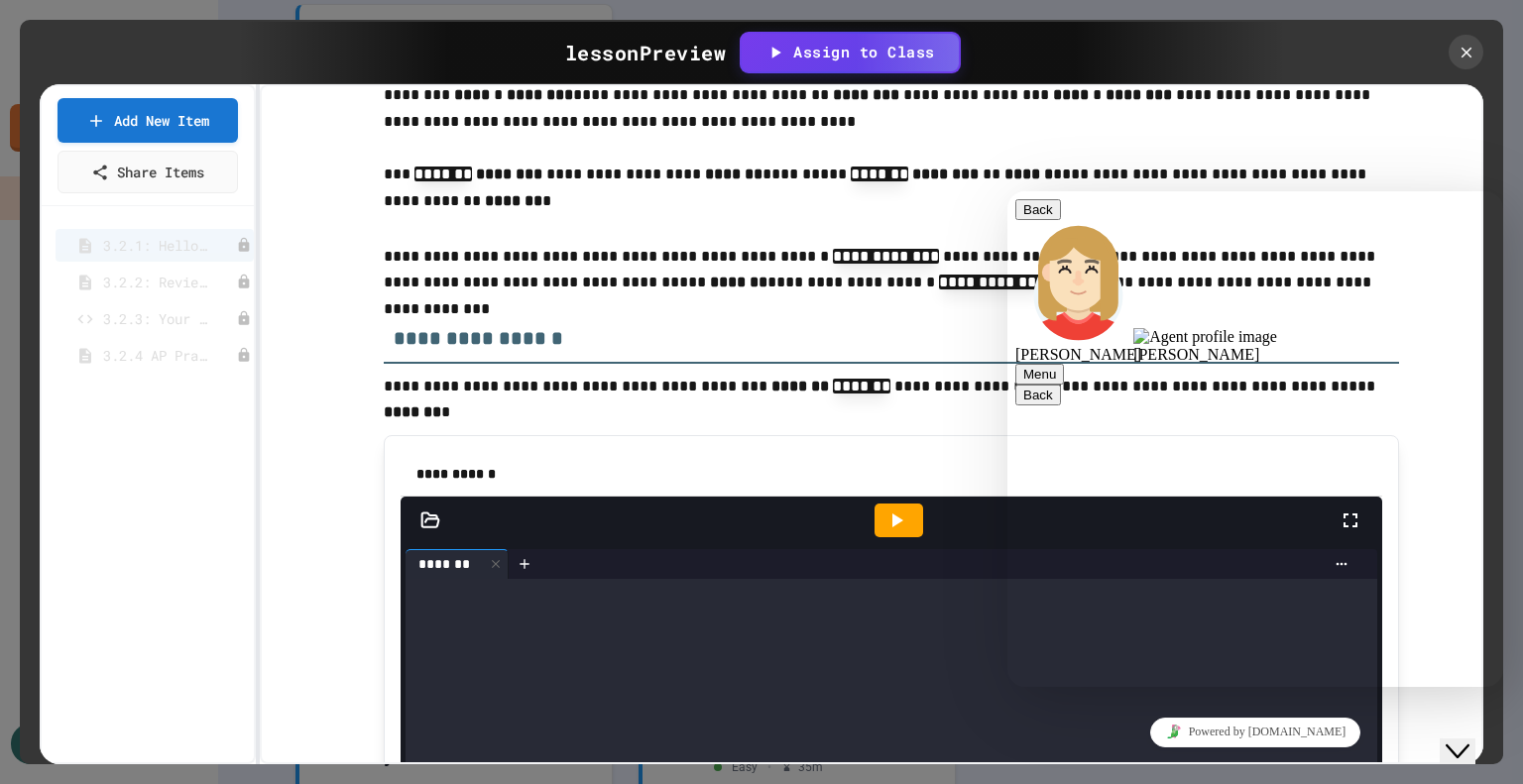 click at bounding box center (899, 520) 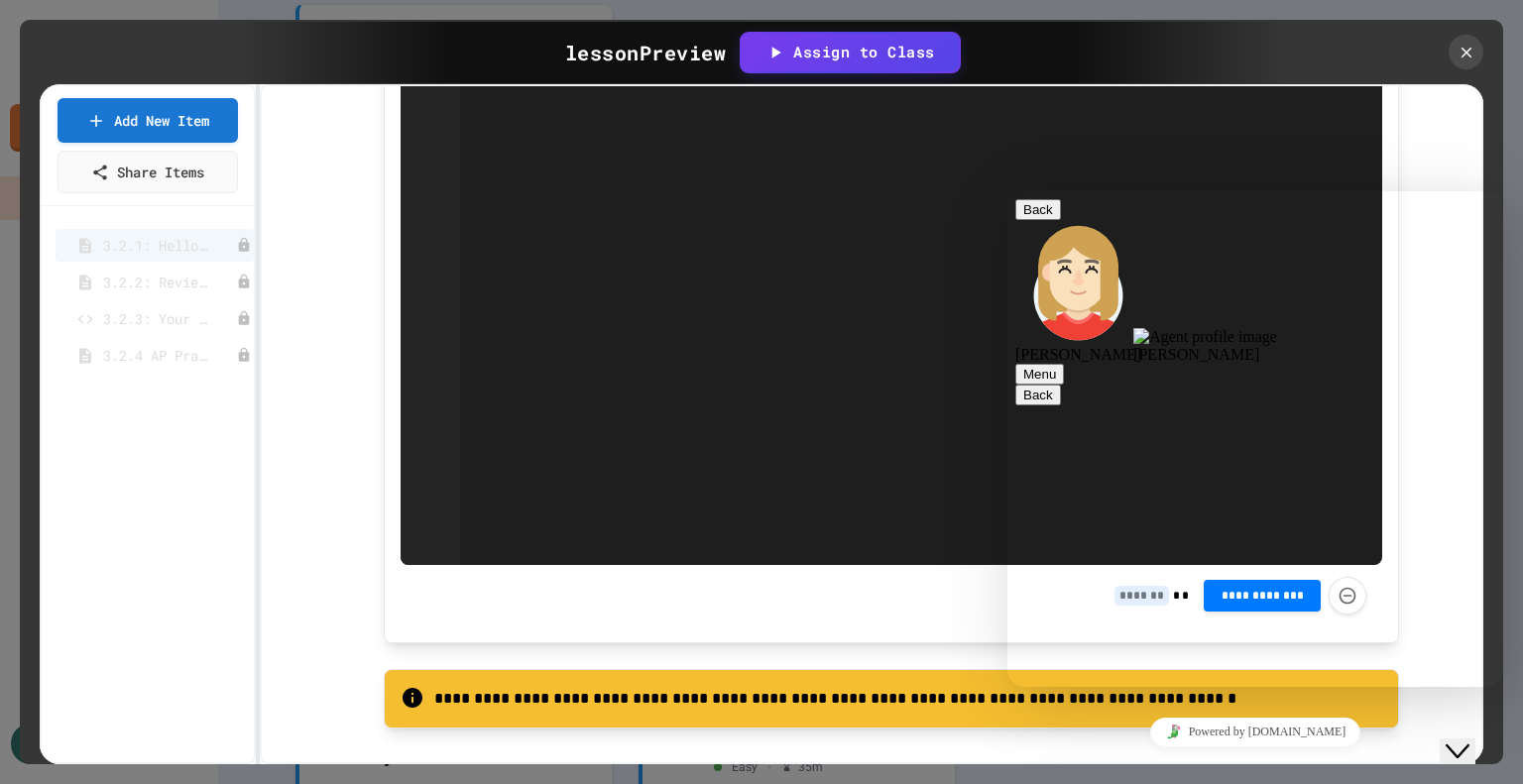 scroll, scrollTop: 9523, scrollLeft: 0, axis: vertical 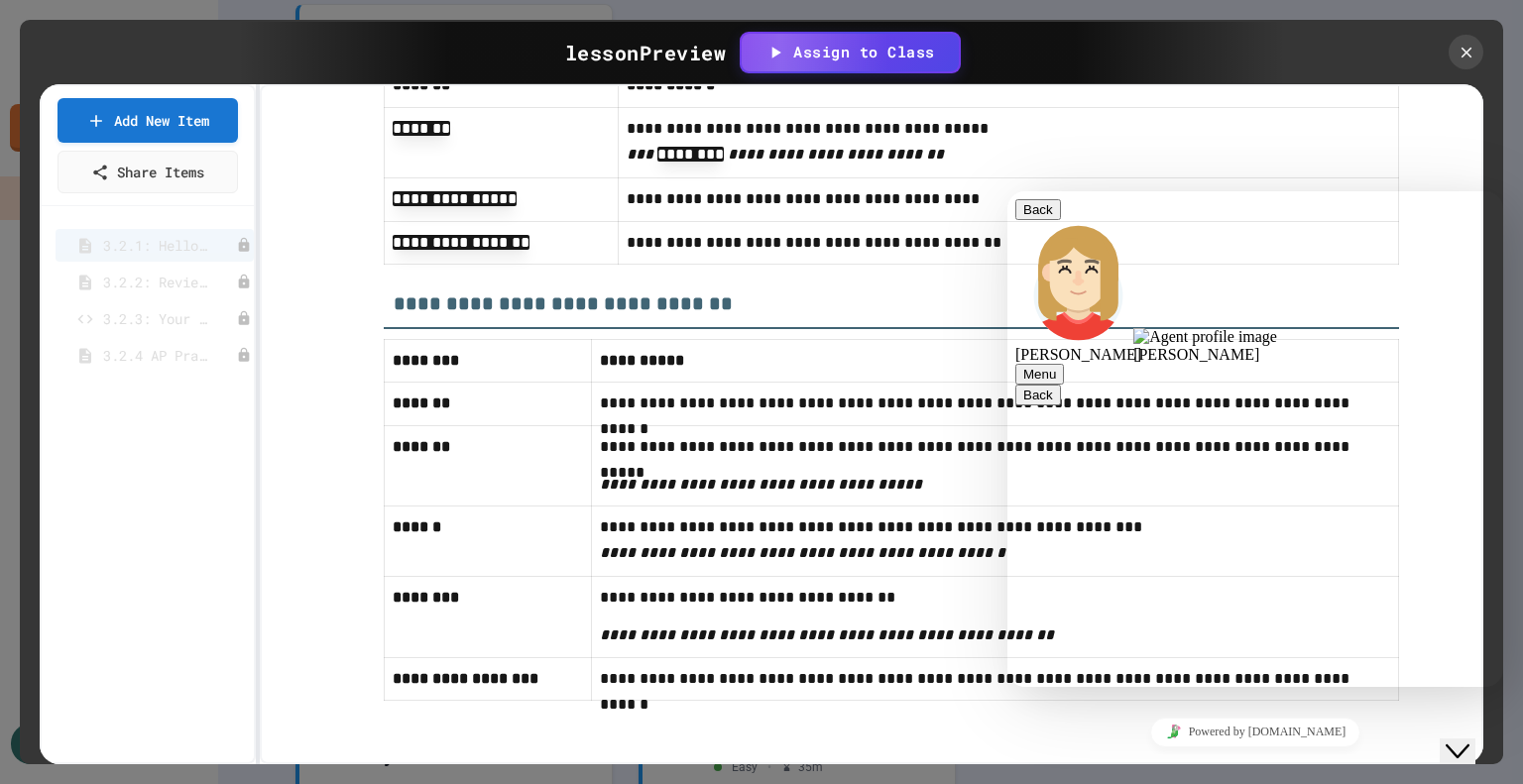click on "**********" at bounding box center [995, 465] 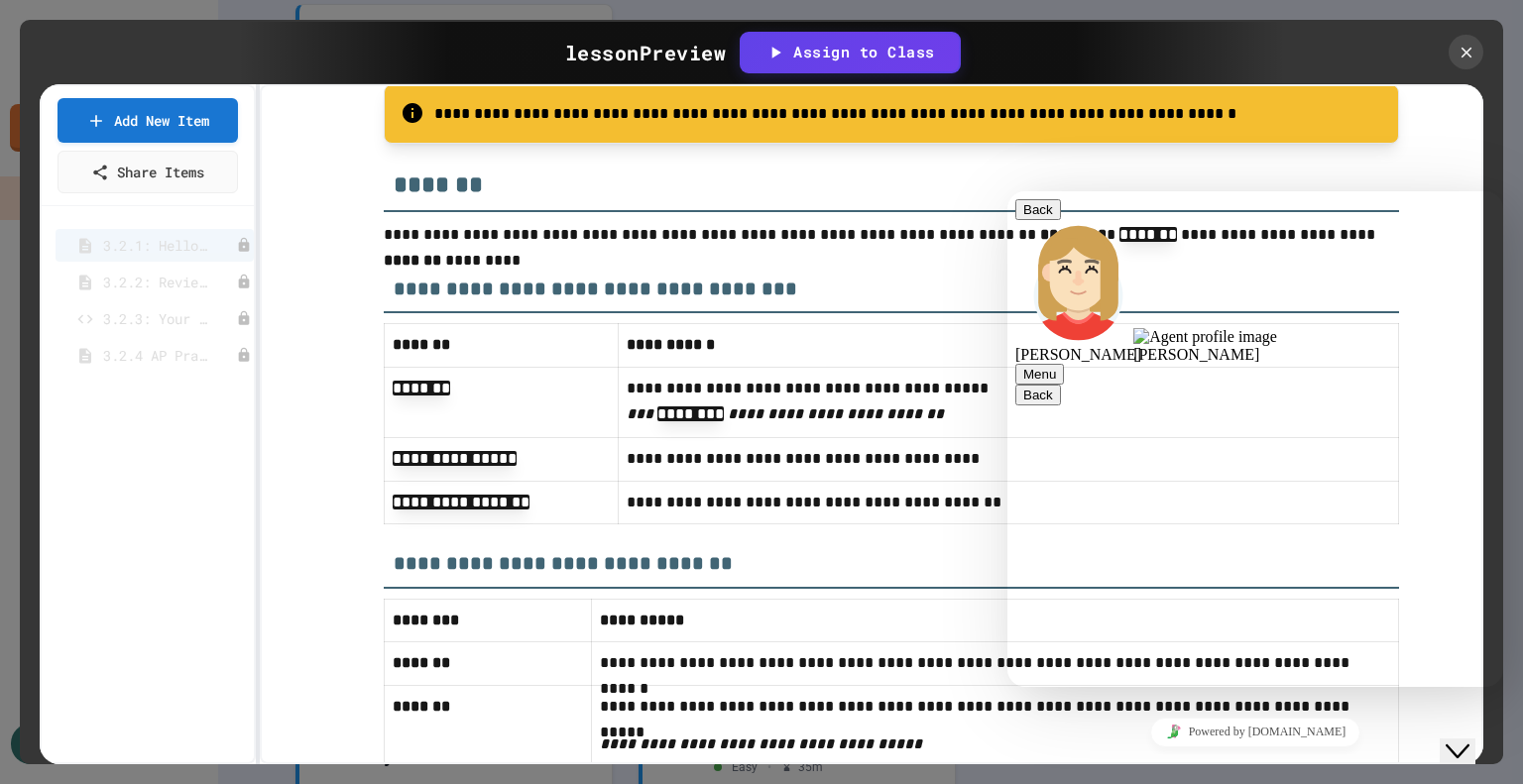 scroll, scrollTop: 10089, scrollLeft: 0, axis: vertical 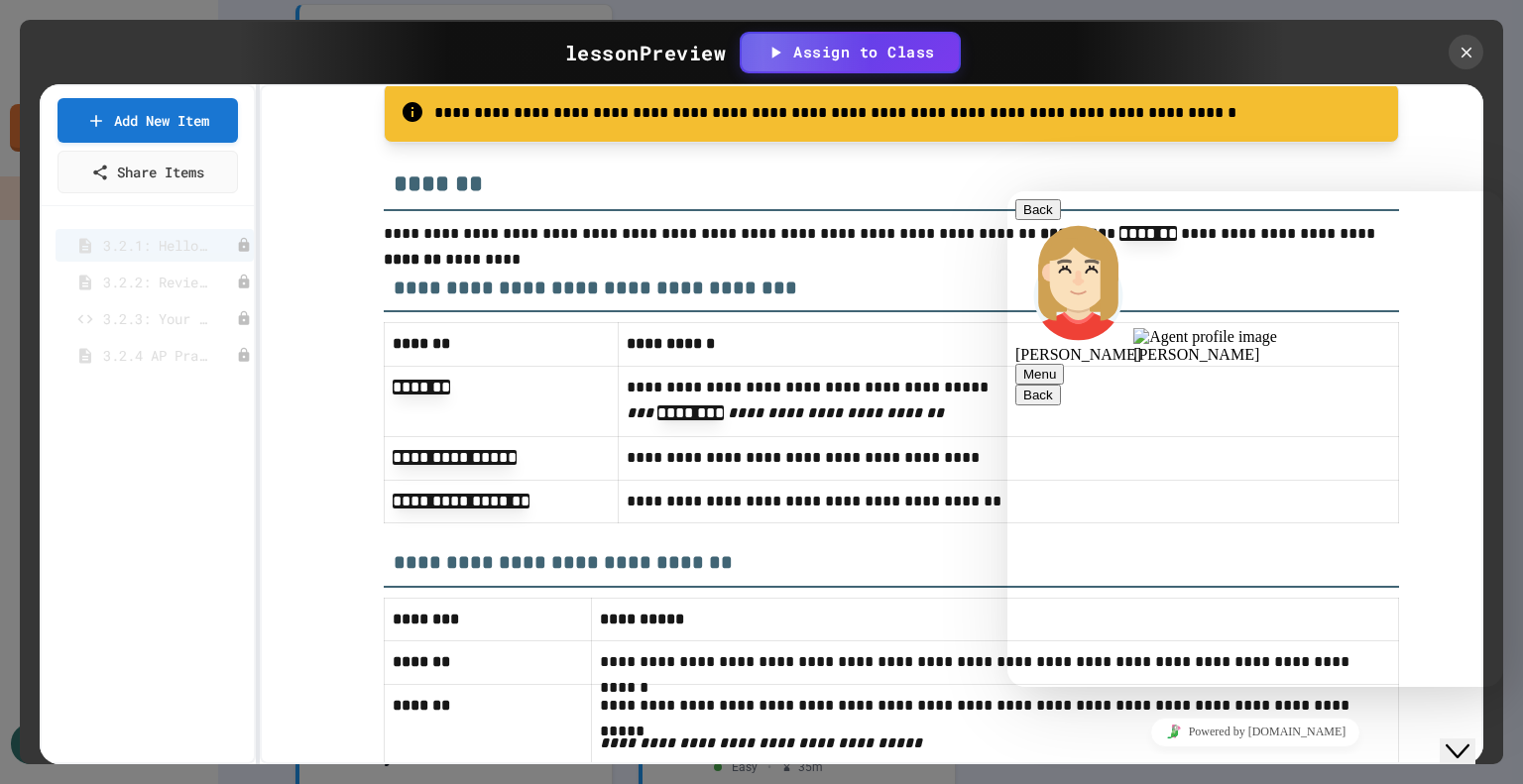 click on "Close Chat This icon closes the chat window." 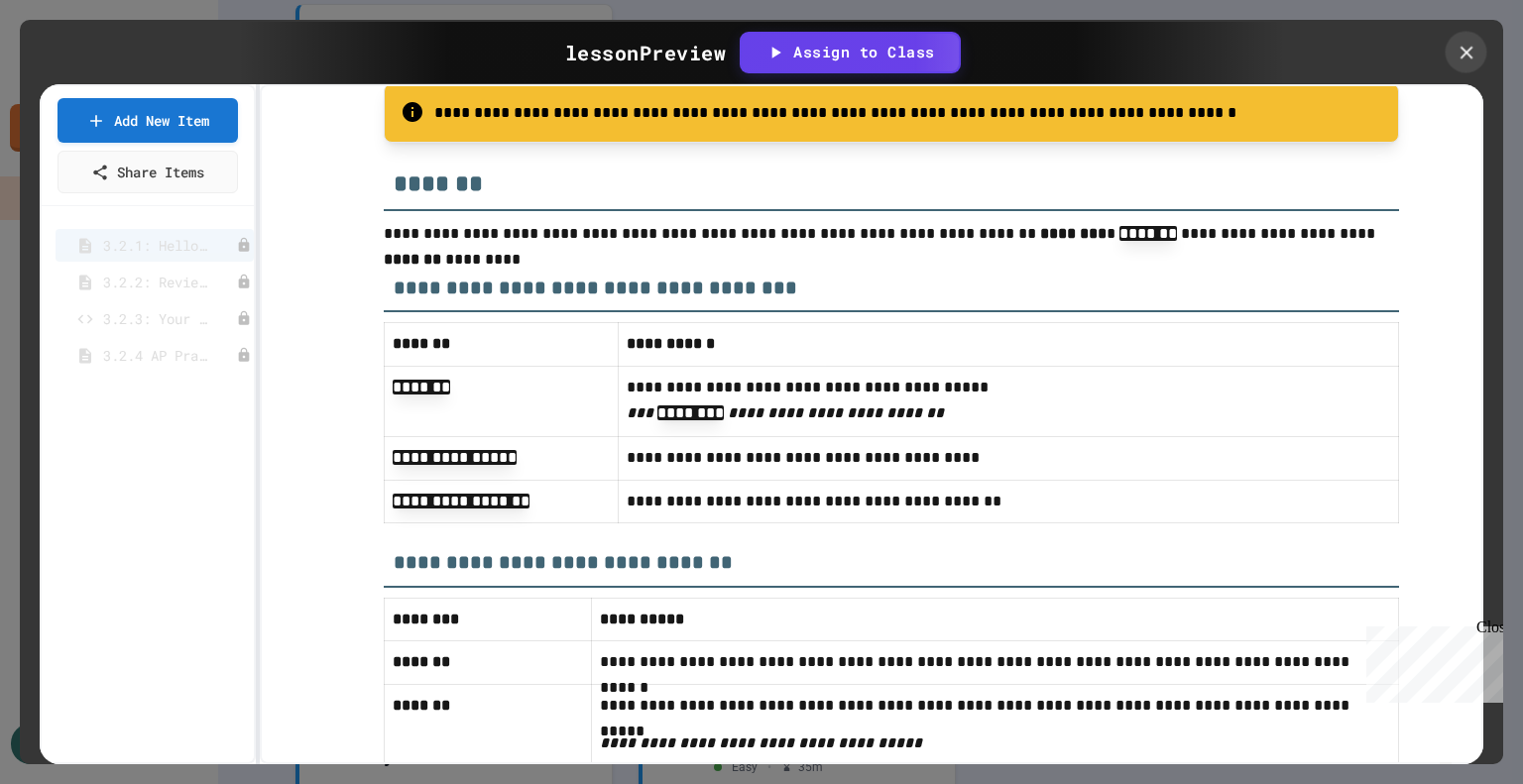 click 